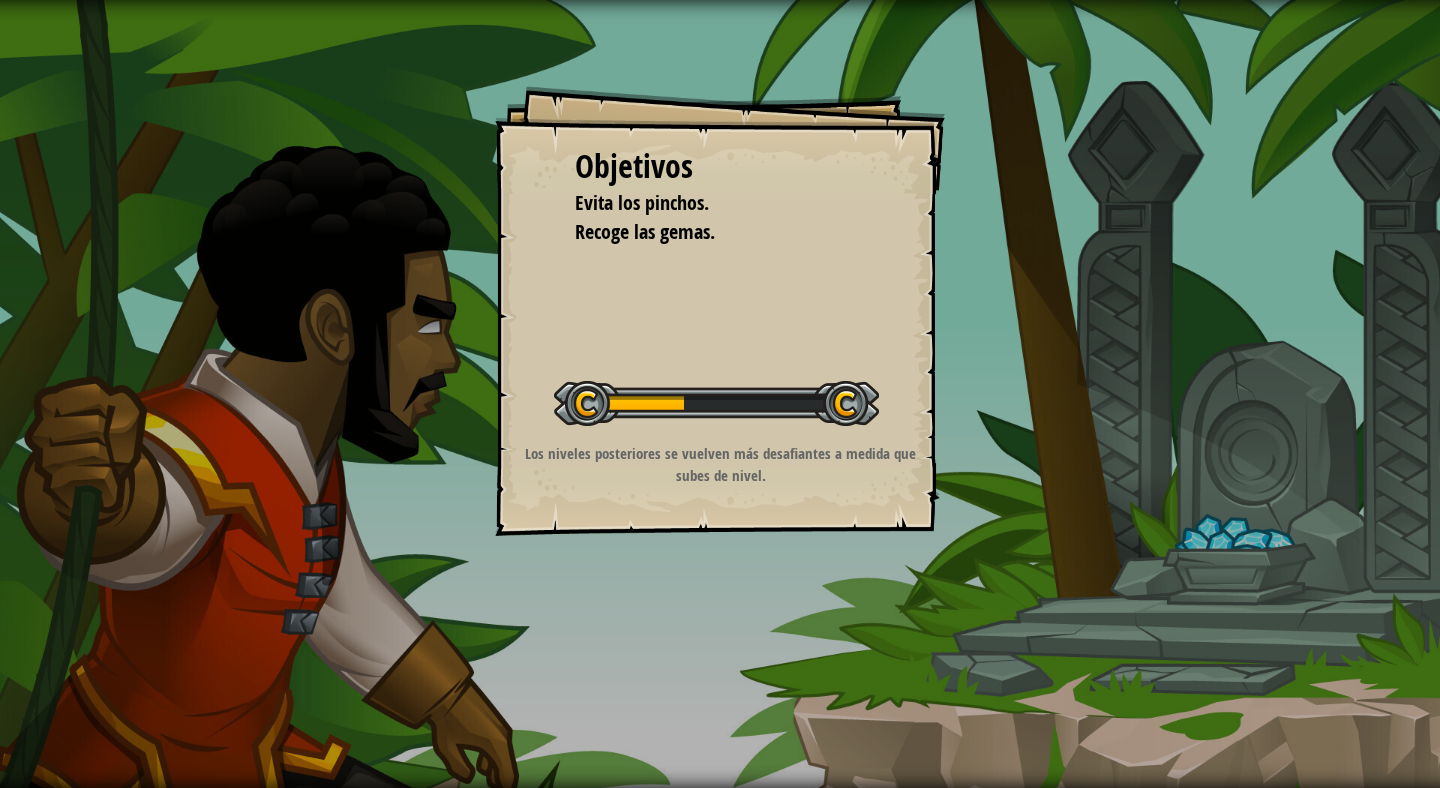 scroll, scrollTop: 0, scrollLeft: 0, axis: both 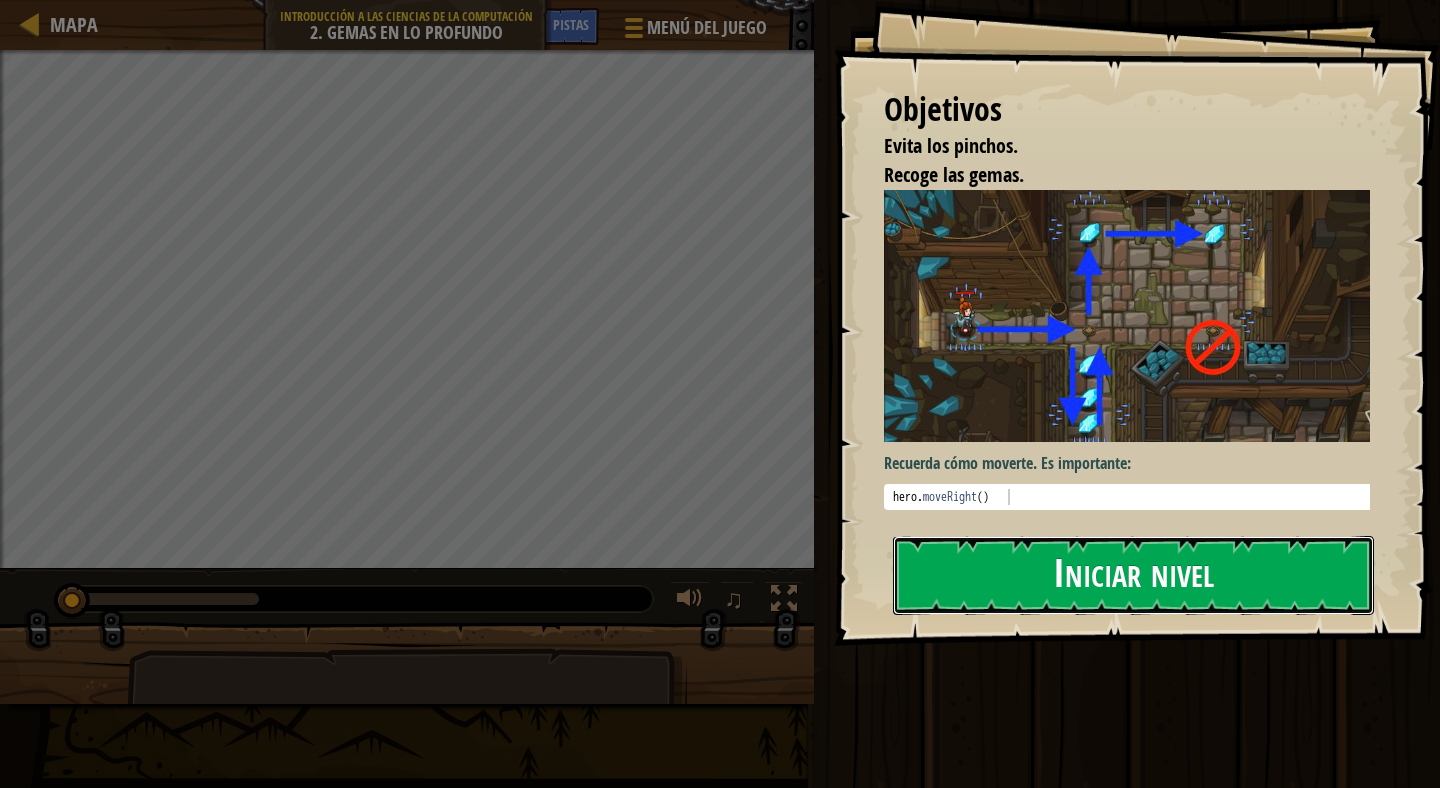 click on "Iniciar nivel" at bounding box center [1133, 575] 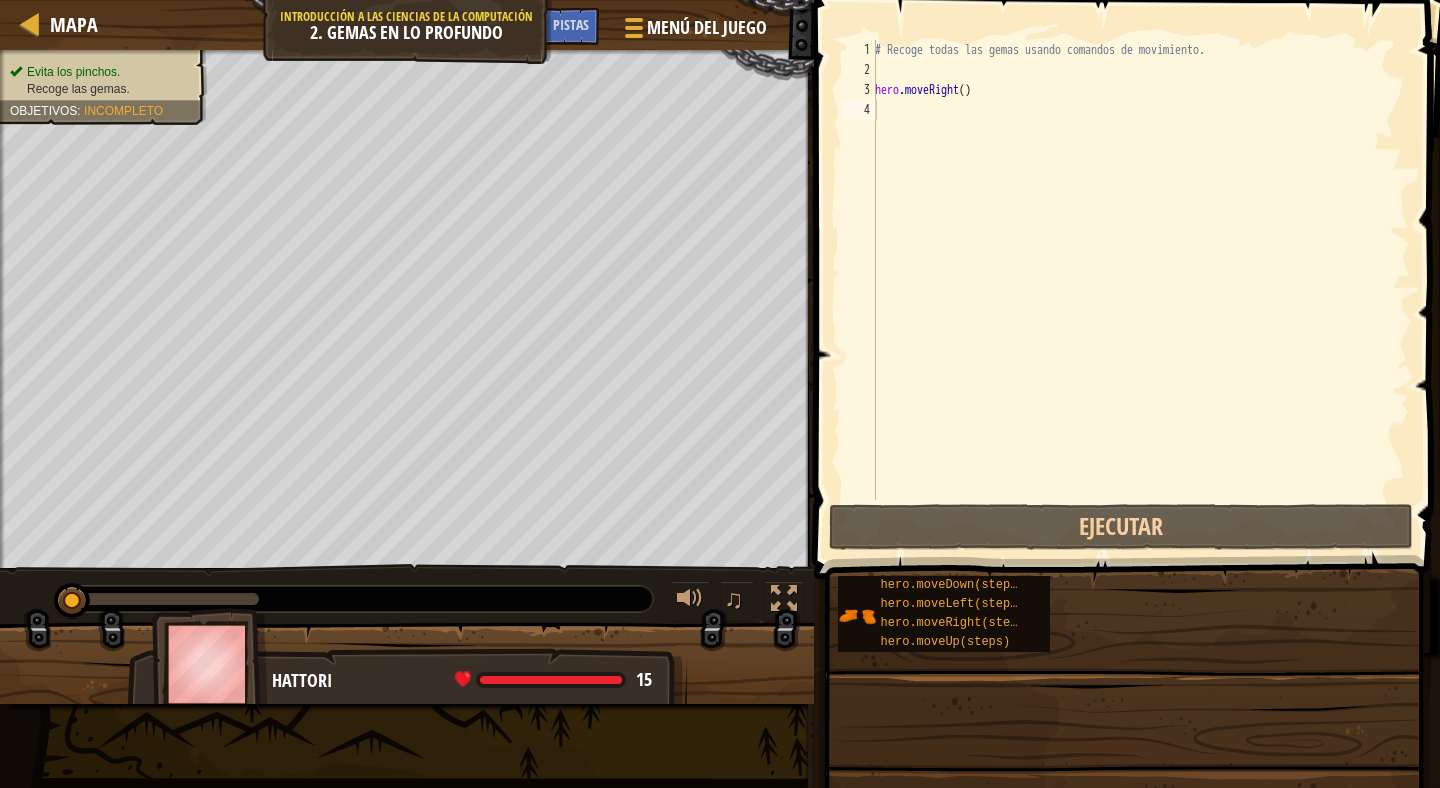 click at bounding box center [1124, 851] 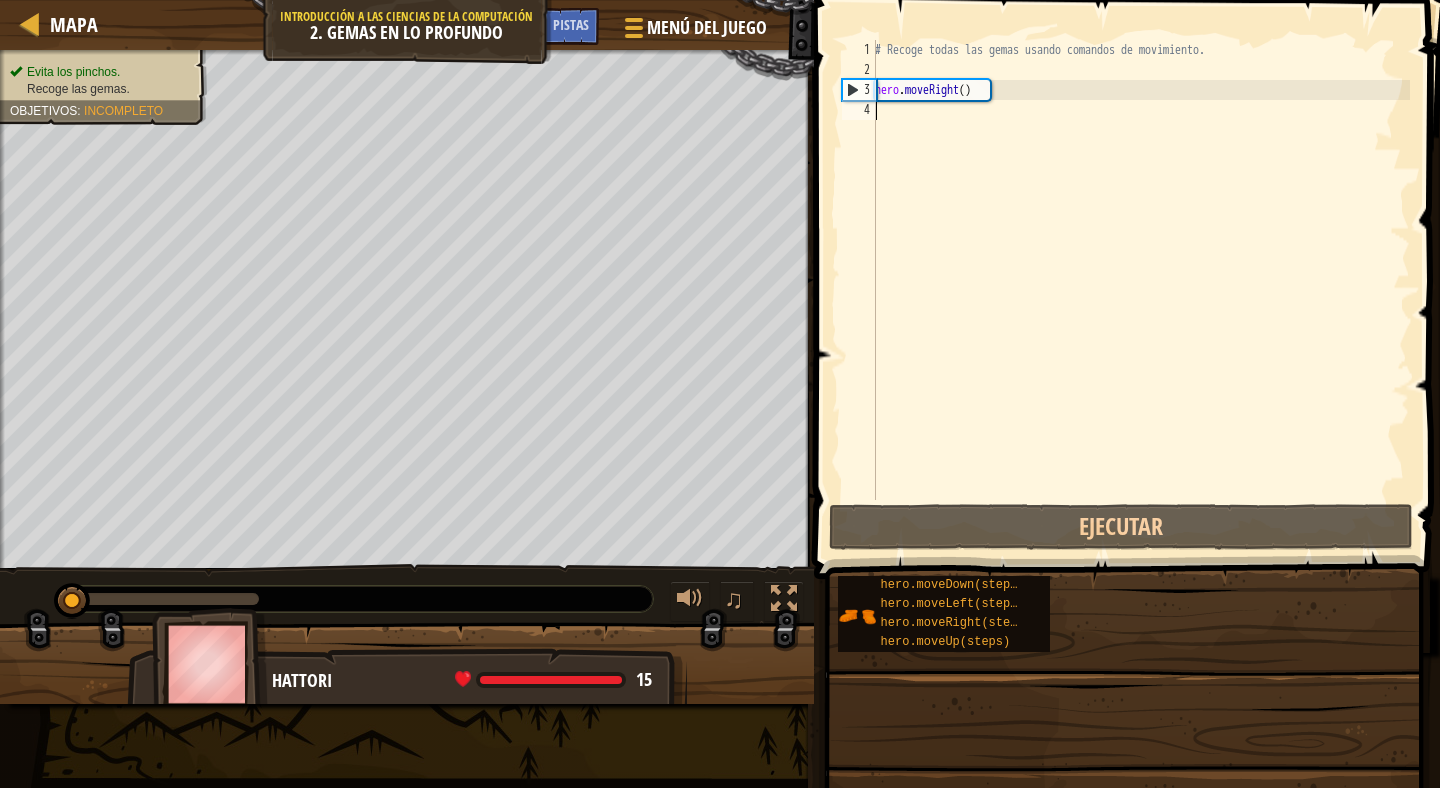 click at bounding box center (1124, 851) 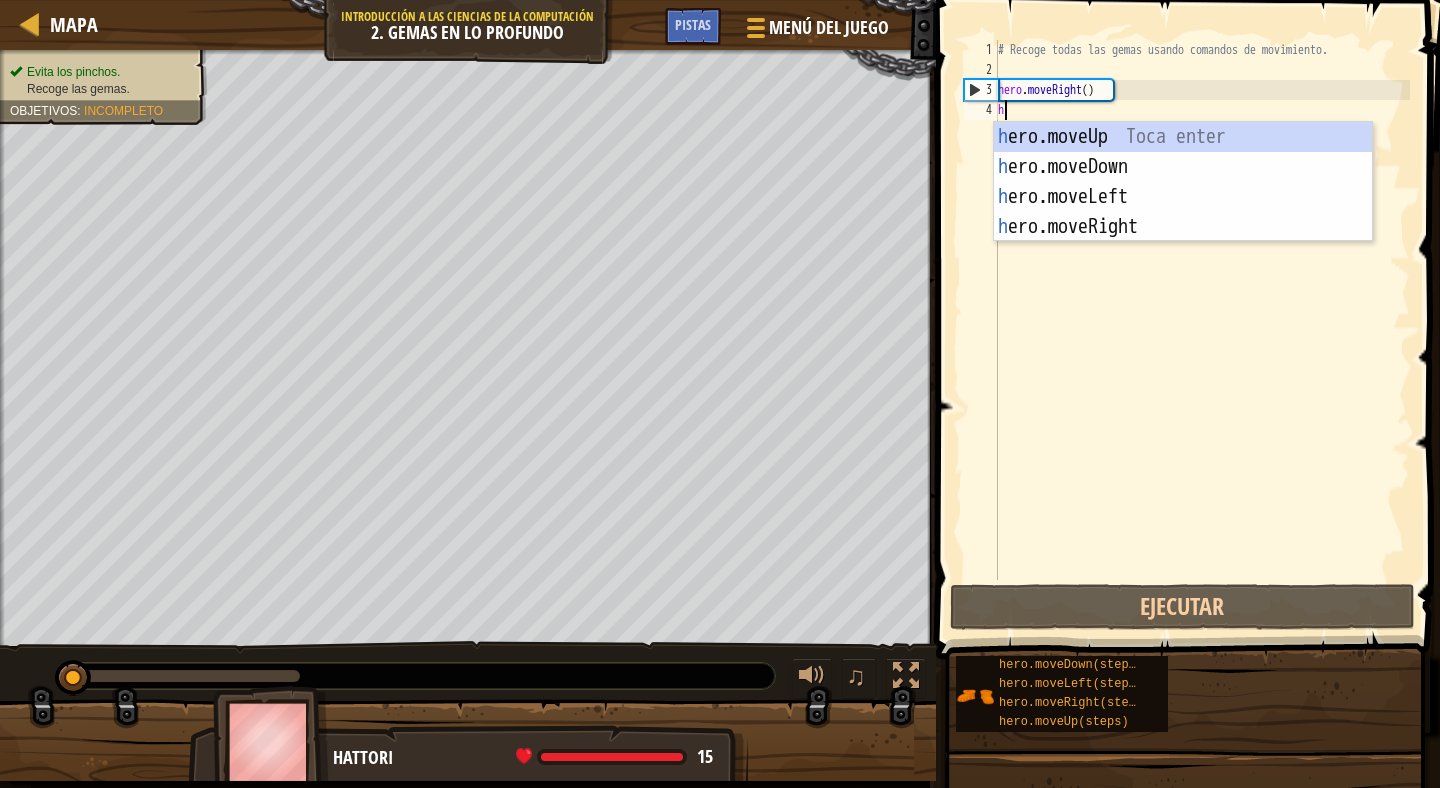 scroll, scrollTop: 9, scrollLeft: 0, axis: vertical 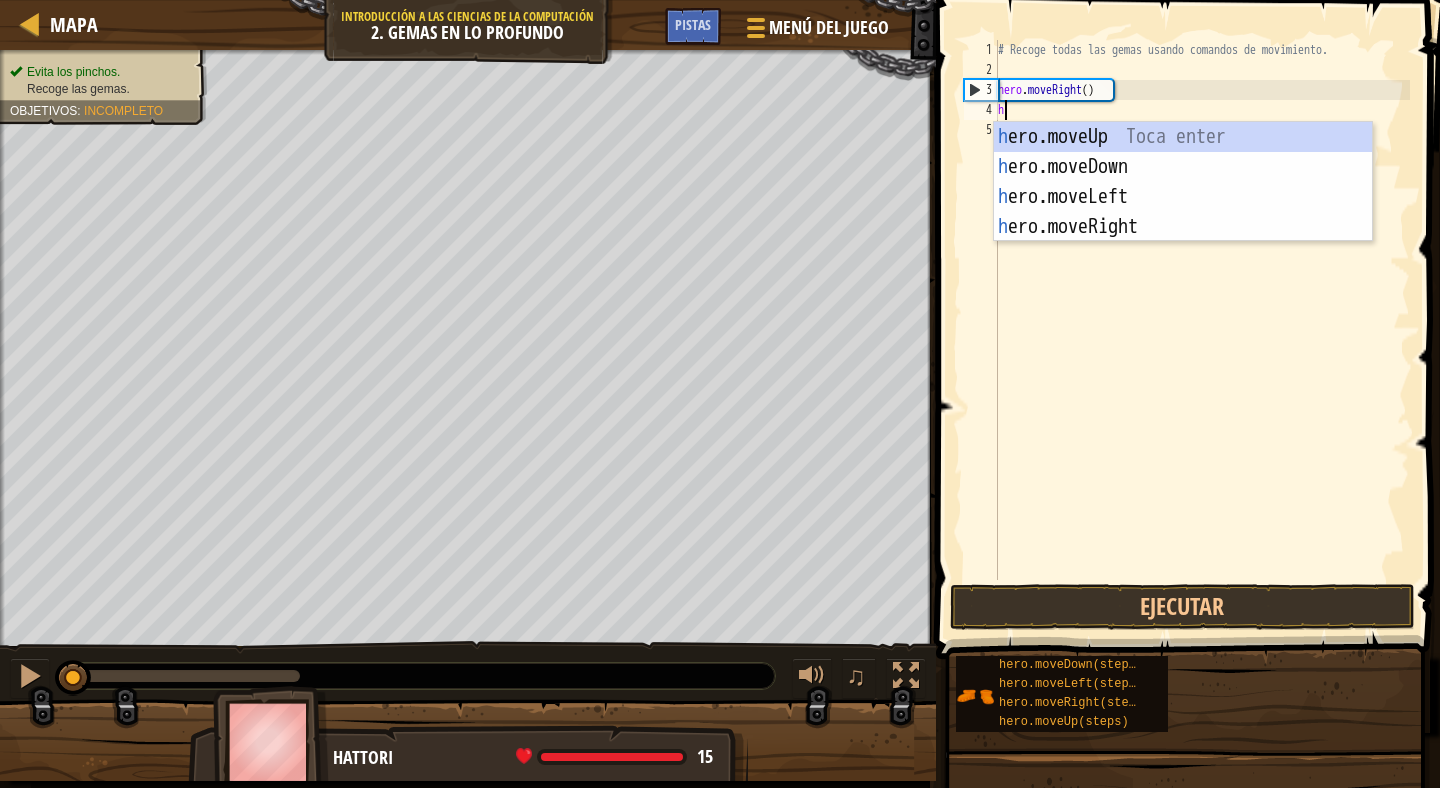 type on "he" 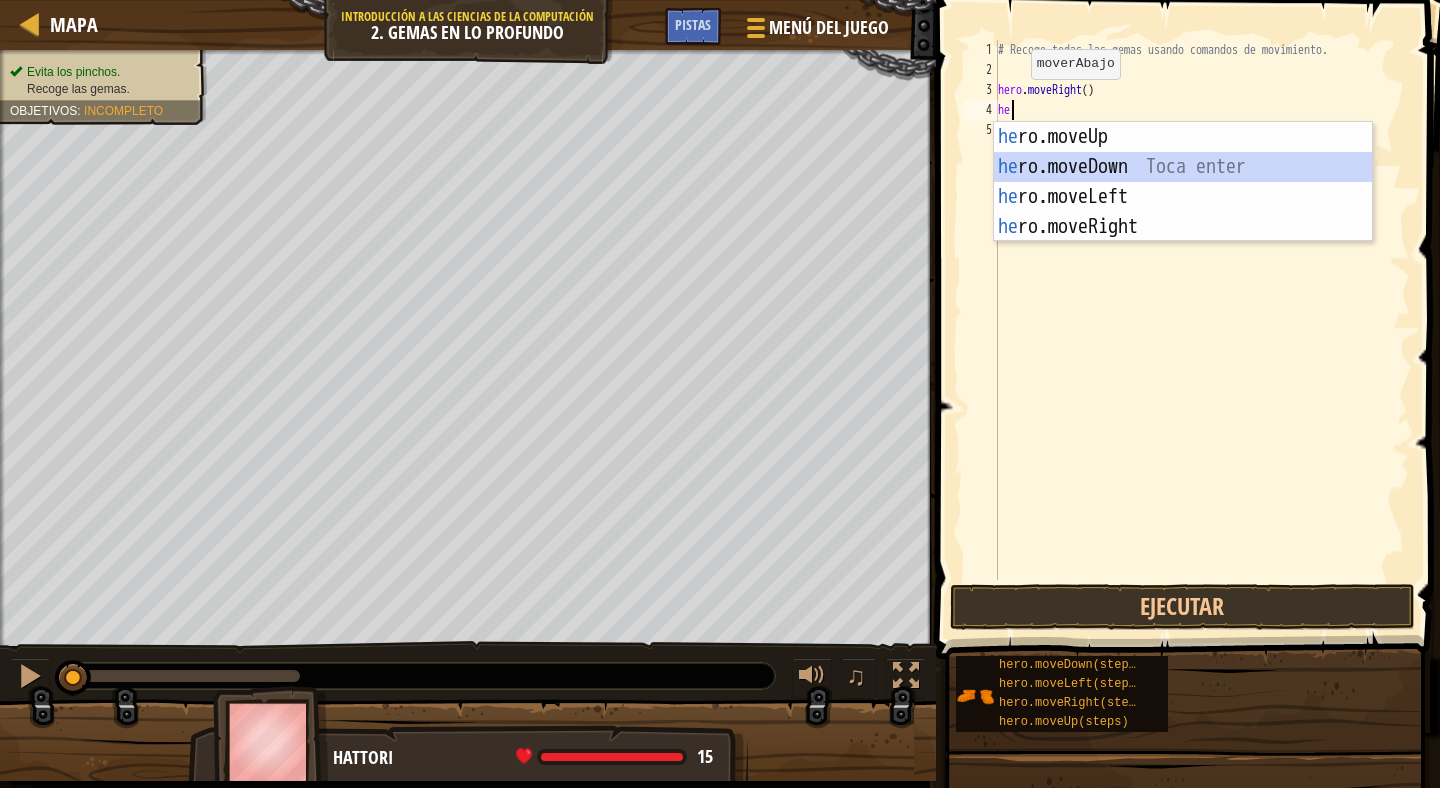 click on "he ro.moveUp Toca enter he ro.moveDown Toca enter he ro.moveLeft Toca enter he ro.moveRight Toca enter" at bounding box center [1183, 212] 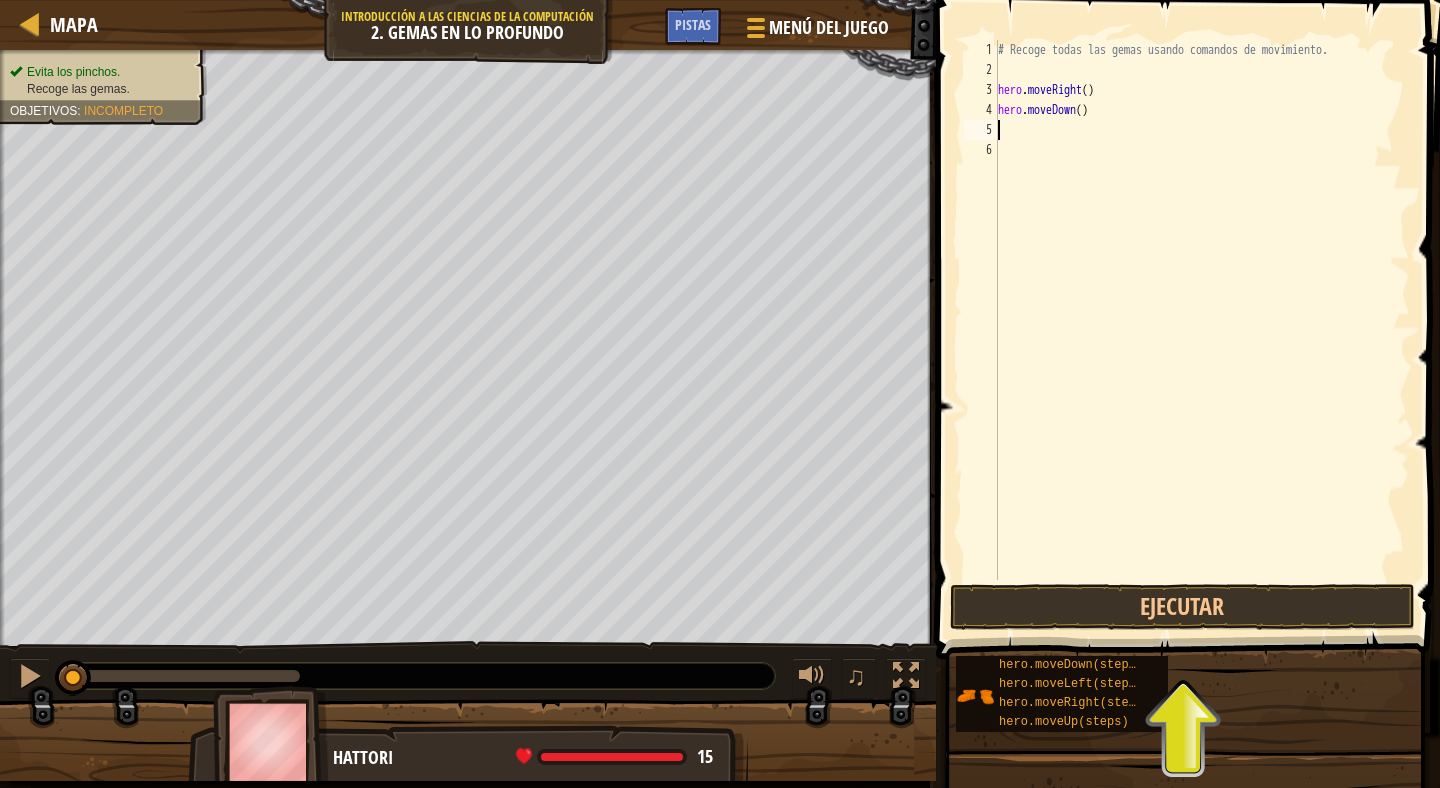 type on "h" 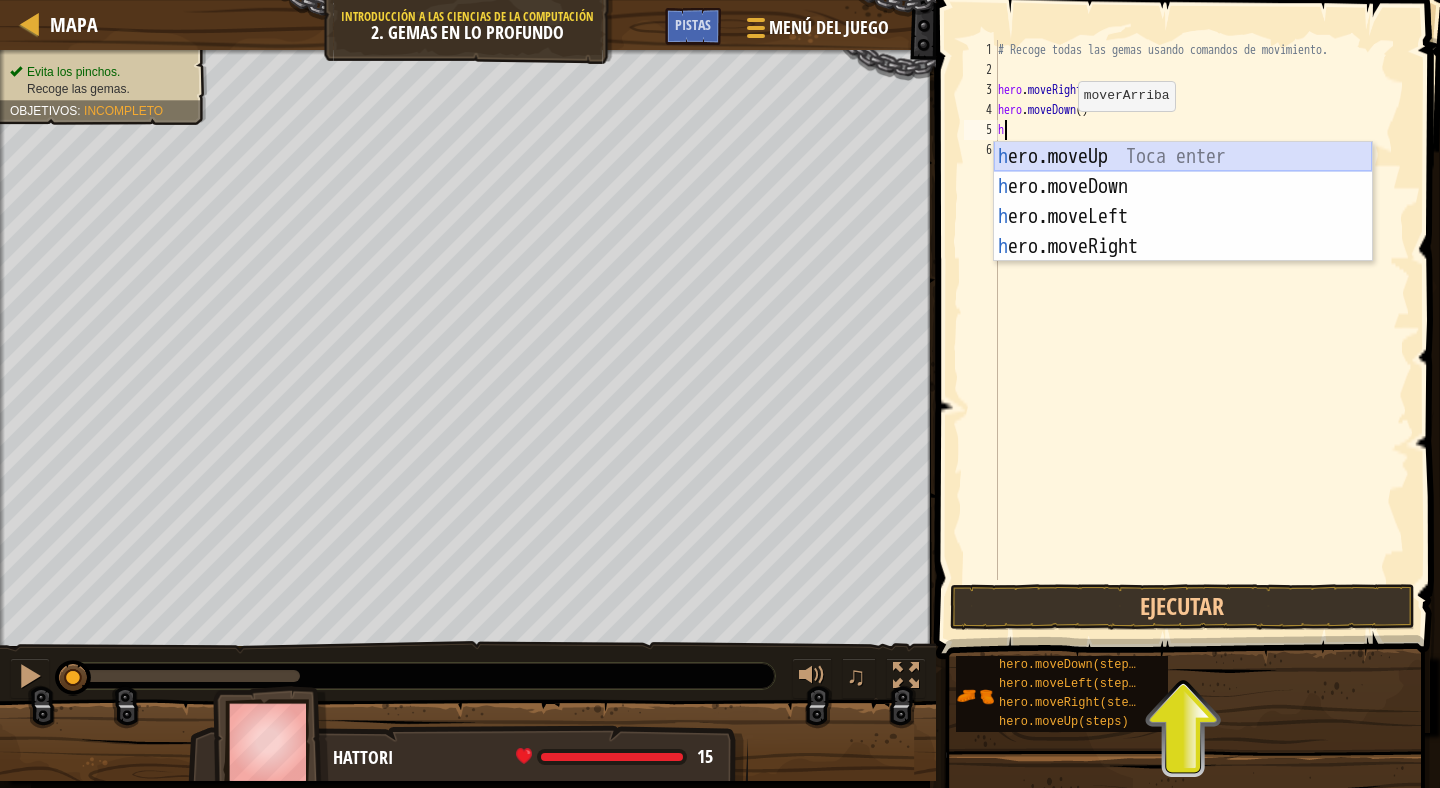click on "h ero.moveUp Toca enter h ero.moveDown Toca enter h ero.moveLeft Toca enter h ero.moveRight Toca enter" at bounding box center [1183, 232] 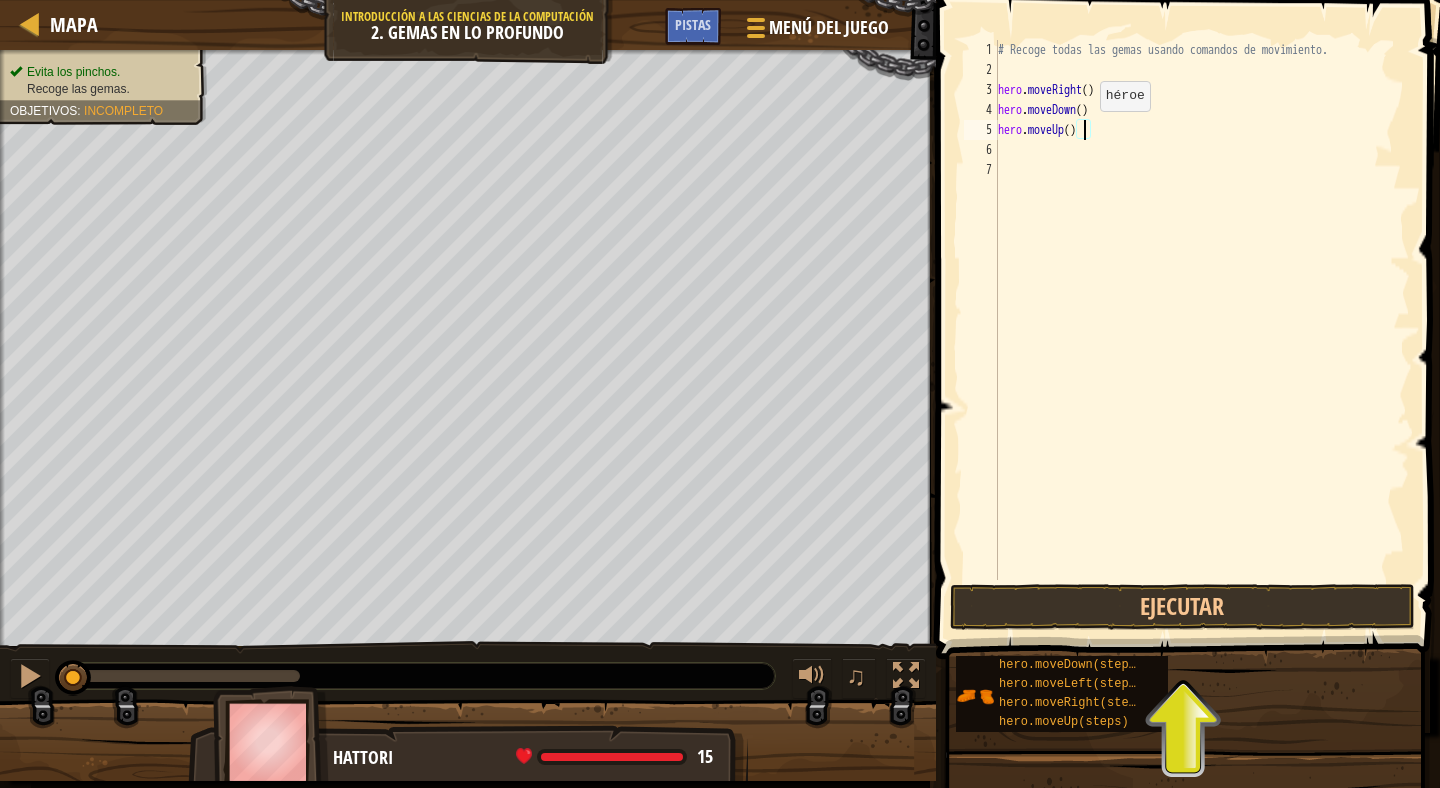 click on "# Recoge todas las gemas usando comandos de movimiento. hero . moveRight ( ) hero . moveDown ( ) hero . moveUp ( )" at bounding box center [1202, 330] 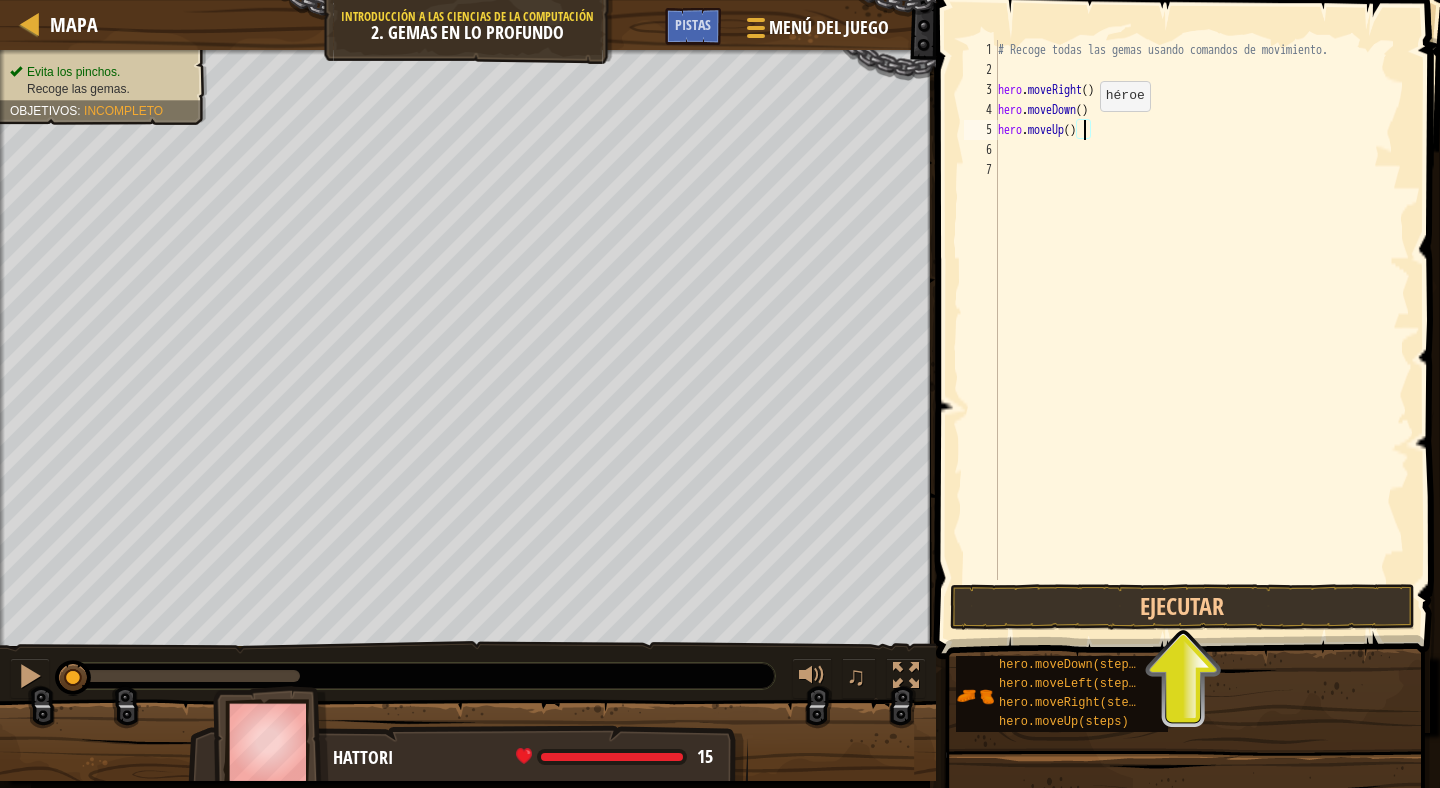 type on "hero.moveUp(2)" 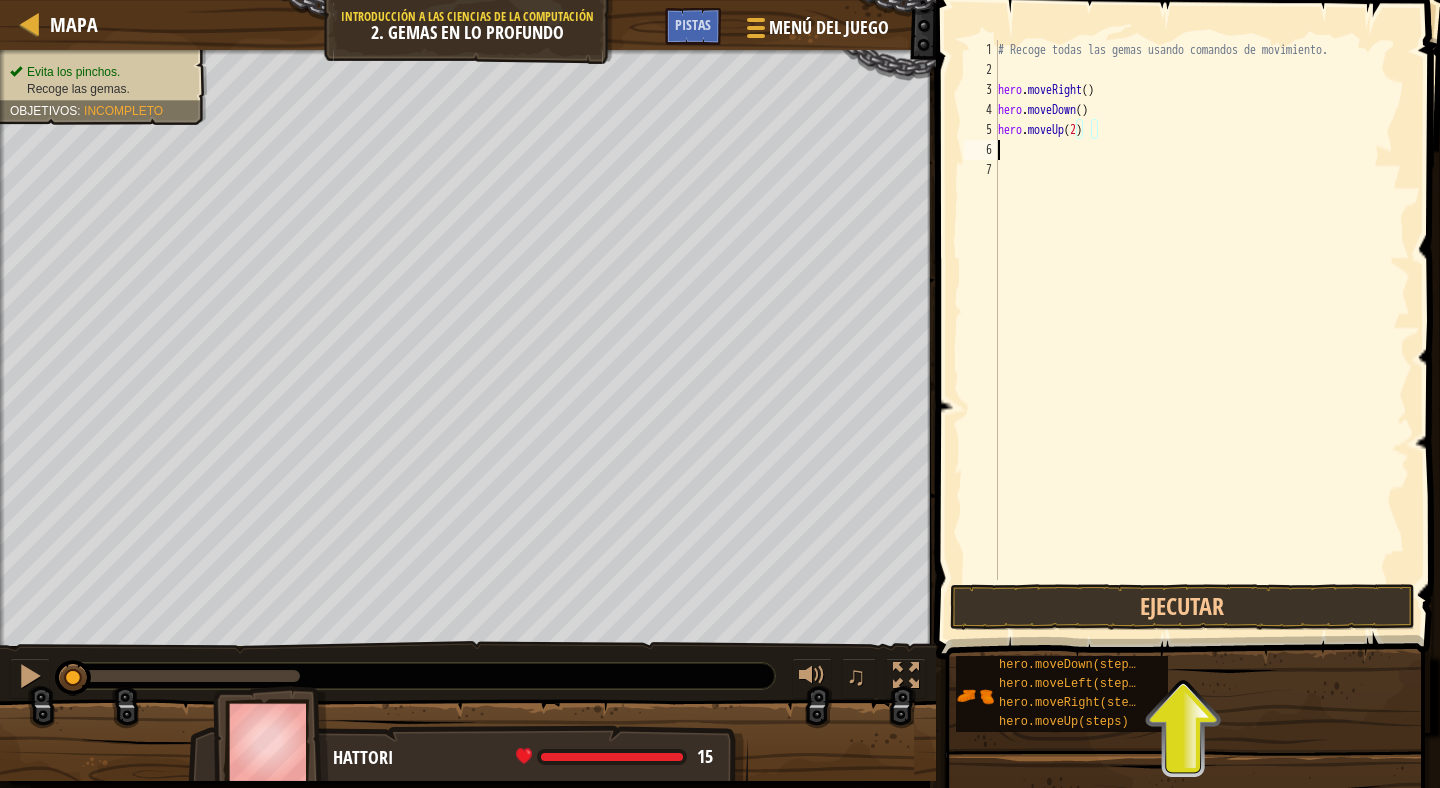 click on "# Recoge todas las gemas usando comandos de movimiento. hero . moveRight ( ) hero . moveDown ( ) hero . moveUp ( 2 )" at bounding box center (1202, 330) 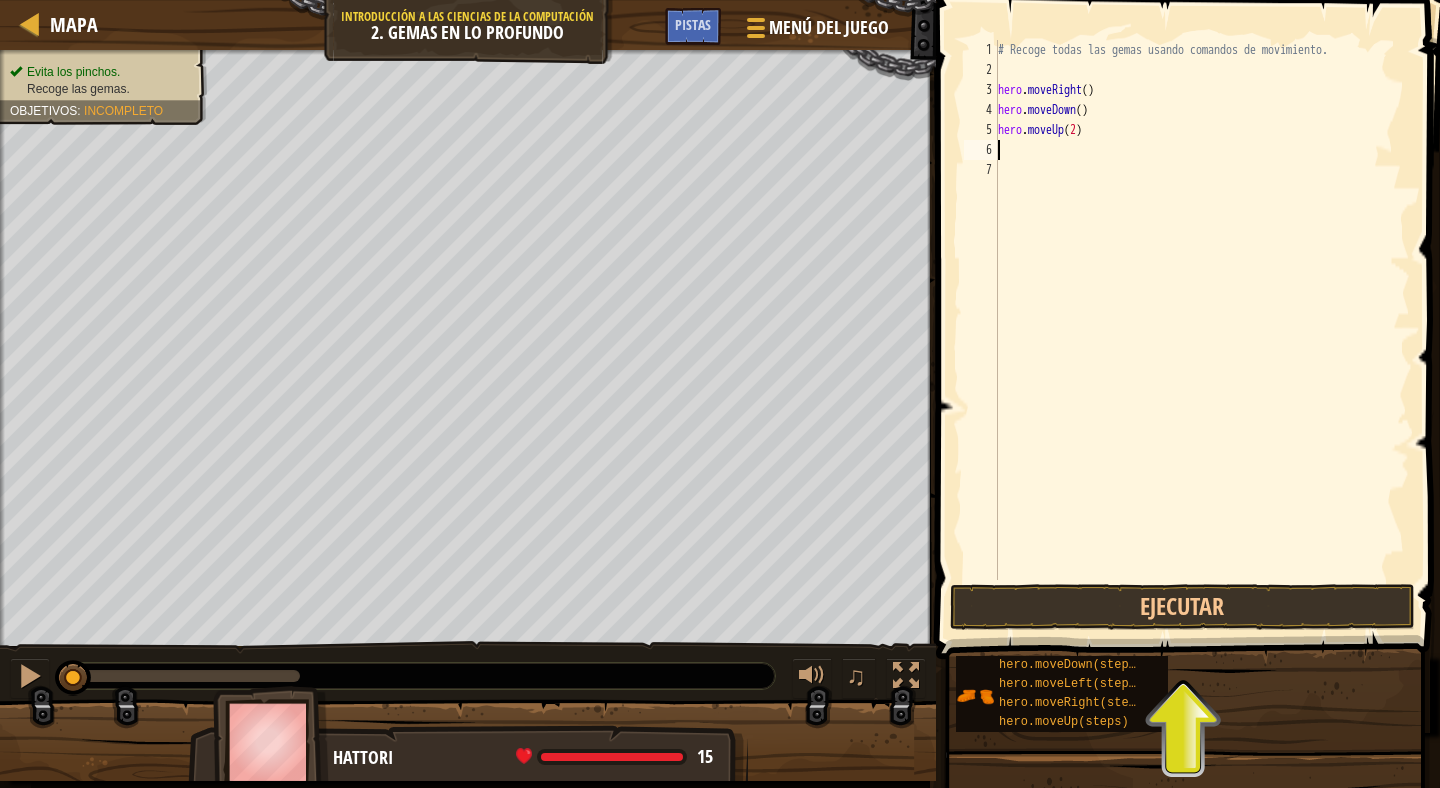 type on "h" 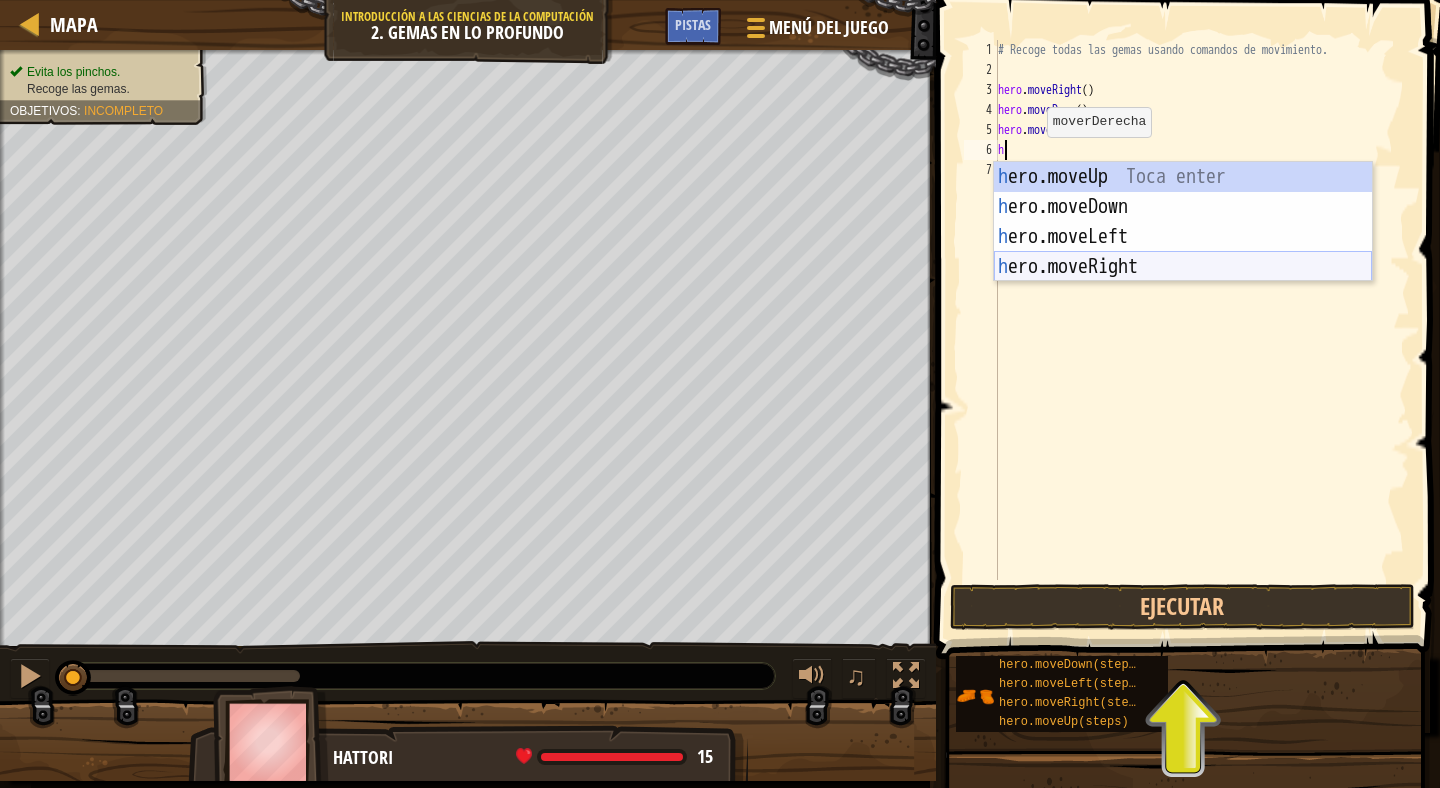 click on "h ero.moveUp Toca enter h ero.moveDown Toca enter h ero.moveLeft Toca enter h ero.moveRight Toca enter" at bounding box center [1183, 252] 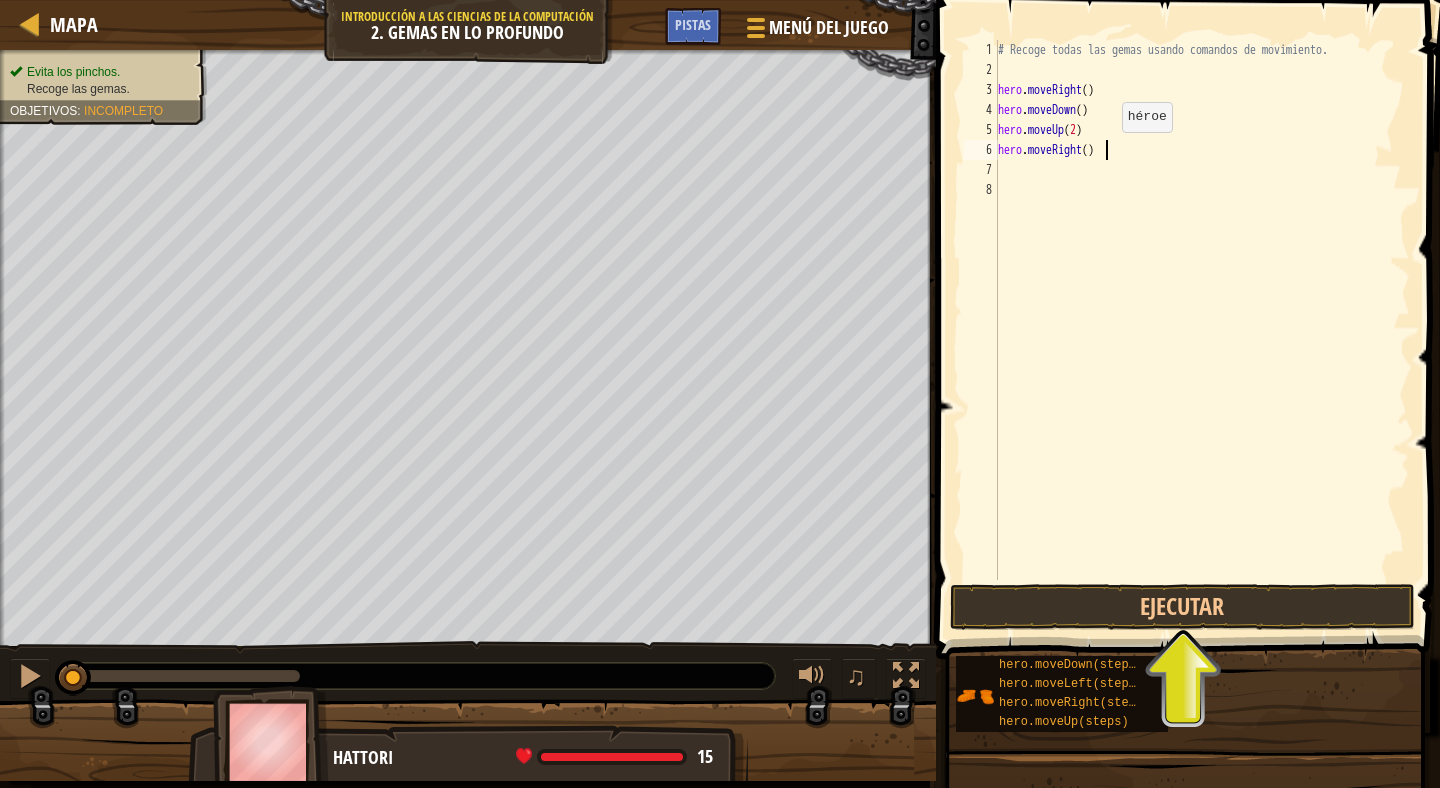click on "# Recoge todas las gemas usando comandos de movimiento. hero . moveRight ( ) hero . moveDown ( ) hero . moveUp ( 2 ) hero . moveRight ( )" at bounding box center [1202, 330] 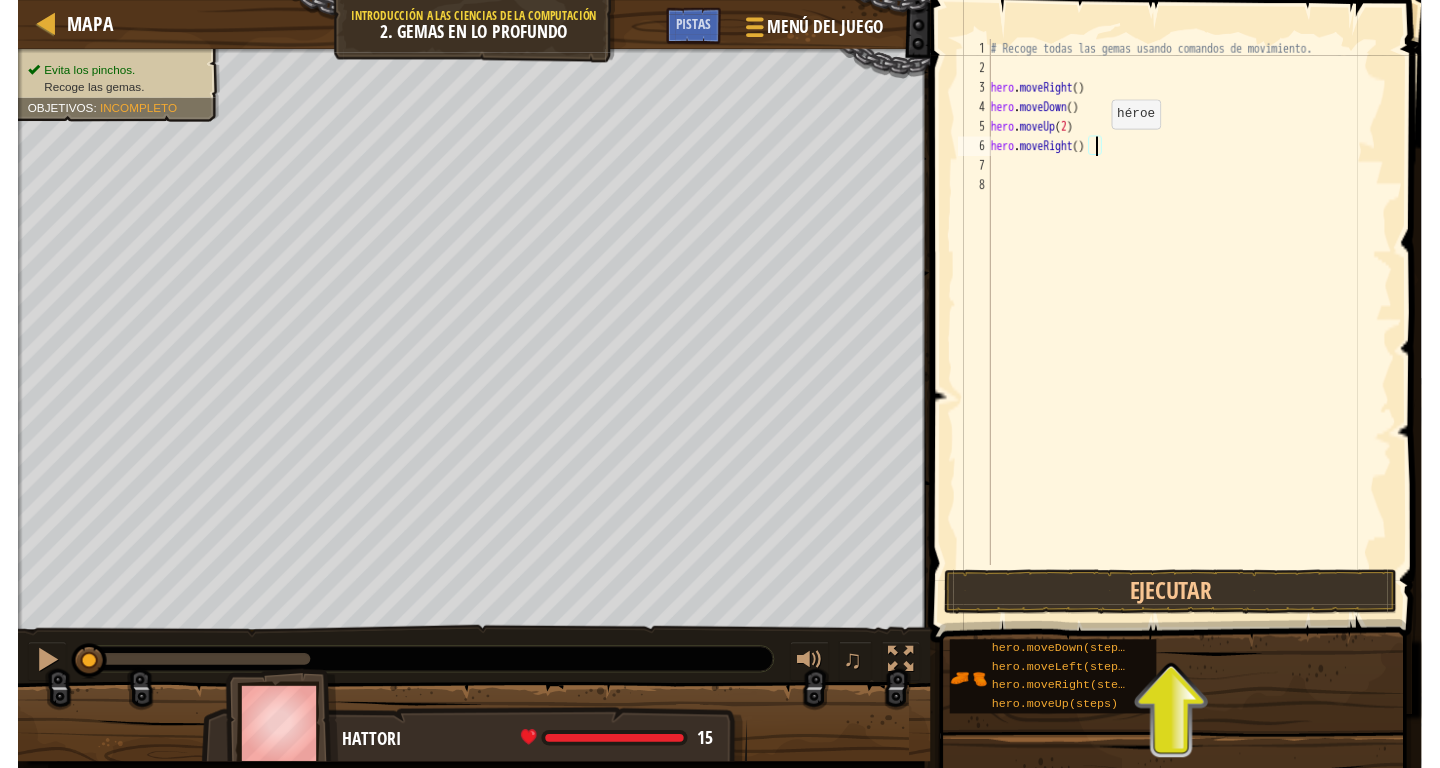 scroll, scrollTop: 9, scrollLeft: 9, axis: both 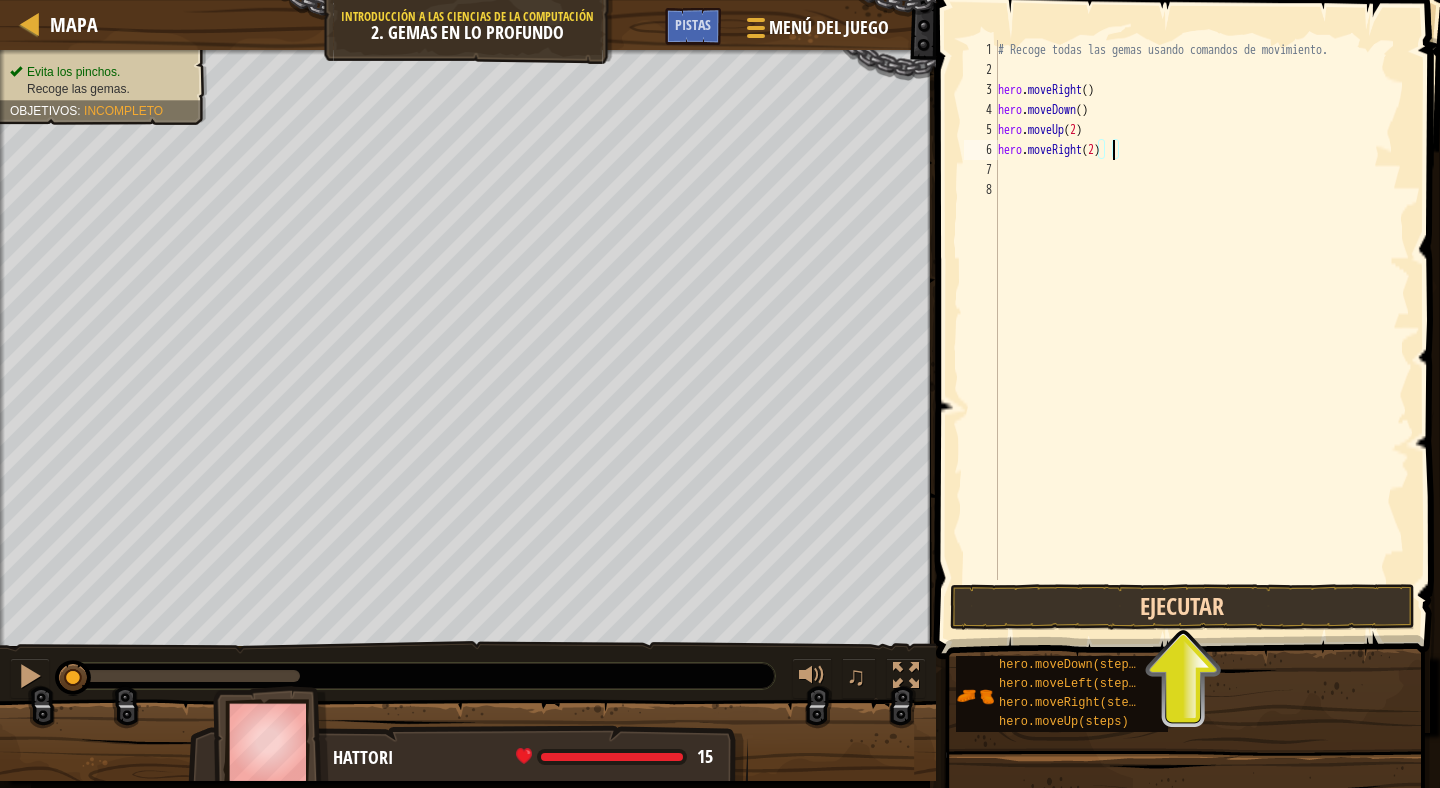 type on "hero.moveRight(2)" 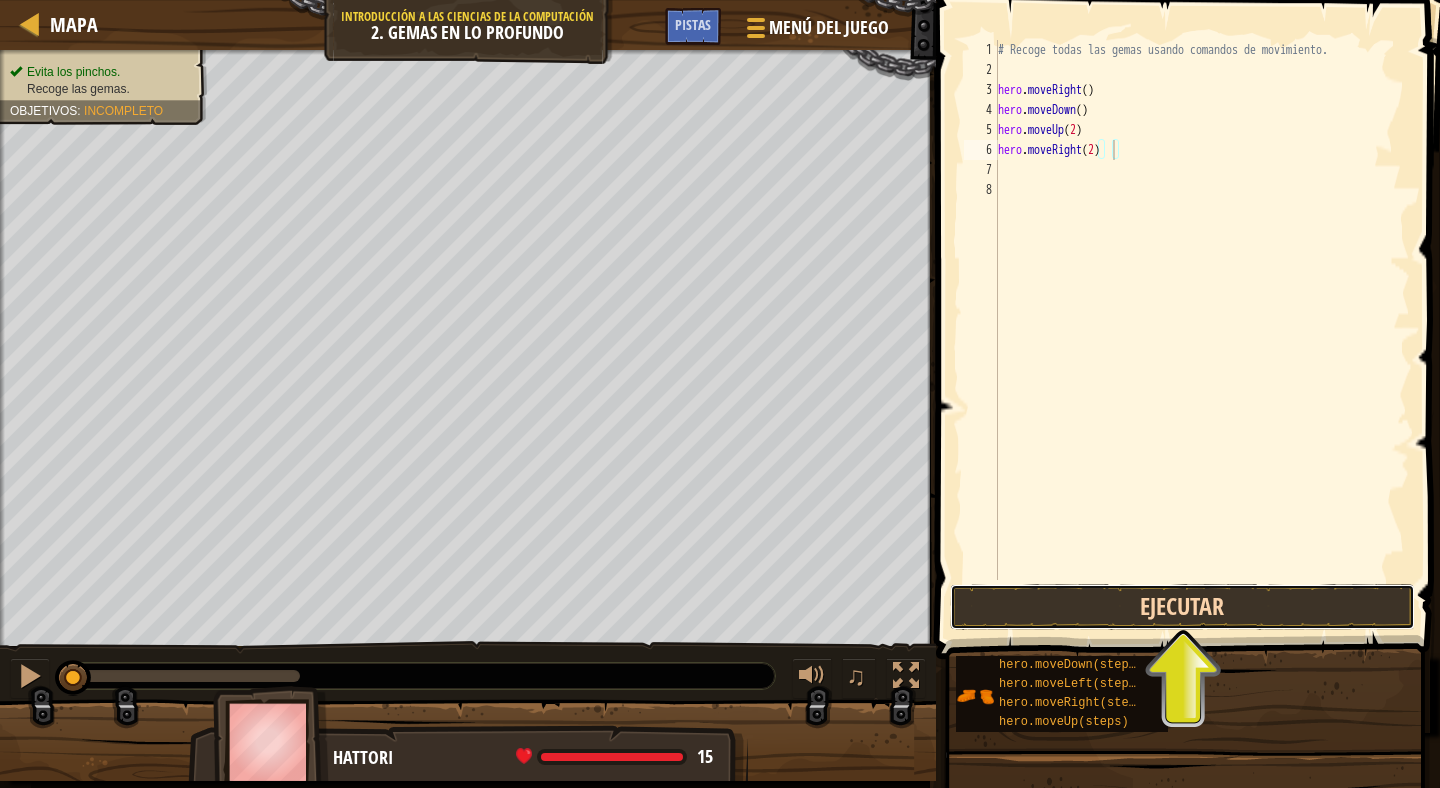 click on "Ejecutar" at bounding box center [1183, 607] 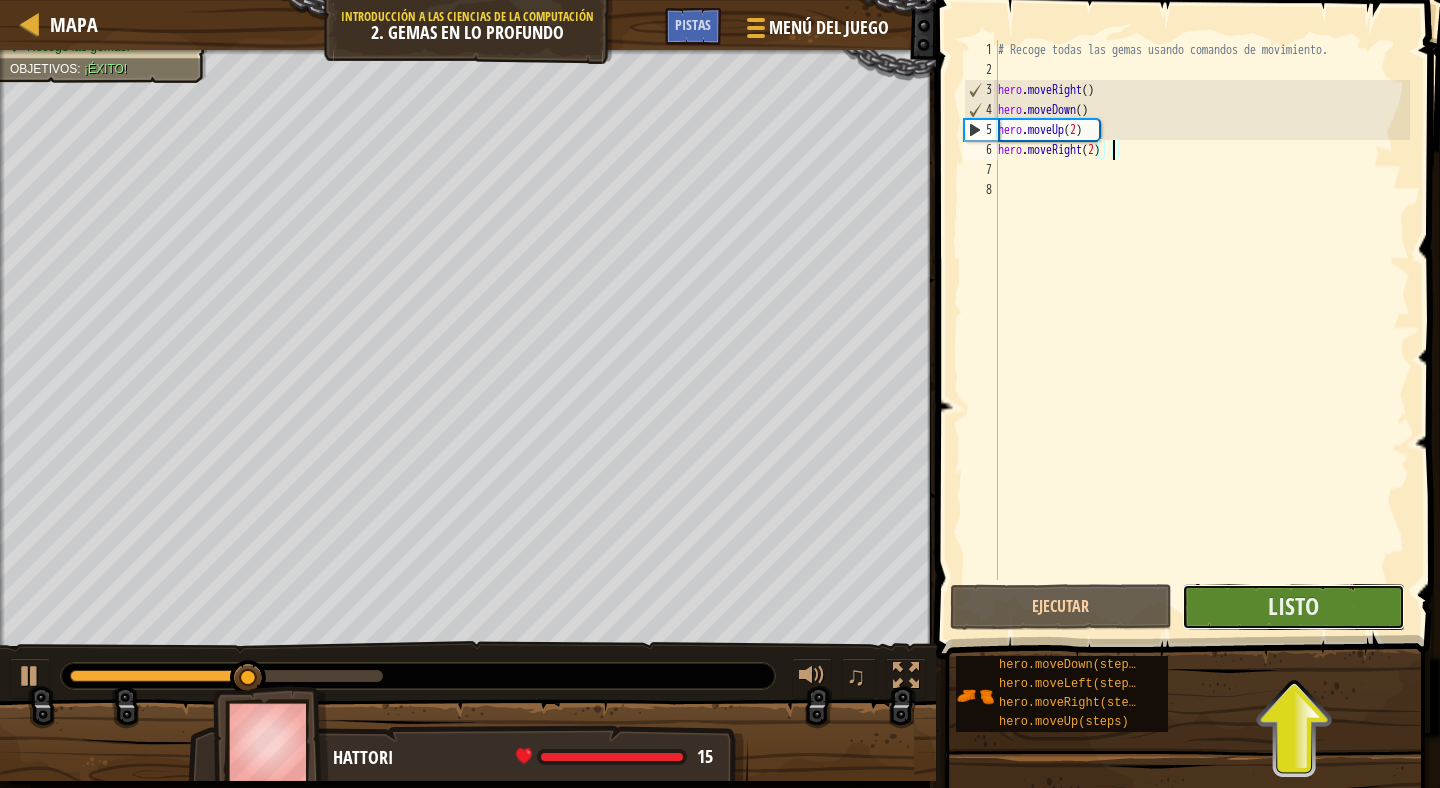 click on "Listo" at bounding box center (1293, 607) 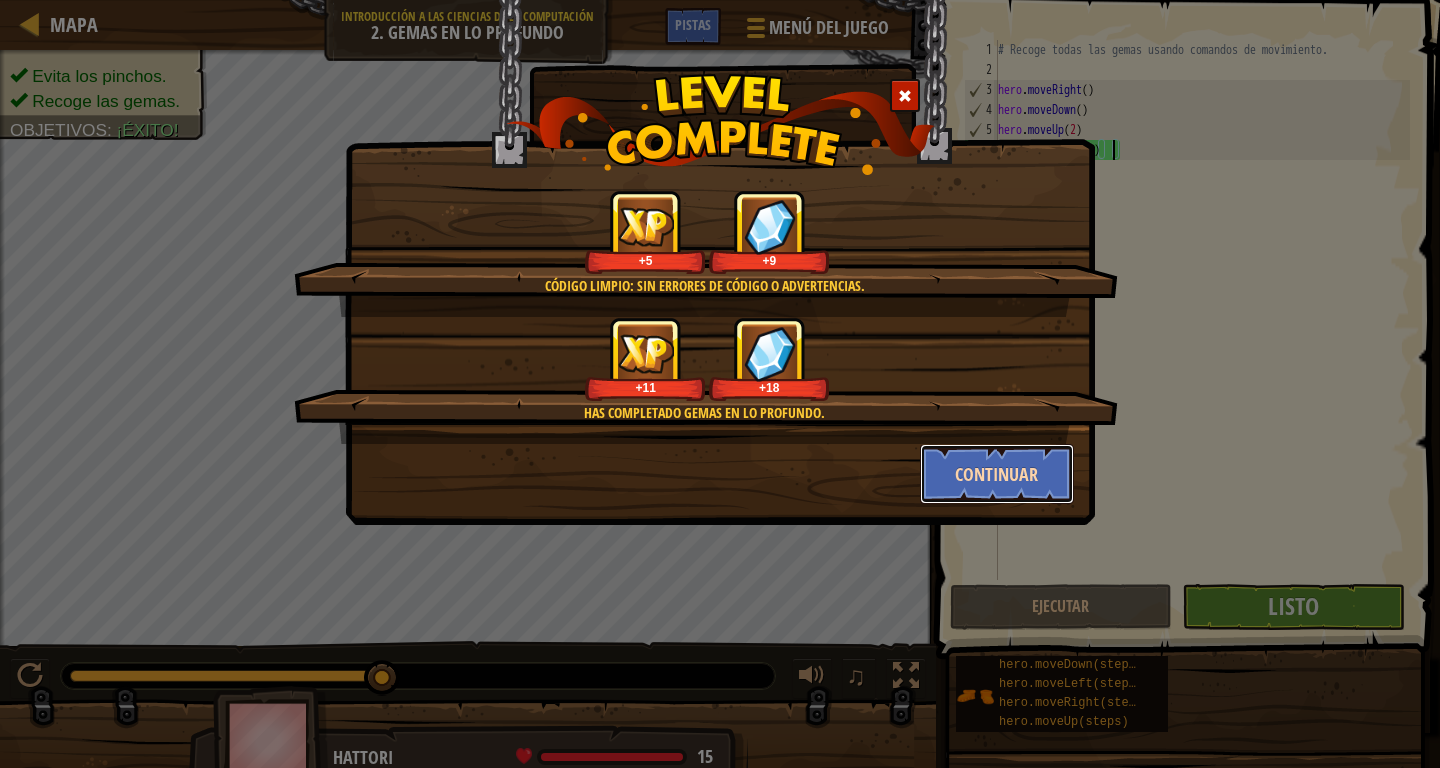 click on "Continuar" at bounding box center (997, 474) 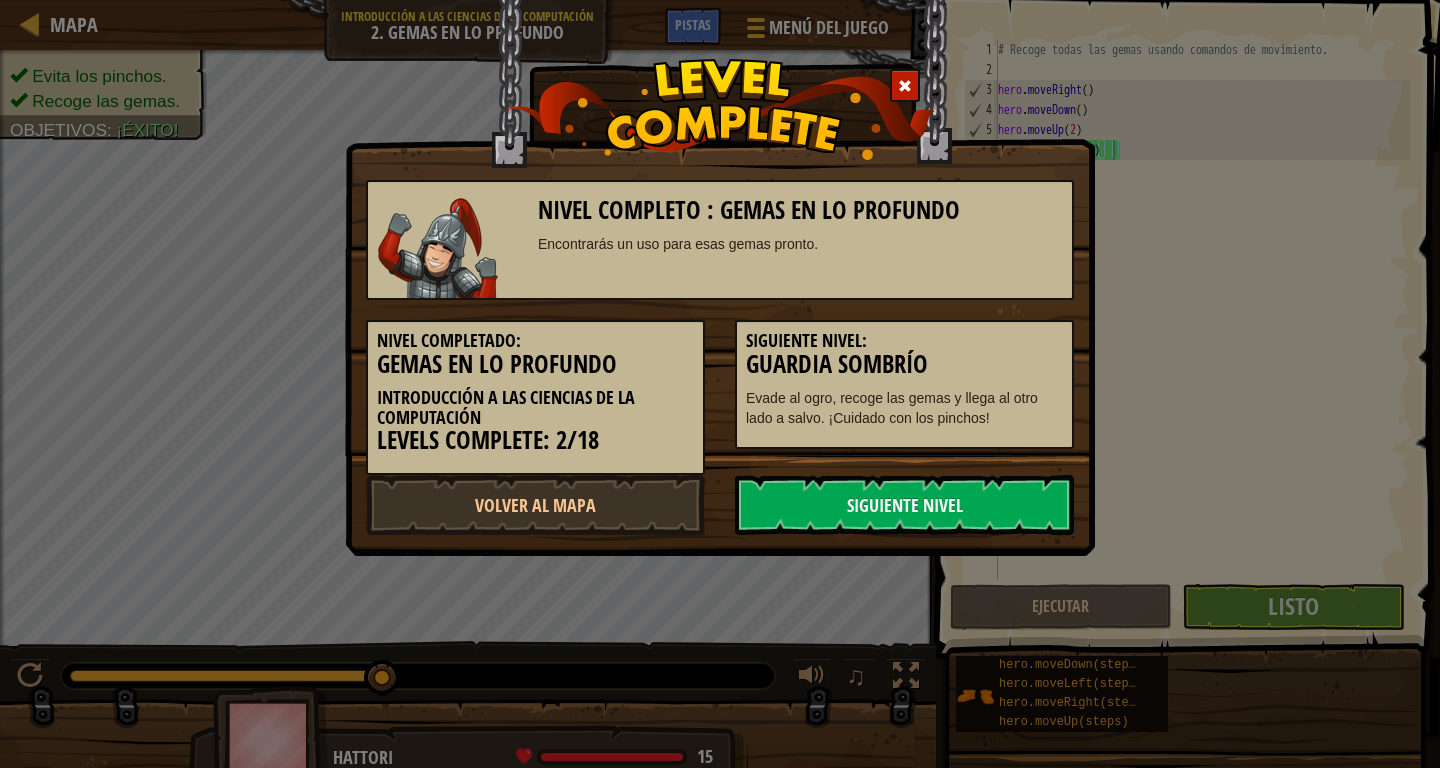 click on "Nivel Completado: Gemas en lo profundo Introducción a las Ciencias de la computación Levels Complete: 2/18 Siguiente Nivel: Guardia sombrío Evade al ogro, recoge las gemas y llega al otro lado a salvo. ¡Cuidado con los pinchos!" at bounding box center [720, 387] 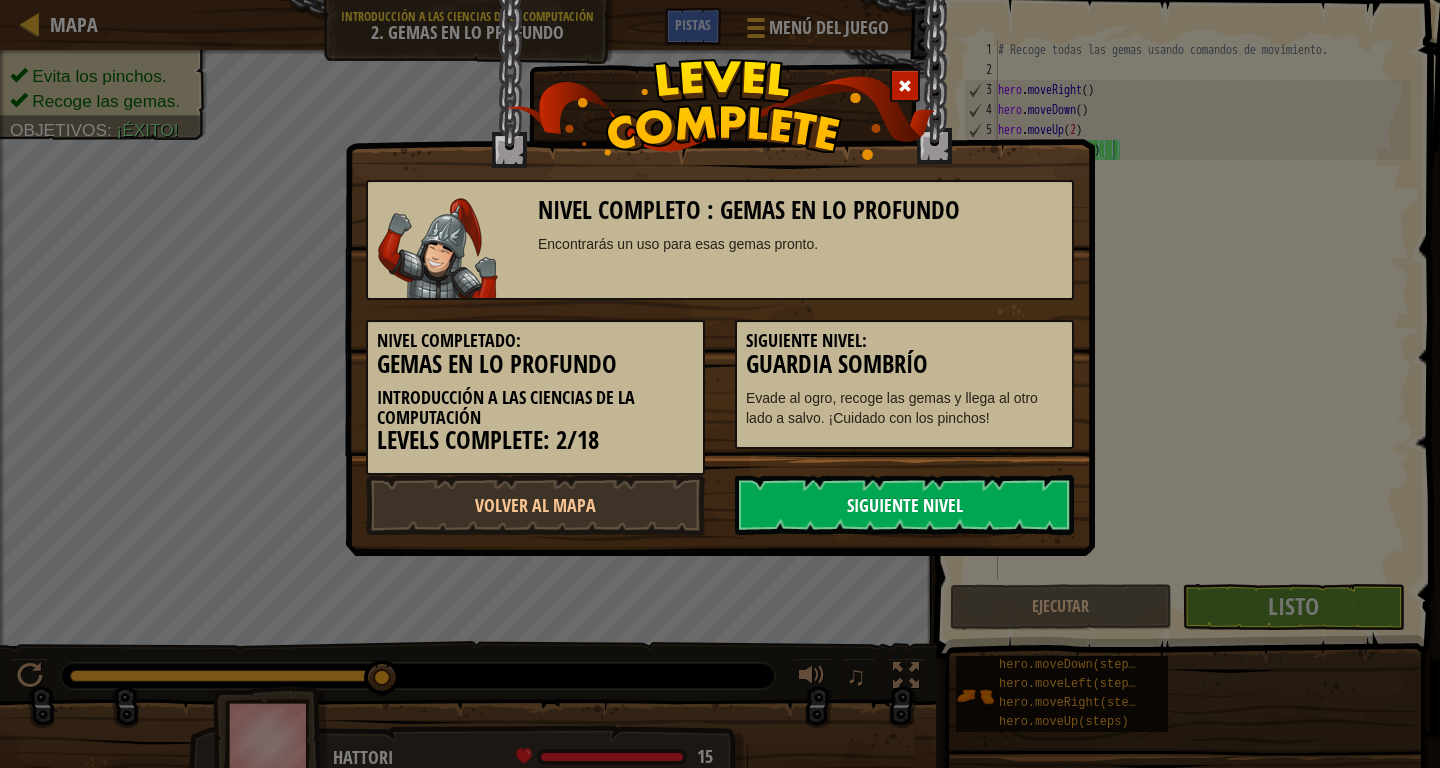 click on "Siguiente Nivel" at bounding box center [904, 505] 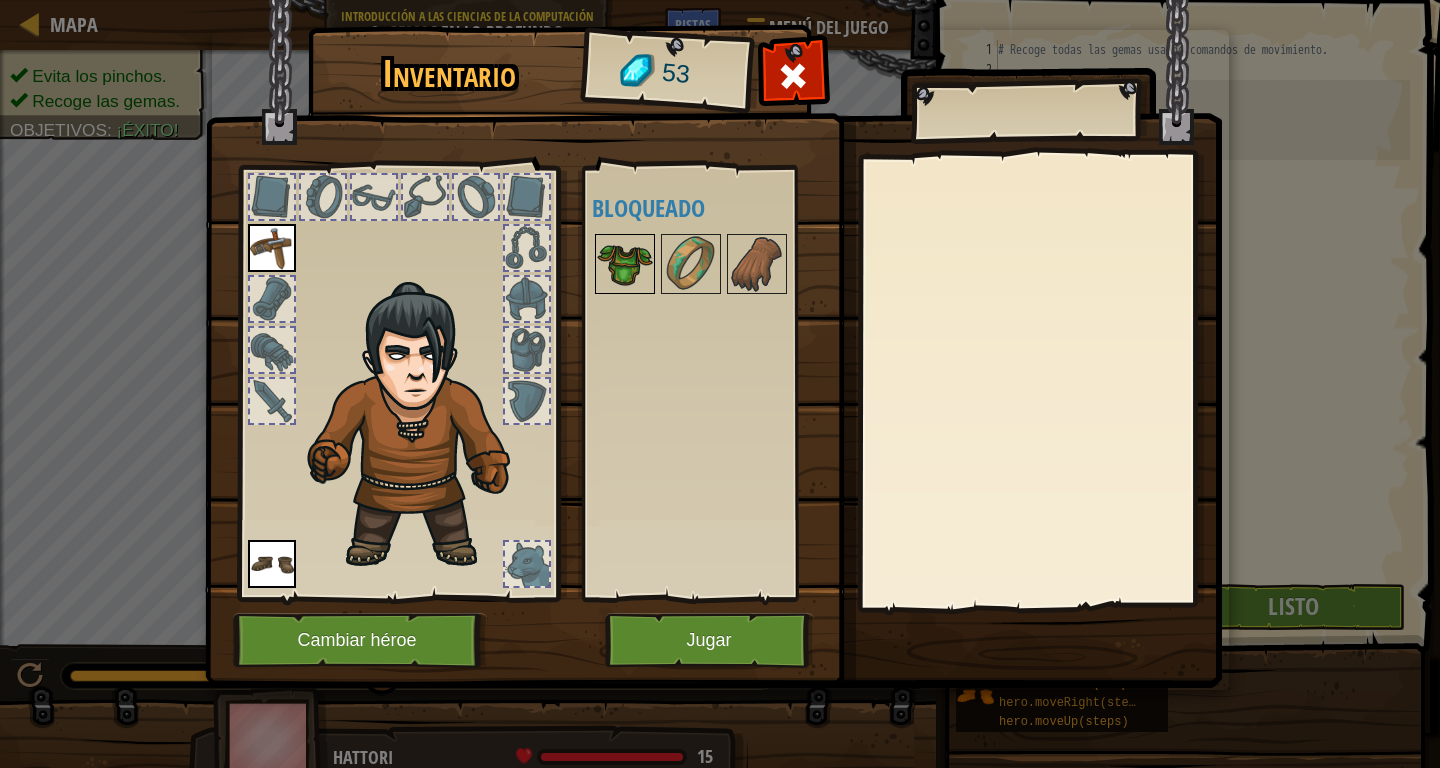 click at bounding box center [625, 264] 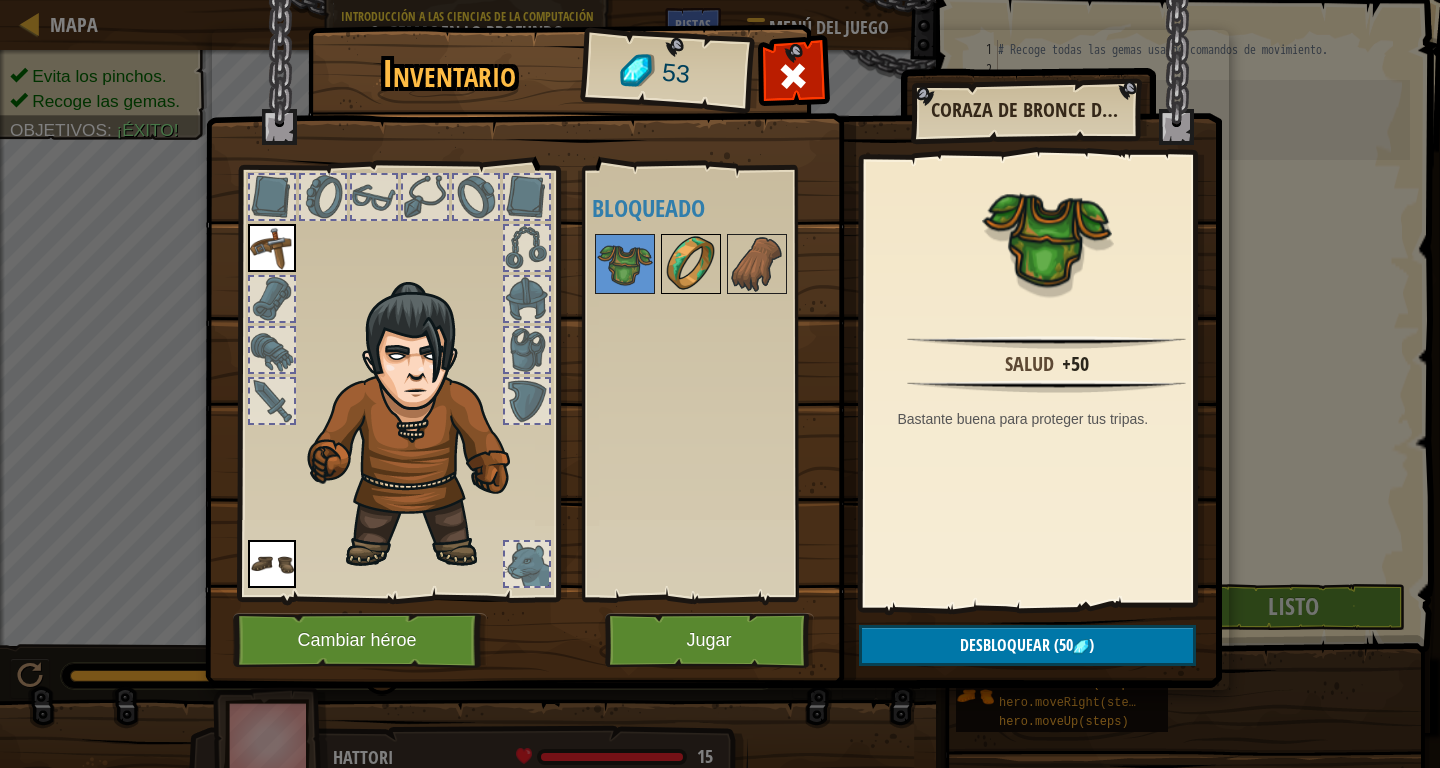 click at bounding box center [691, 264] 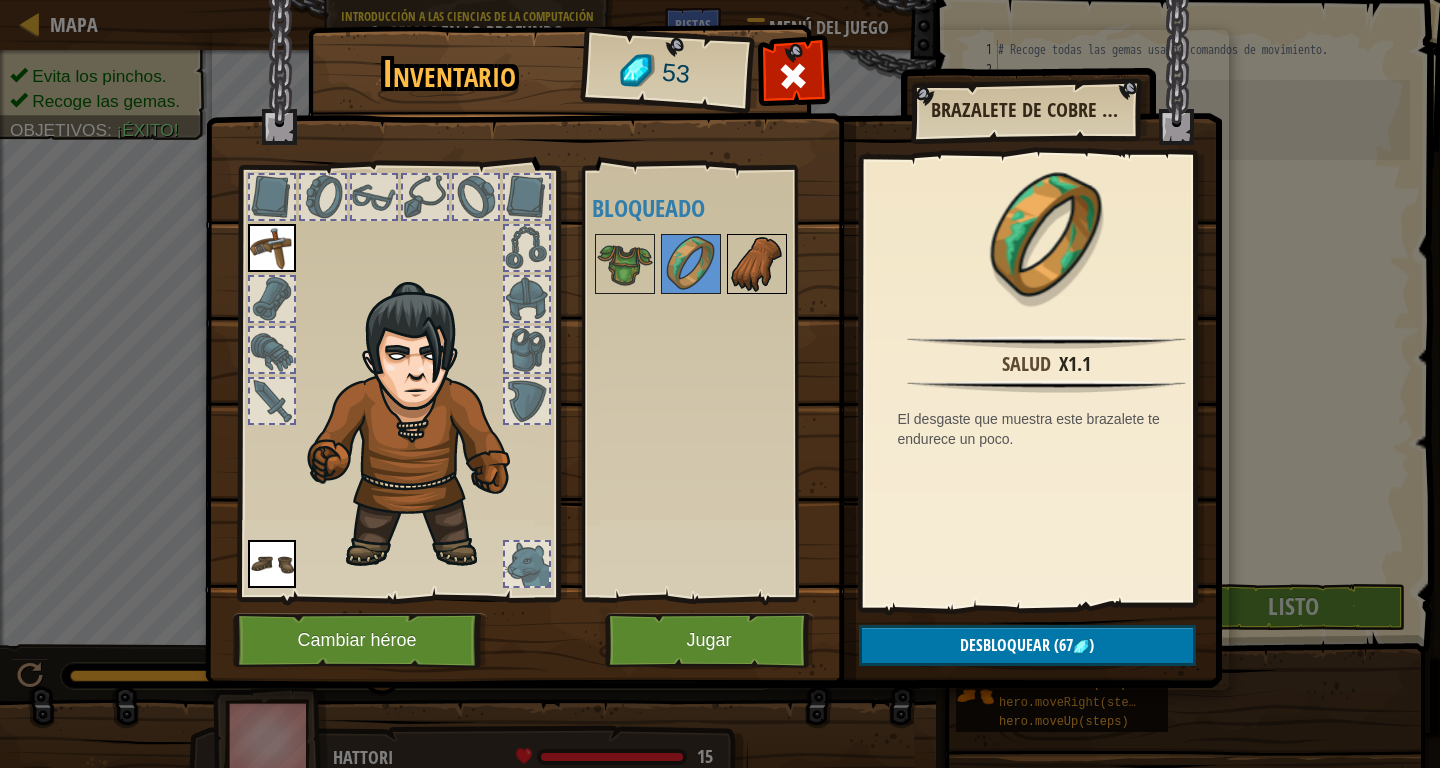 click at bounding box center [757, 264] 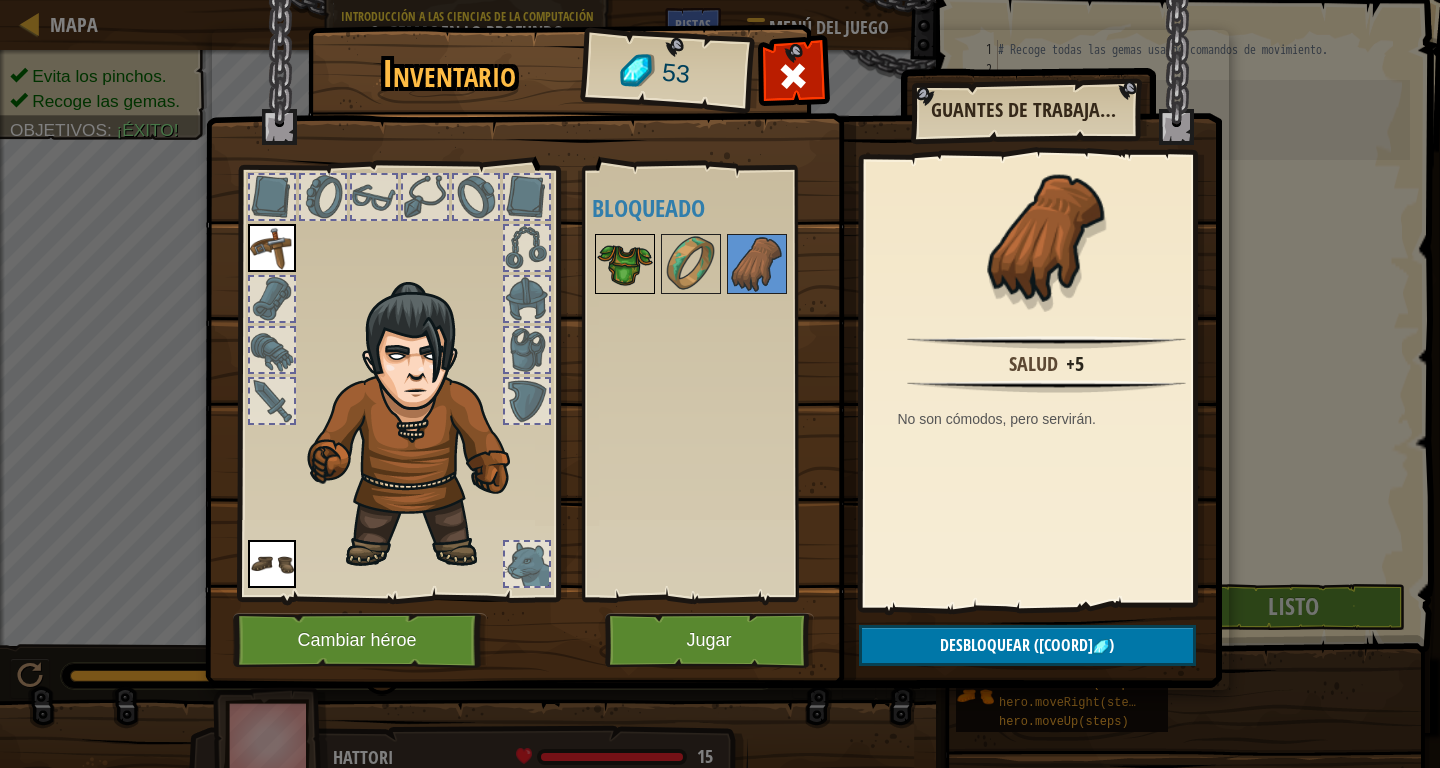 click at bounding box center [625, 264] 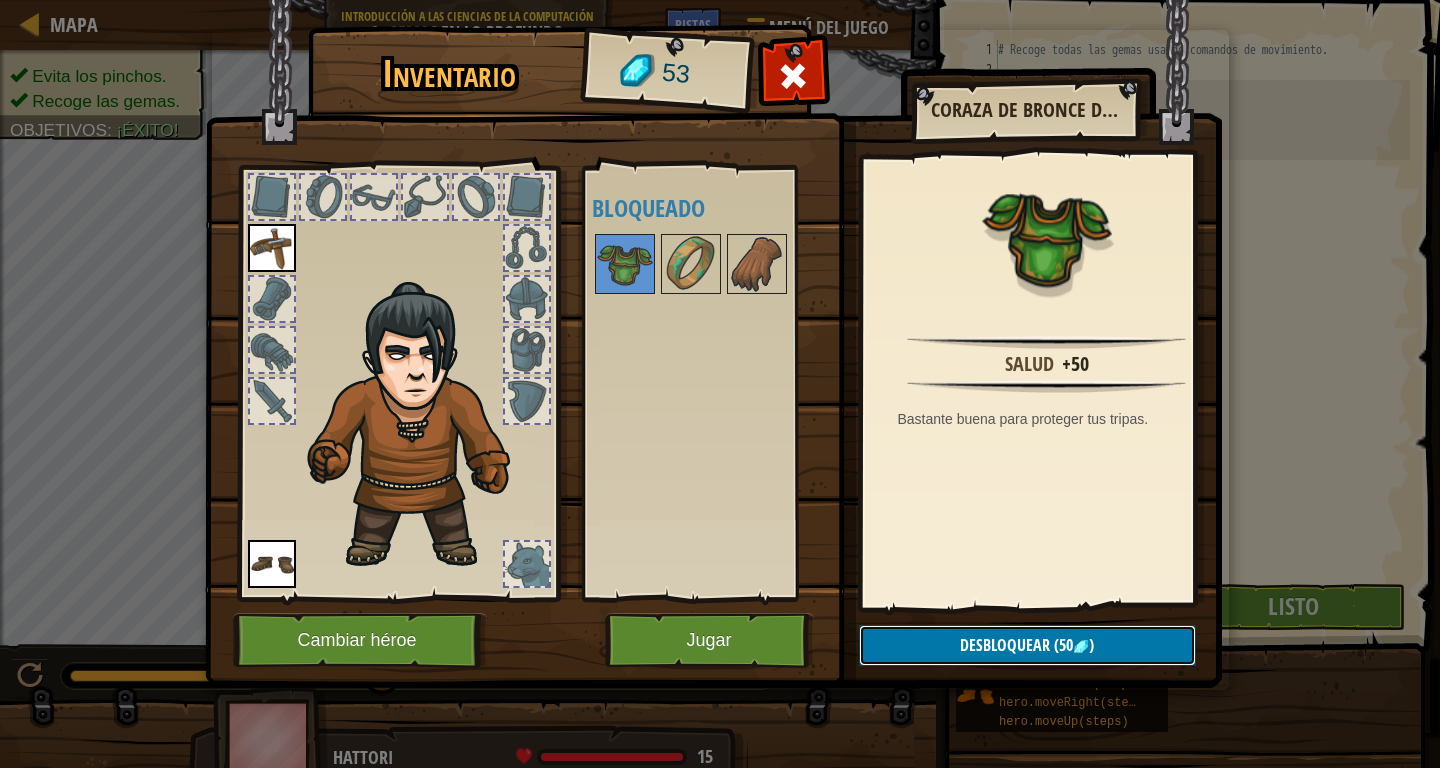 click on "Desbloquear" at bounding box center (1005, 645) 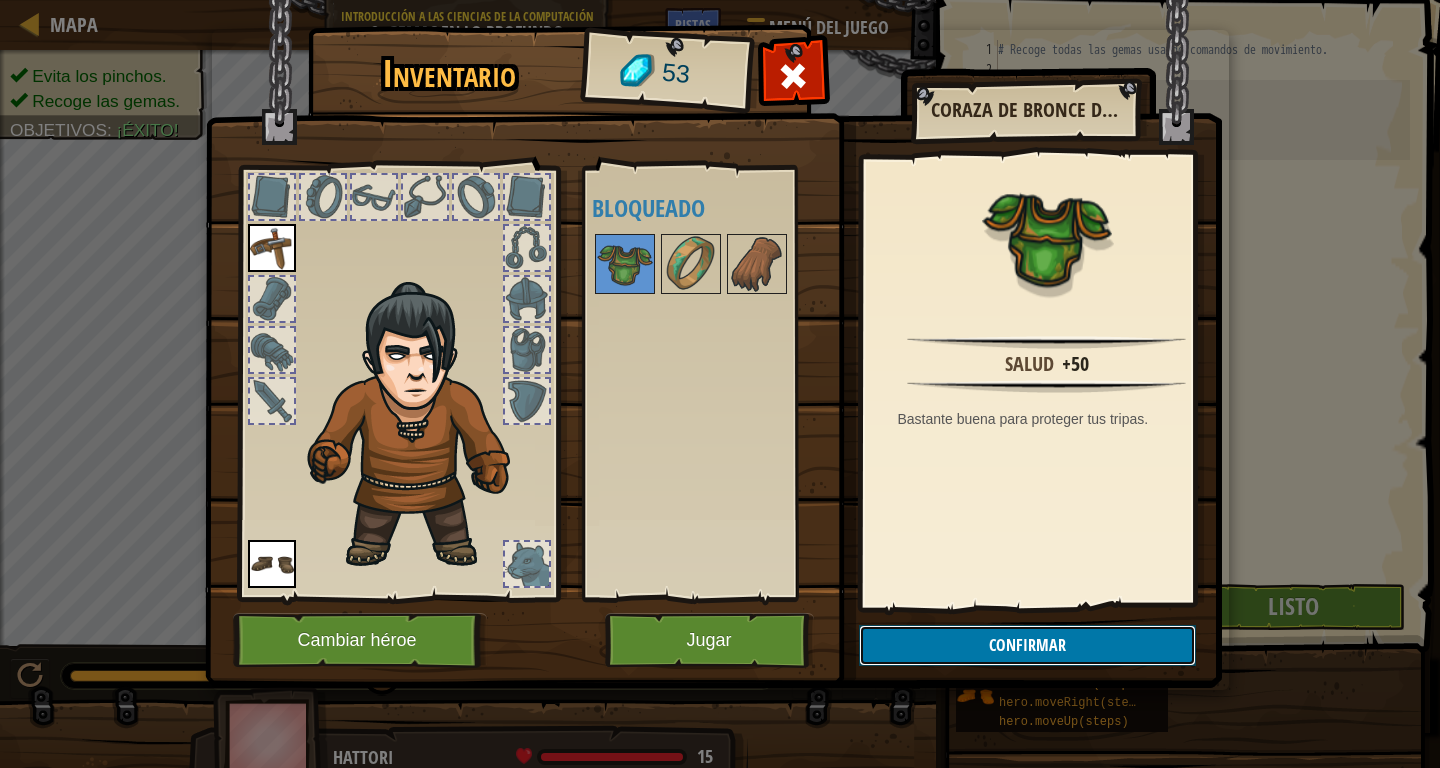 click on "Confirmar" at bounding box center [1027, 645] 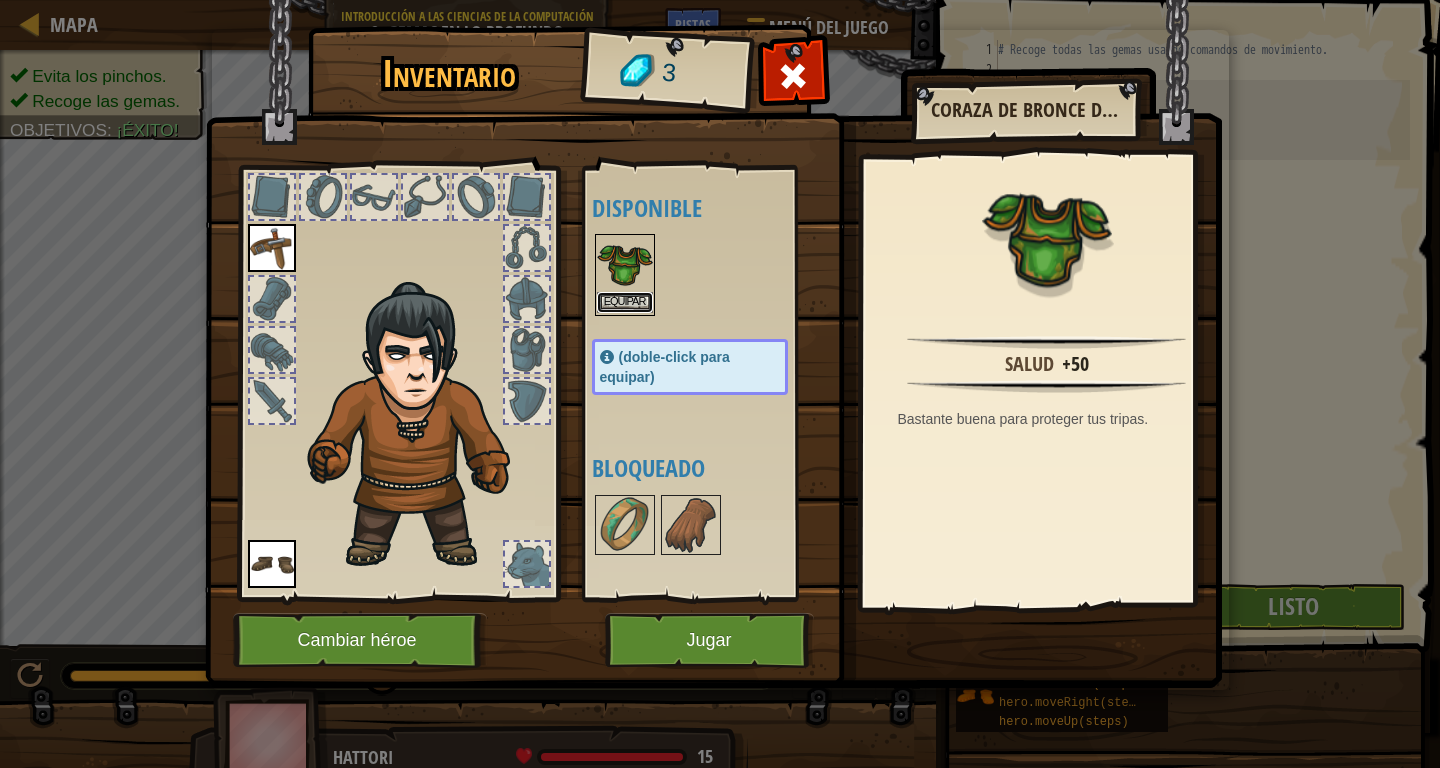click on "Equipar" at bounding box center [625, 302] 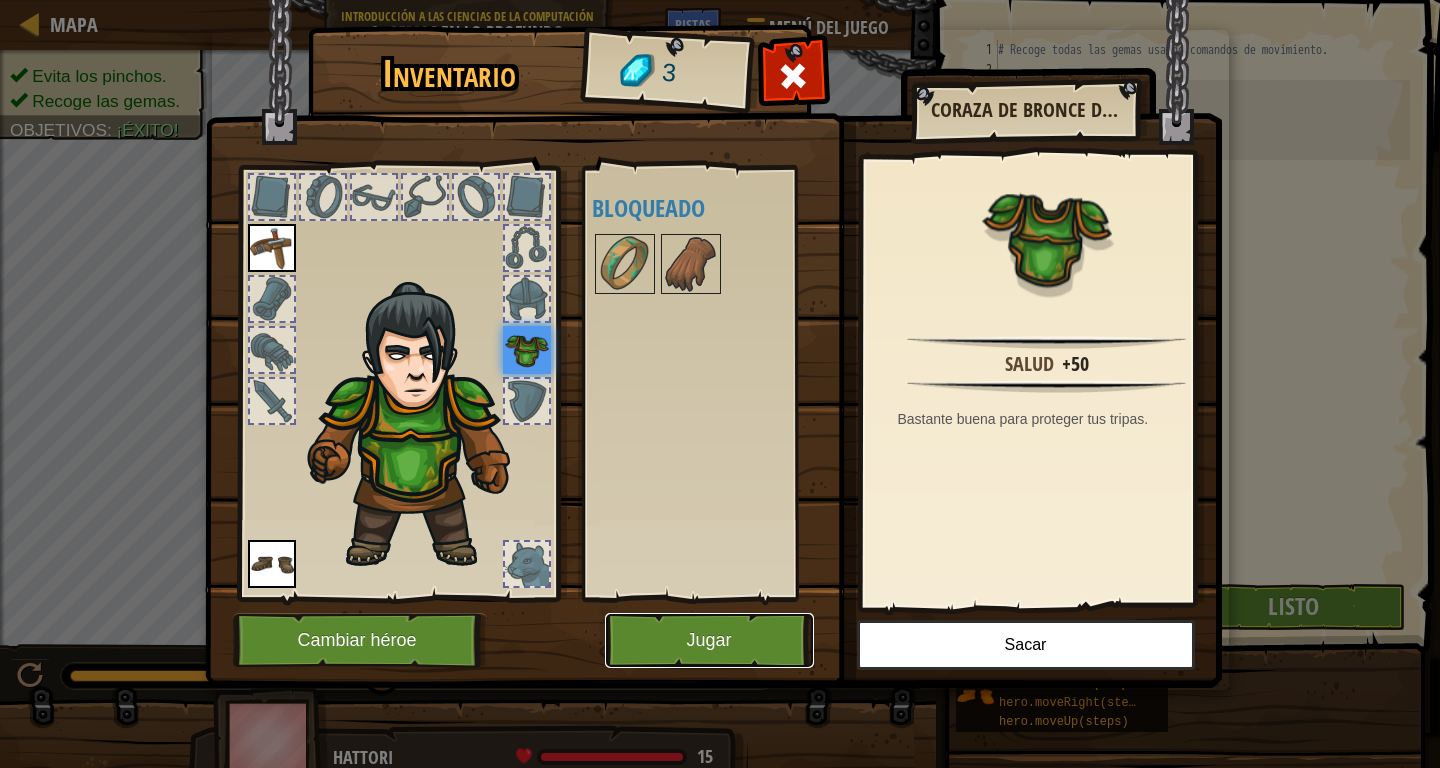 click on "Jugar" at bounding box center (709, 640) 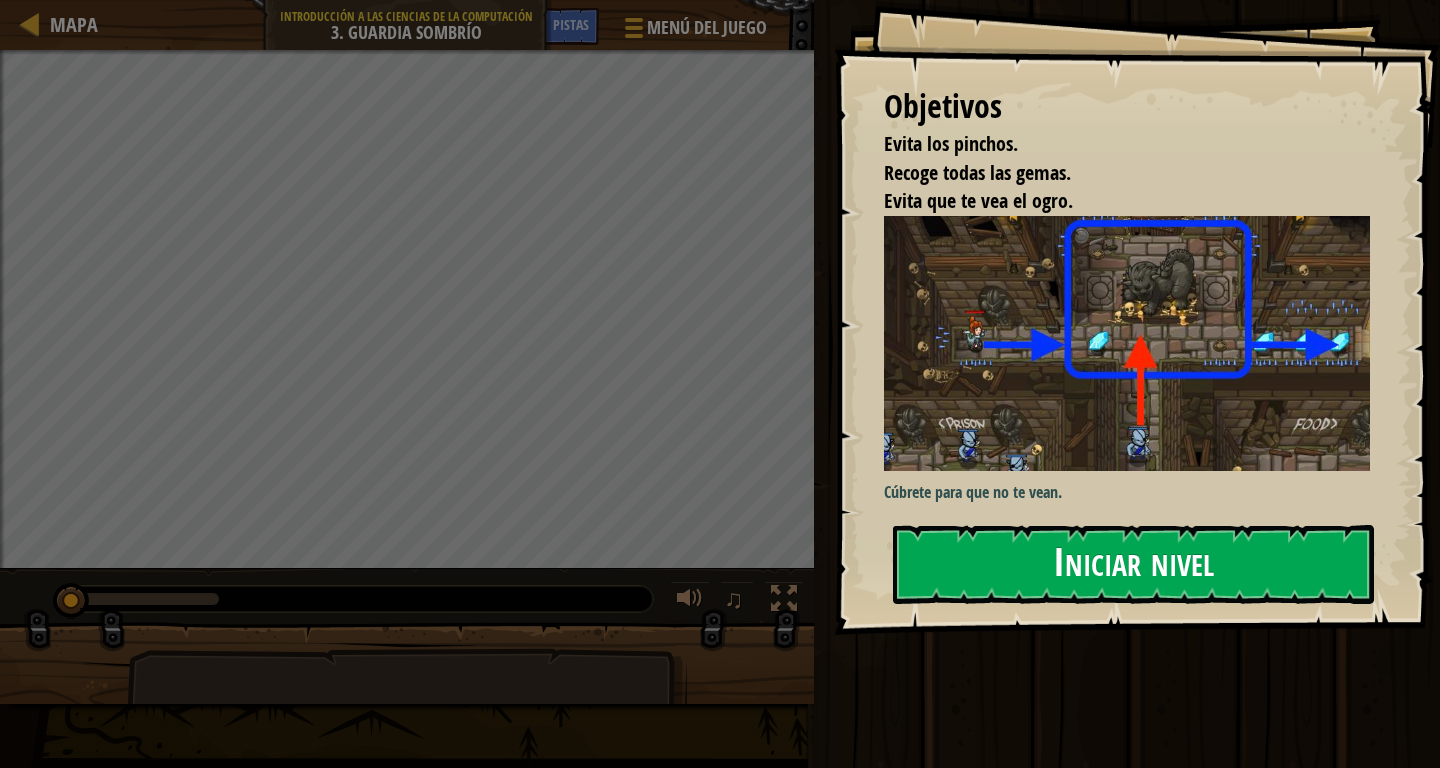click on "Iniciar nivel" at bounding box center [1133, 564] 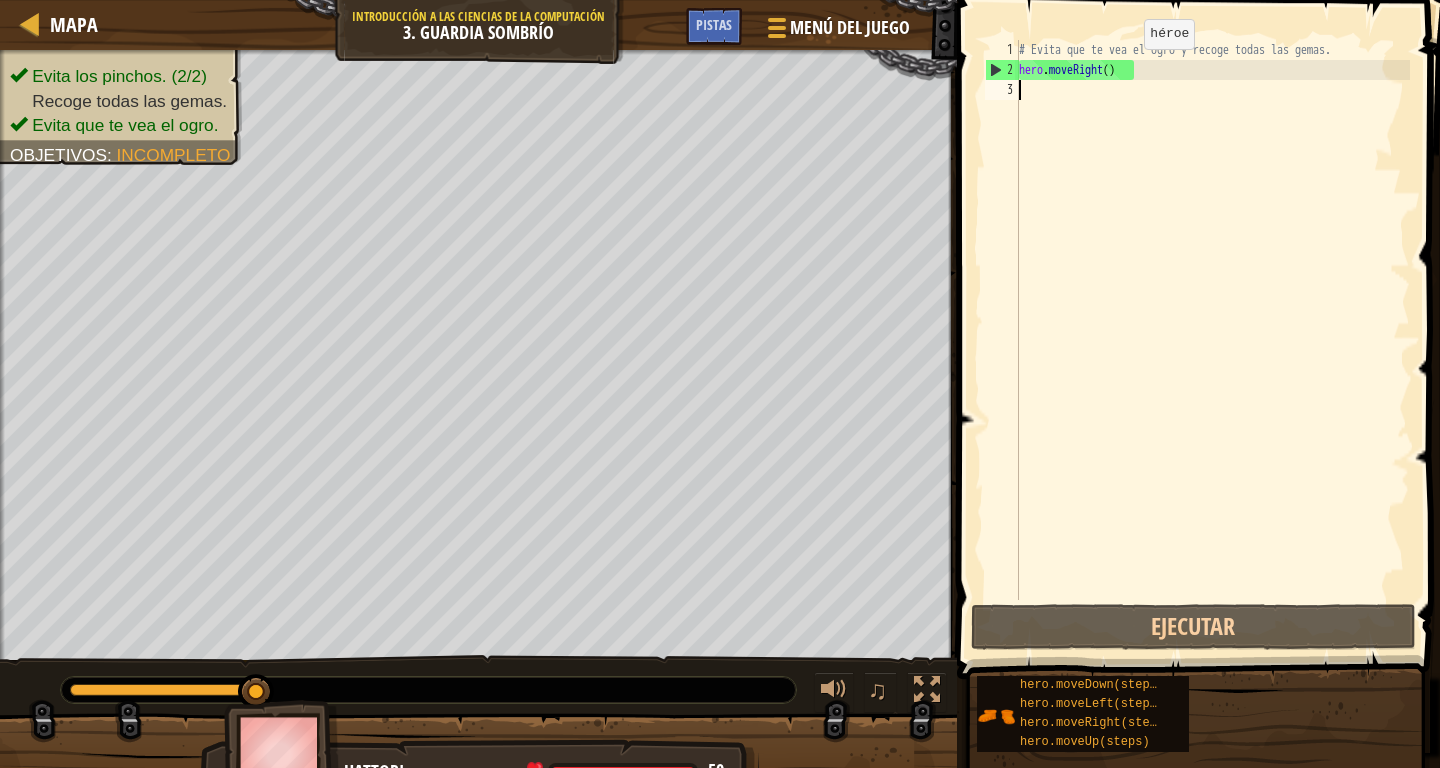 click on "# Evita que te vea el ogro y recoge todas las gemas. hero . moveRight ( )" at bounding box center [1212, 340] 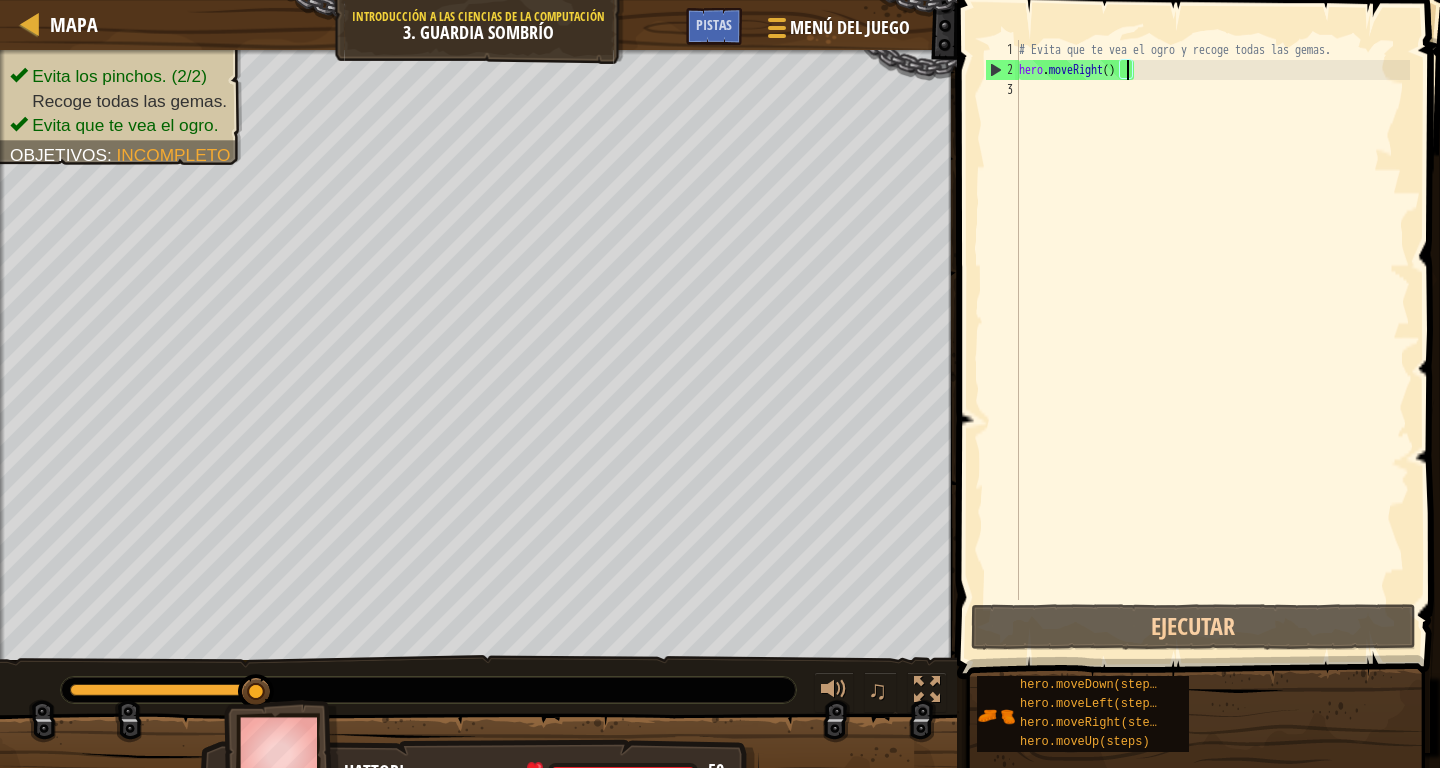 scroll, scrollTop: 9, scrollLeft: 9, axis: both 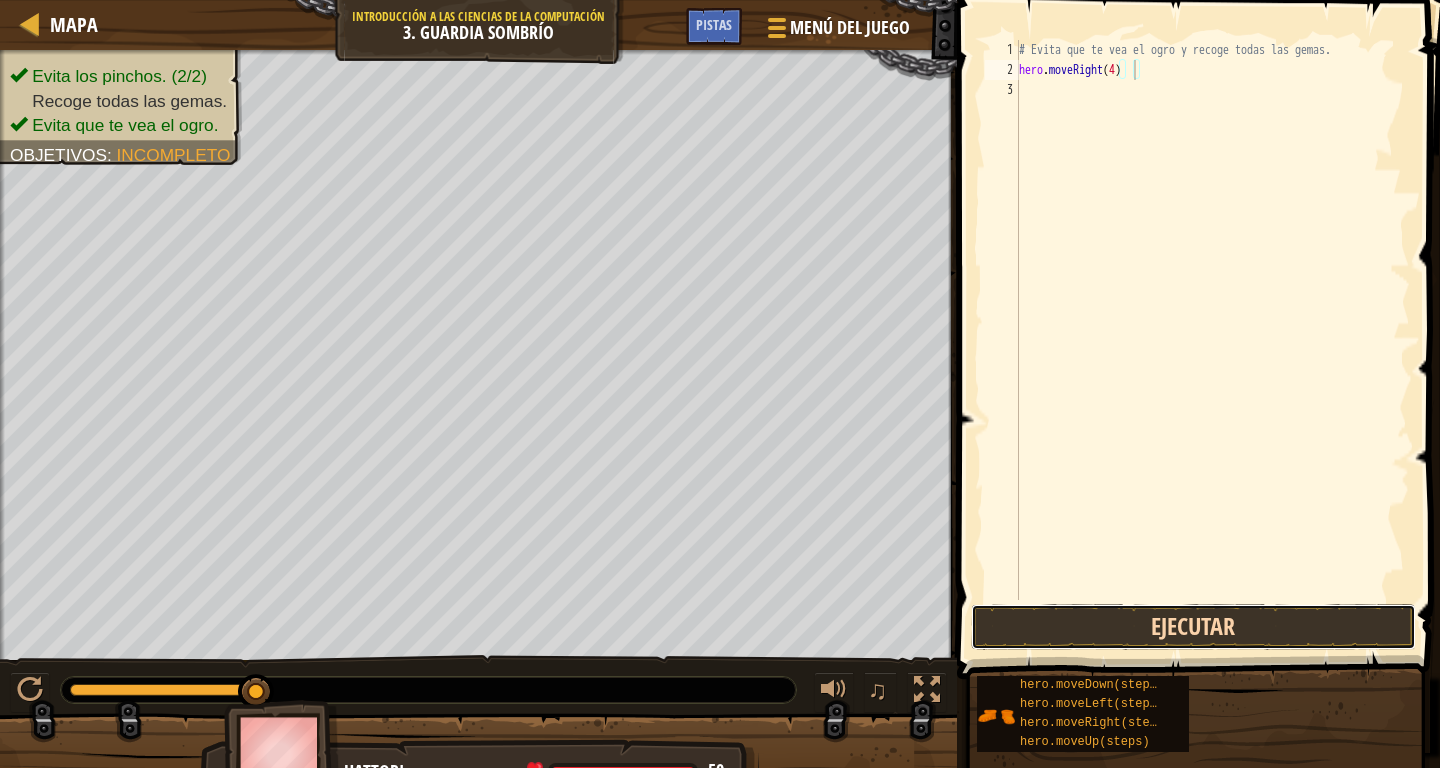 click on "Ejecutar" at bounding box center (1193, 627) 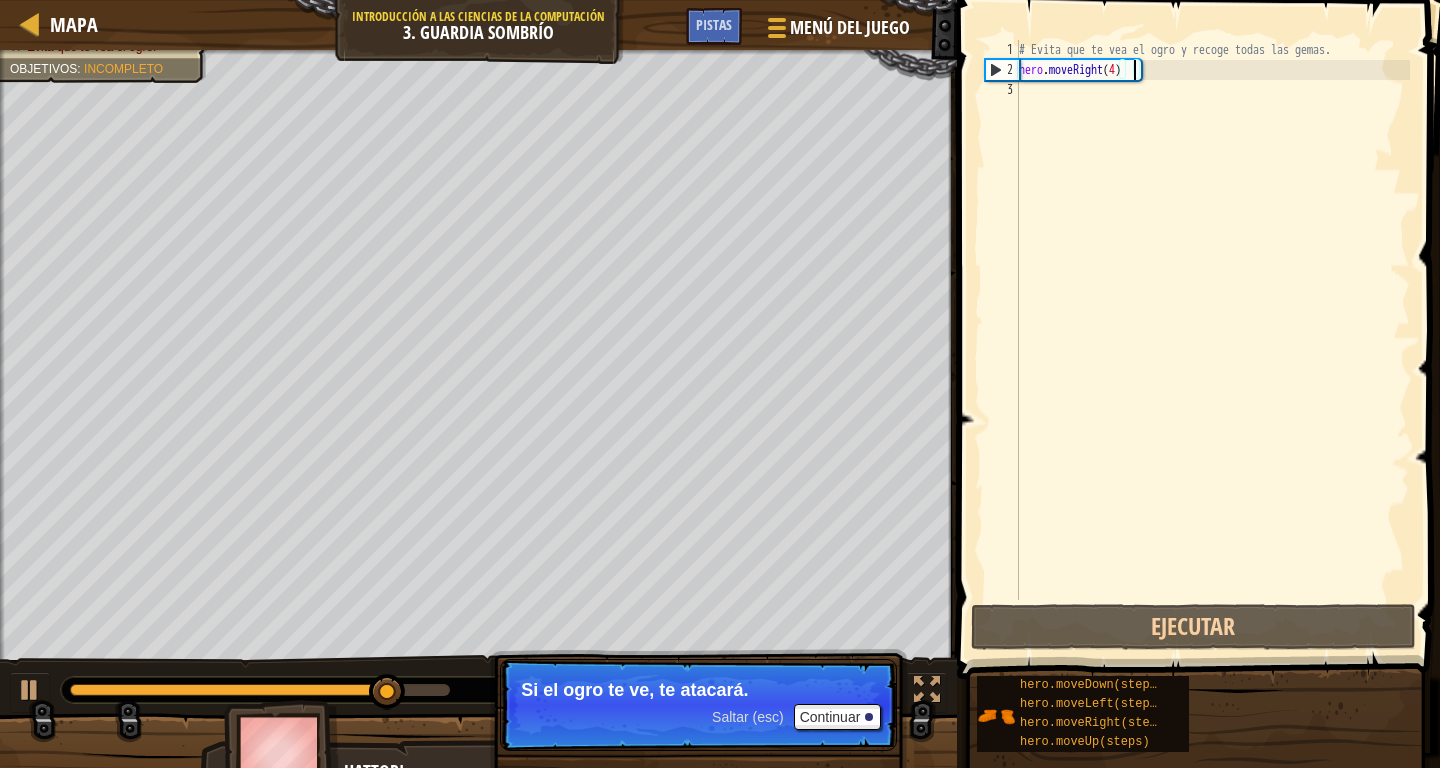 type on "hero.moveRight()" 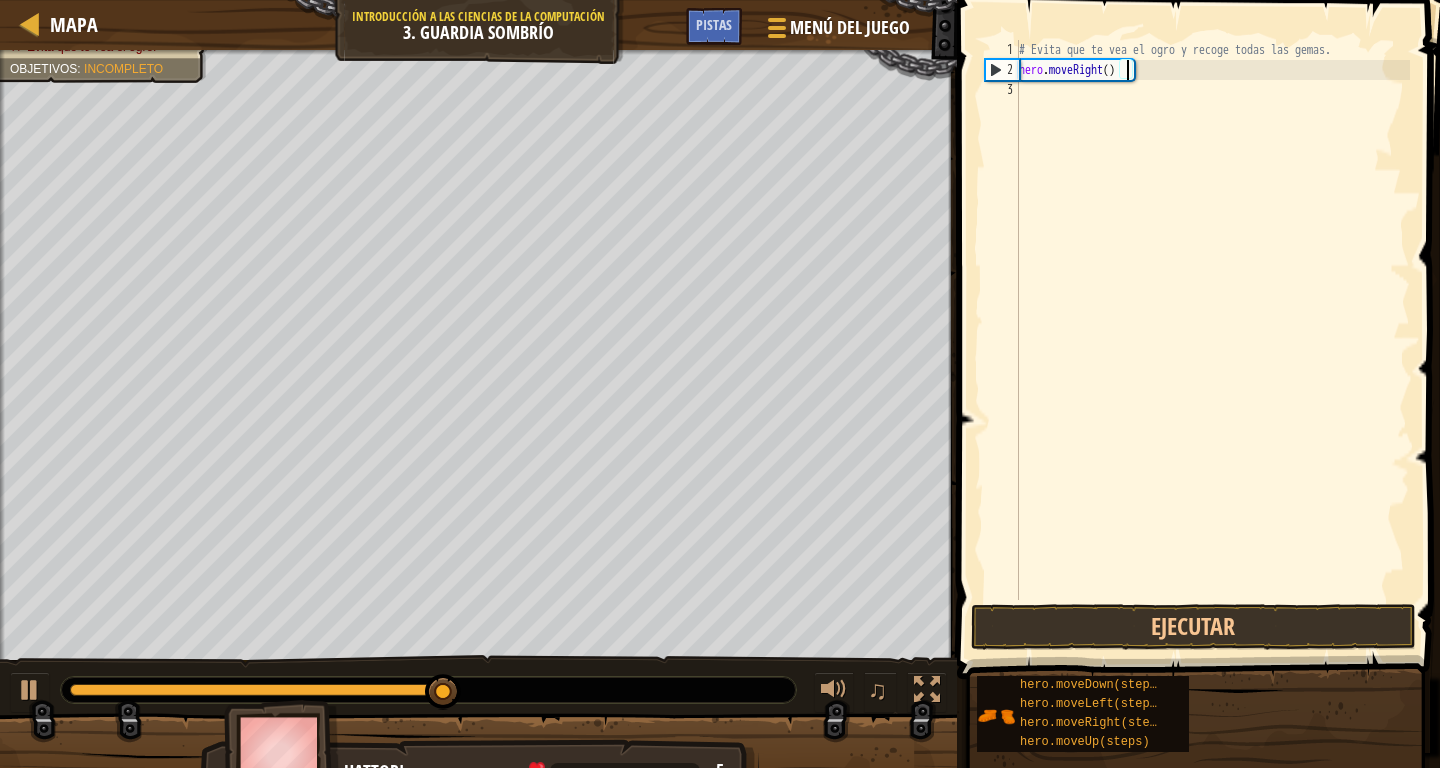 click on "# Evita que te vea el ogro y recoge todas las gemas. hero . moveRight ( )" at bounding box center [1212, 340] 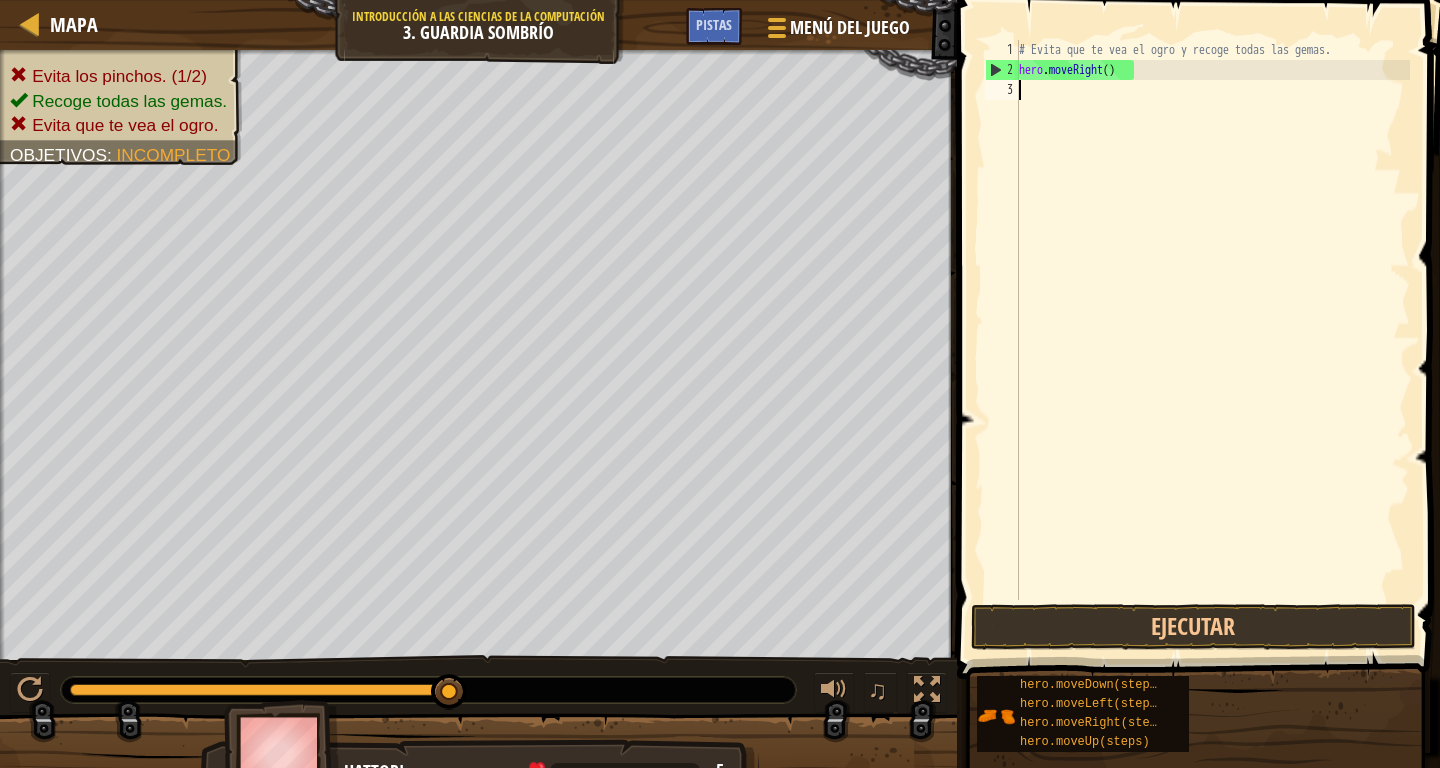 scroll, scrollTop: 9, scrollLeft: 0, axis: vertical 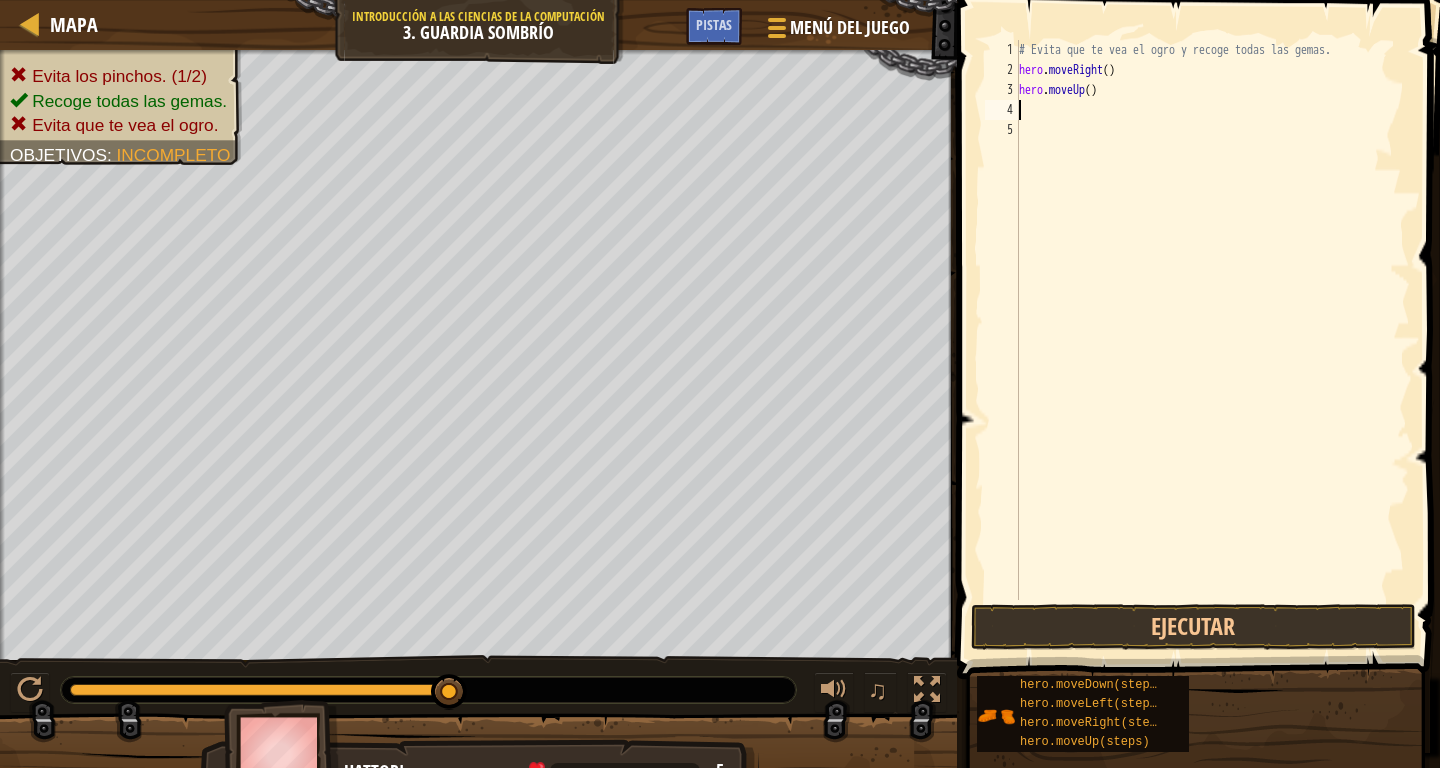 type on "h" 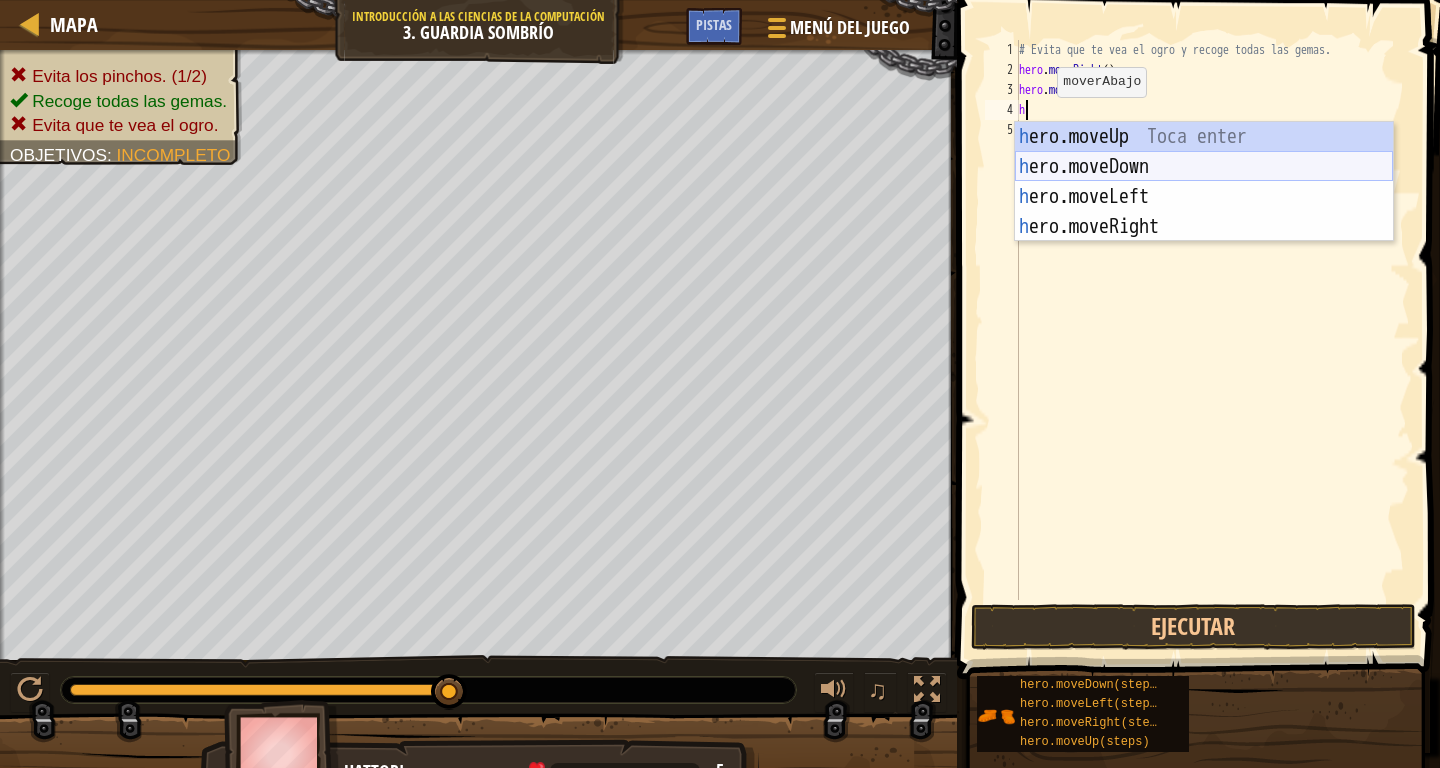 click on "h ero.moveUp Toca enter h ero.moveDown Toca enter h ero.moveLeft Toca enter h ero.moveRight Toca enter" at bounding box center (1204, 212) 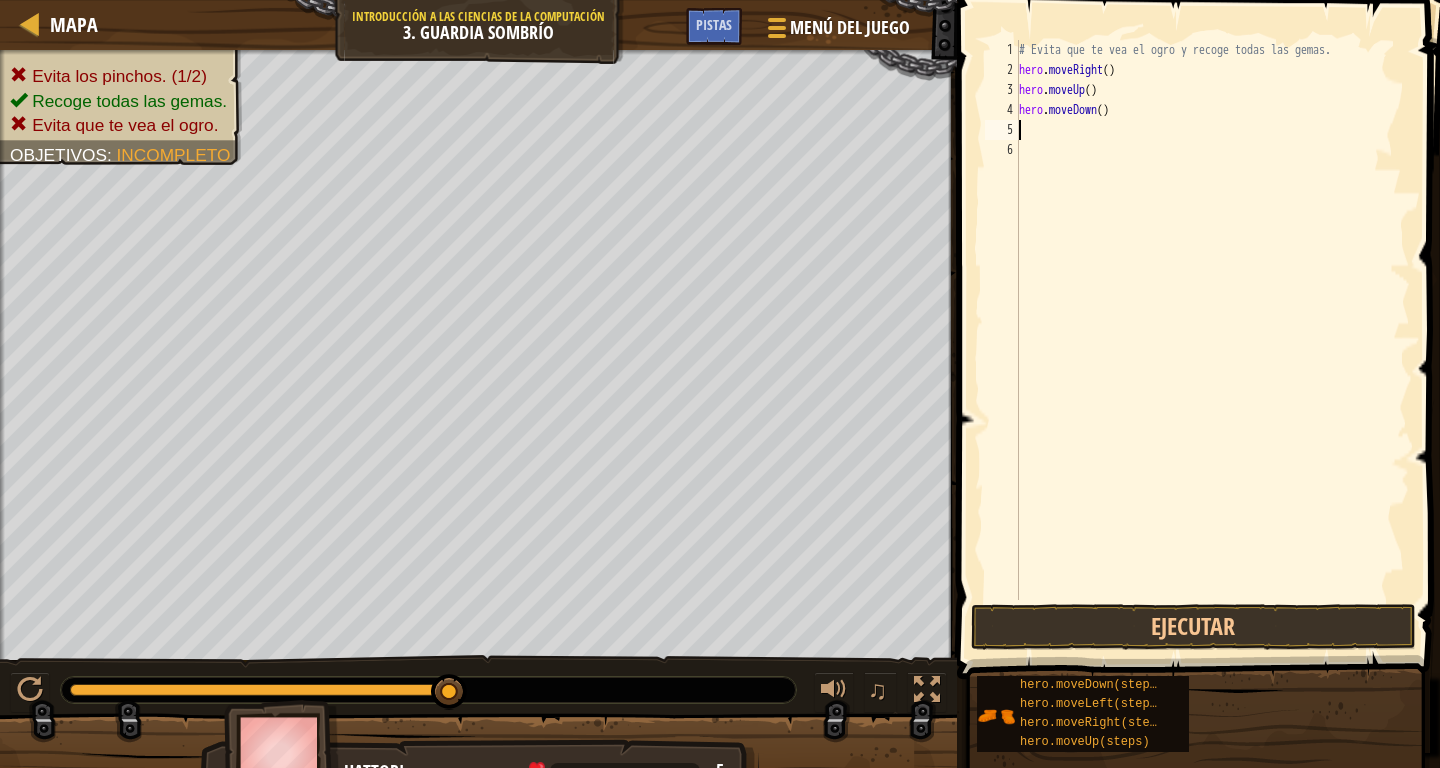 type on "h" 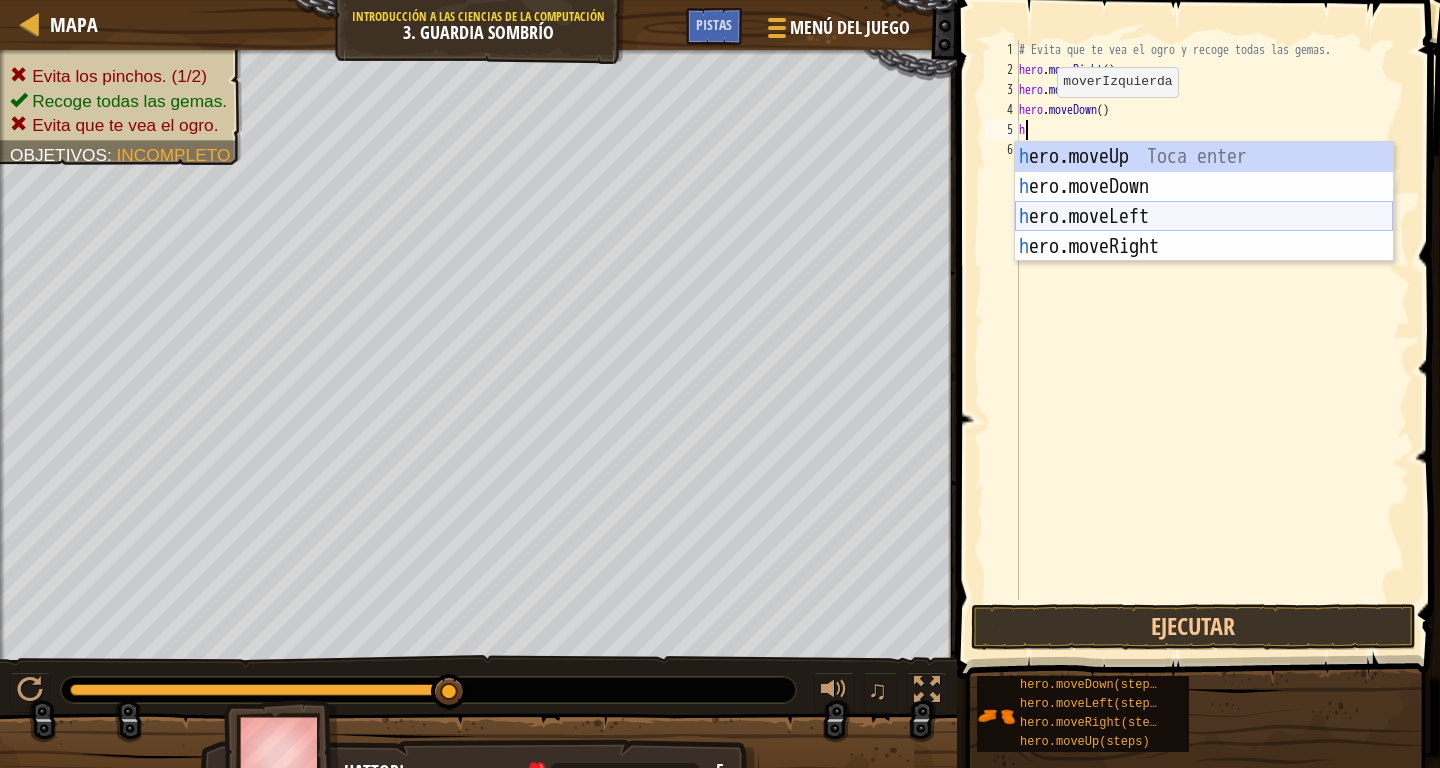 click on "h ero.moveUp Toca enter h ero.moveDown Toca enter h ero.moveLeft Toca enter h ero.moveRight Toca enter" at bounding box center (1204, 232) 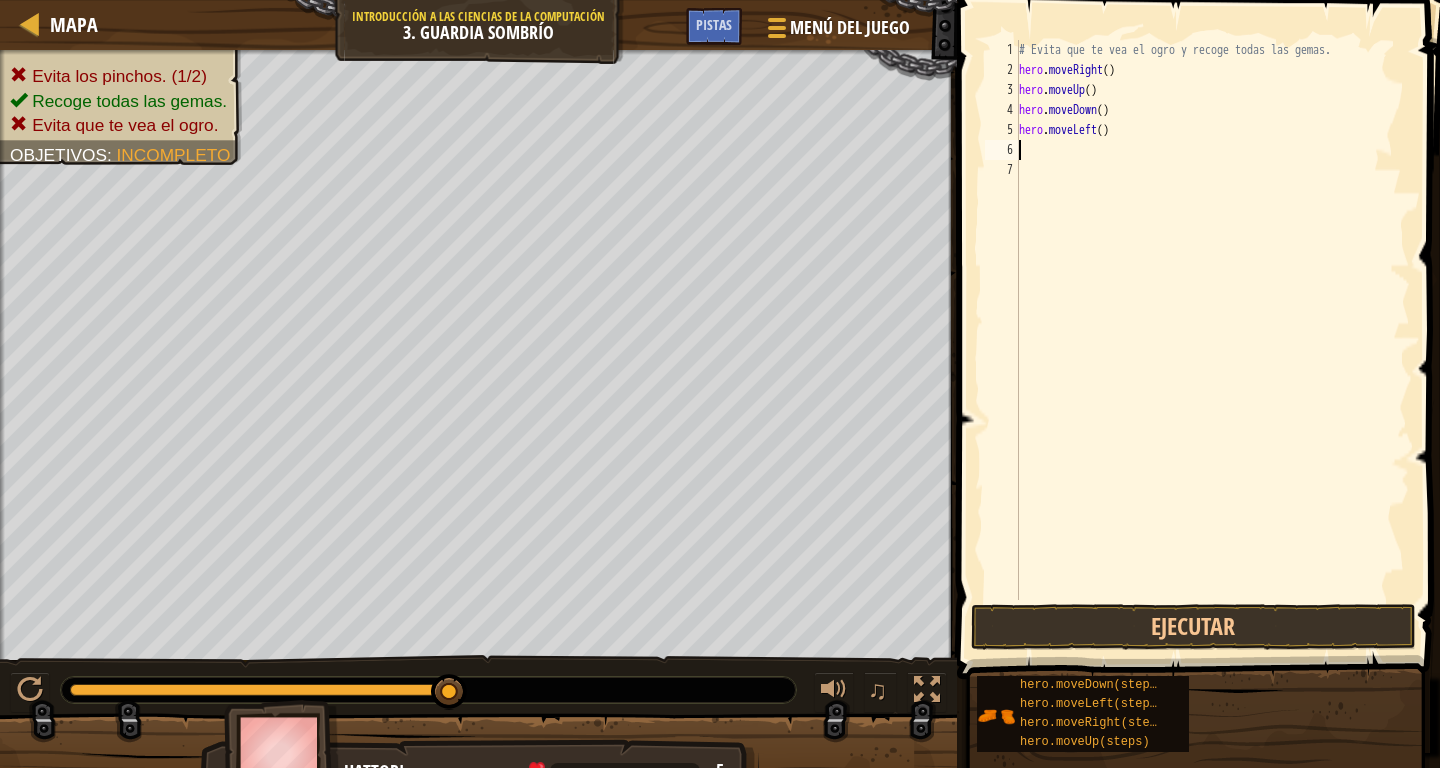 click on "# Evita que te vea el ogro y recoge todas las gemas. hero . moveRight ( ) hero . moveUp ( ) hero . moveDown ( ) hero . moveLeft ( )" at bounding box center [1212, 340] 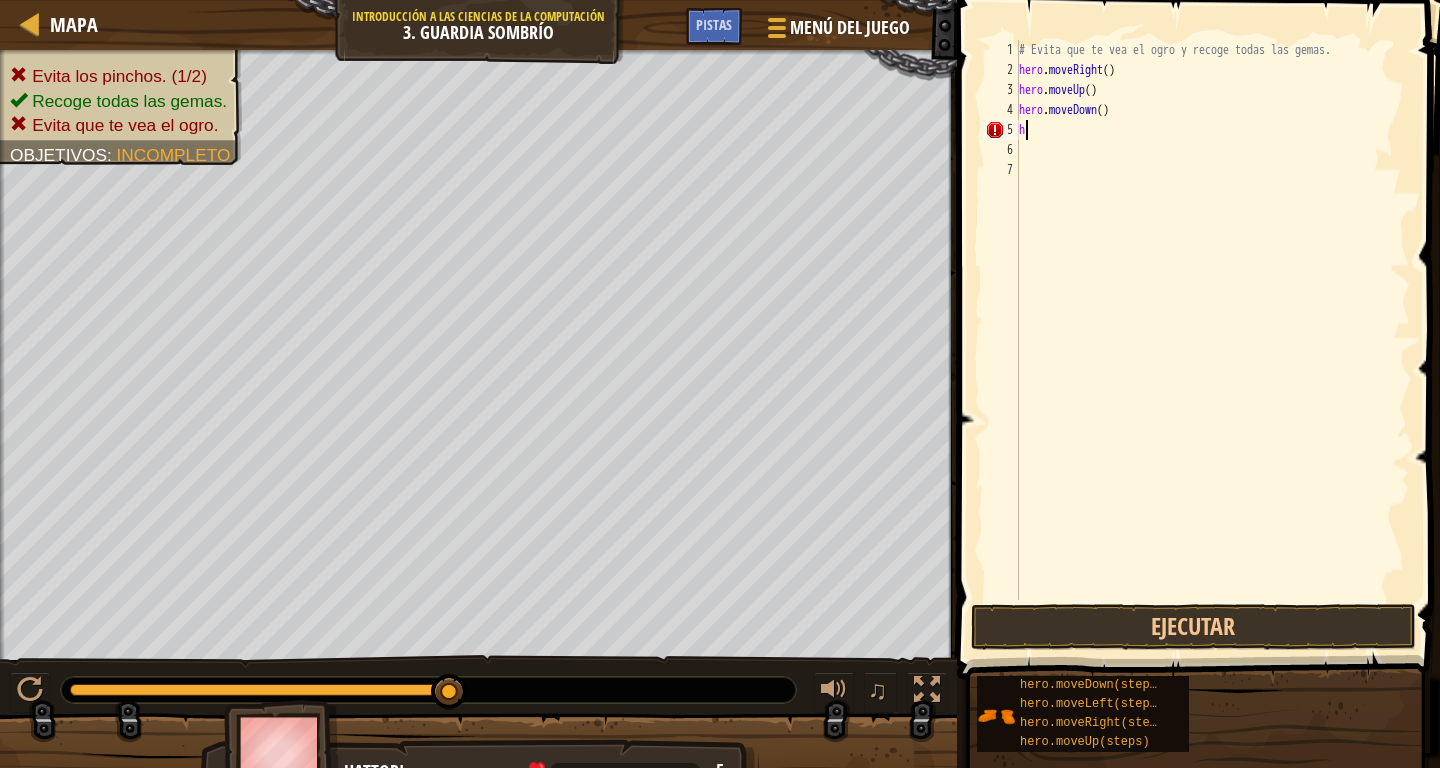type on "h" 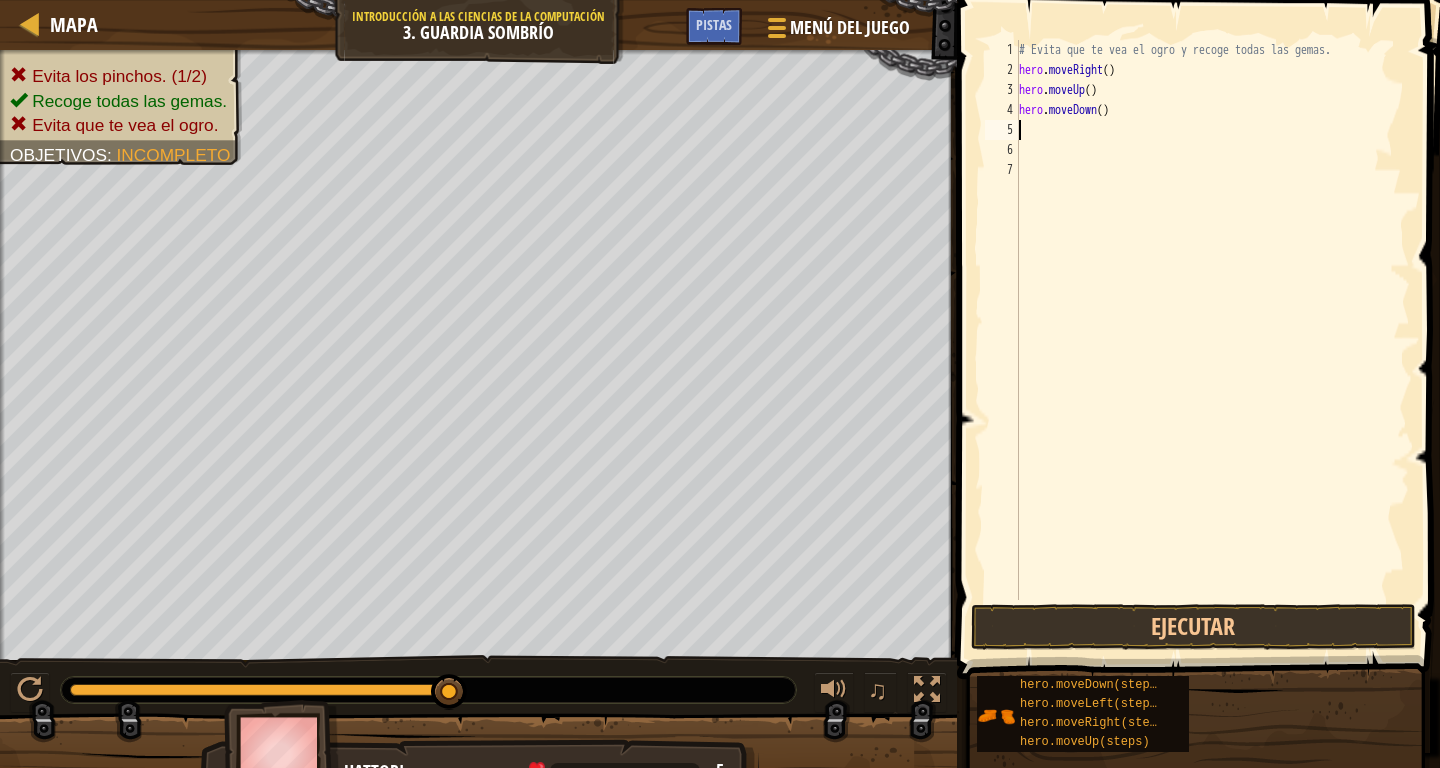 type on "h" 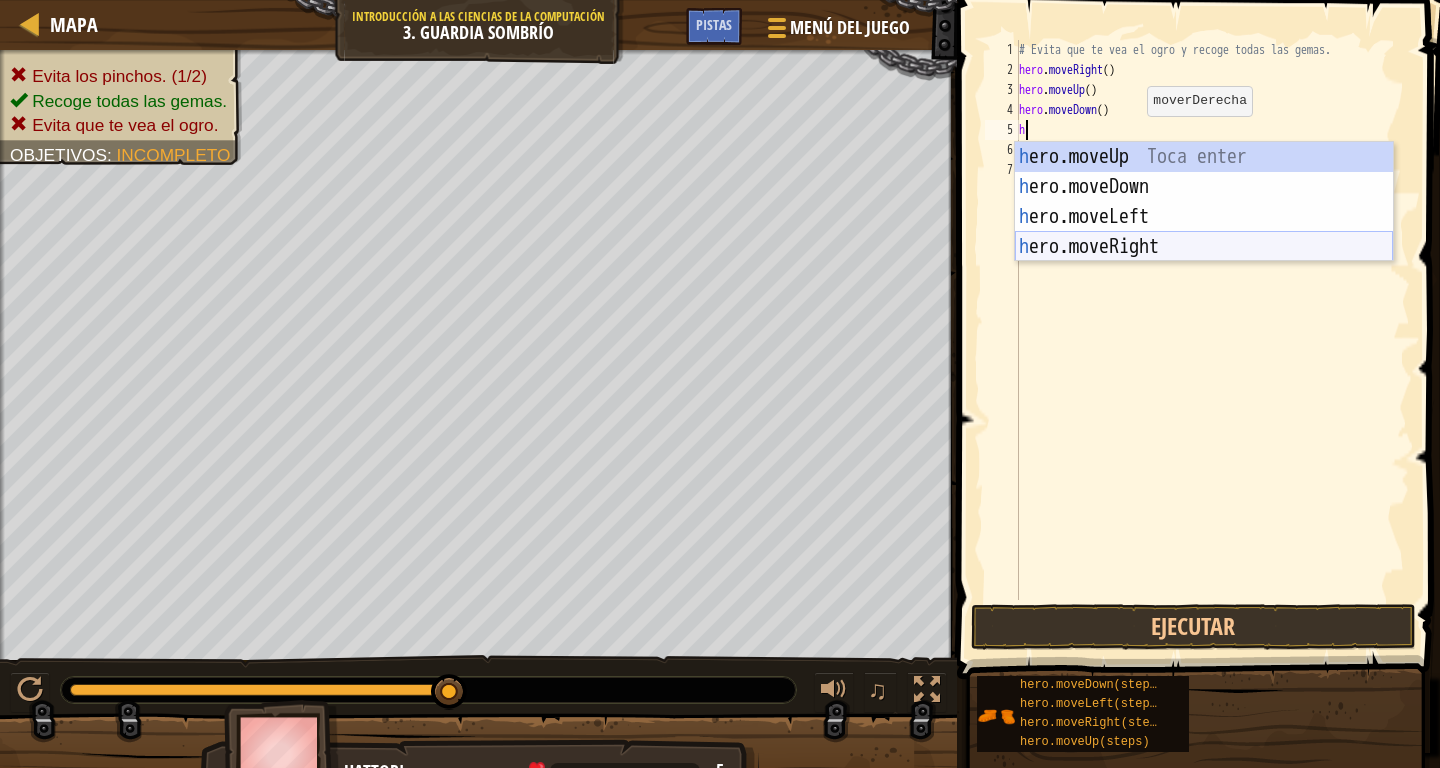 click on "h ero.moveUp Toca enter h ero.moveDown Toca enter h ero.moveLeft Toca enter h ero.moveRight Toca enter" at bounding box center [1204, 232] 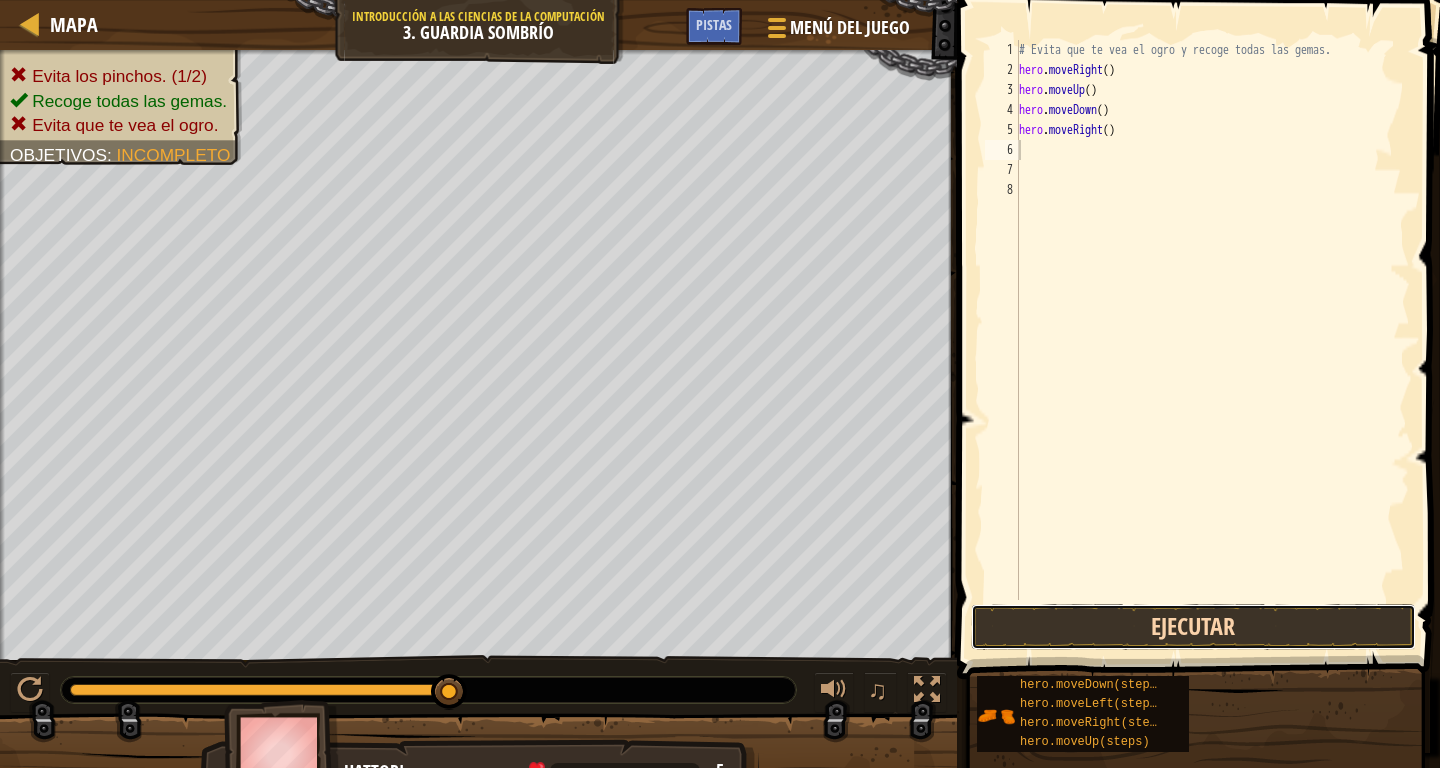 click on "Ejecutar" at bounding box center [1193, 627] 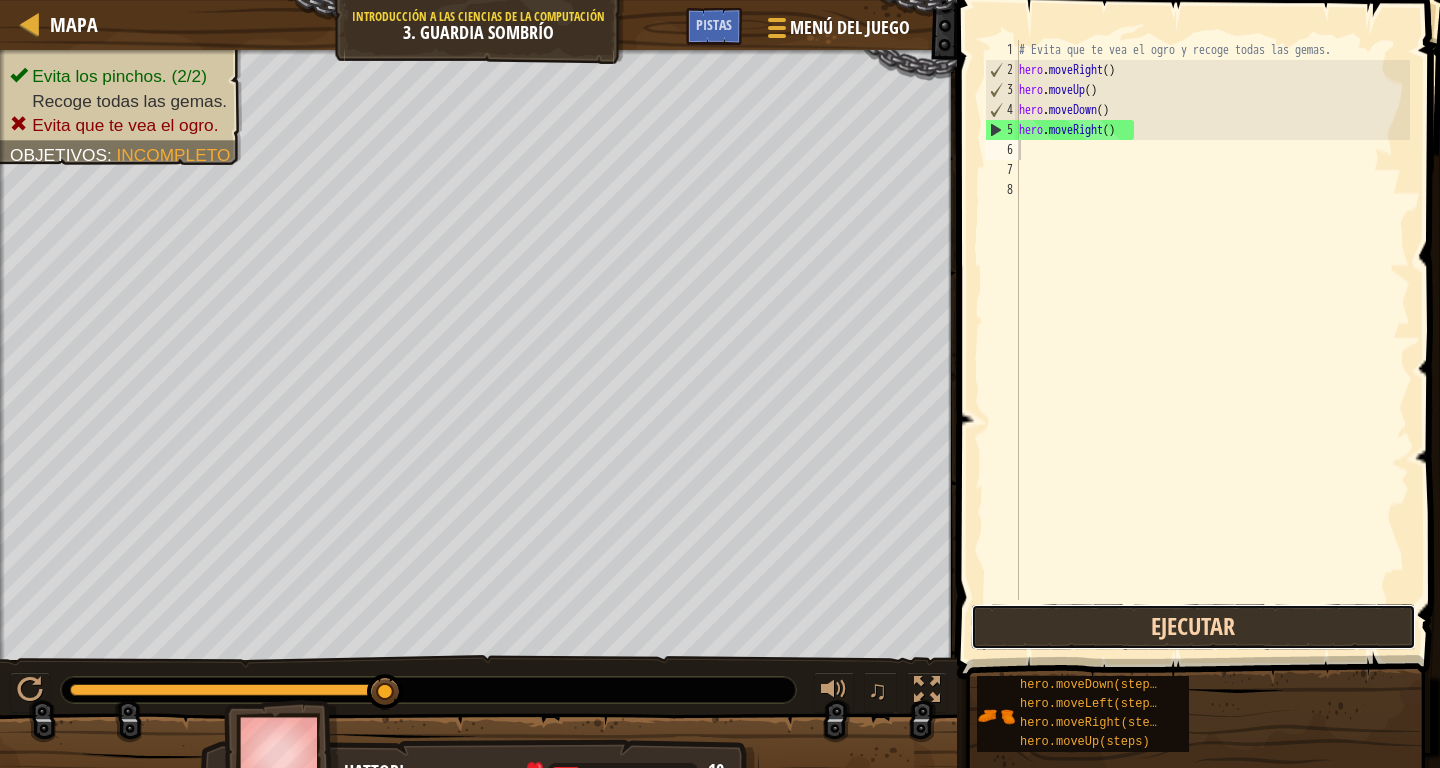click on "Ejecutar" at bounding box center [1193, 627] 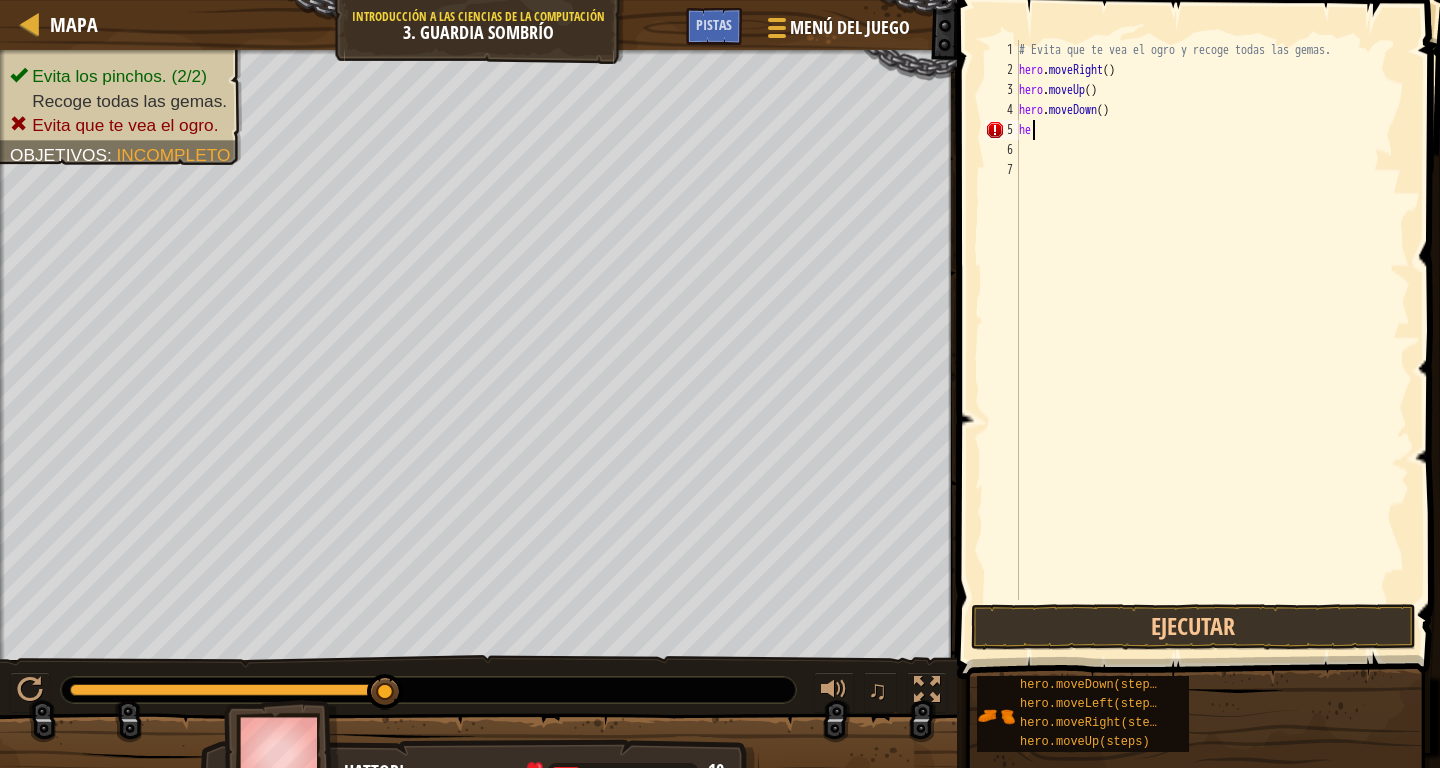 type on "h" 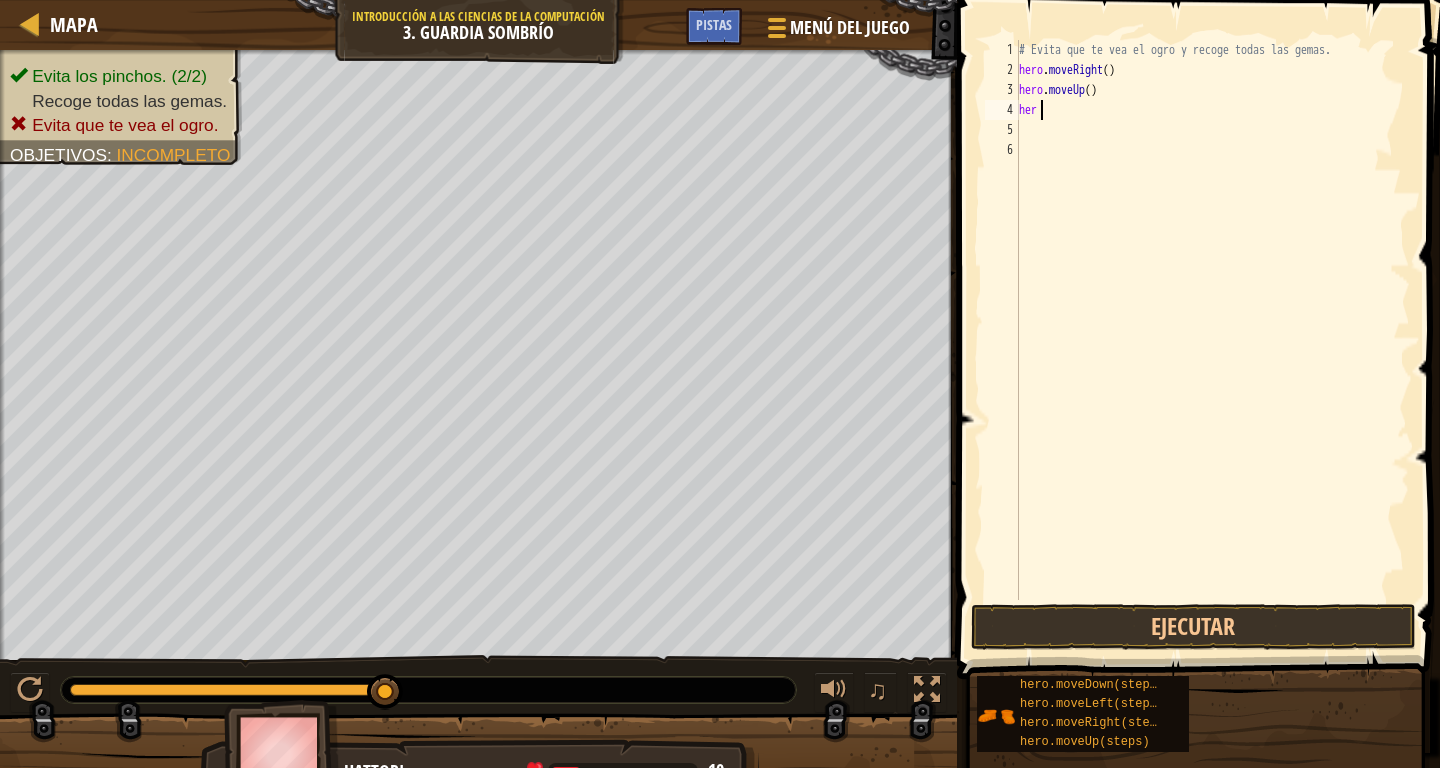 type on "h" 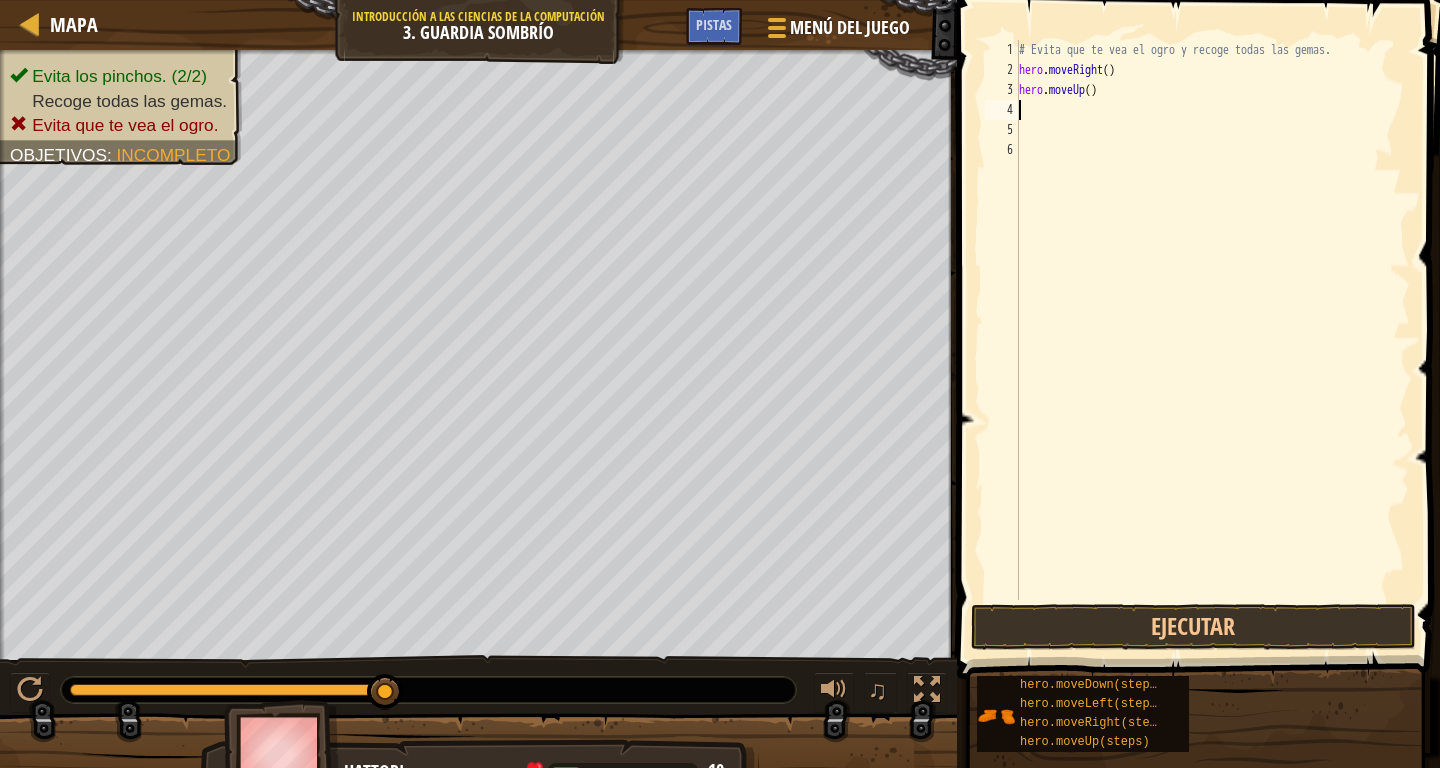 type on "h" 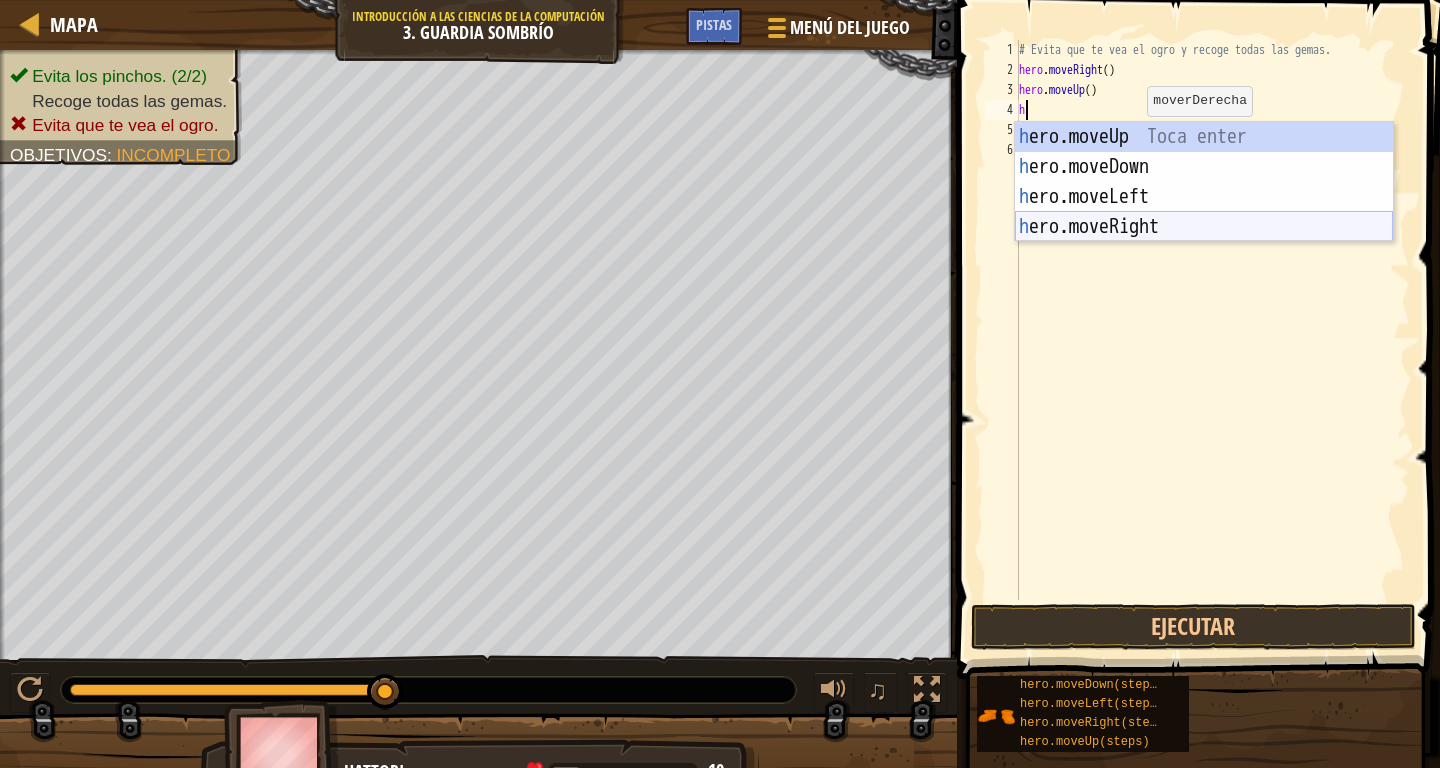 click on "h ero.moveUp Toca enter h ero.moveDown Toca enter h ero.moveLeft Toca enter h ero.moveRight Toca enter" at bounding box center [1204, 212] 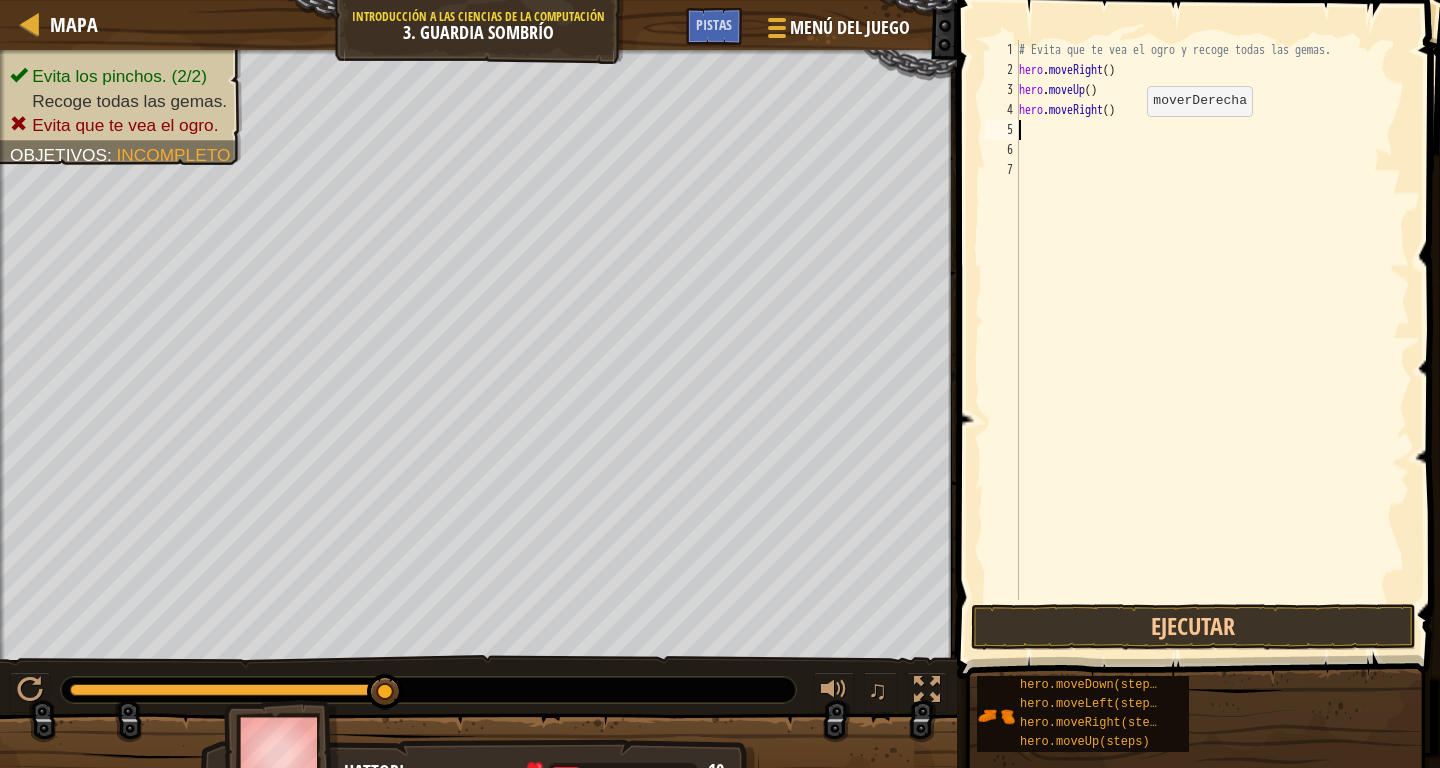 type on "h" 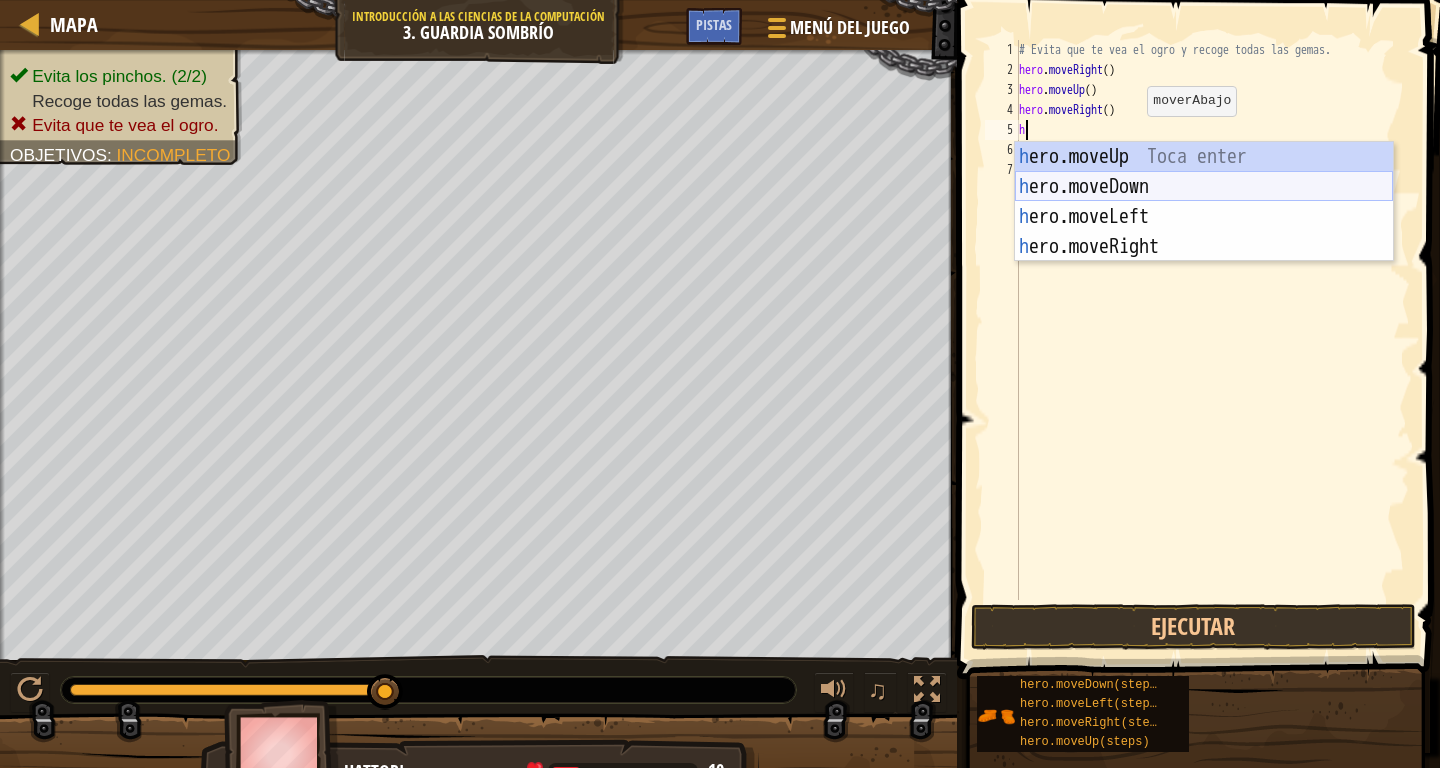 click on "h ero.moveUp Toca enter h ero.moveDown Toca enter h ero.moveLeft Toca enter h ero.moveRight Toca enter" at bounding box center (1204, 232) 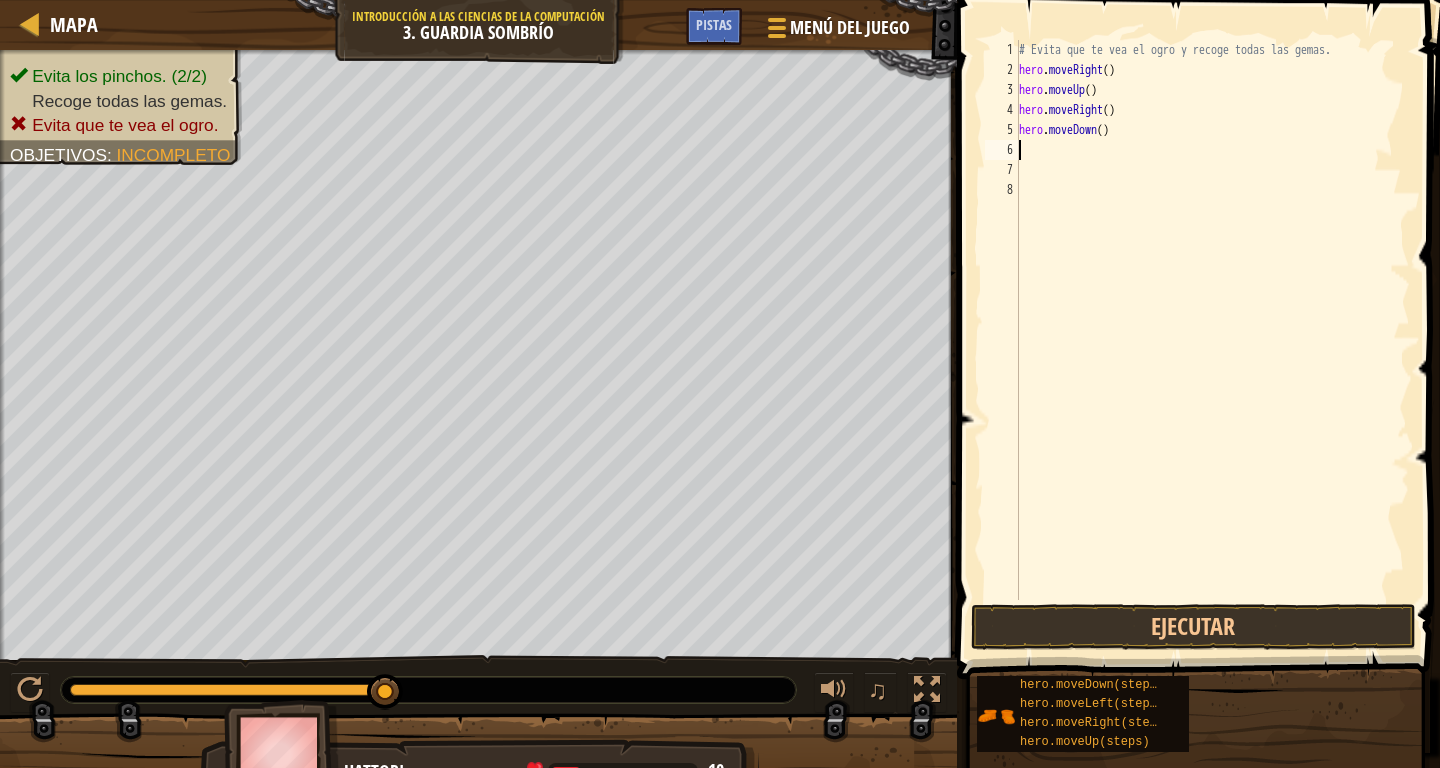 type on "h" 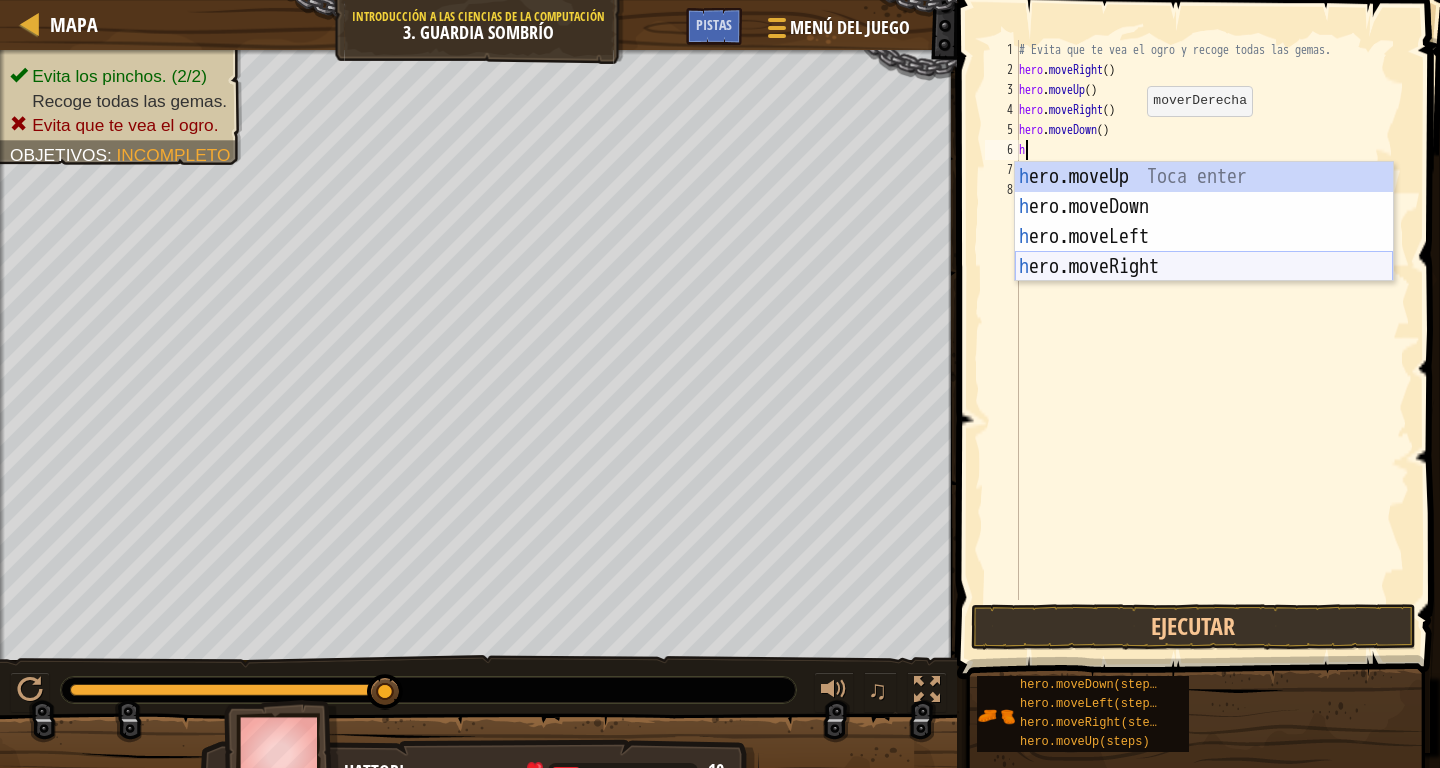 click on "h ero.moveUp Toca enter h ero.moveDown Toca enter h ero.moveLeft Toca enter h ero.moveRight Toca enter" at bounding box center (1204, 252) 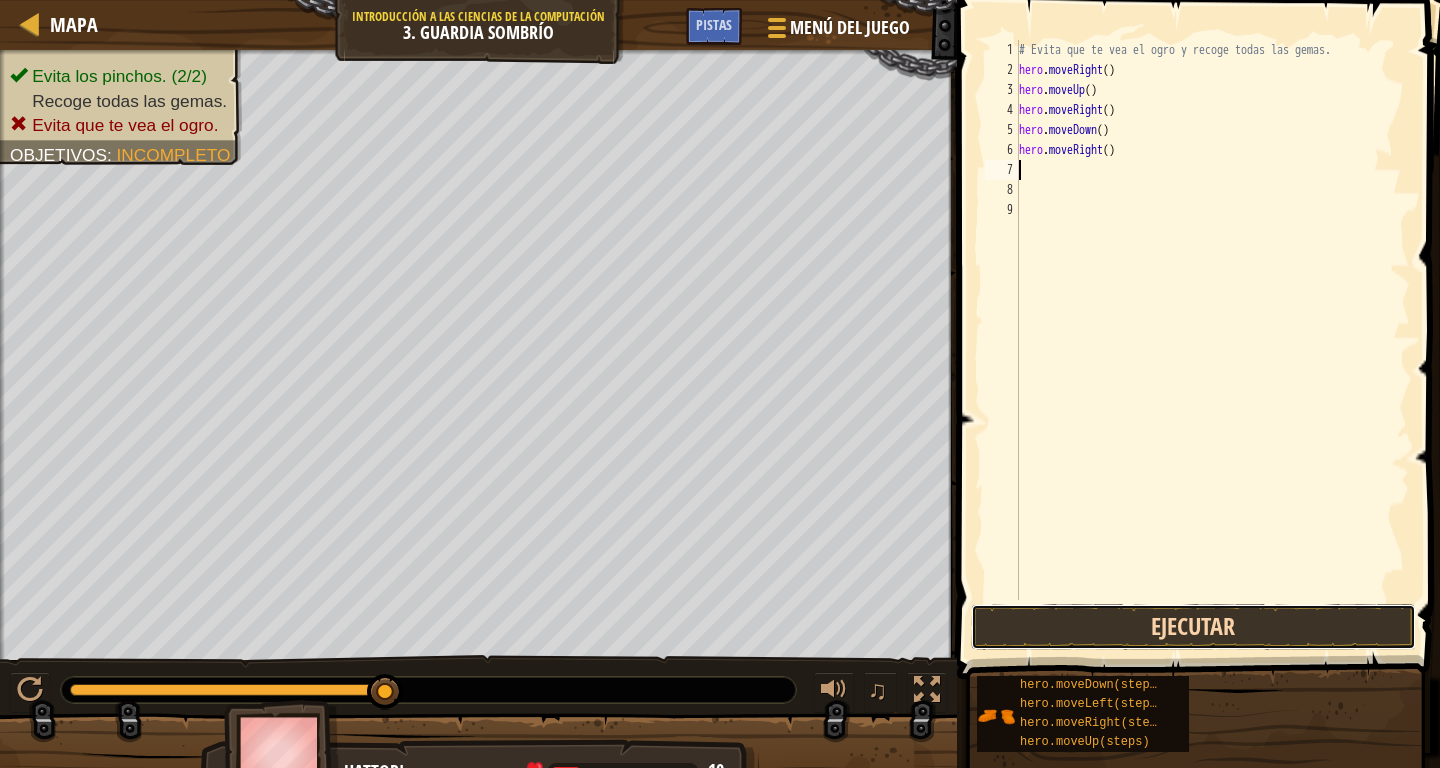click on "Ejecutar" at bounding box center [1193, 627] 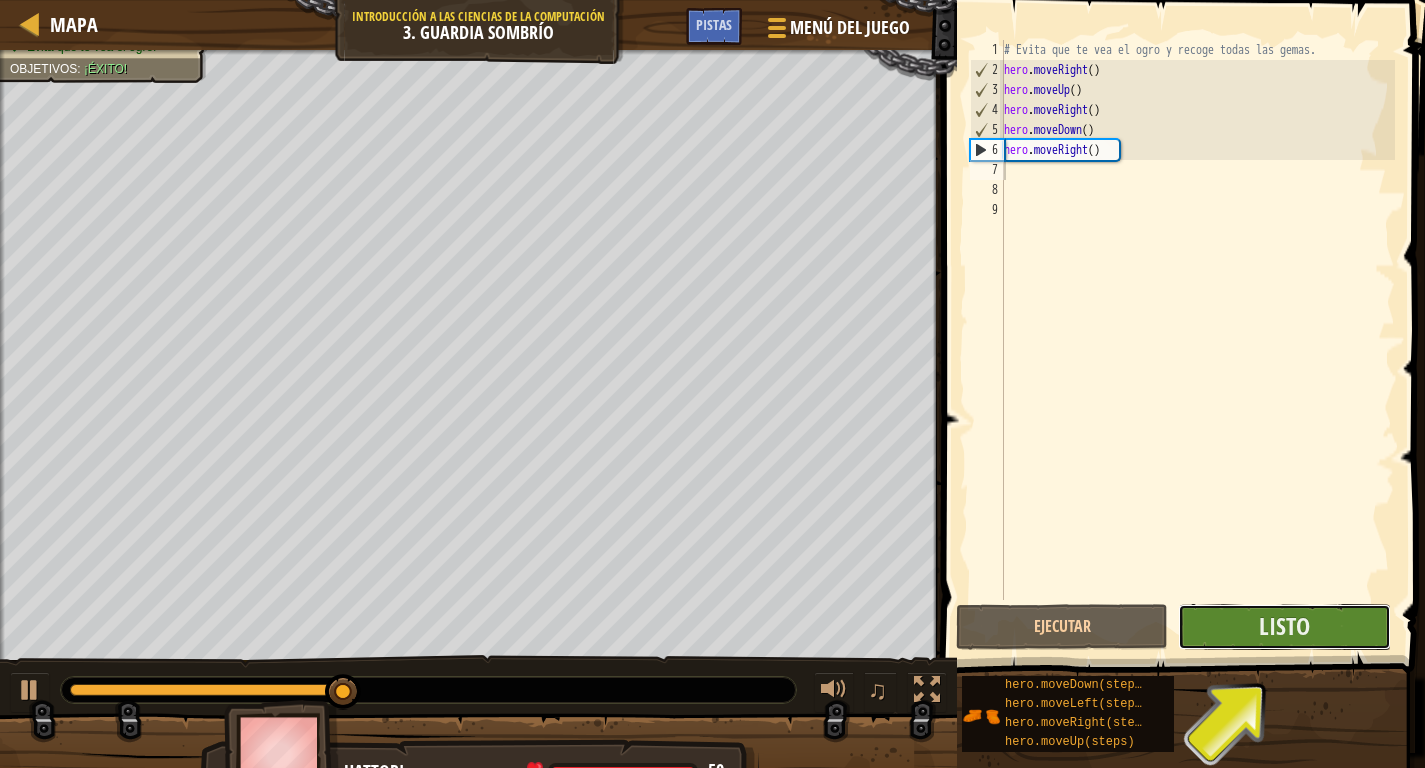 click on "Listo" at bounding box center [1284, 627] 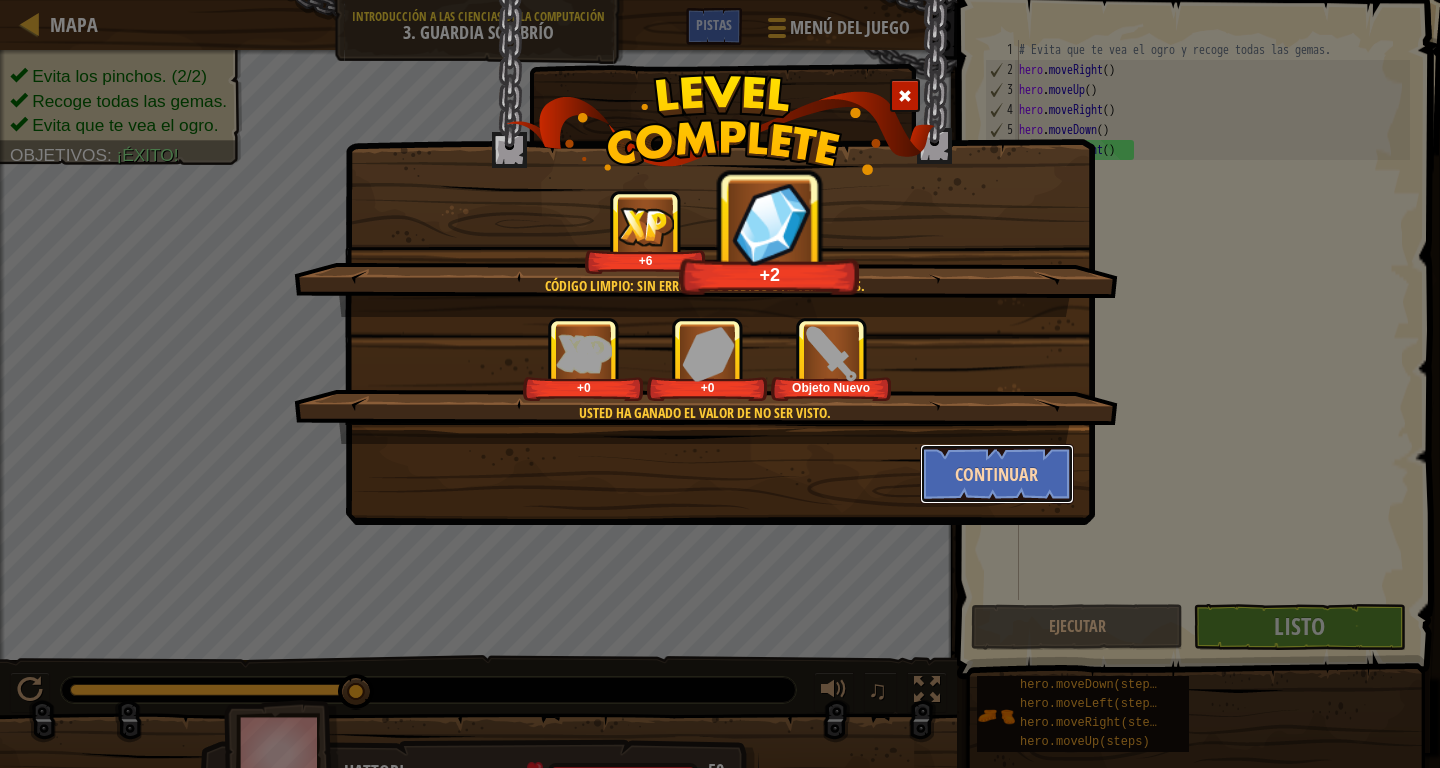 click on "Continuar" at bounding box center (997, 474) 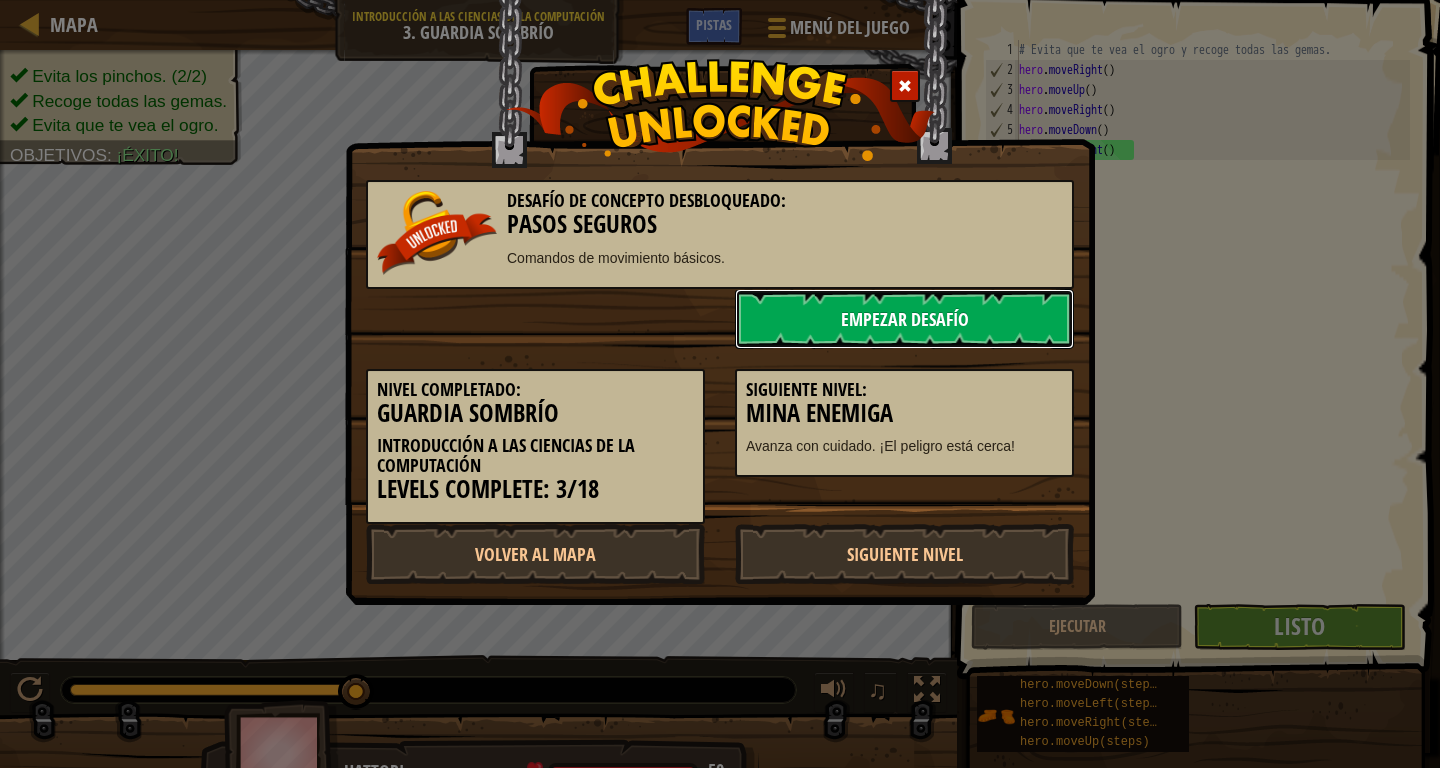click on "Empezar Desafío" at bounding box center (904, 319) 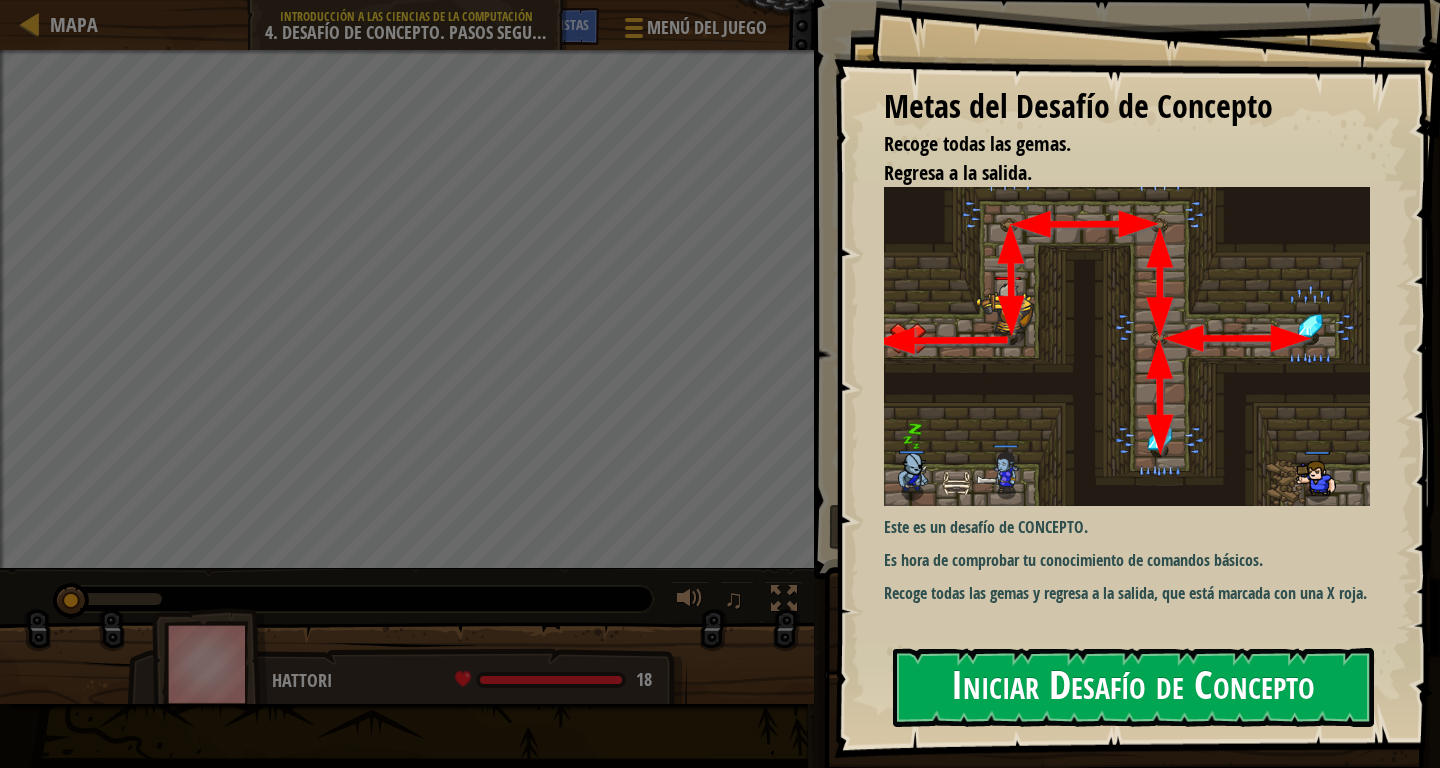 click on "Iniciar Desafío de Concepto" at bounding box center (1133, 687) 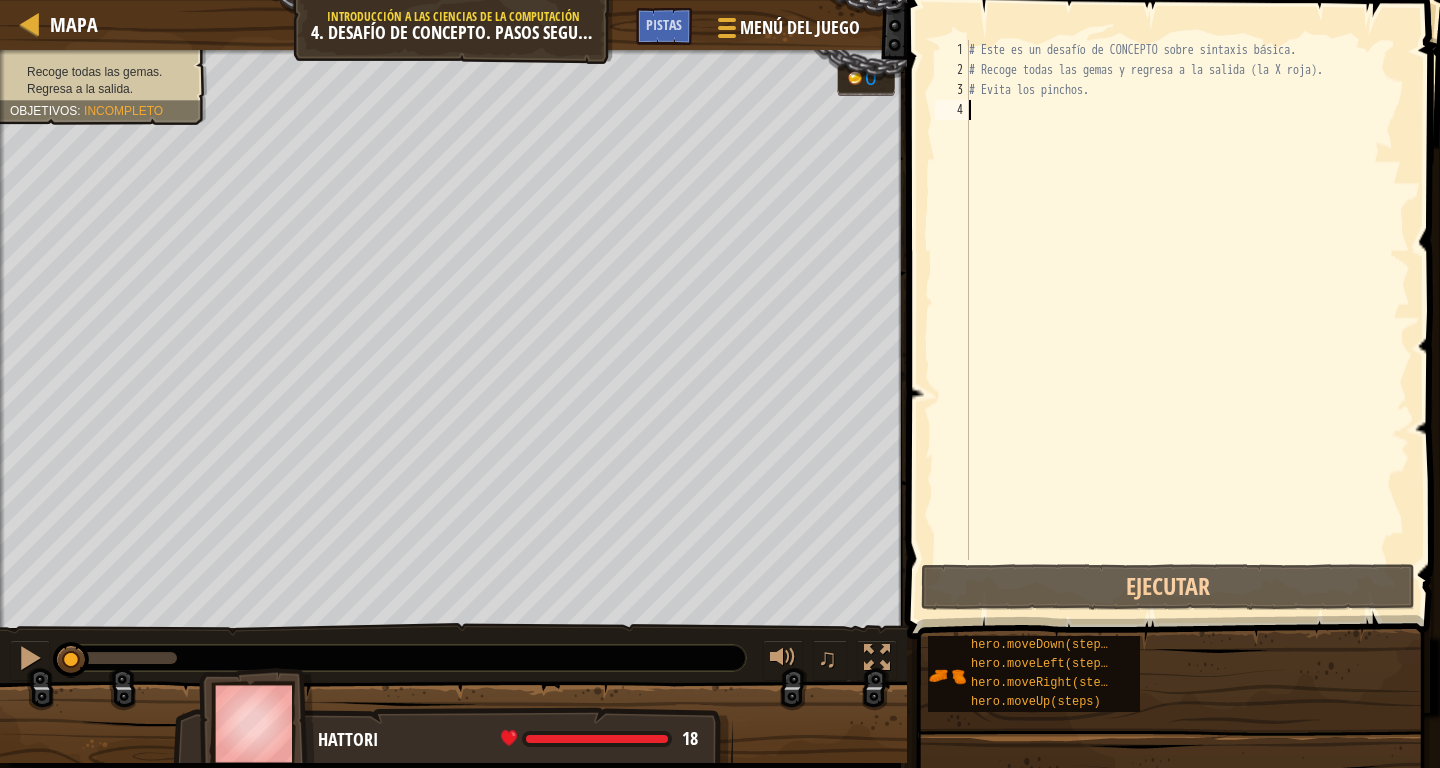 type on "h" 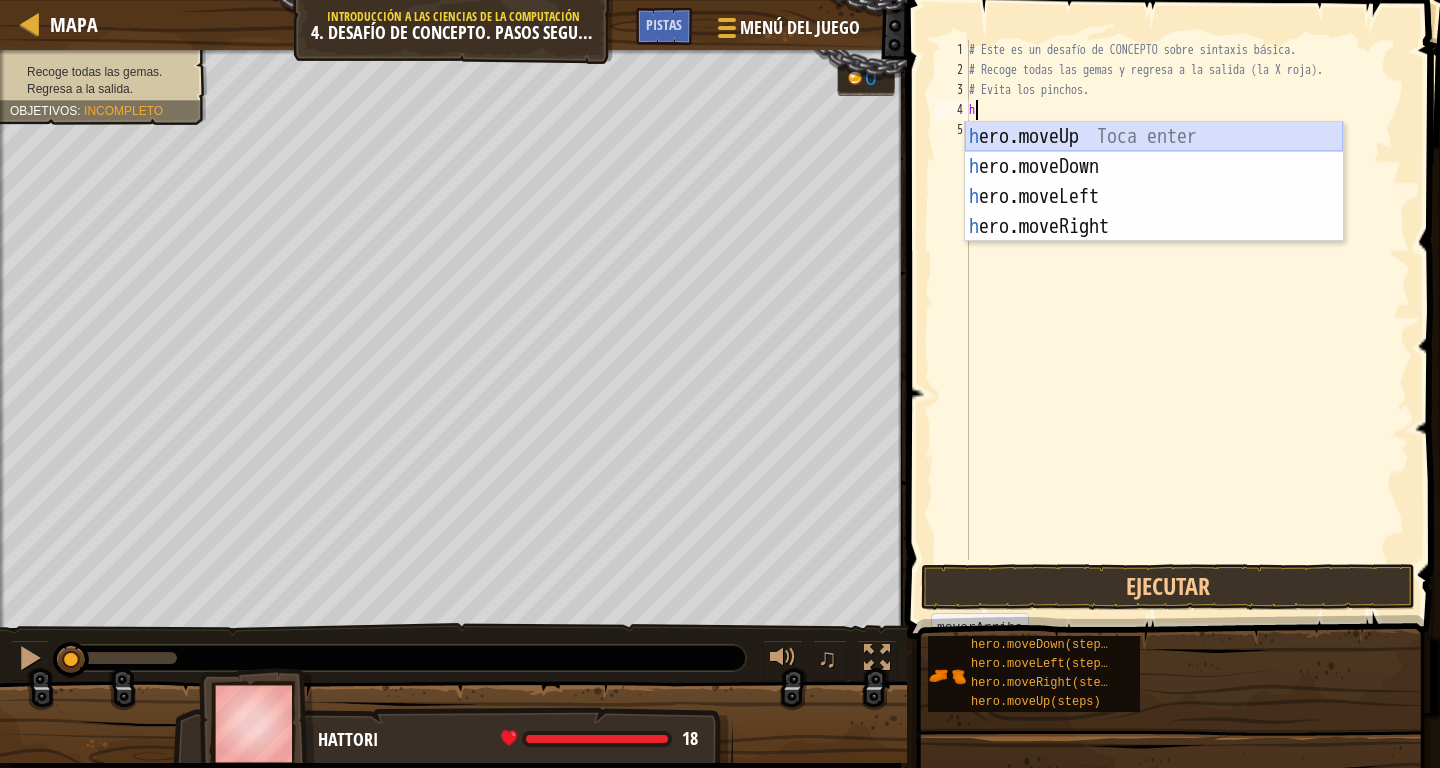 type 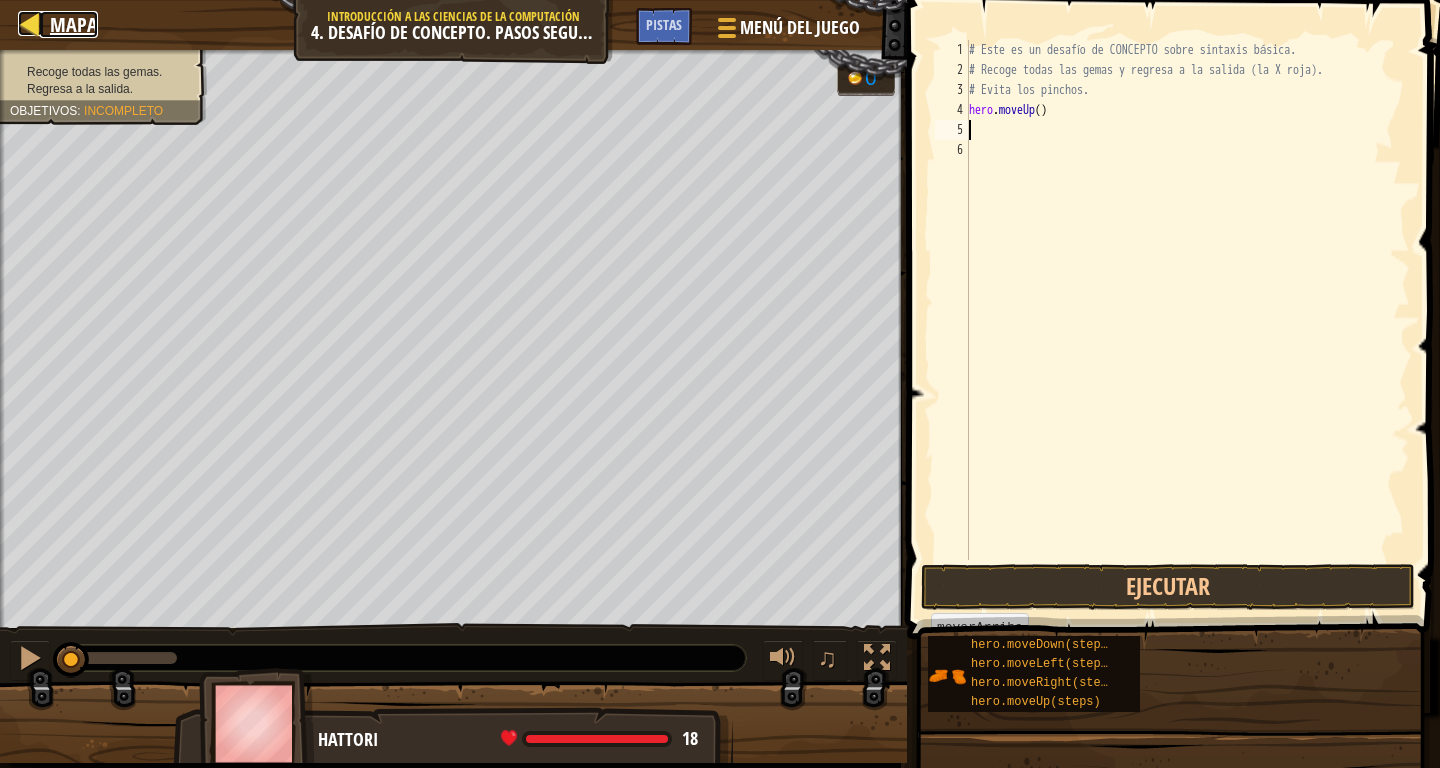 click at bounding box center [30, 23] 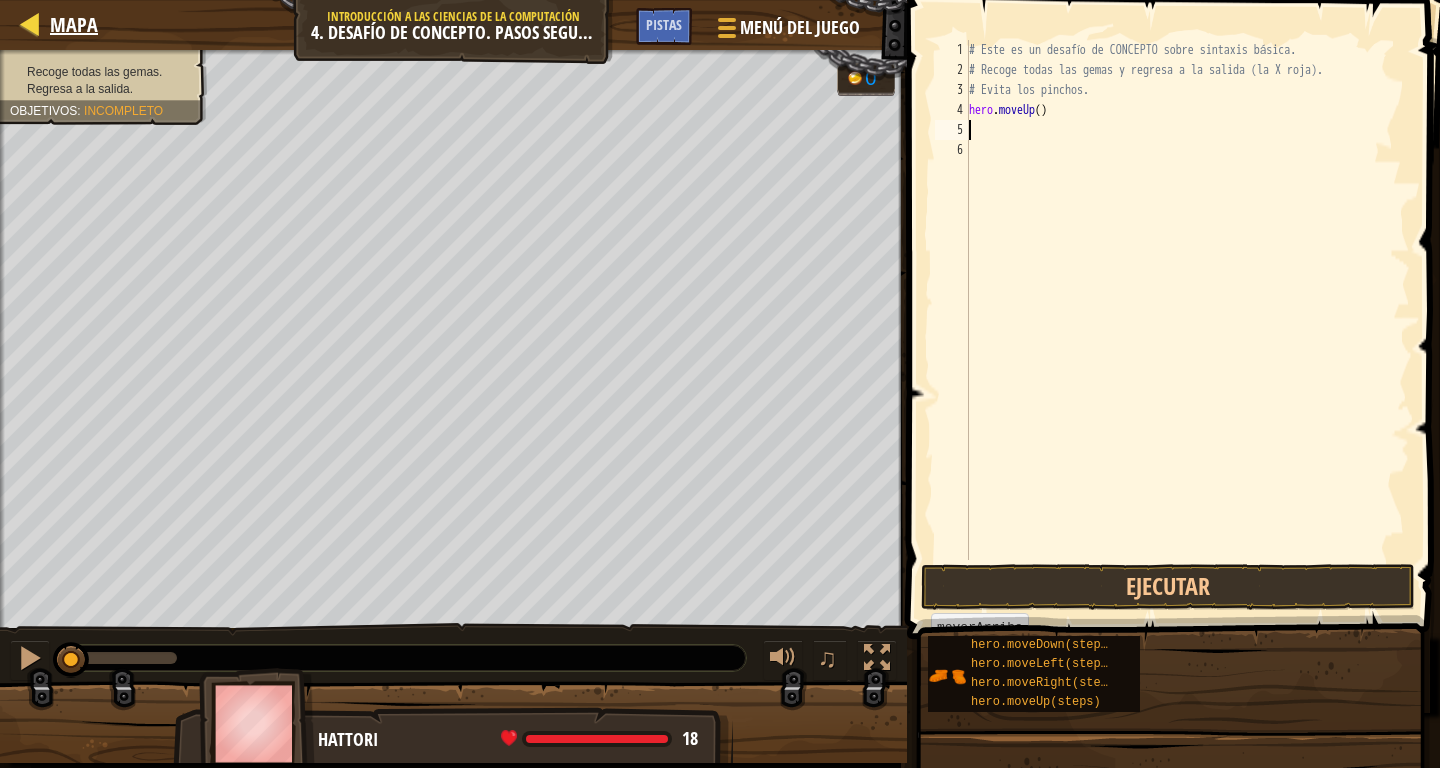 select on "es-419" 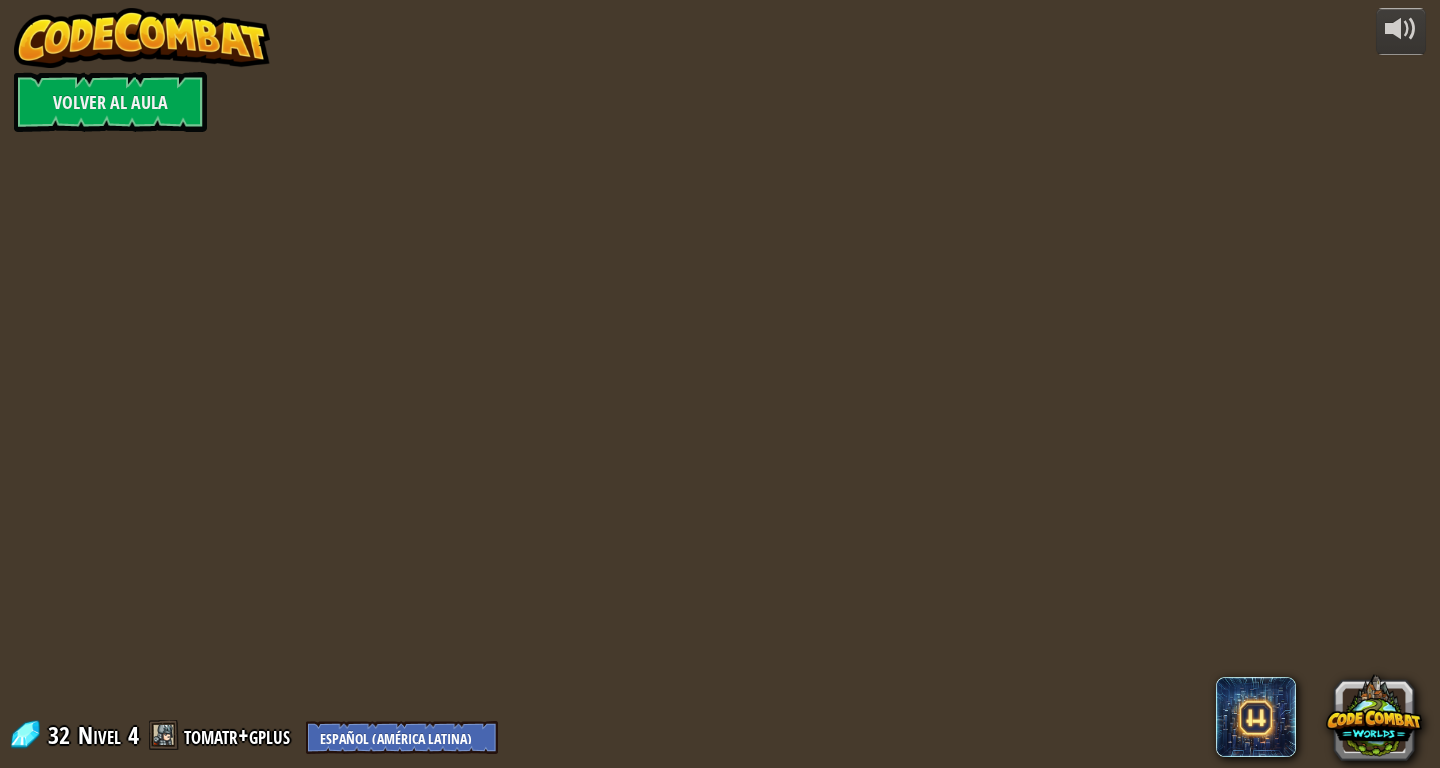 select on "es-419" 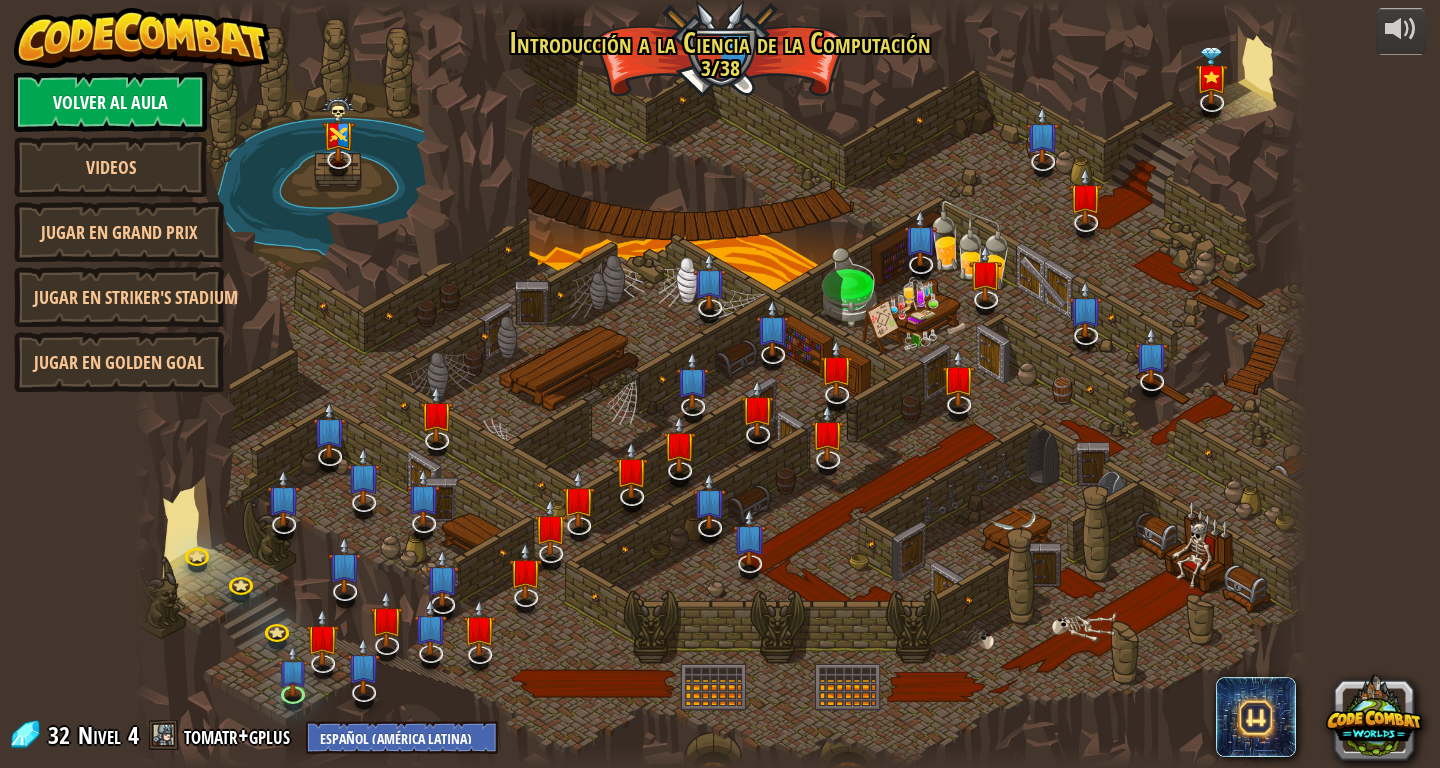select on "es-419" 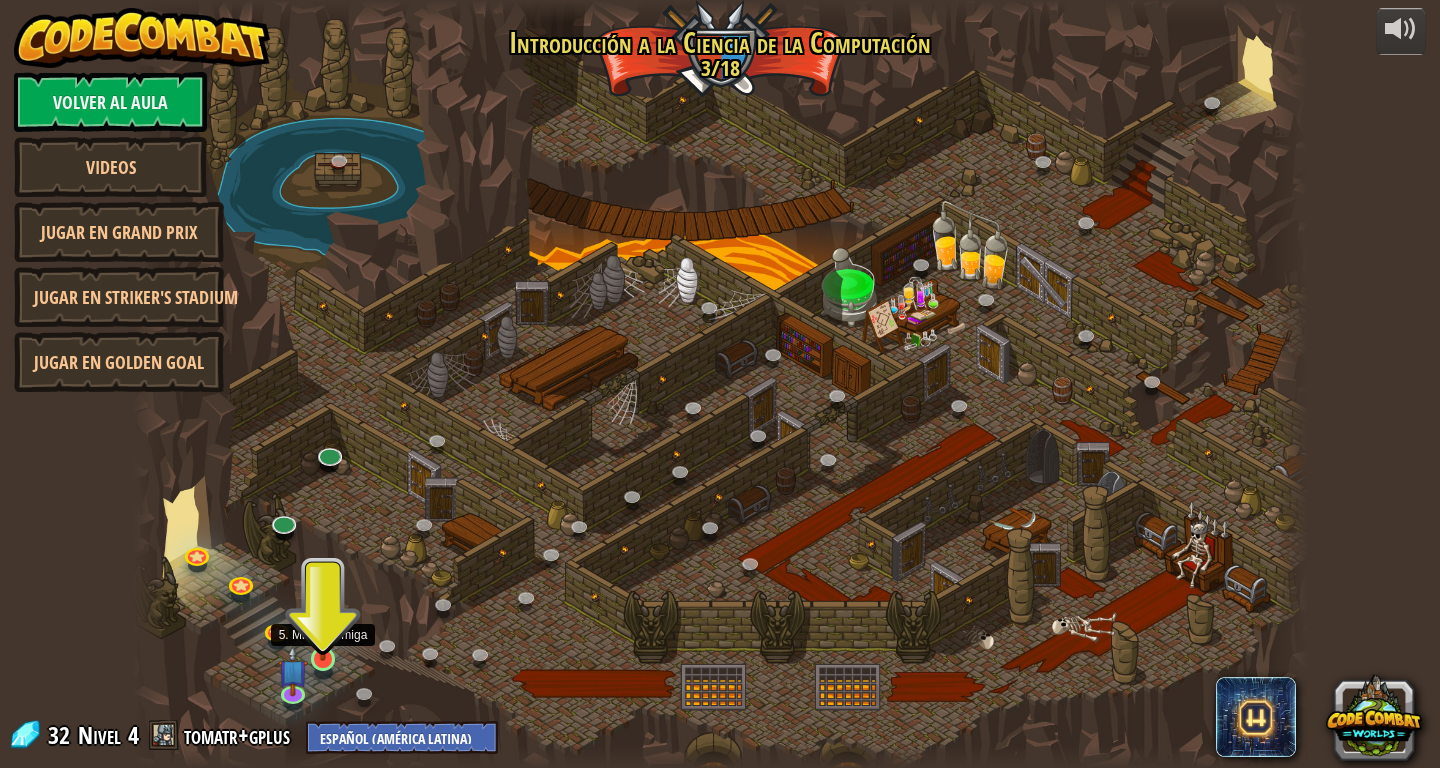 click at bounding box center (323, 627) 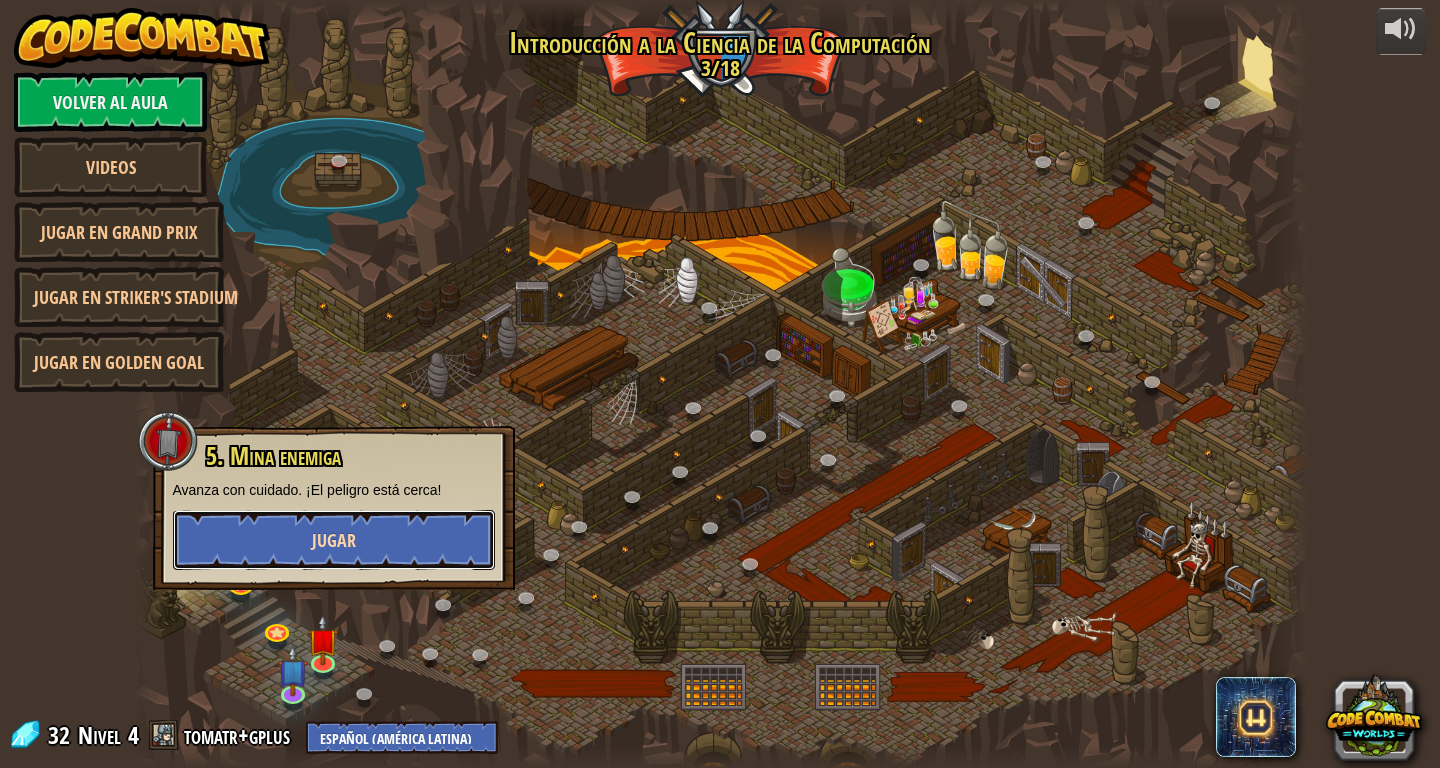 click on "Jugar" at bounding box center (334, 540) 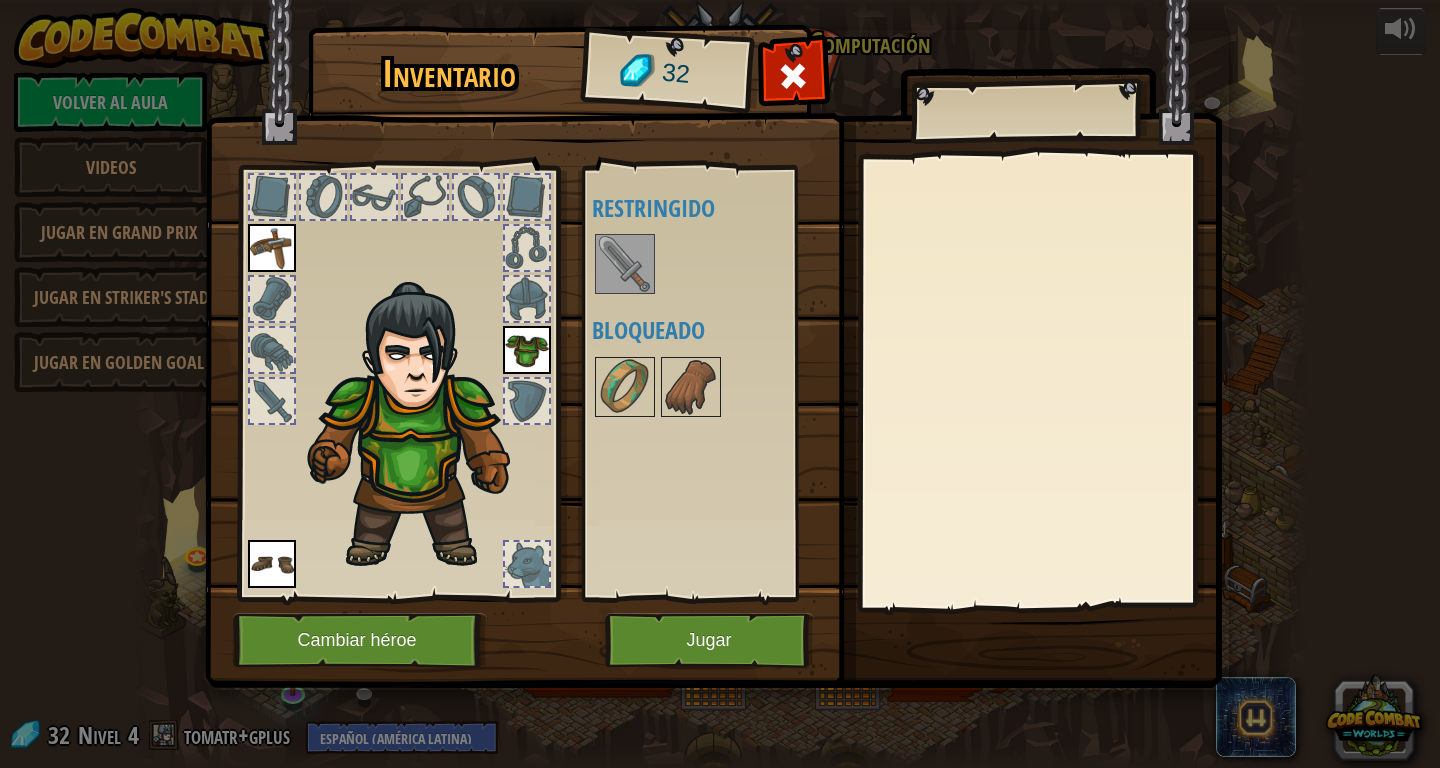 click at bounding box center (625, 264) 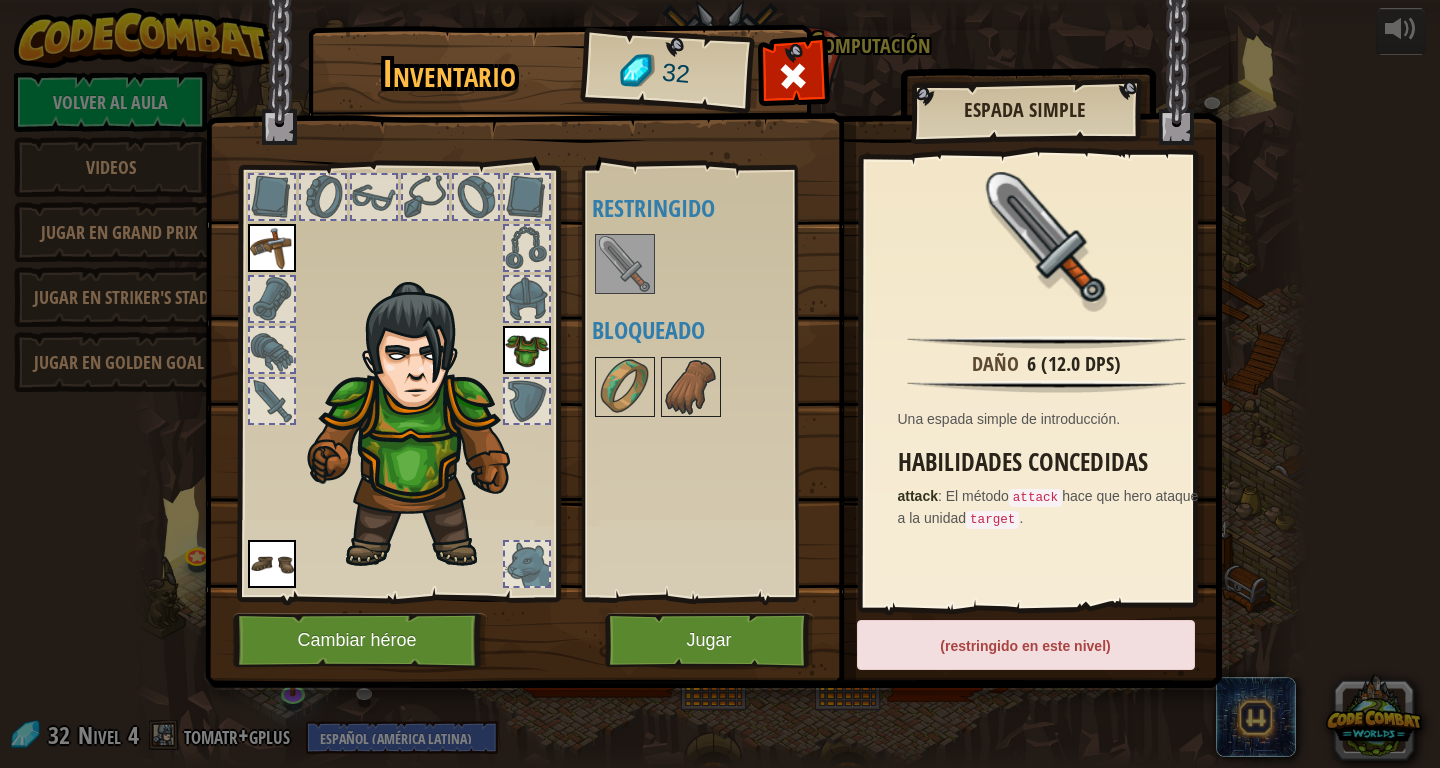 click on "Daño 6 (12.0 DPS) Una espada simple de introducción. Habilidades concedidas attack : El método  attack  hace que hero ataque a la unidad  target ." at bounding box center [1047, 381] 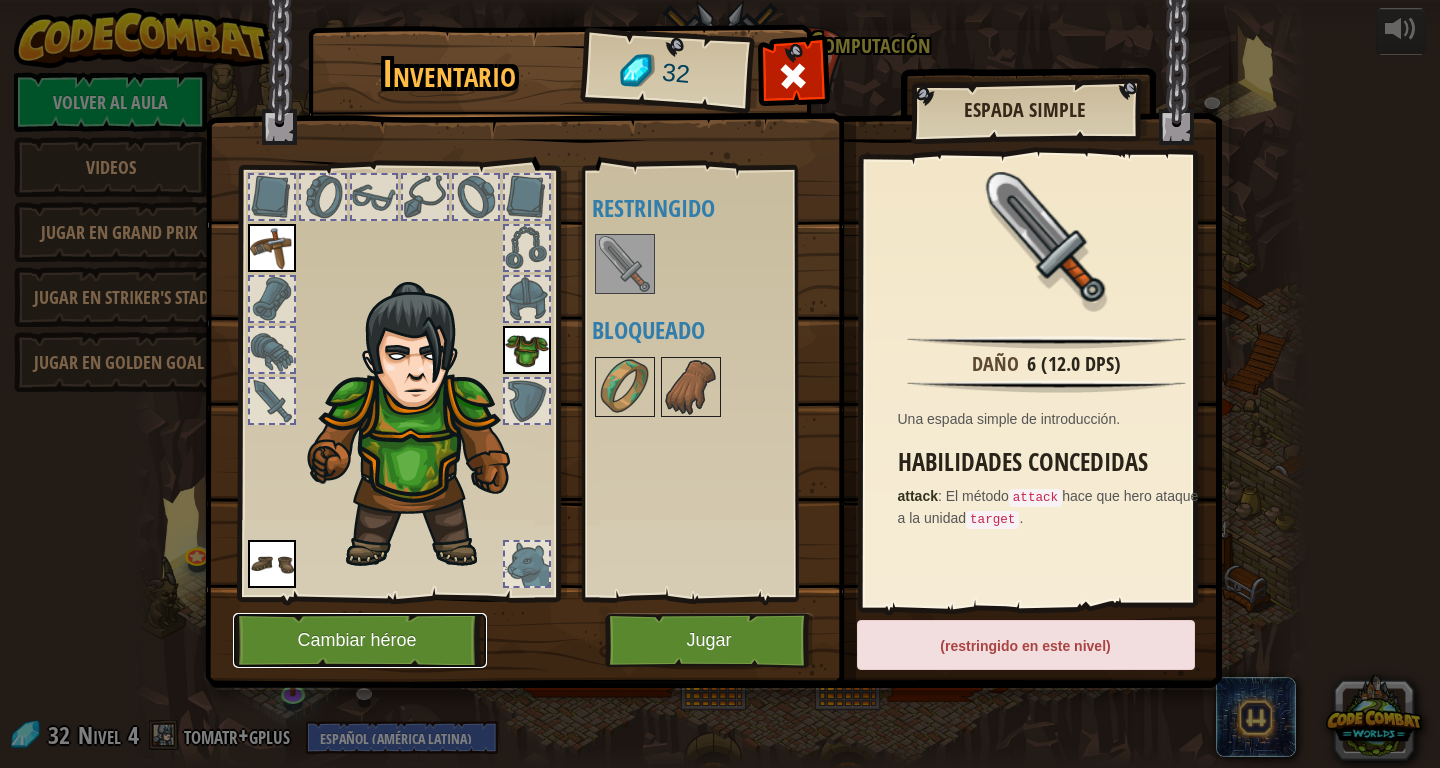 click on "Cambiar héroe" at bounding box center [360, 640] 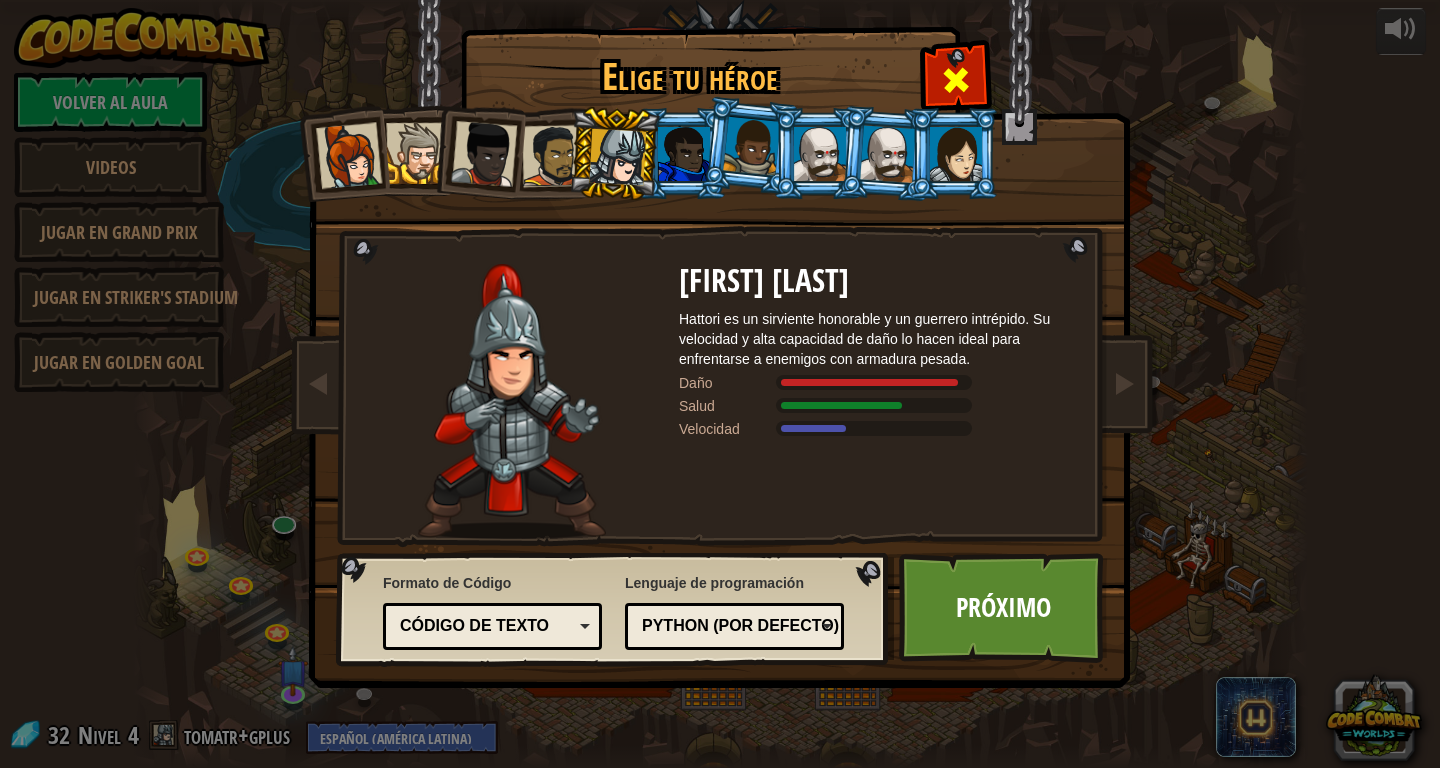 click at bounding box center [955, 77] 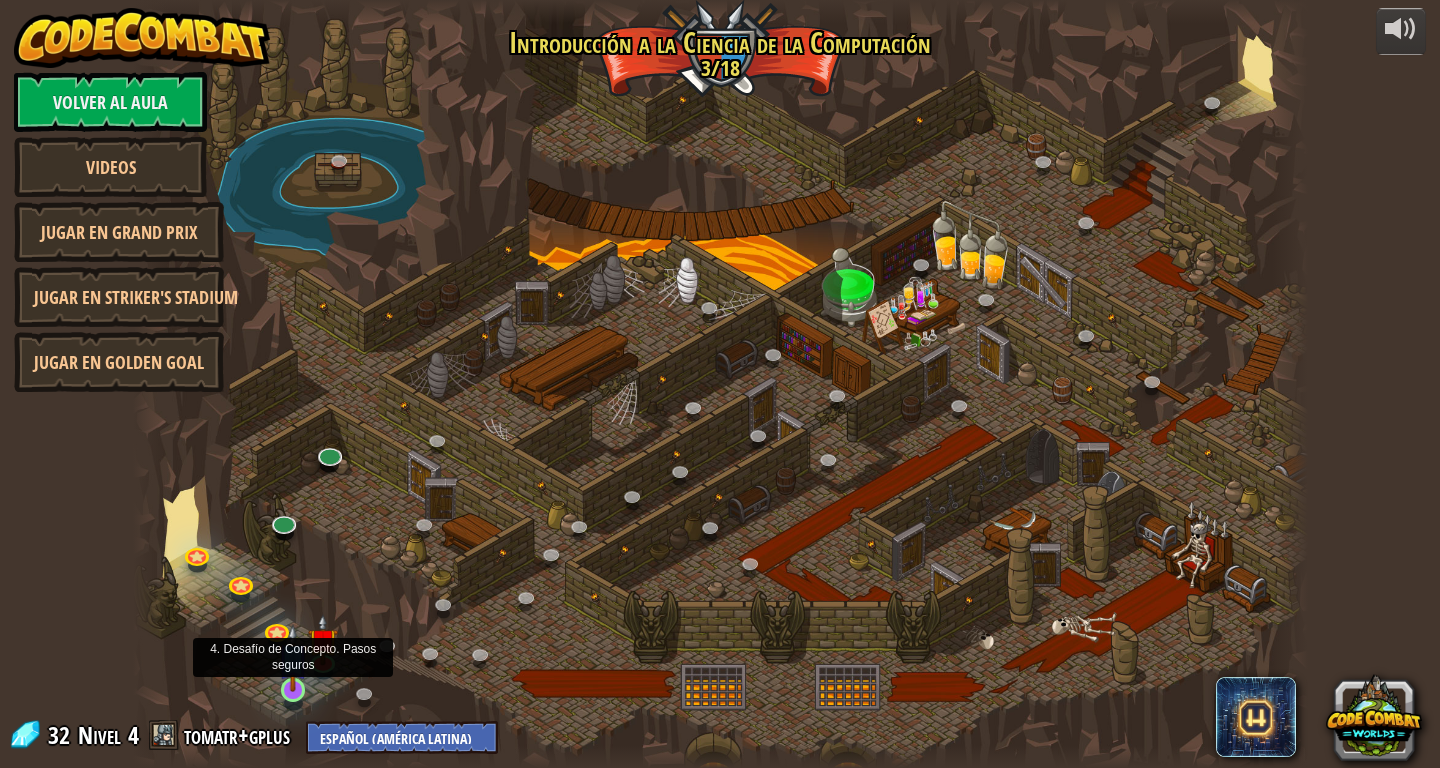 click at bounding box center [293, 658] 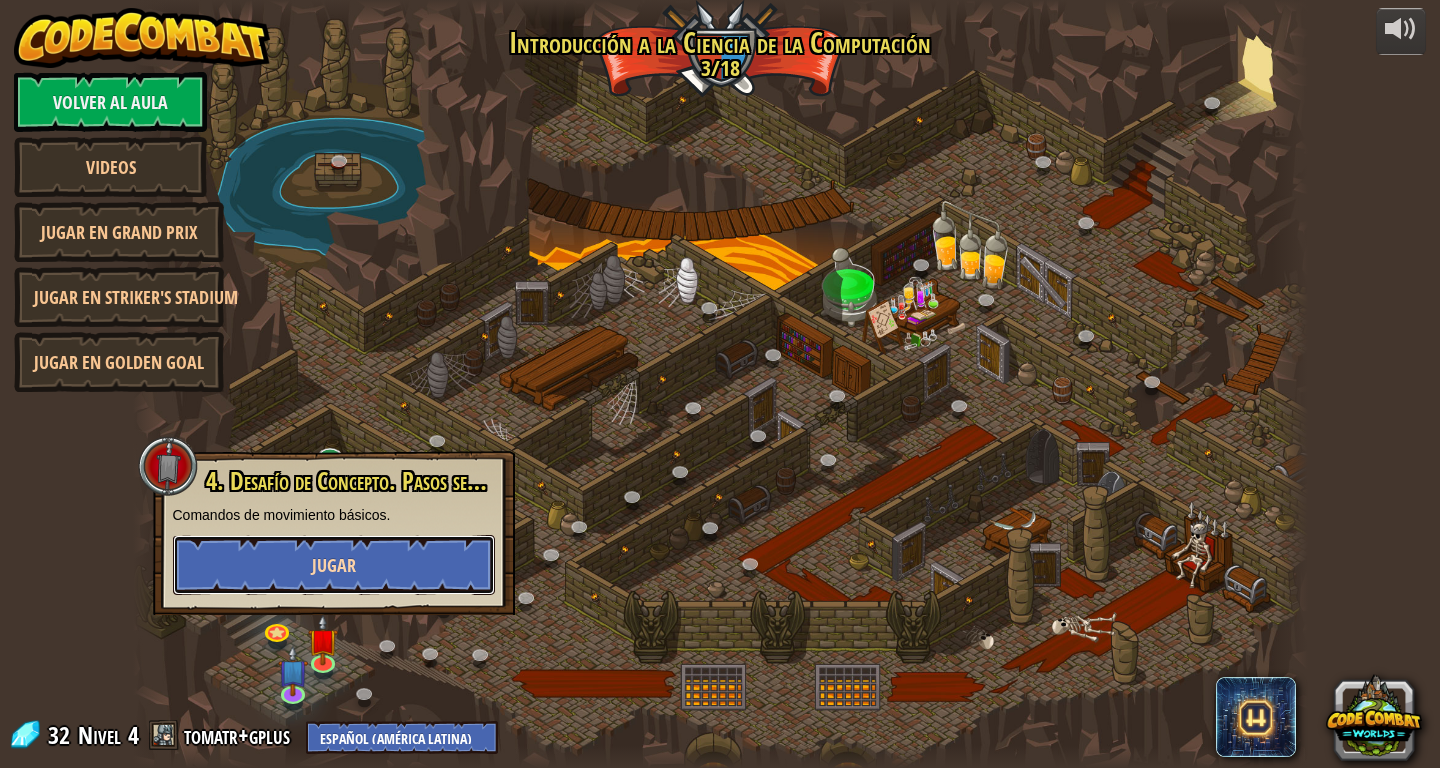 click on "Jugar" at bounding box center (334, 565) 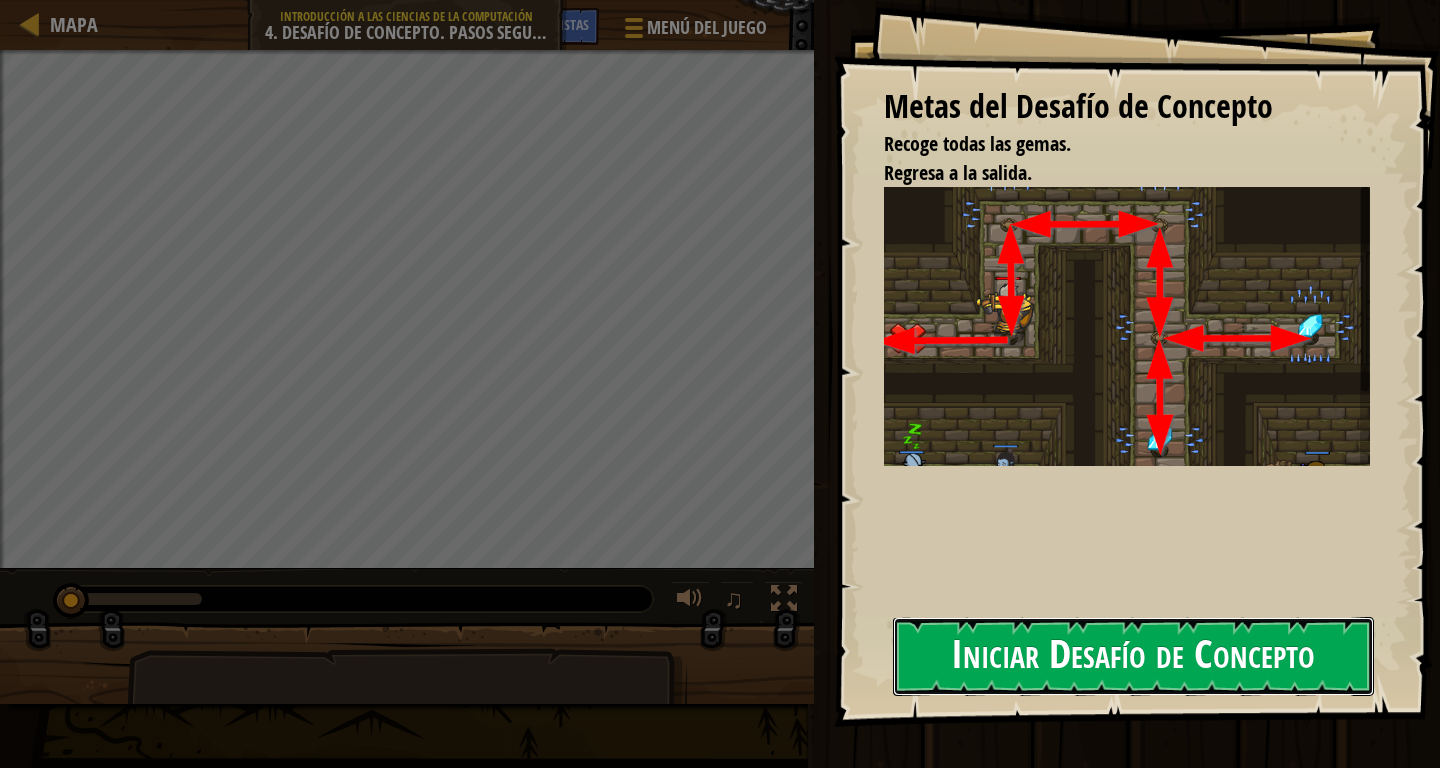 click on "Iniciar Desafío de Concepto" at bounding box center [1133, 656] 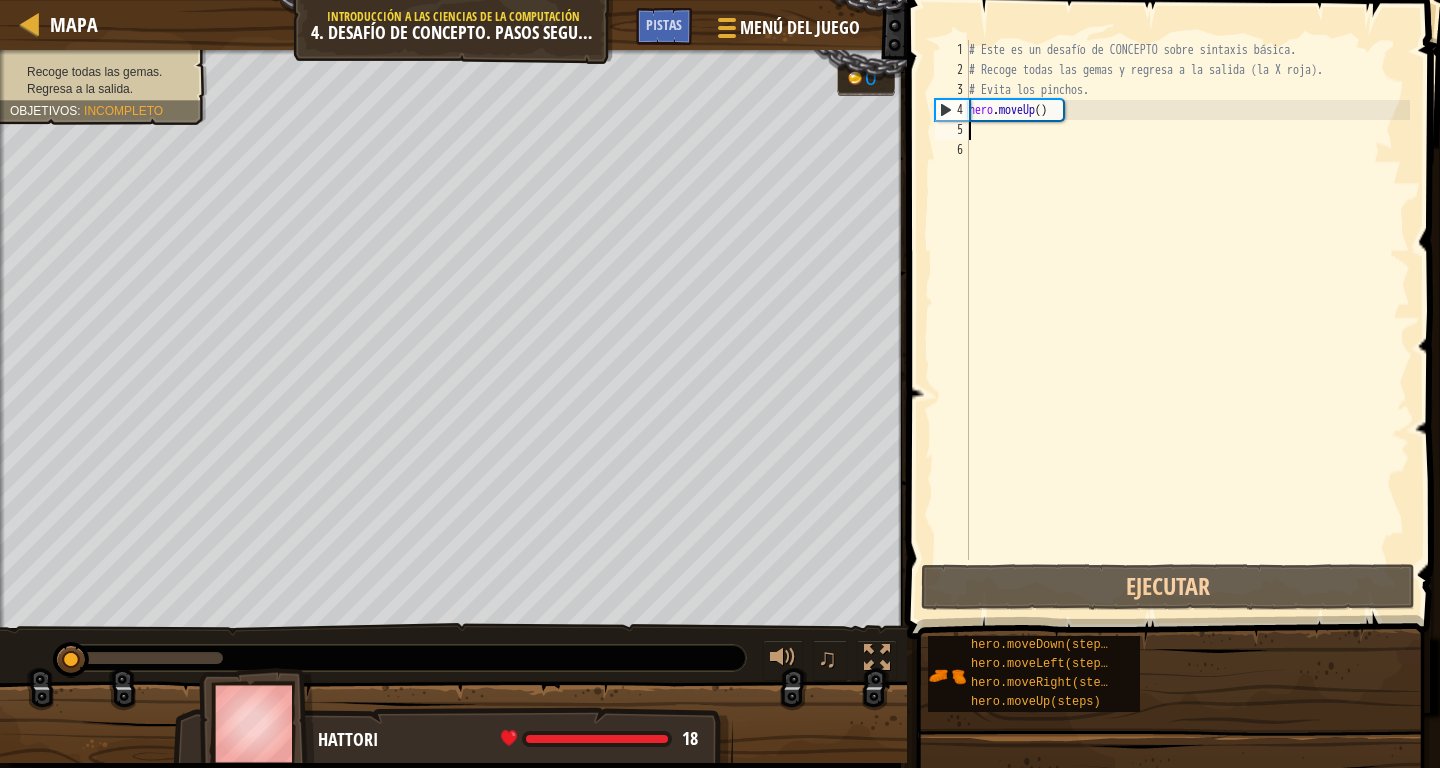 type on "h" 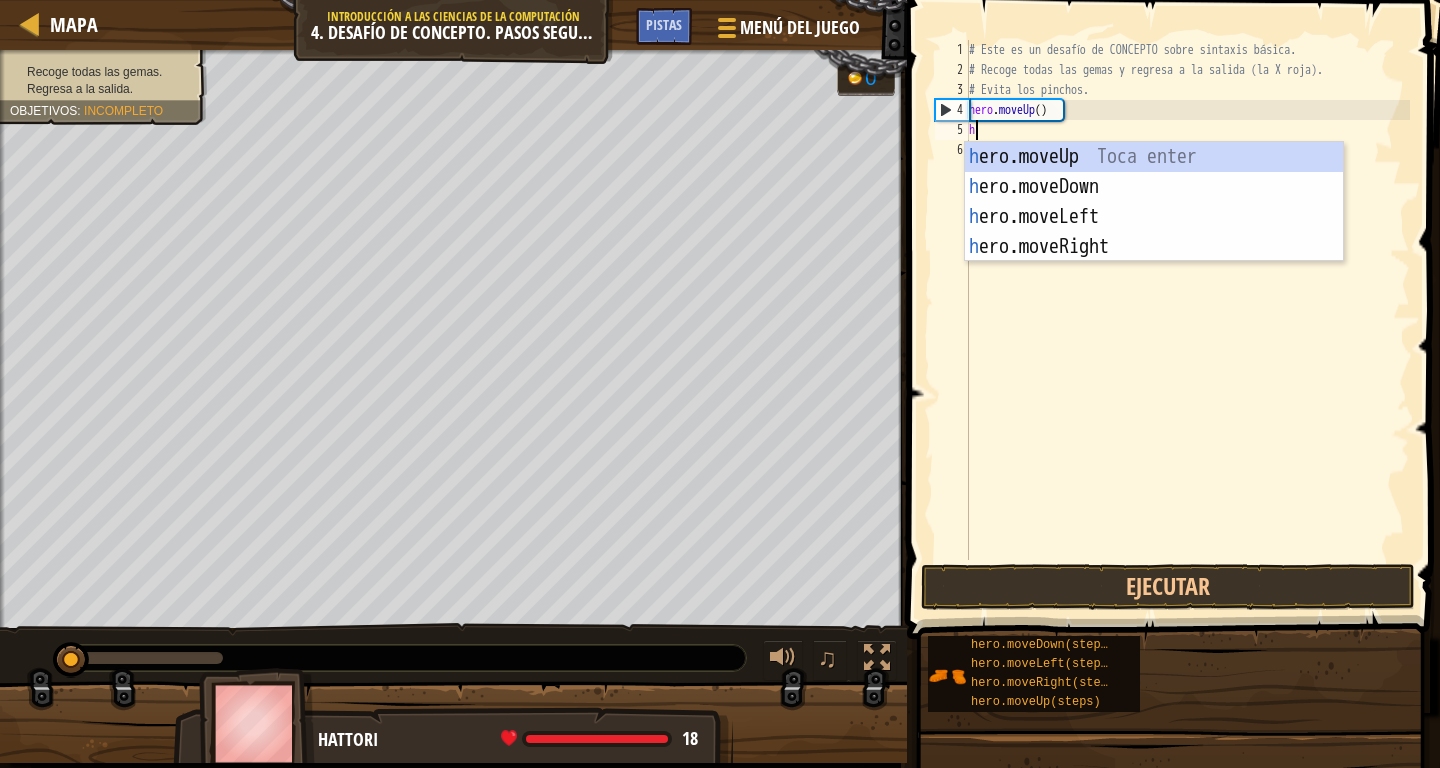 scroll, scrollTop: 9, scrollLeft: 0, axis: vertical 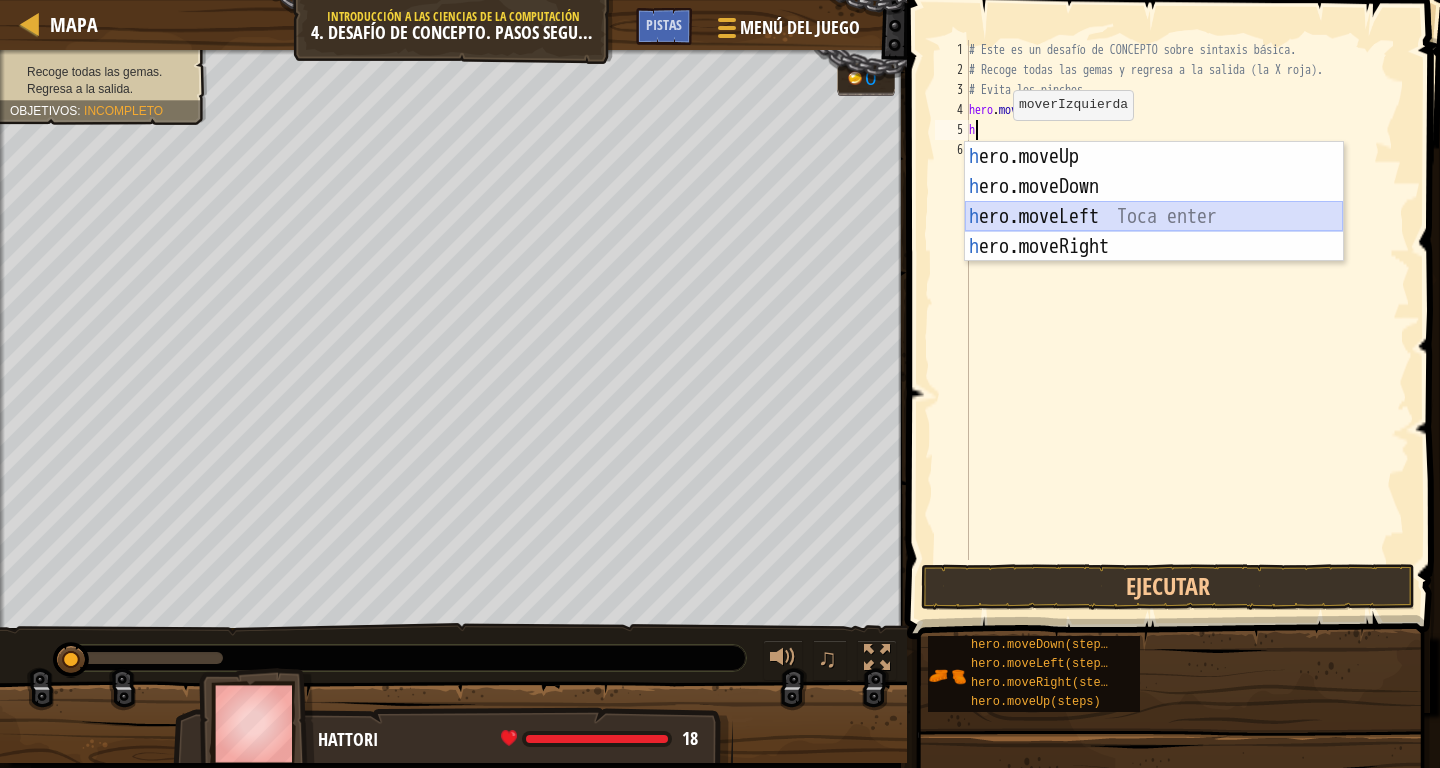 click on "h ero.moveUp Toca enter h ero.moveDown Toca enter h ero.moveLeft Toca enter h ero.moveRight Toca enter" at bounding box center (1154, 232) 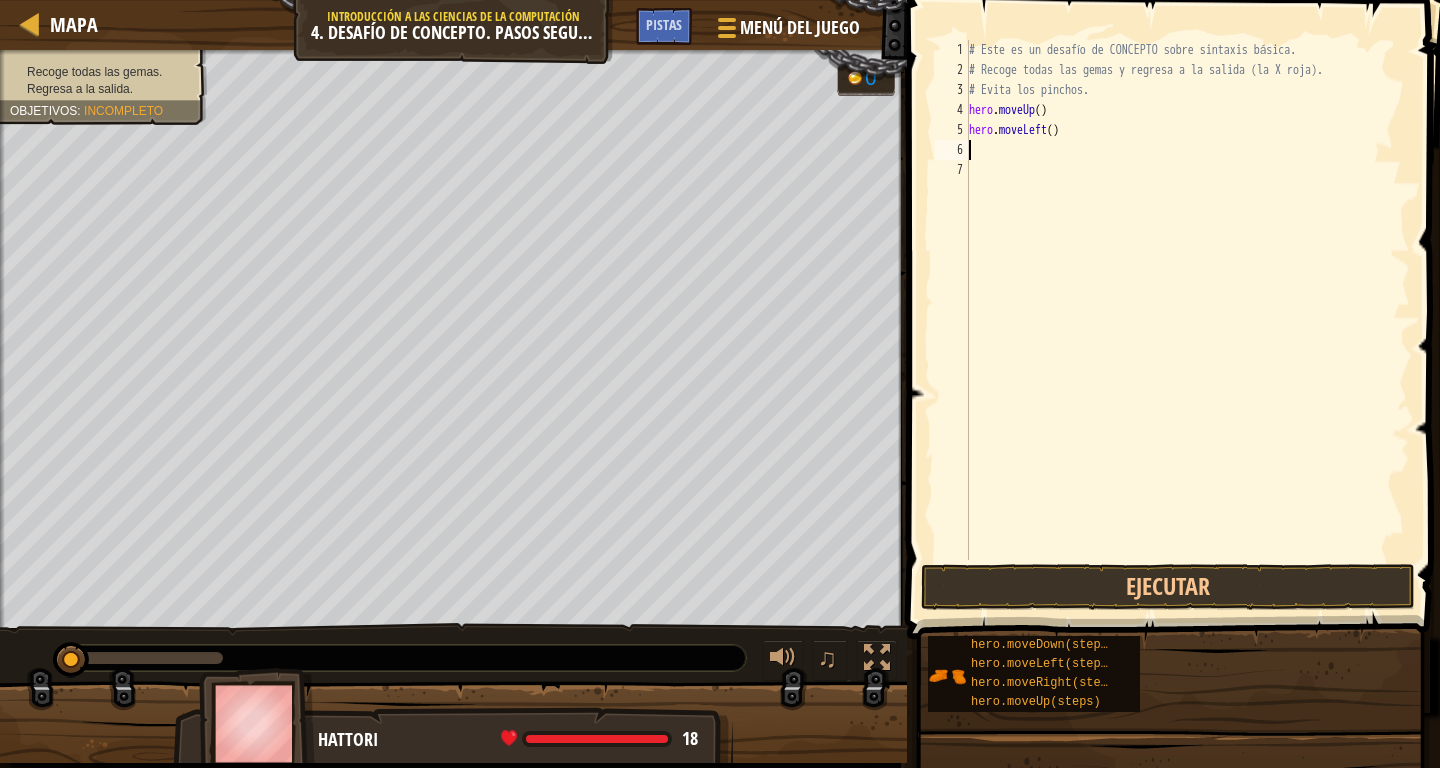 type on "h" 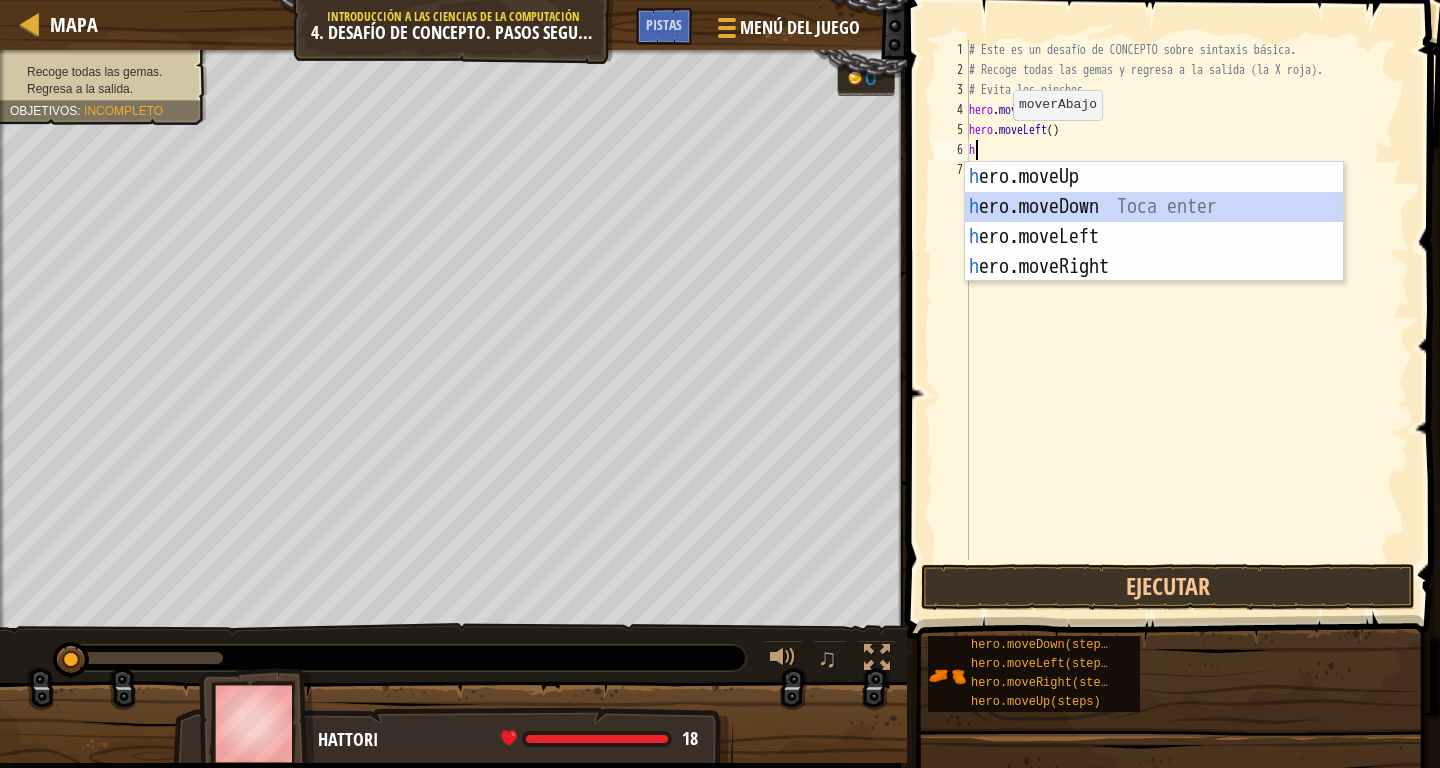 click on "h ero.moveUp Toca enter h ero.moveDown Toca enter h ero.moveLeft Toca enter h ero.moveRight Toca enter" at bounding box center [1154, 252] 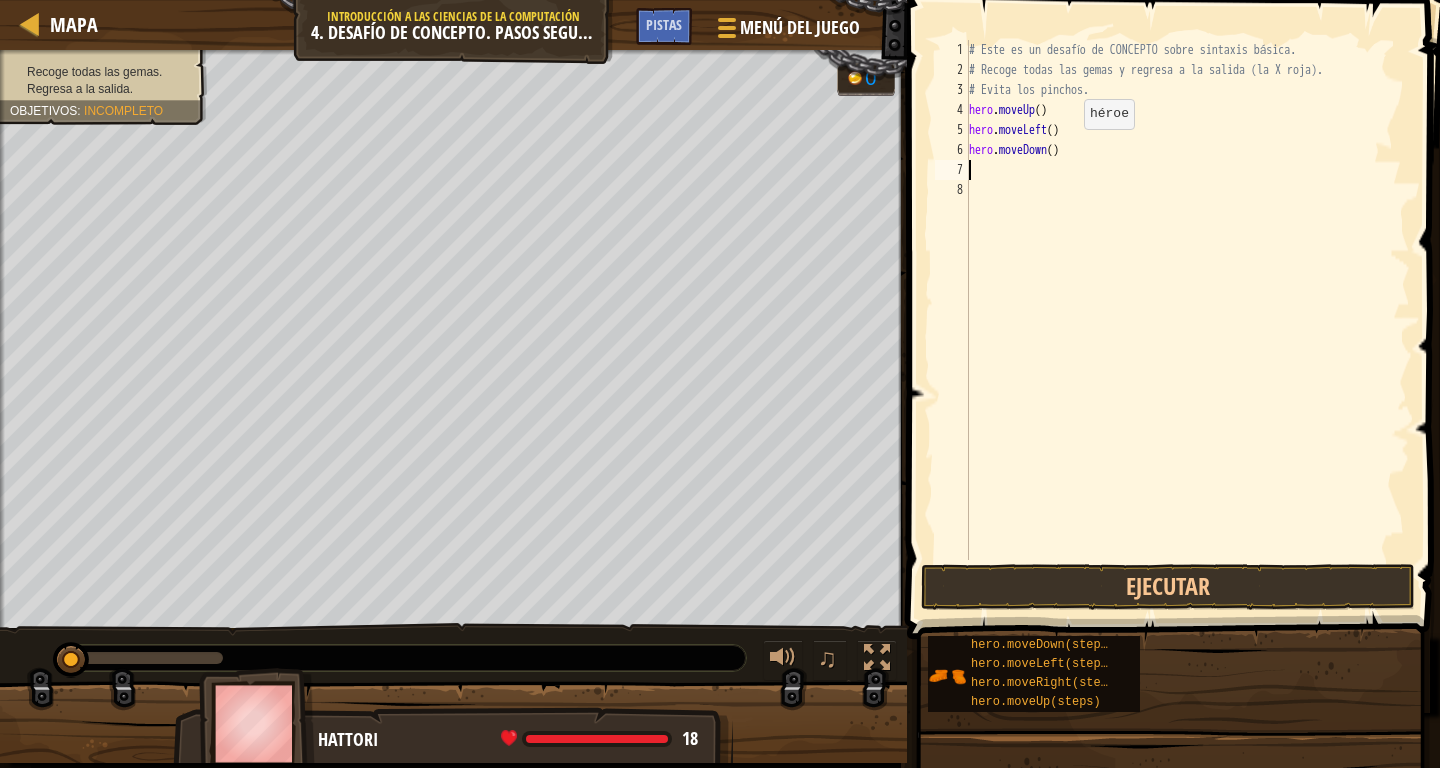 click on "# Este es un desafío de CONCEPTO sobre sintaxis básica. # Recoge todas las gemas y regresa a la salida (la X roja). # Evita los pinchos. hero . moveUp ( ) hero . moveLeft ( ) hero . moveDown ( )" at bounding box center [1187, 320] 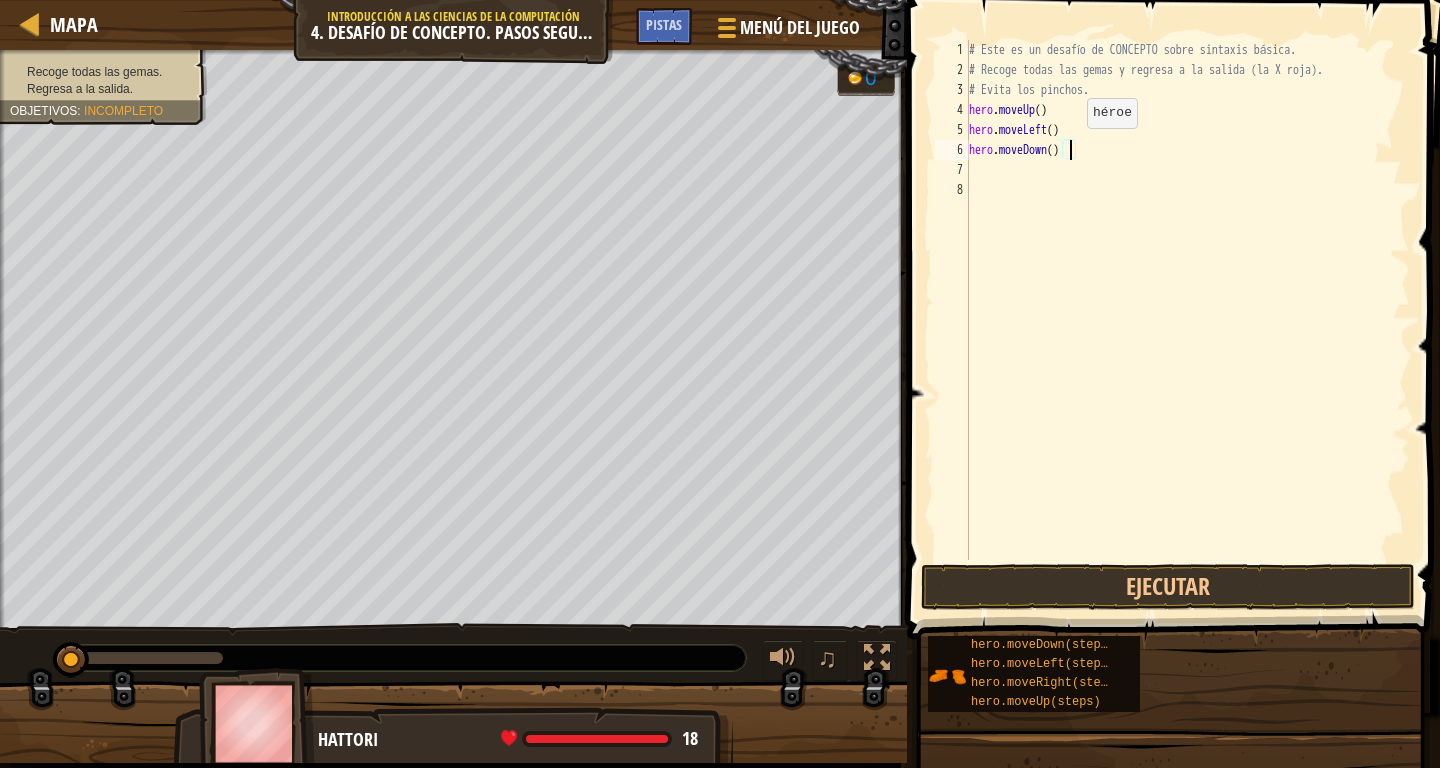 type on "hero.moveDown(2)" 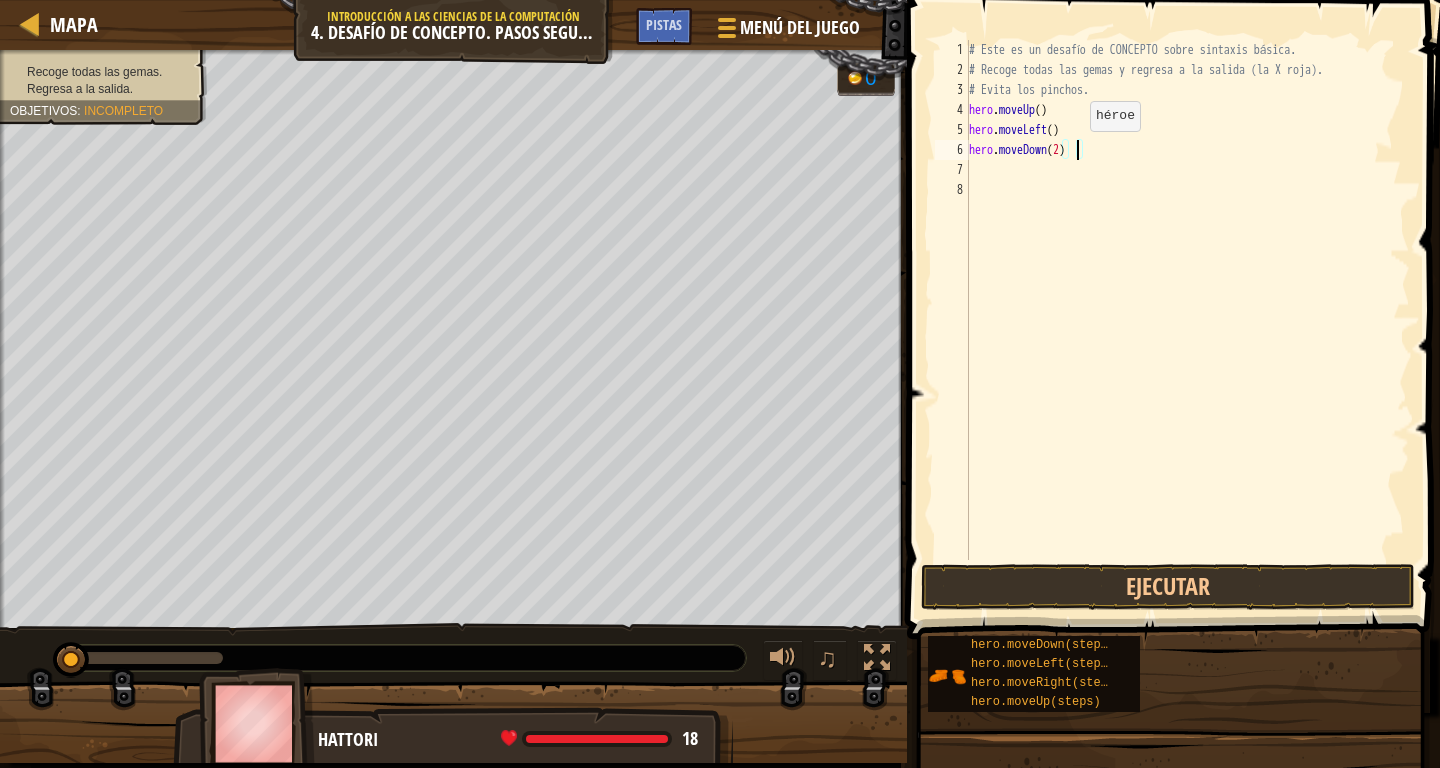 scroll, scrollTop: 9, scrollLeft: 0, axis: vertical 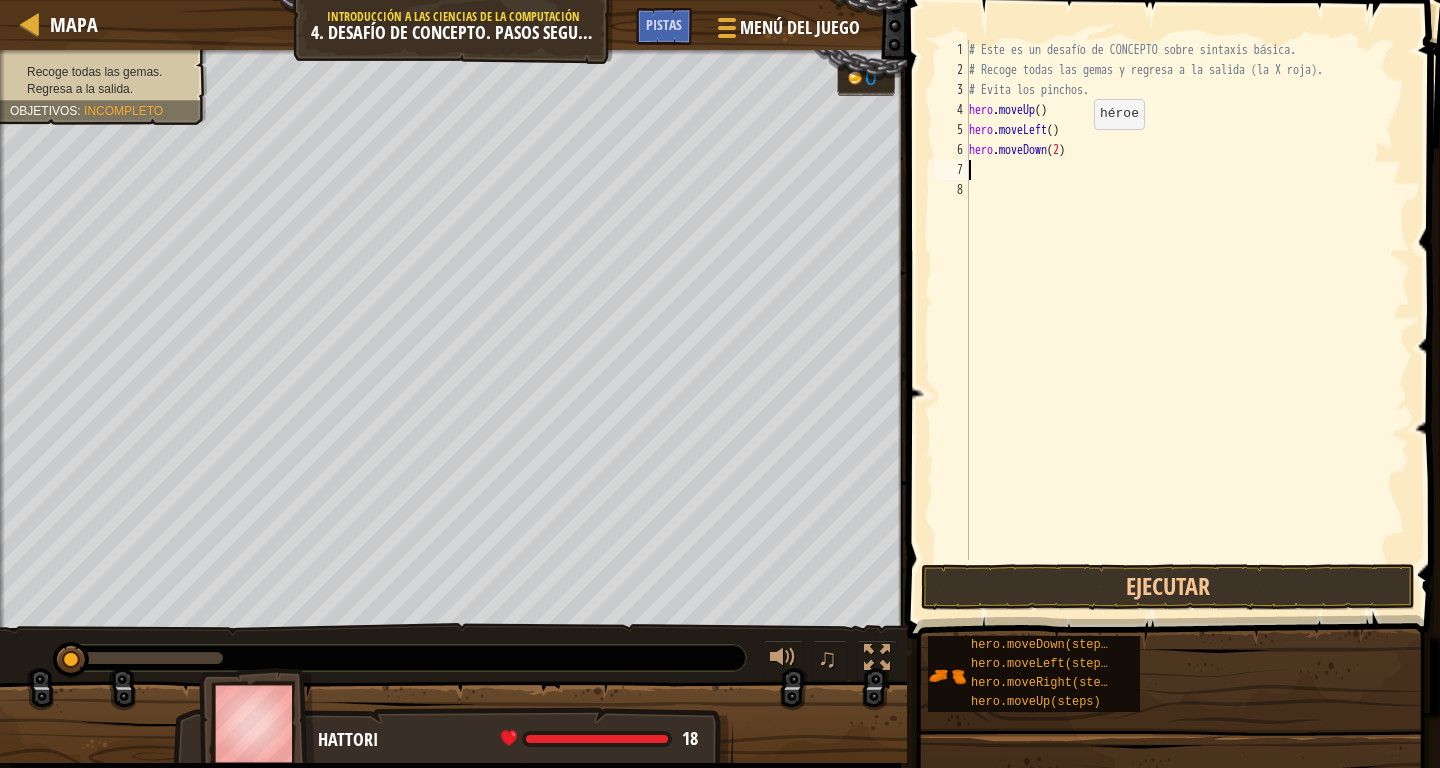 type on "h" 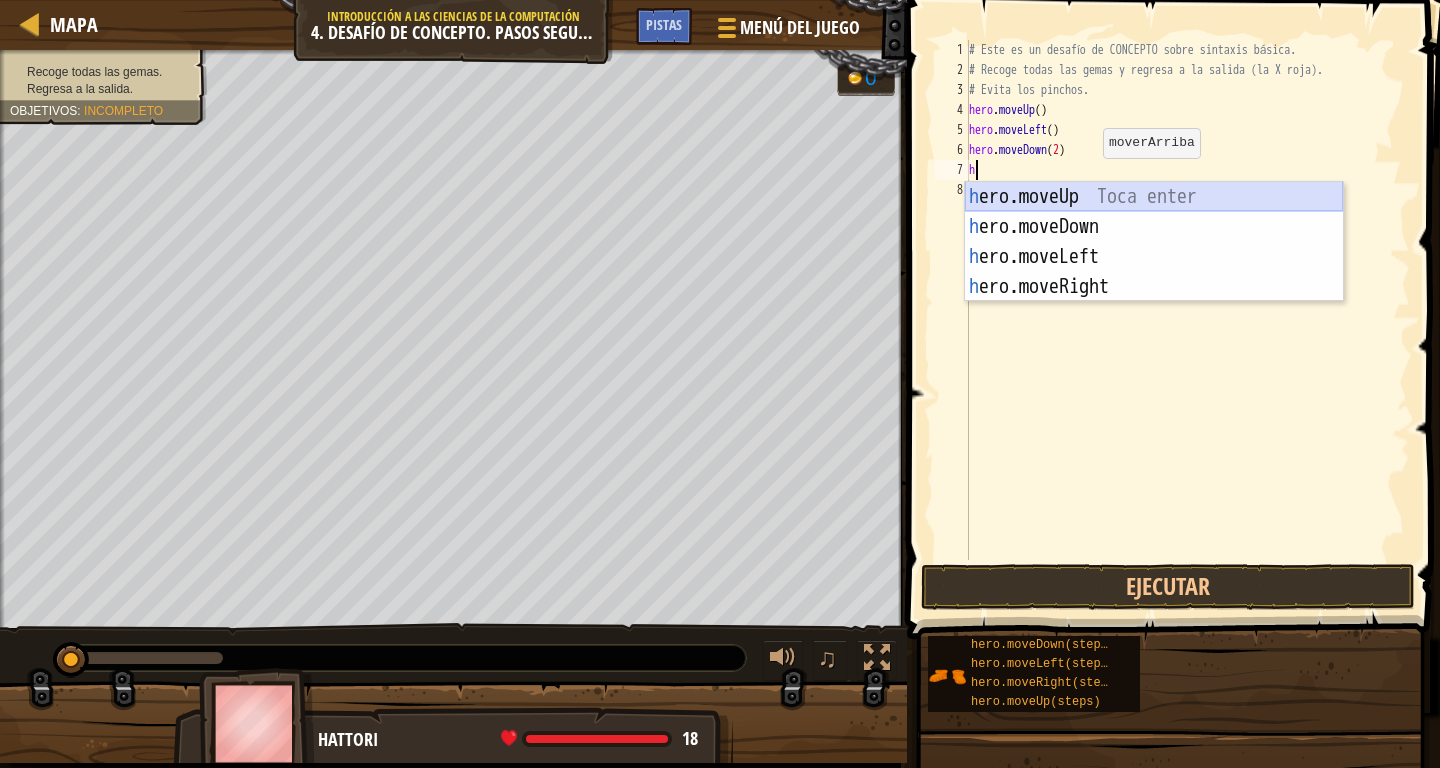click on "h ero.moveUp Toca enter h ero.moveDown Toca enter h ero.moveLeft Toca enter h ero.moveRight Toca enter" at bounding box center [1154, 272] 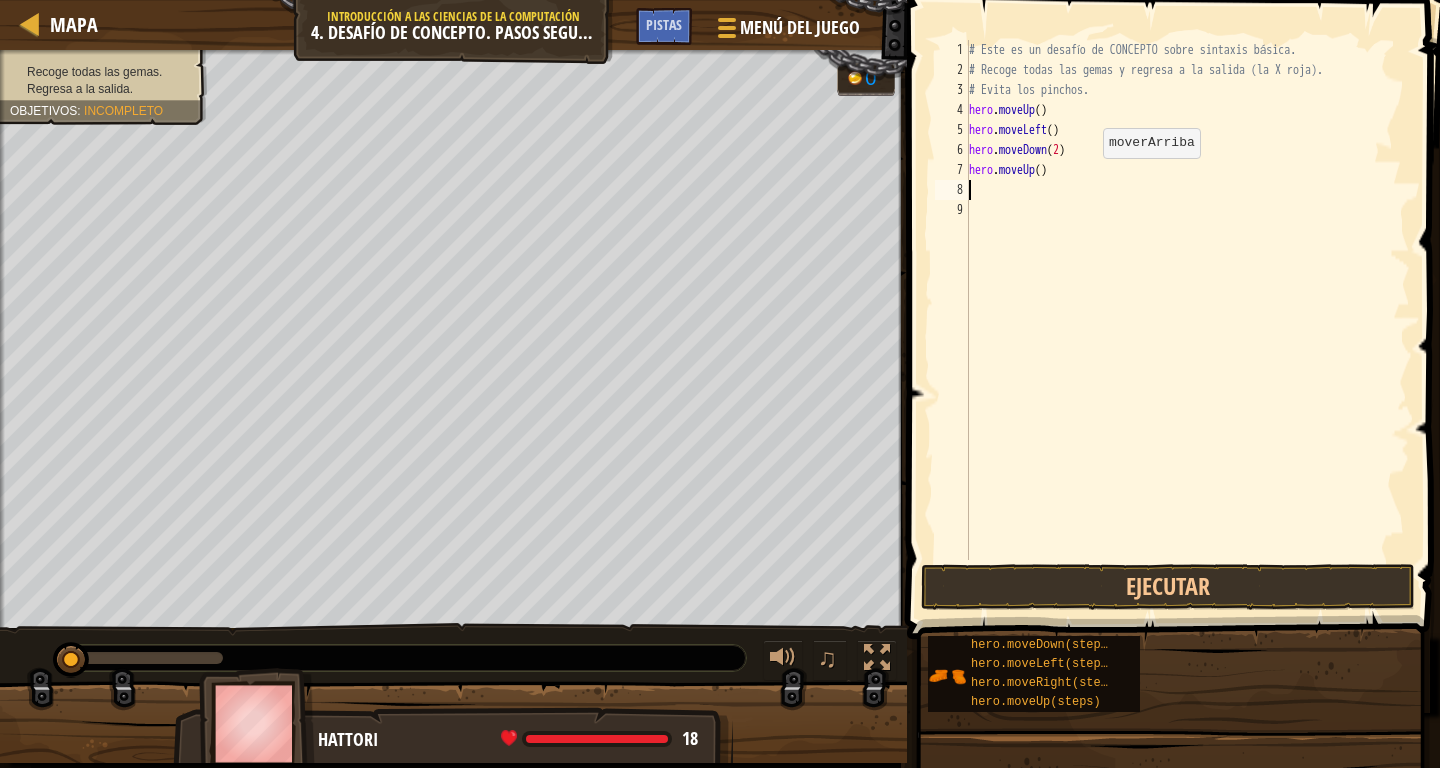 type on "h" 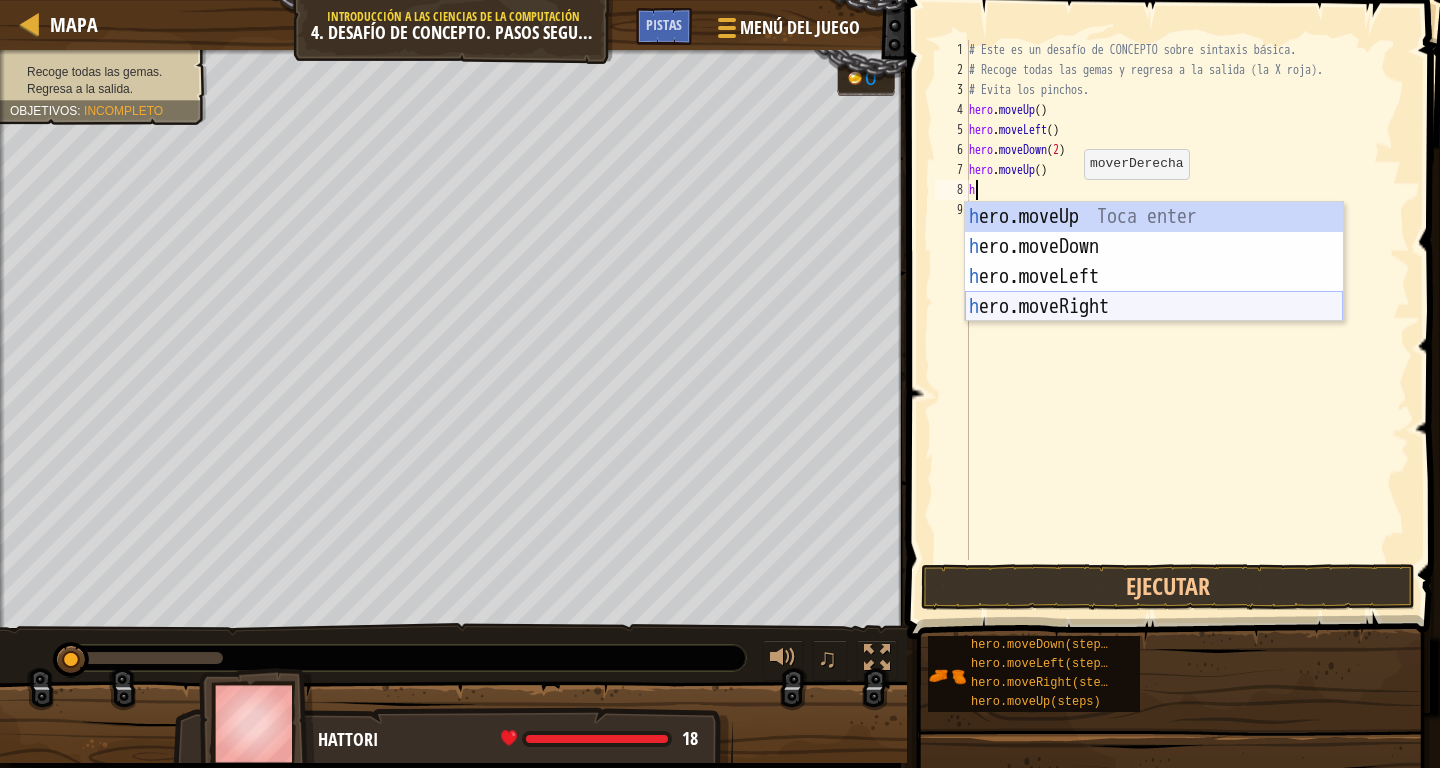 click on "h ero.moveUp Toca enter h ero.moveDown Toca enter h ero.moveLeft Toca enter h ero.moveRight Toca enter" at bounding box center (1154, 292) 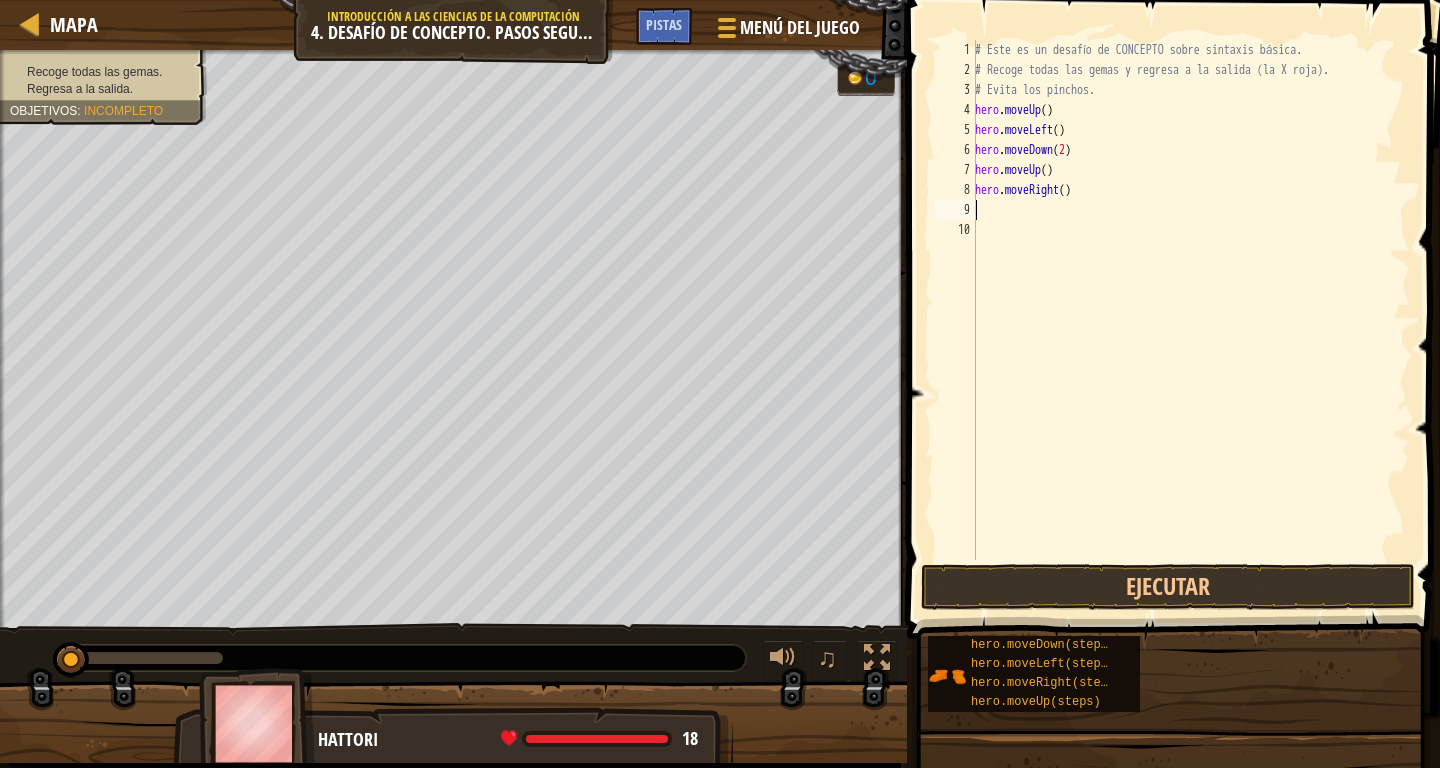click on "# Este es un desafío de CONCEPTO sobre sintaxis básica. # Recoge todas las gemas y regresa a la salida (la X roja). # Evita los pinchos. hero . moveUp ( ) hero . moveLeft ( ) hero . moveDown ( 2 ) hero . moveUp ( ) hero . moveRight ( )" at bounding box center [1190, 320] 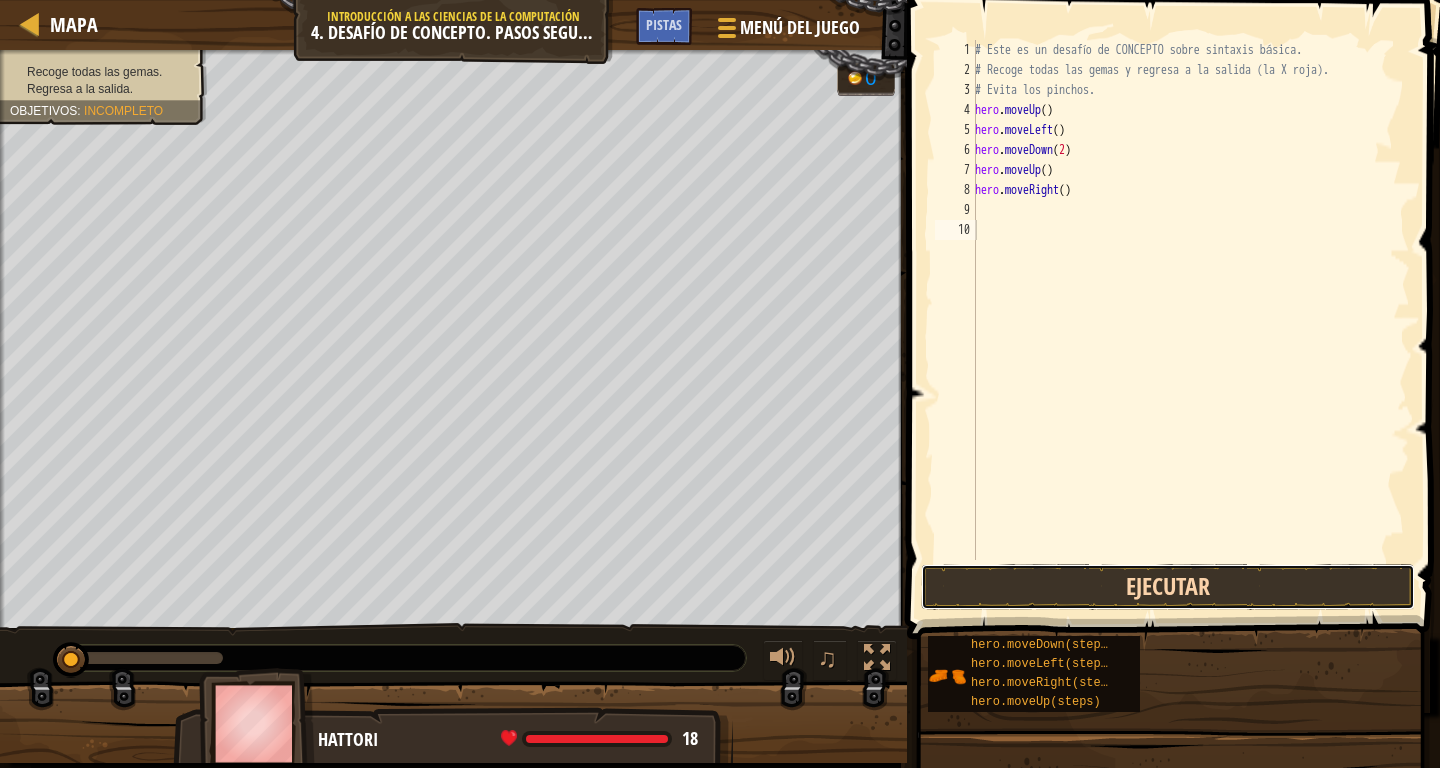 click on "Ejecutar" at bounding box center (1168, 587) 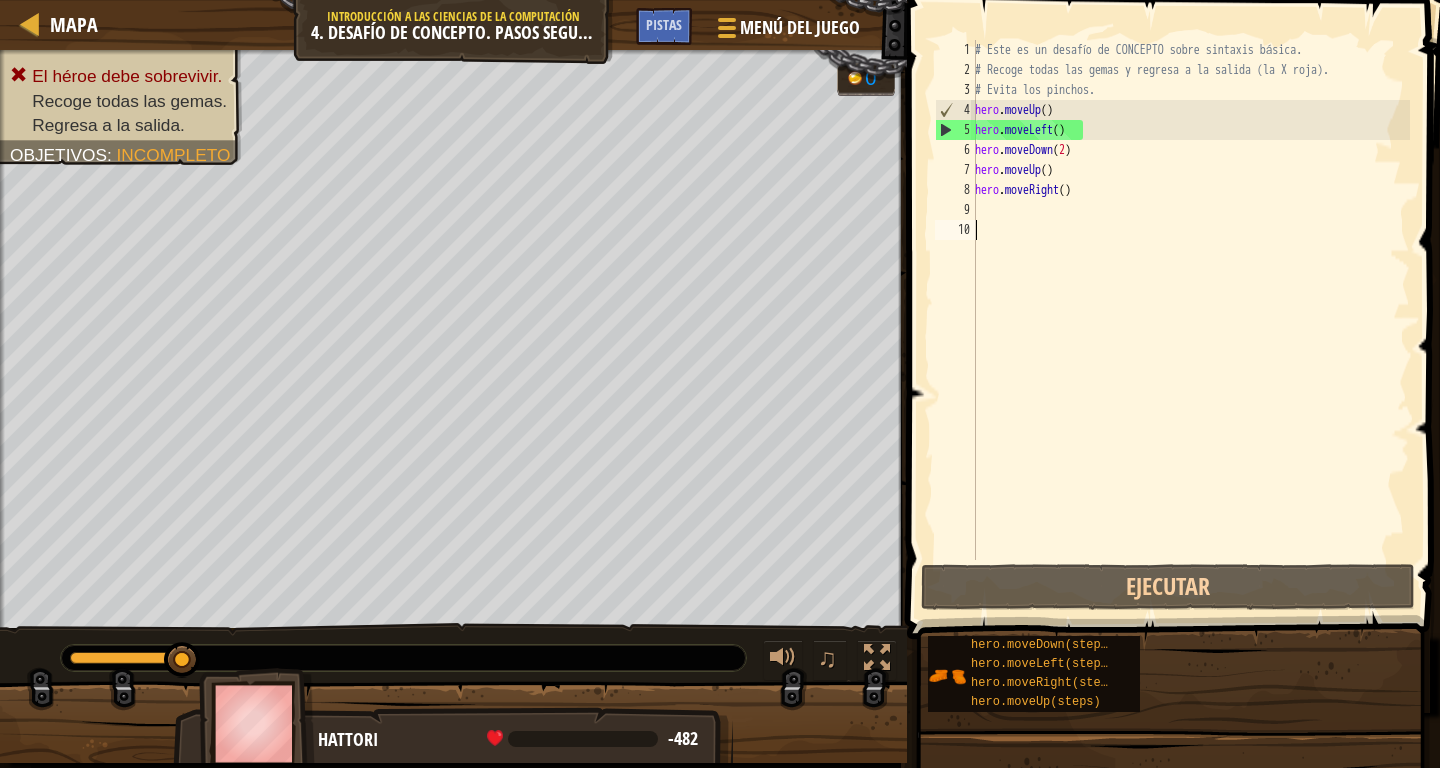 click on "# Este es un desafío de CONCEPTO sobre sintaxis básica. # Recoge todas las gemas y regresa a la salida (la X roja). # Evita los pinchos. hero . moveUp ( ) hero . moveLeft ( ) hero . moveDown ( 2 ) hero . moveUp ( ) hero . moveRight ( )" at bounding box center (1190, 320) 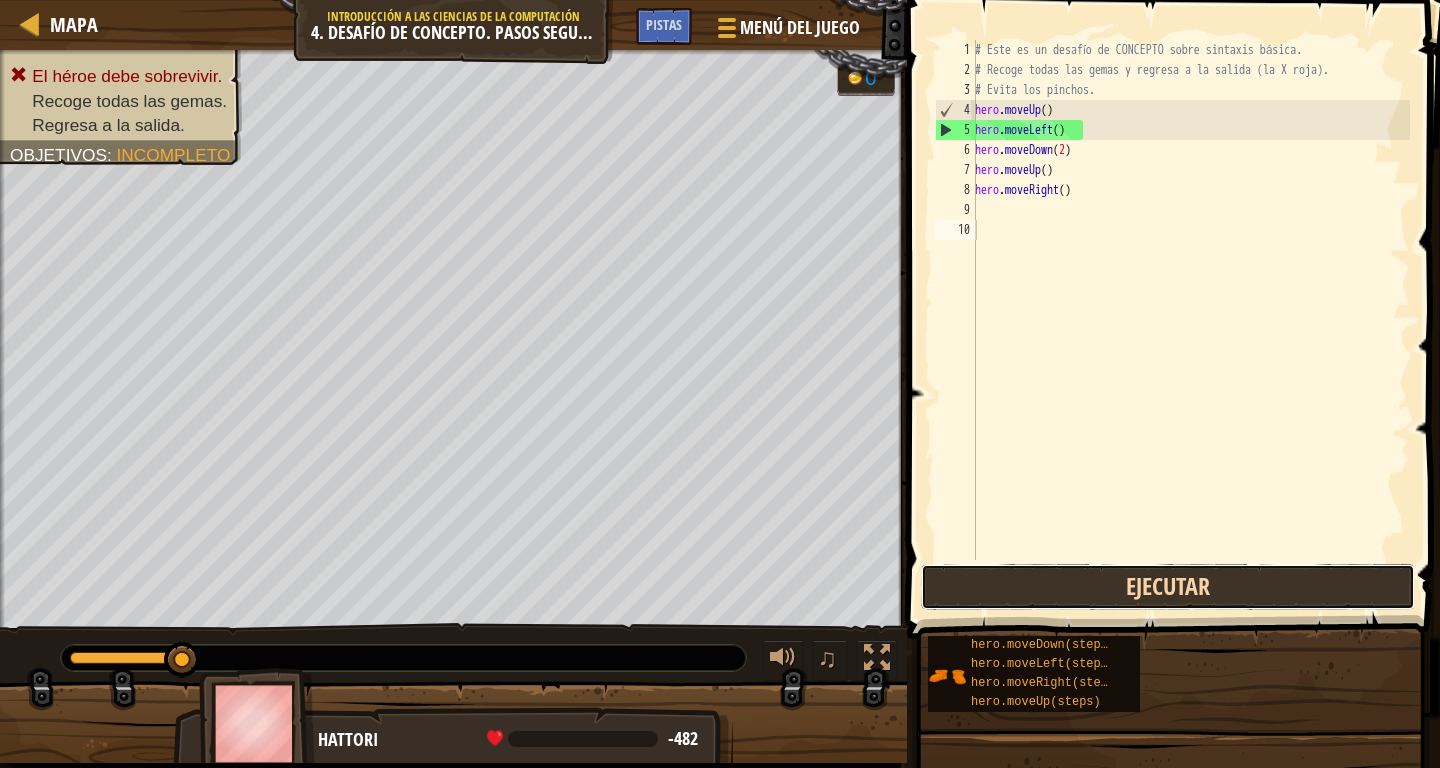 click on "Ejecutar" at bounding box center [1168, 587] 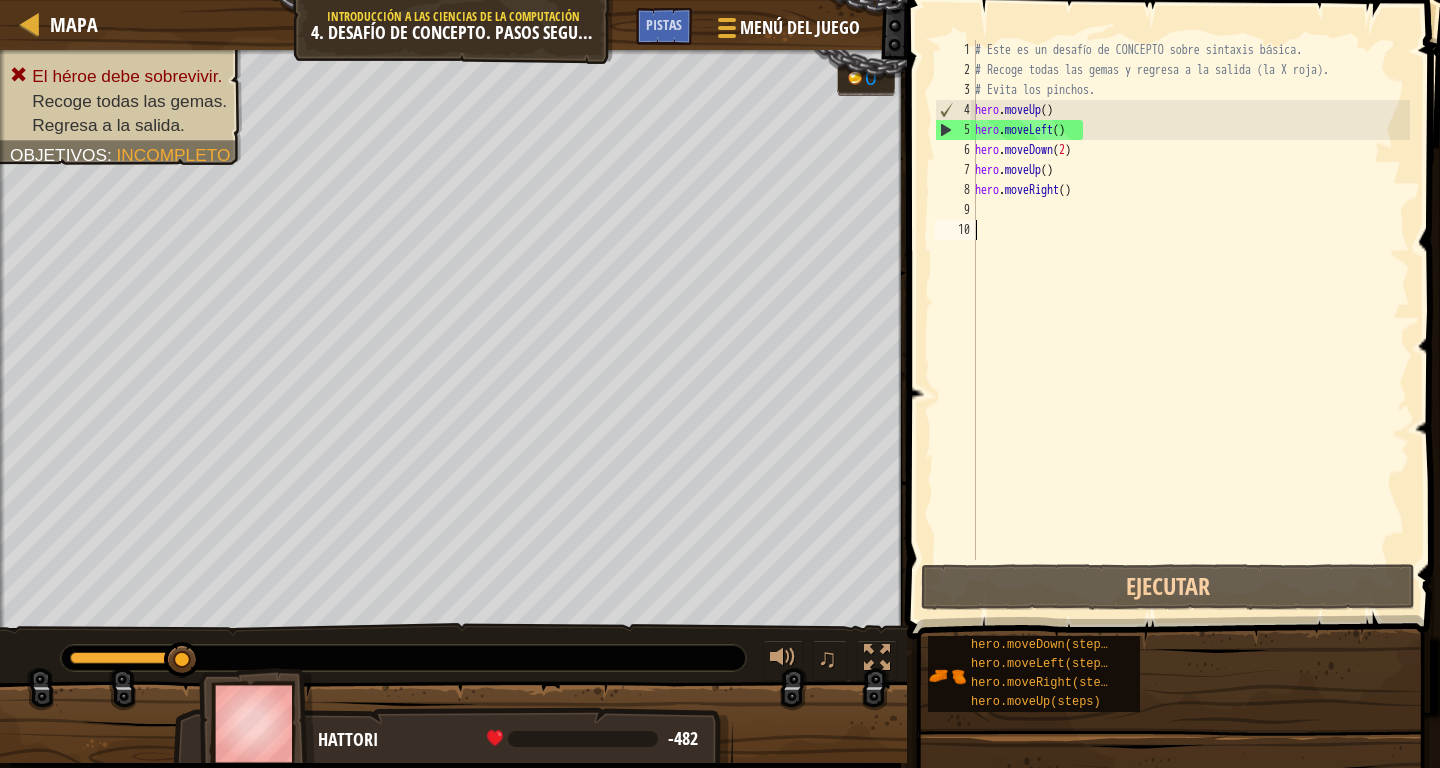 click on "# Este es un desafío de CONCEPTO sobre sintaxis básica. # Recoge todas las gemas y regresa a la salida (la X roja). # Evita los pinchos. hero . moveUp ( ) hero . moveLeft ( ) hero . moveDown ( 2 ) hero . moveUp ( ) hero . moveRight ( )" at bounding box center [1190, 320] 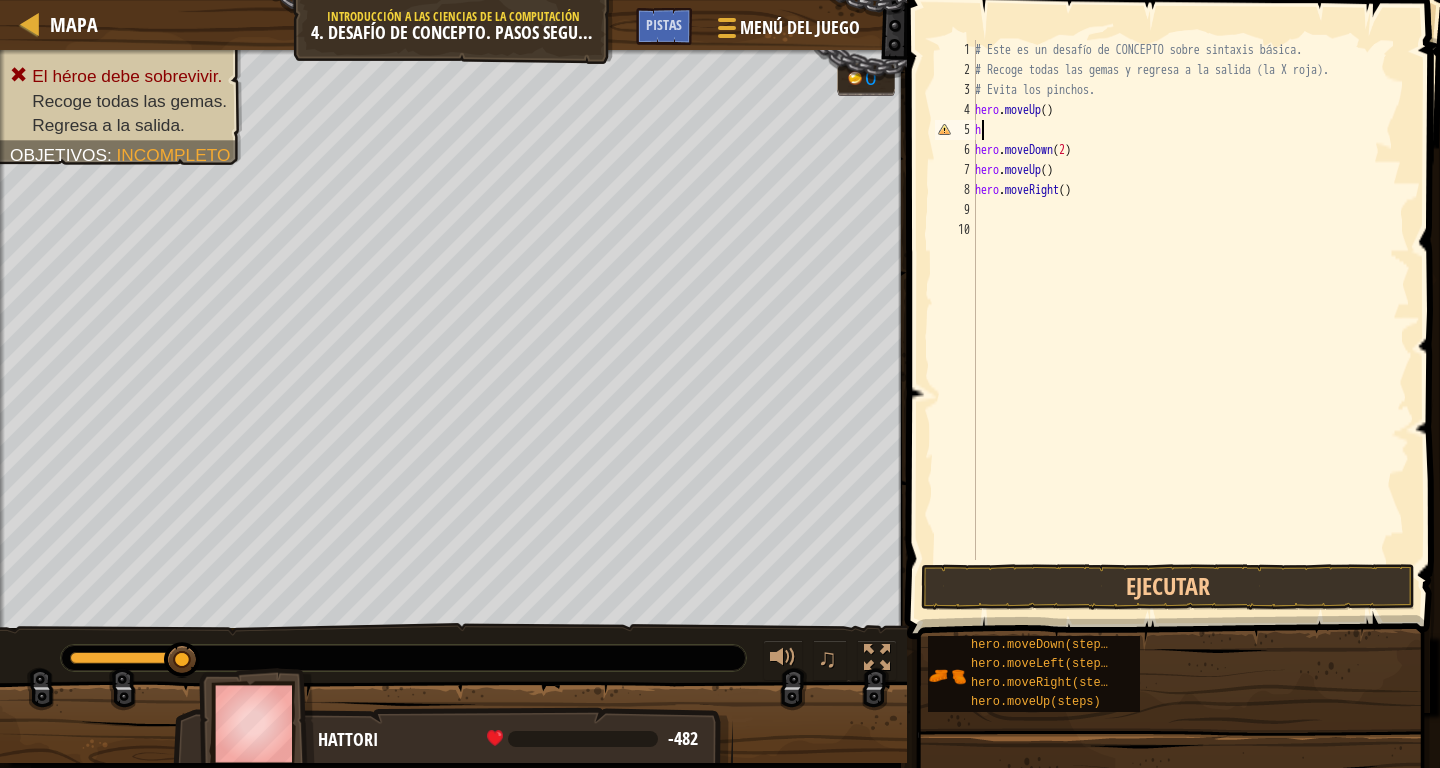 type on "h" 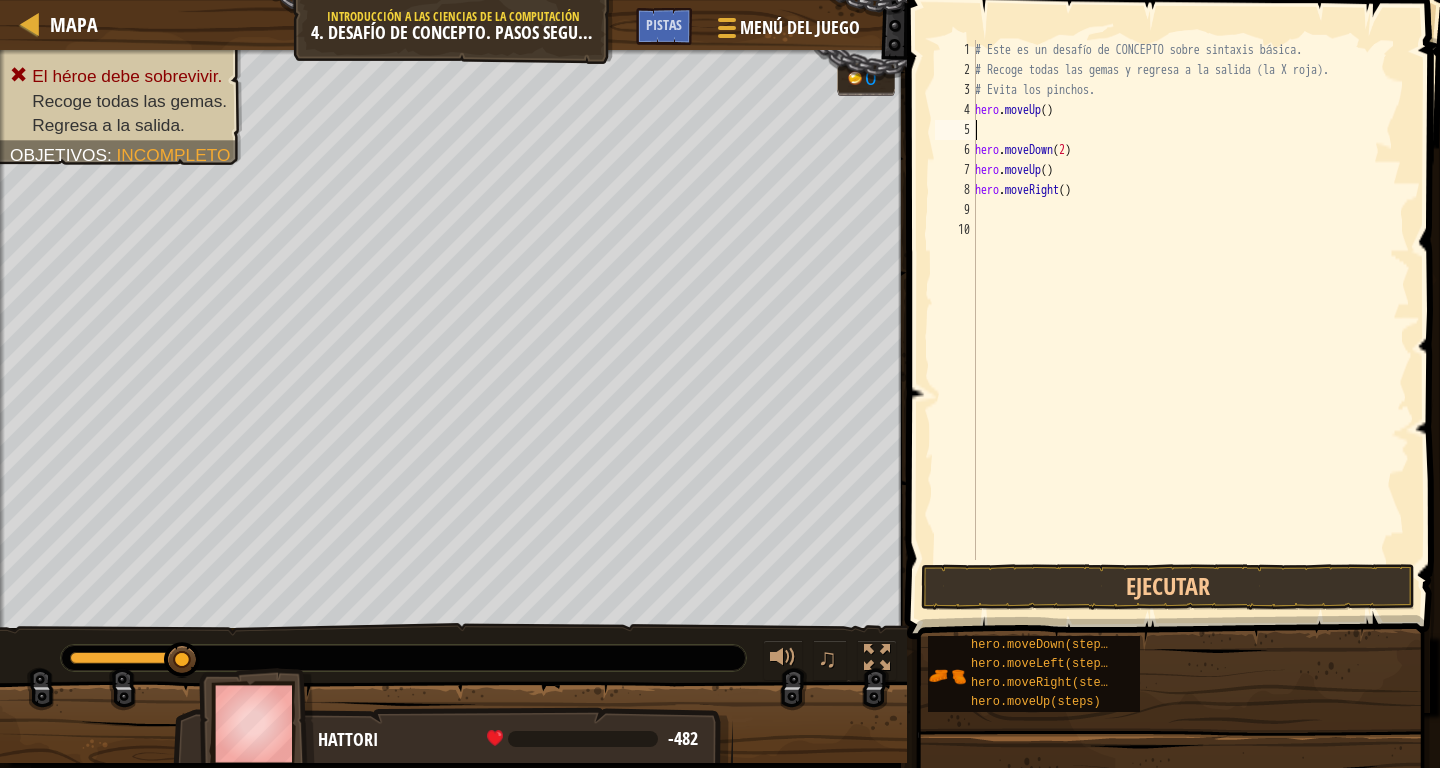type on "h" 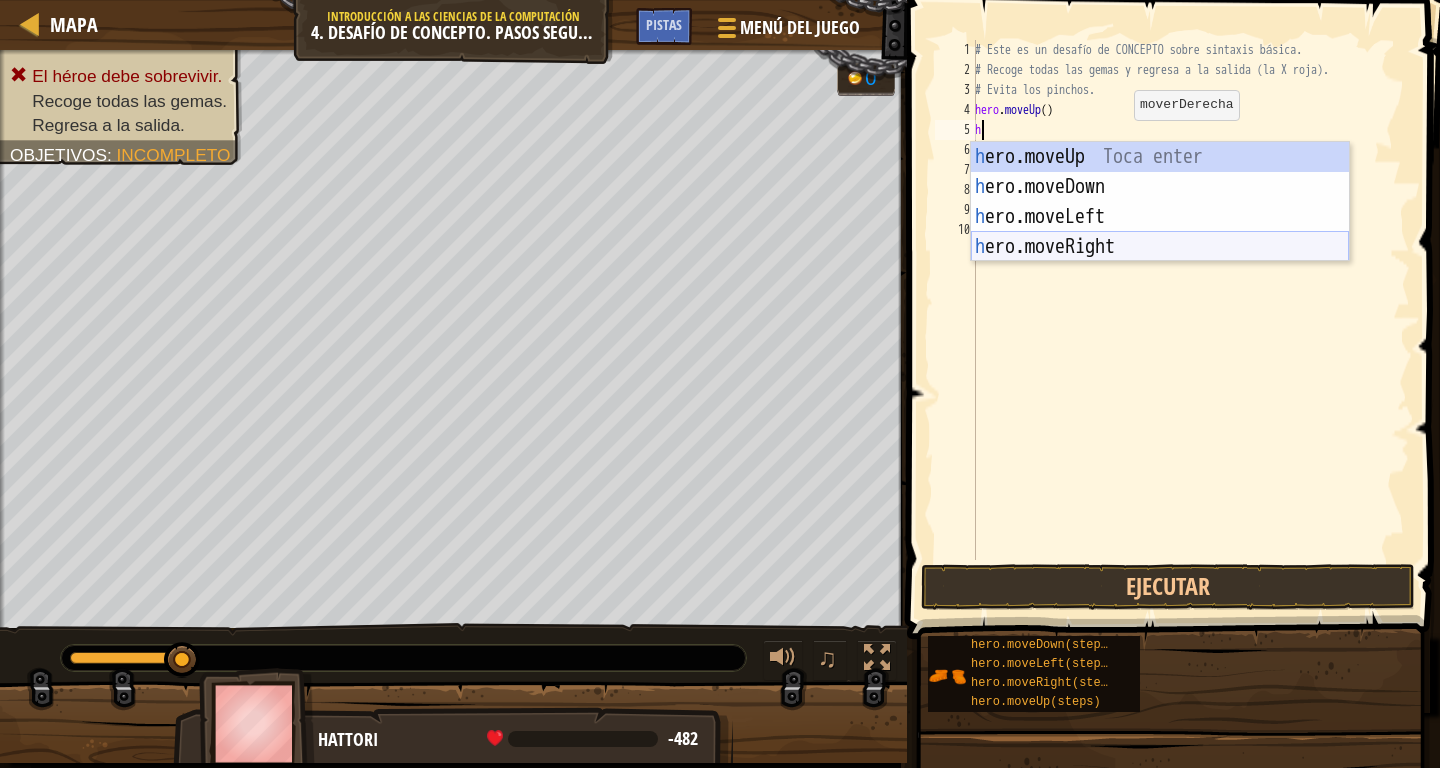 click on "h ero.moveUp Toca enter h ero.moveDown Toca enter h ero.moveLeft Toca enter h ero.moveRight Toca enter" at bounding box center (1160, 232) 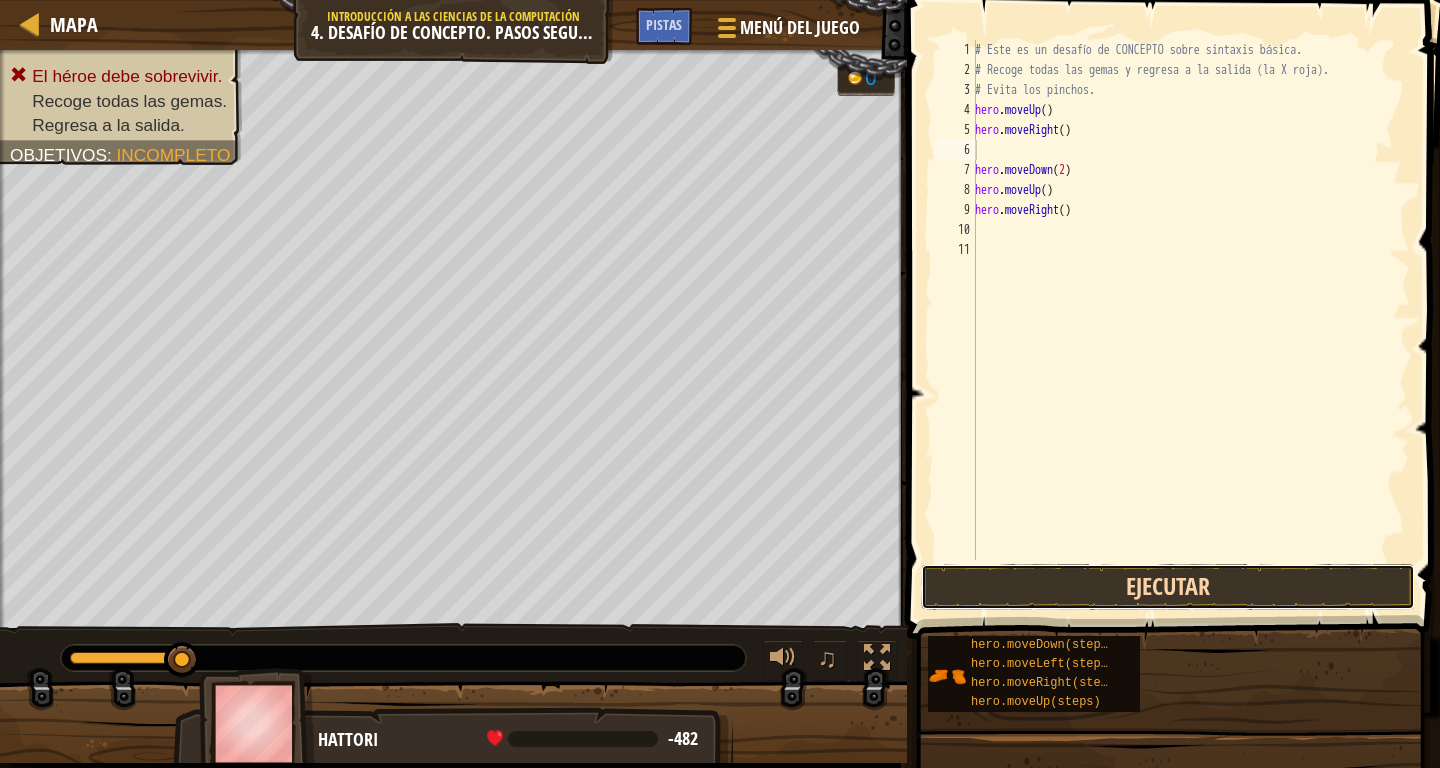 click on "Ejecutar" at bounding box center (1168, 587) 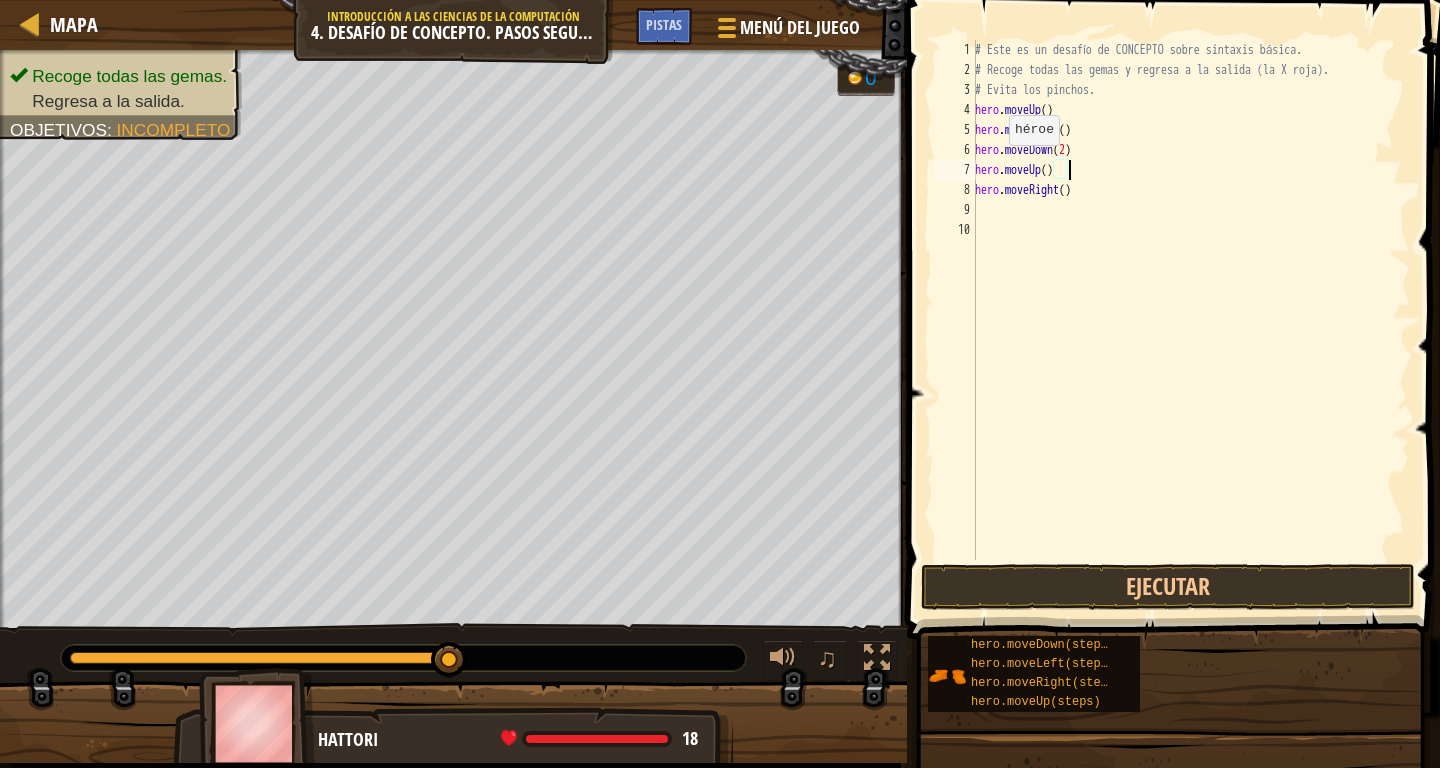 type on "hero.moveRight()" 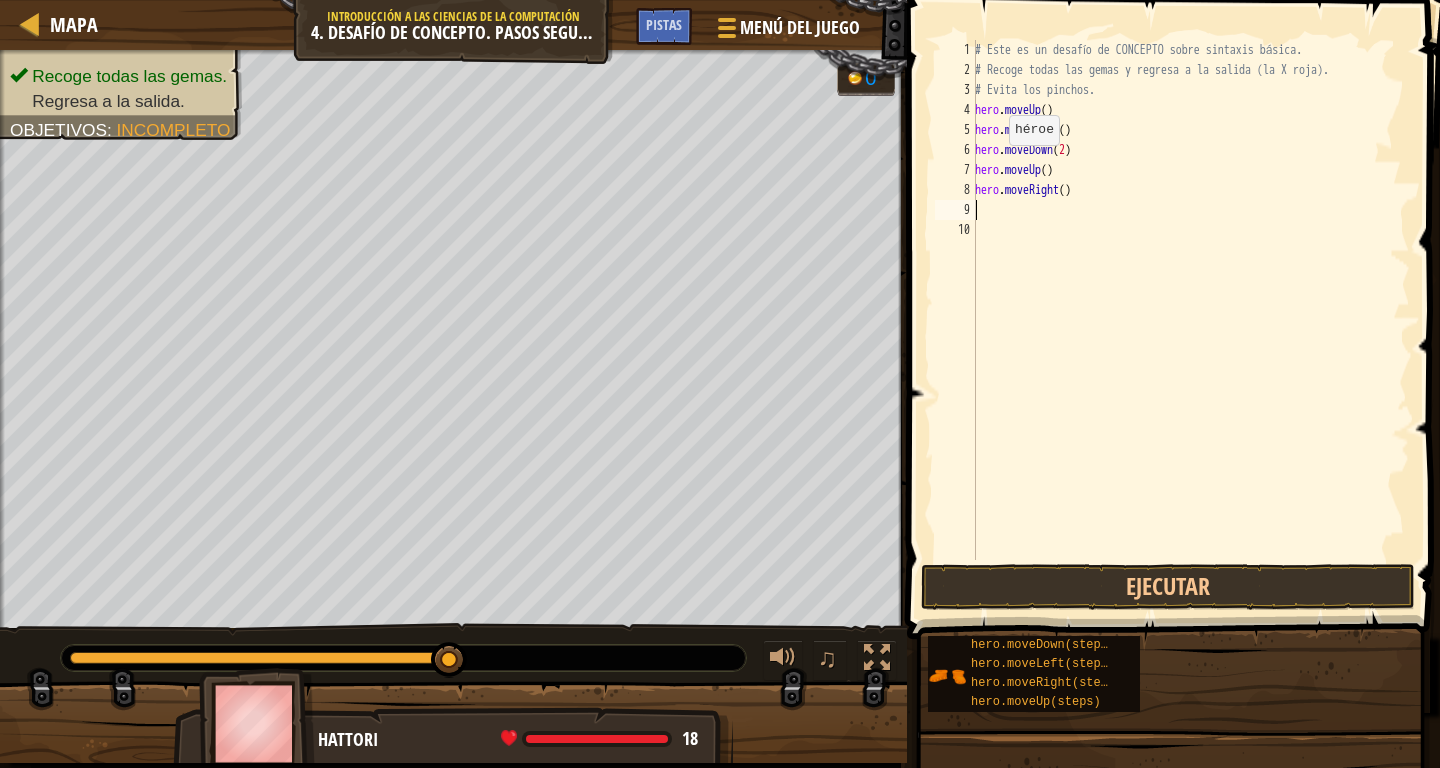 type on "h" 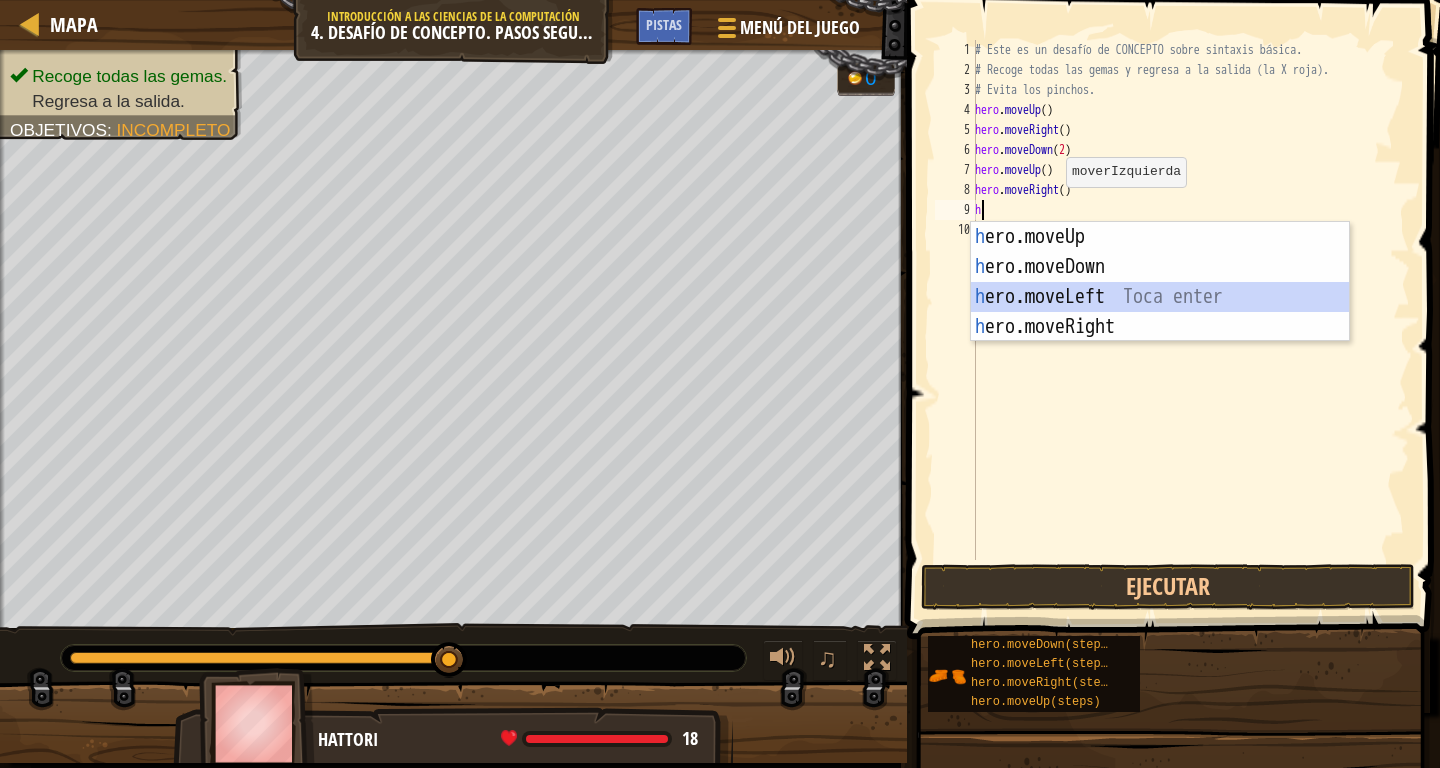 click on "h ero.moveUp Toca enter h ero.moveDown Toca enter h ero.moveLeft Toca enter h ero.moveRight Toca enter" at bounding box center [1160, 312] 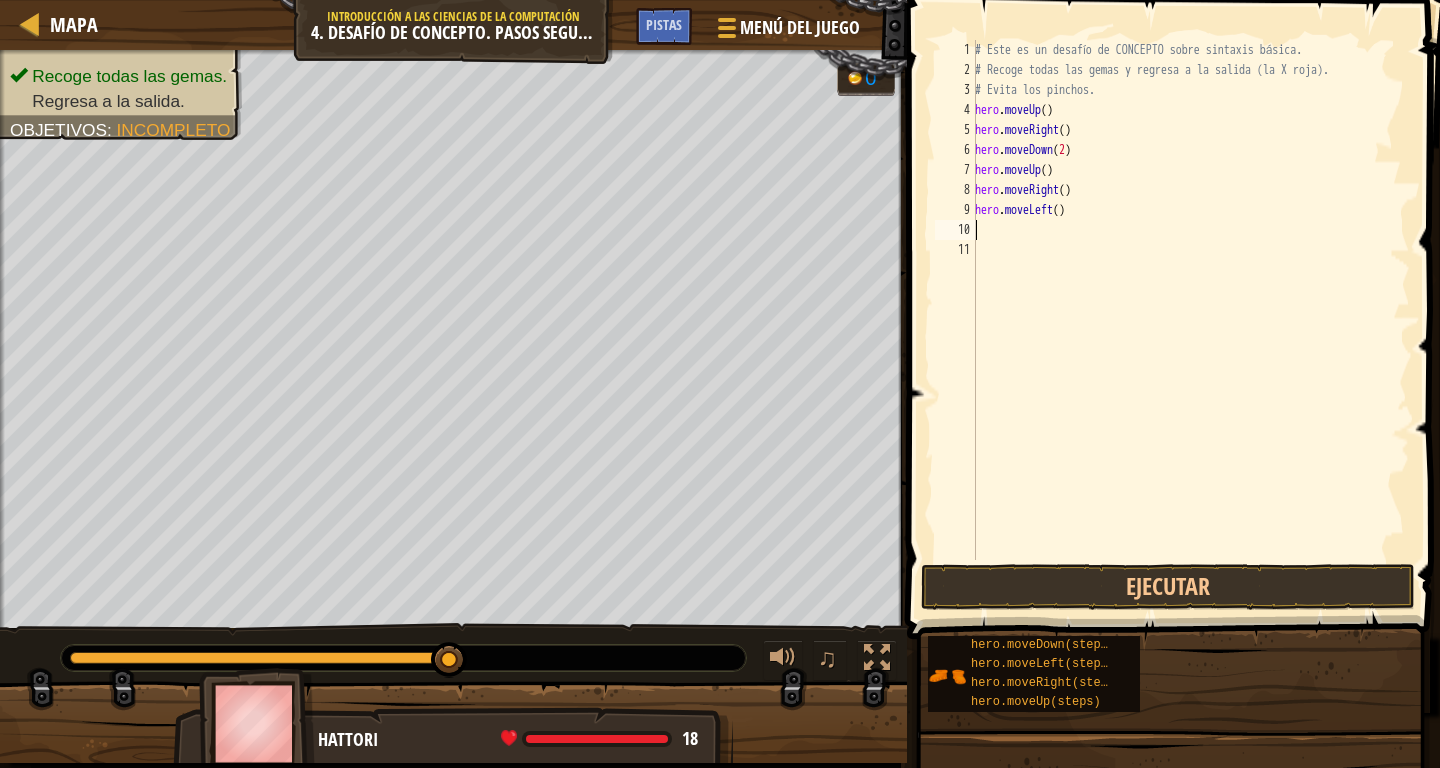 type on "h" 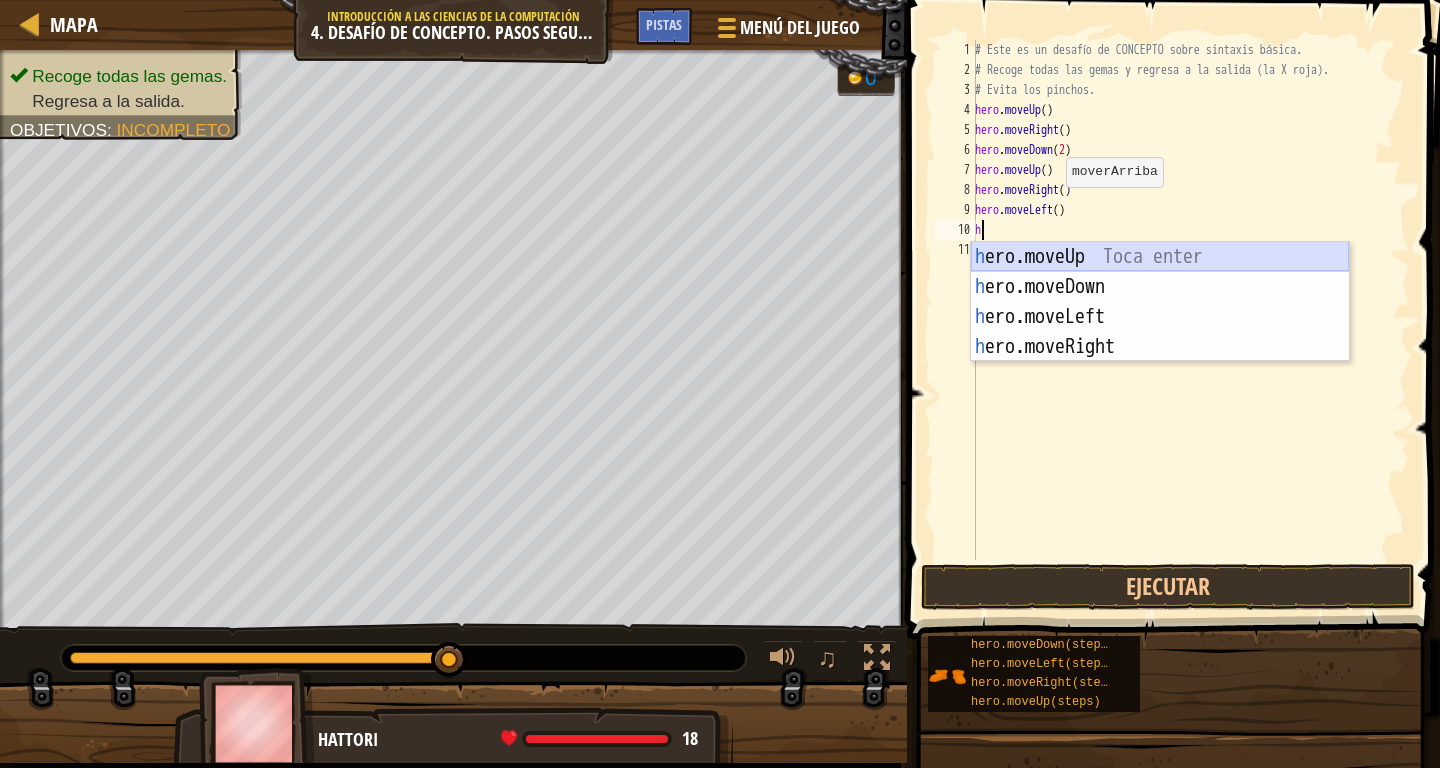 click on "h ero.moveUp Toca enter h ero.moveDown Toca enter h ero.moveLeft Toca enter h ero.moveRight Toca enter" at bounding box center [1160, 332] 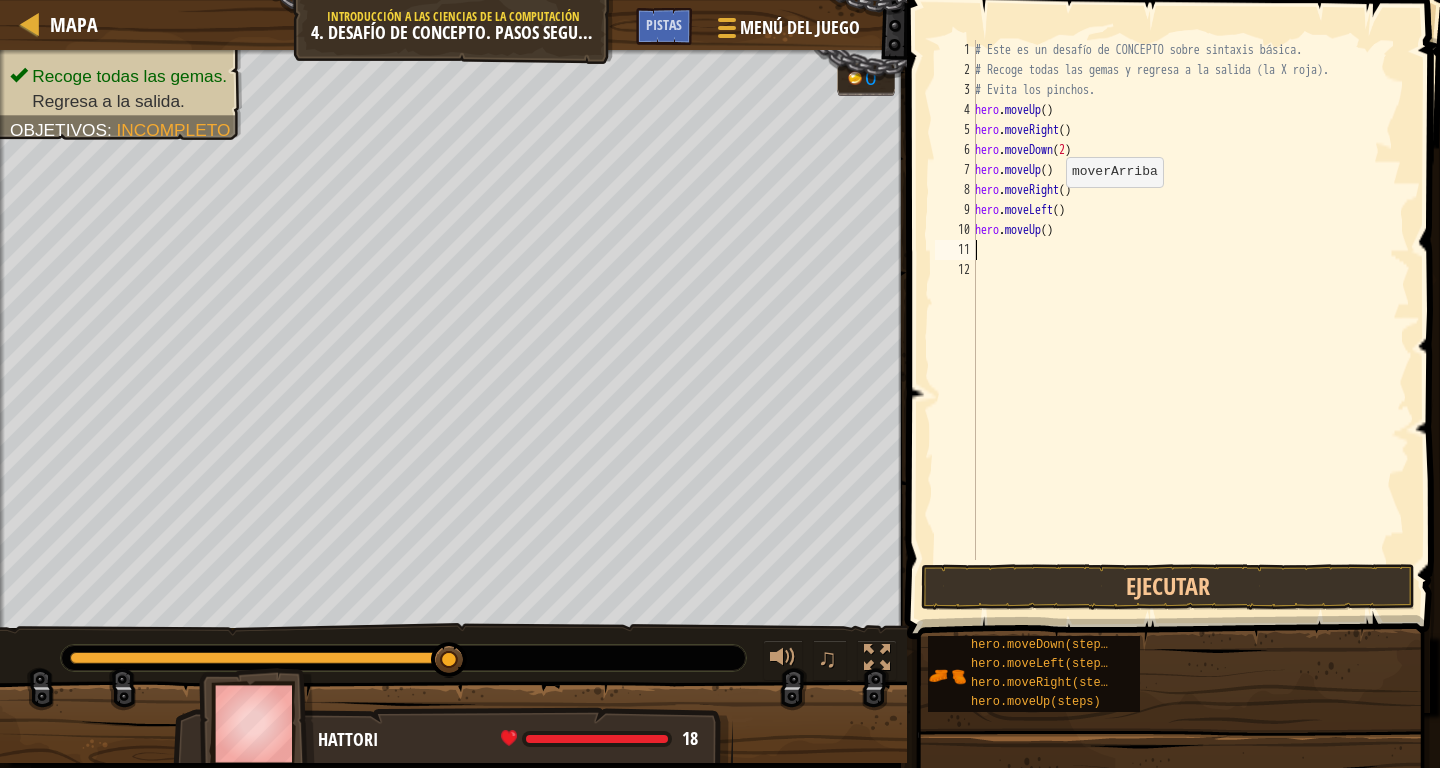 type on "h" 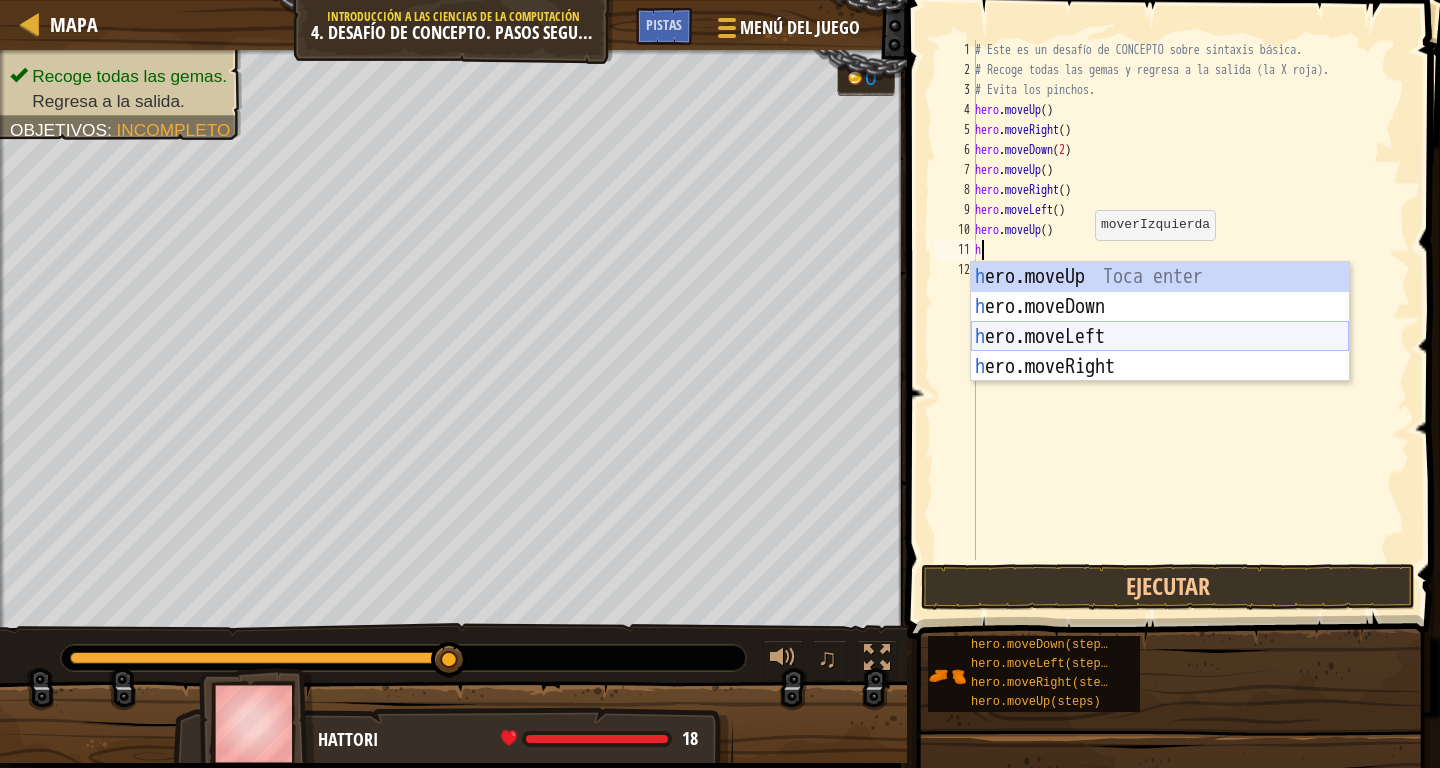click on "h ero.moveUp Toca enter h ero.moveDown Toca enter h ero.moveLeft Toca enter h ero.moveRight Toca enter" at bounding box center (1160, 352) 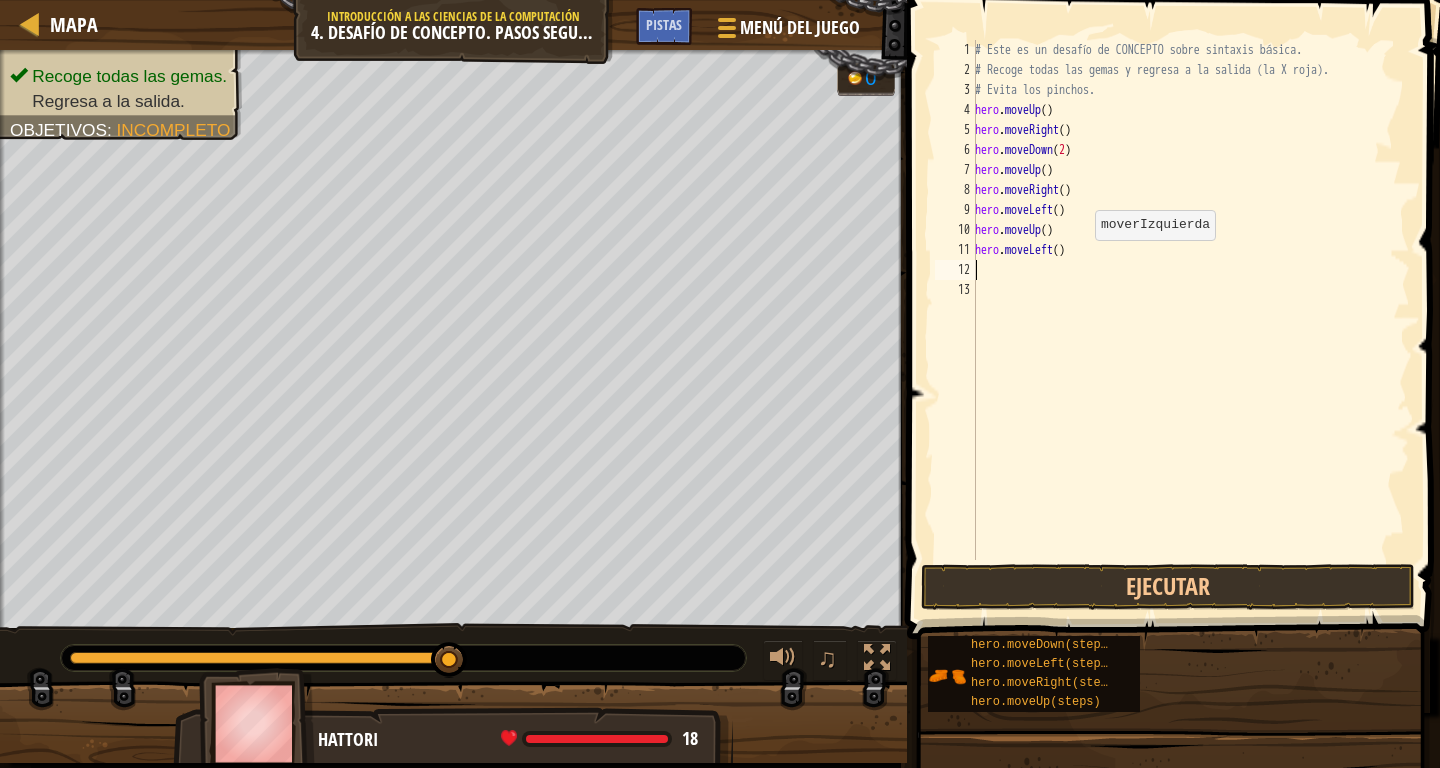 type on "h" 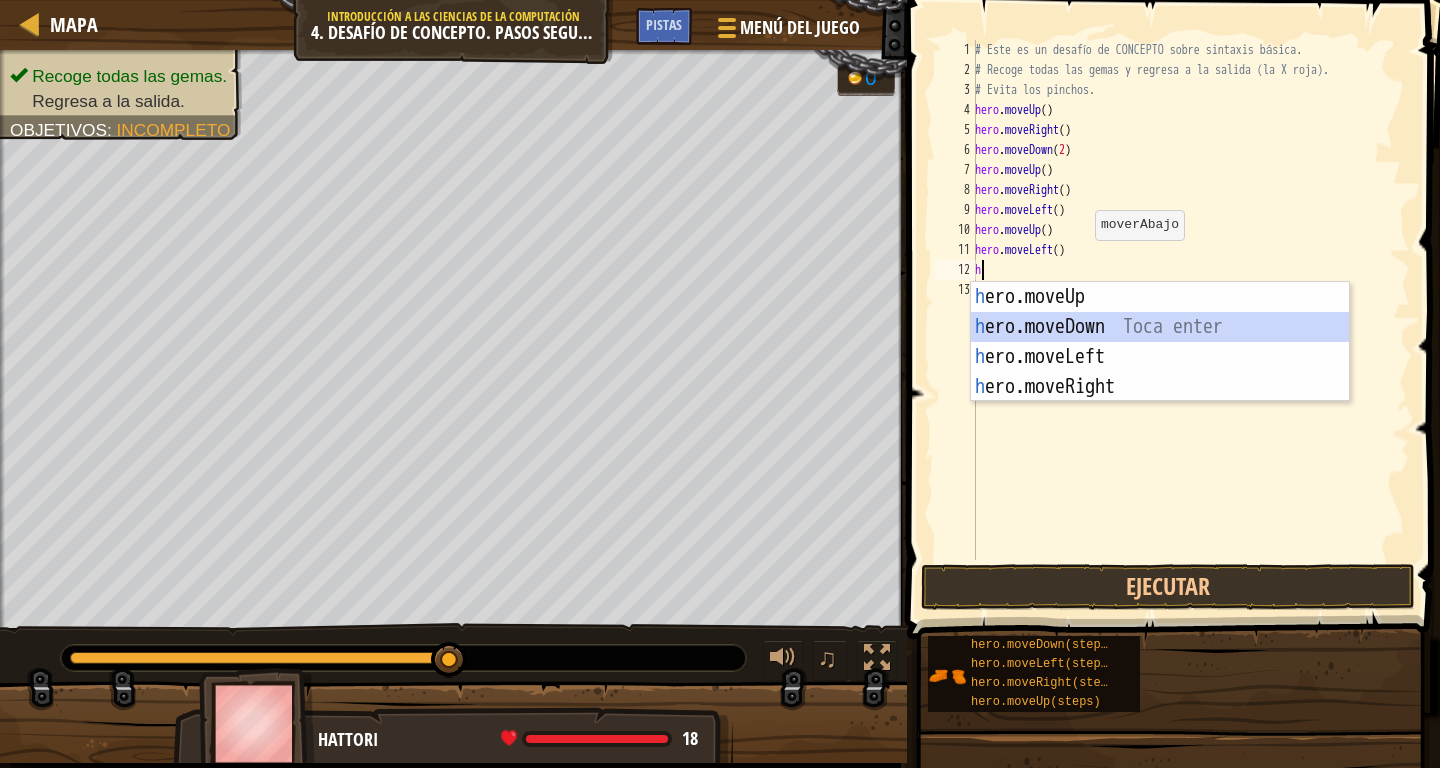 click on "h ero.moveUp Toca enter h ero.moveDown Toca enter h ero.moveLeft Toca enter h ero.moveRight Toca enter" at bounding box center [1160, 372] 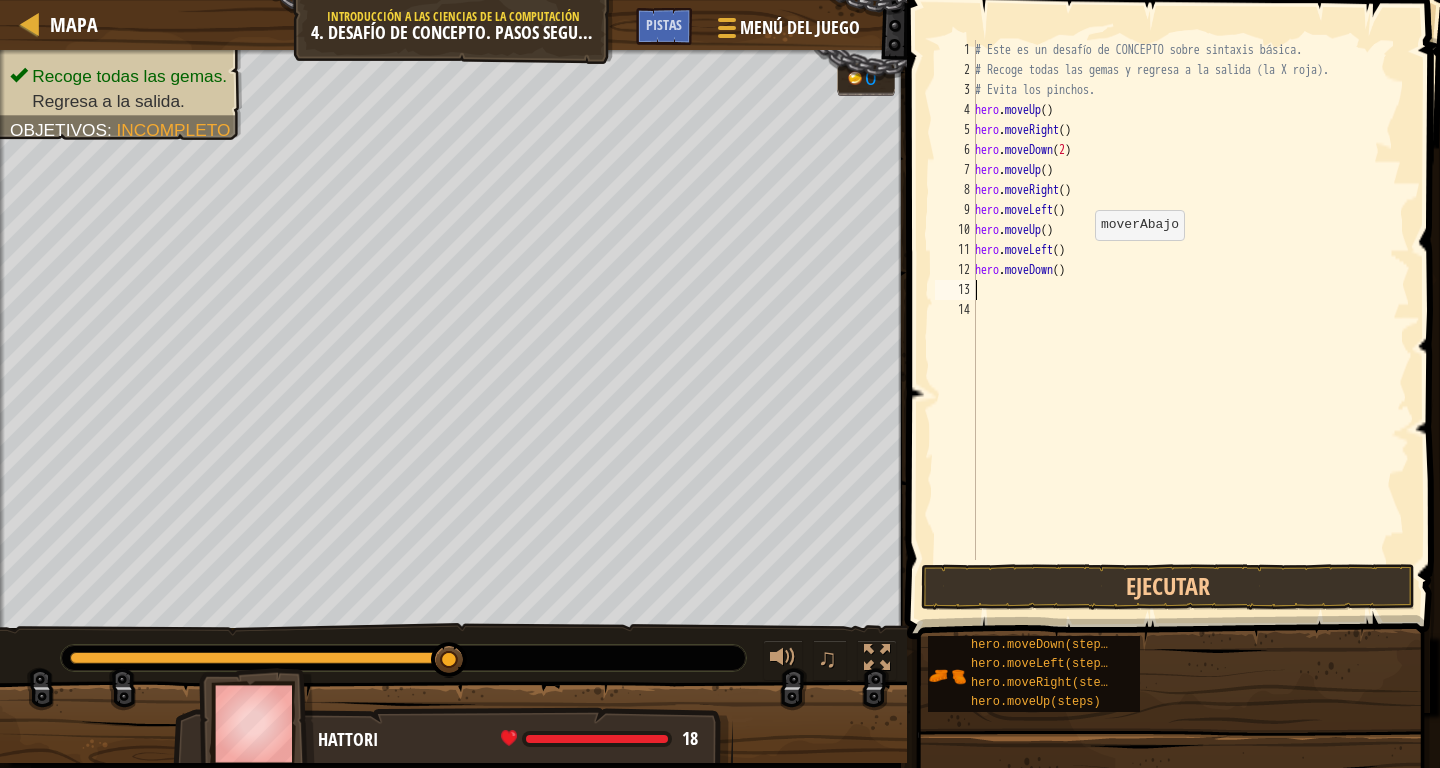 type on "h" 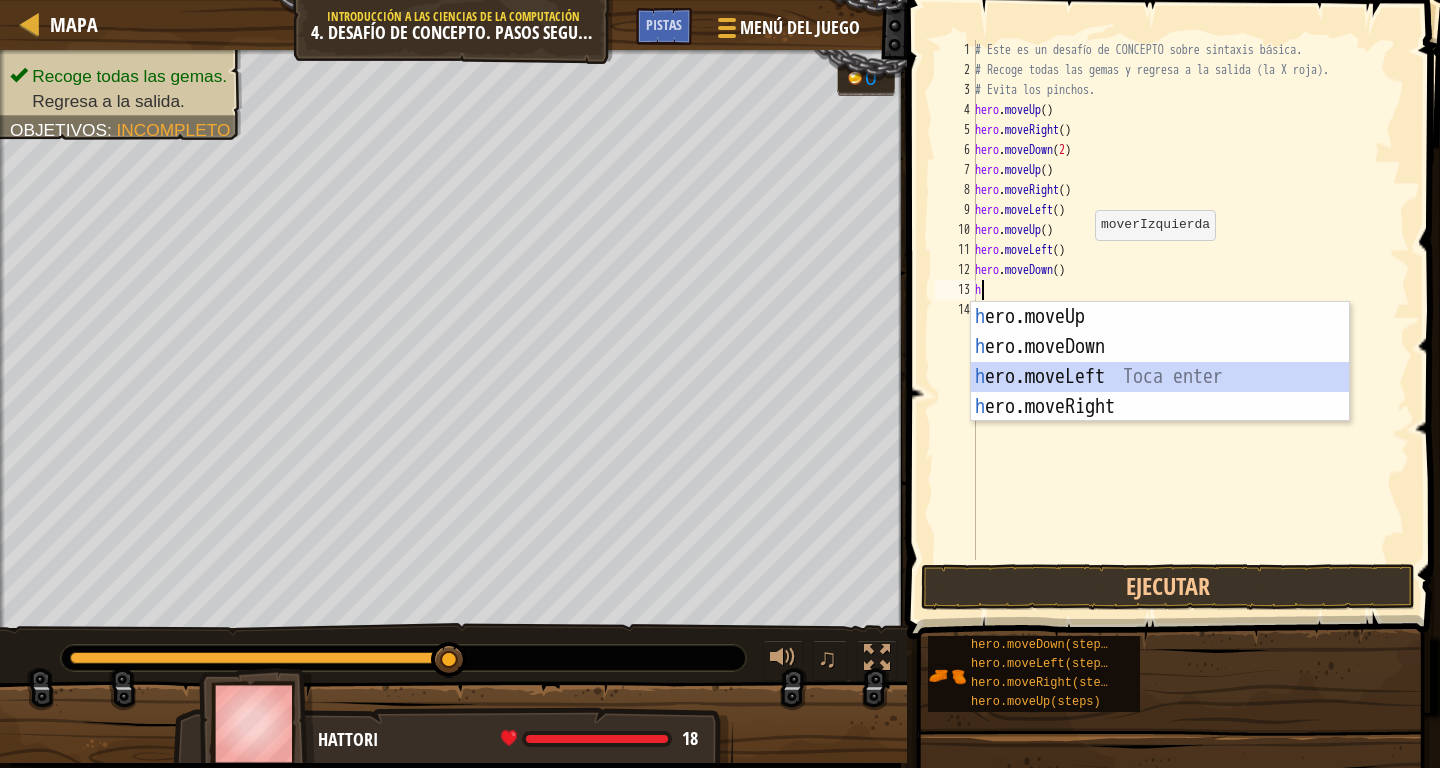 click on "h ero.moveUp Toca enter h ero.moveDown Toca enter h ero.moveLeft Toca enter h ero.moveRight Toca enter" at bounding box center [1160, 392] 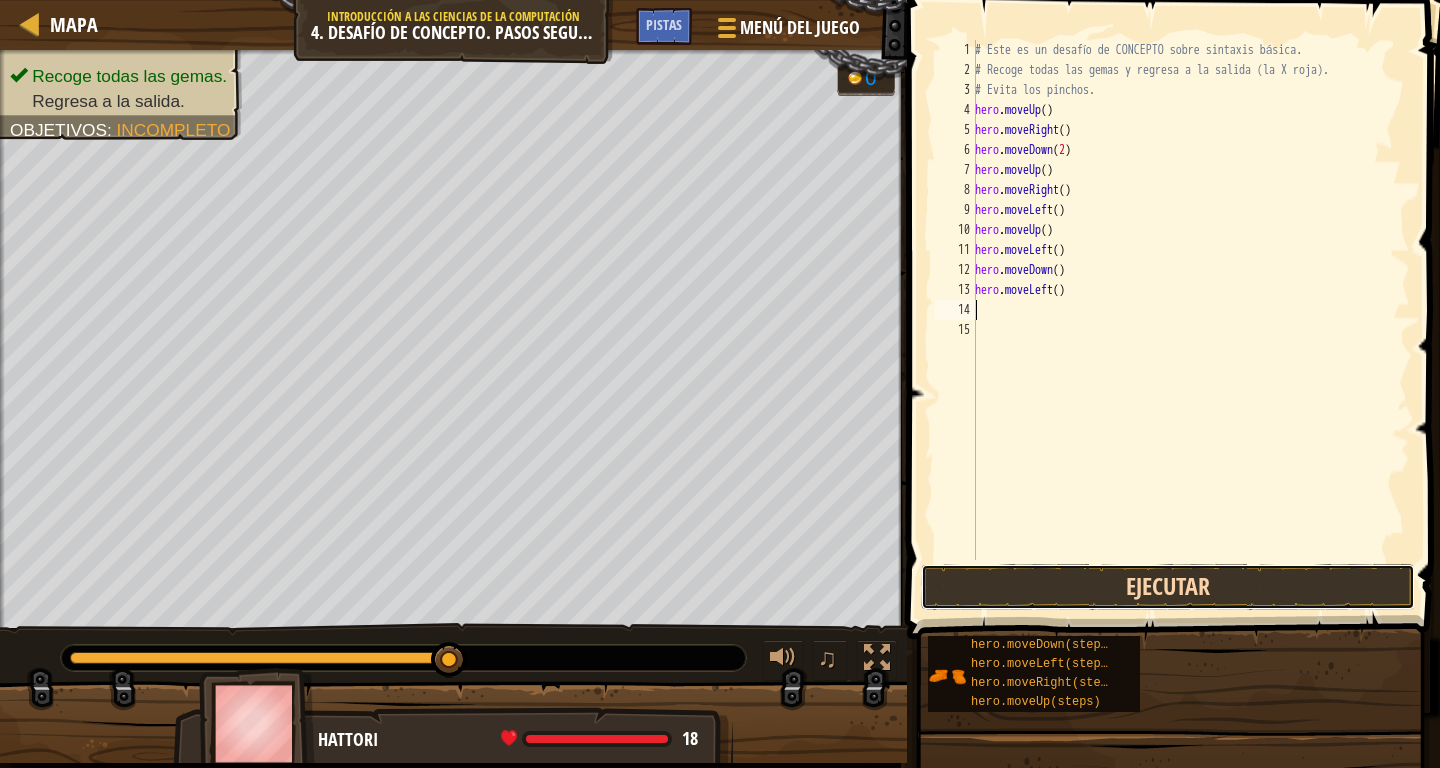 click on "Ejecutar" at bounding box center [1168, 587] 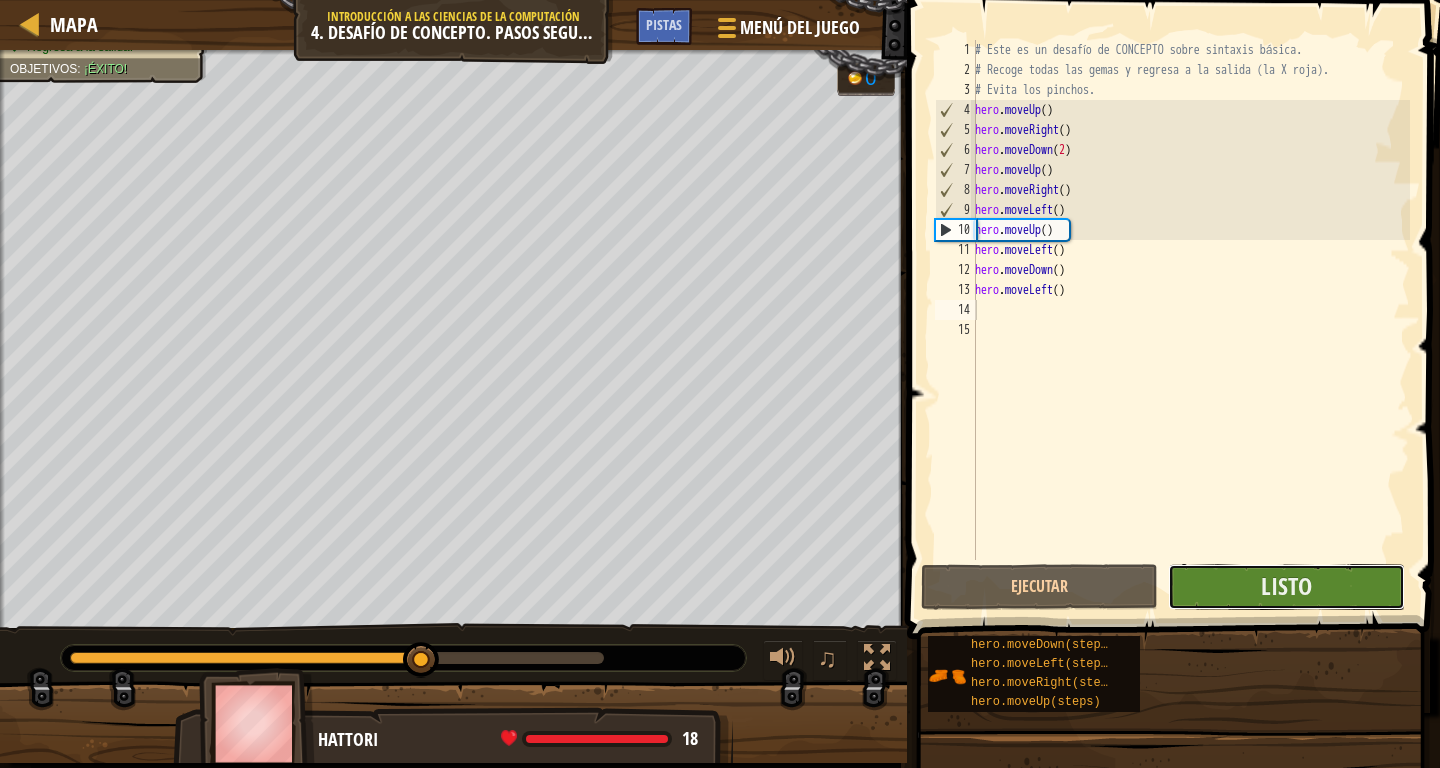click on "Listo" at bounding box center (1286, 587) 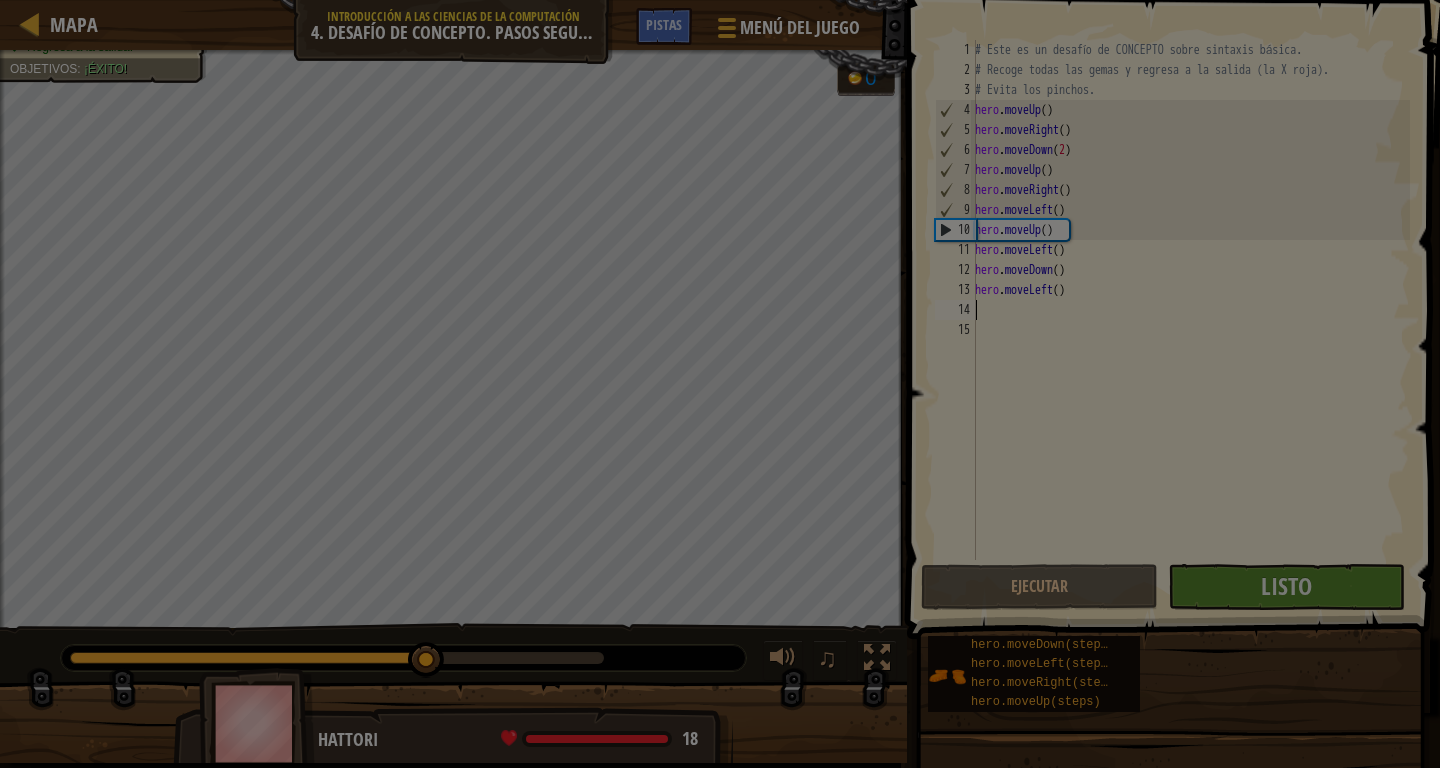 click on "Mapa Introducción a las Ciencias de la computación 4. Desafío de Concepto. Pasos seguros Menú del Juego Listo Pistas 1     הההההההההההההההההההההההההההההההההההההההההההההההההההההההההההההההההההההההההההההההההההההההההההההההההההההההההההההההההההההההההההההההההההההההההההההההההההההההההההההההההההההההההההההההההההההההההההההההההההההההההההההההההההההההההההההההההההההההההההההההההההההההההההההההה XXXXXXXXXXXXXXXXXXXXXXXXXXXXXXXXXXXXXXXXXXXXXXXXXXXXXXXXXXXXXXXXXXXXXXXXXXXXXXXXXXXXXXXXXXXXXXXXXXXXXXXXXXXXXXXXXXXXXXXXXXXXXXXXXXXXXXXXXXXXXXXXXXXXXXXXXXXXXXXXXXXXXXXXXXXXXXXXXXXXXXXXXXXXXXXXXXXXXXXXXXXXXXXXXXXXXXXXXXXXXXXXXXXXXXXXXXXXXXXXXXXXXXXXXXXXXXXX Solución × Pistas Videos 1 2 3 4 5 6 7 8 9 10 11 12 13 14 15 # Este es un desafío de CONCEPTO sobre sintaxis básica. hero" at bounding box center (720, 1) 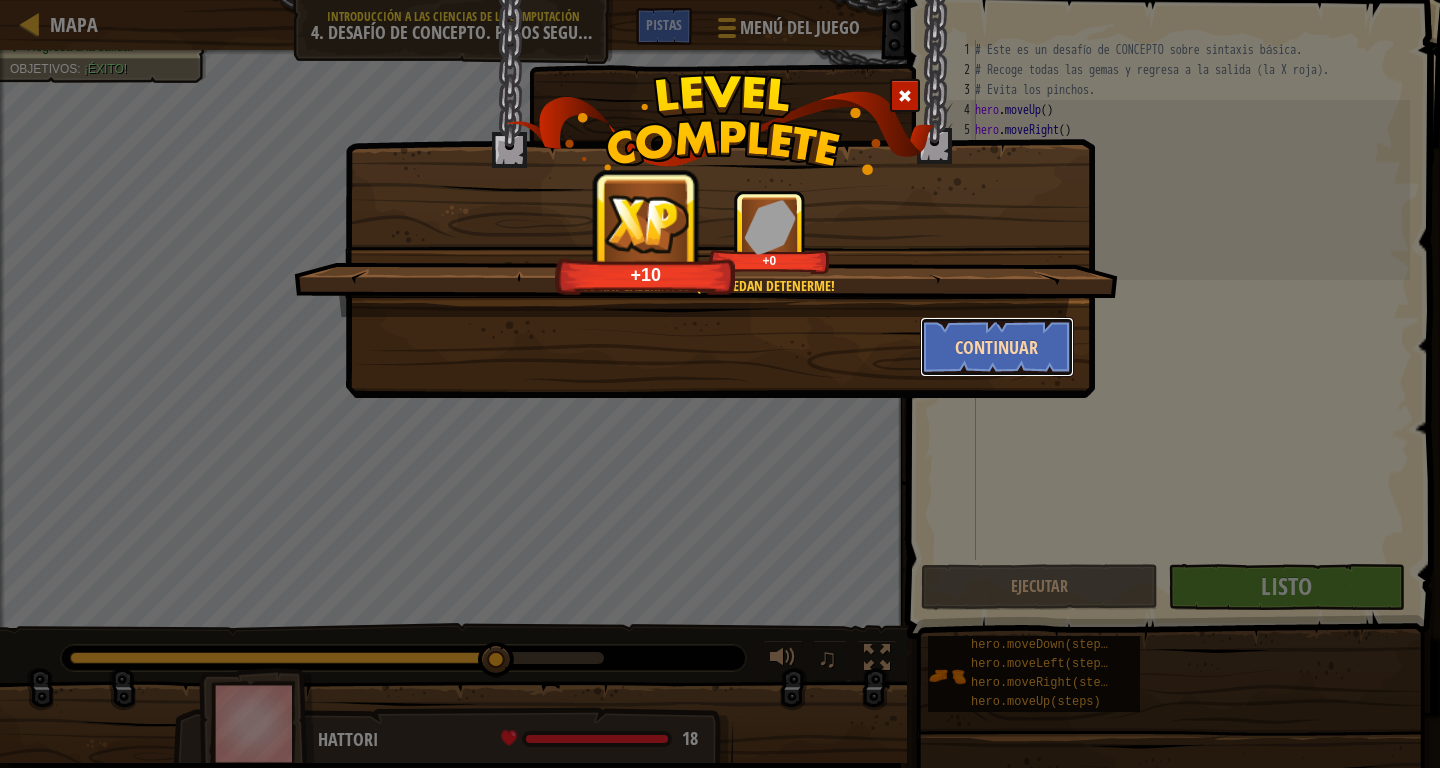 click on "Continuar" at bounding box center [997, 347] 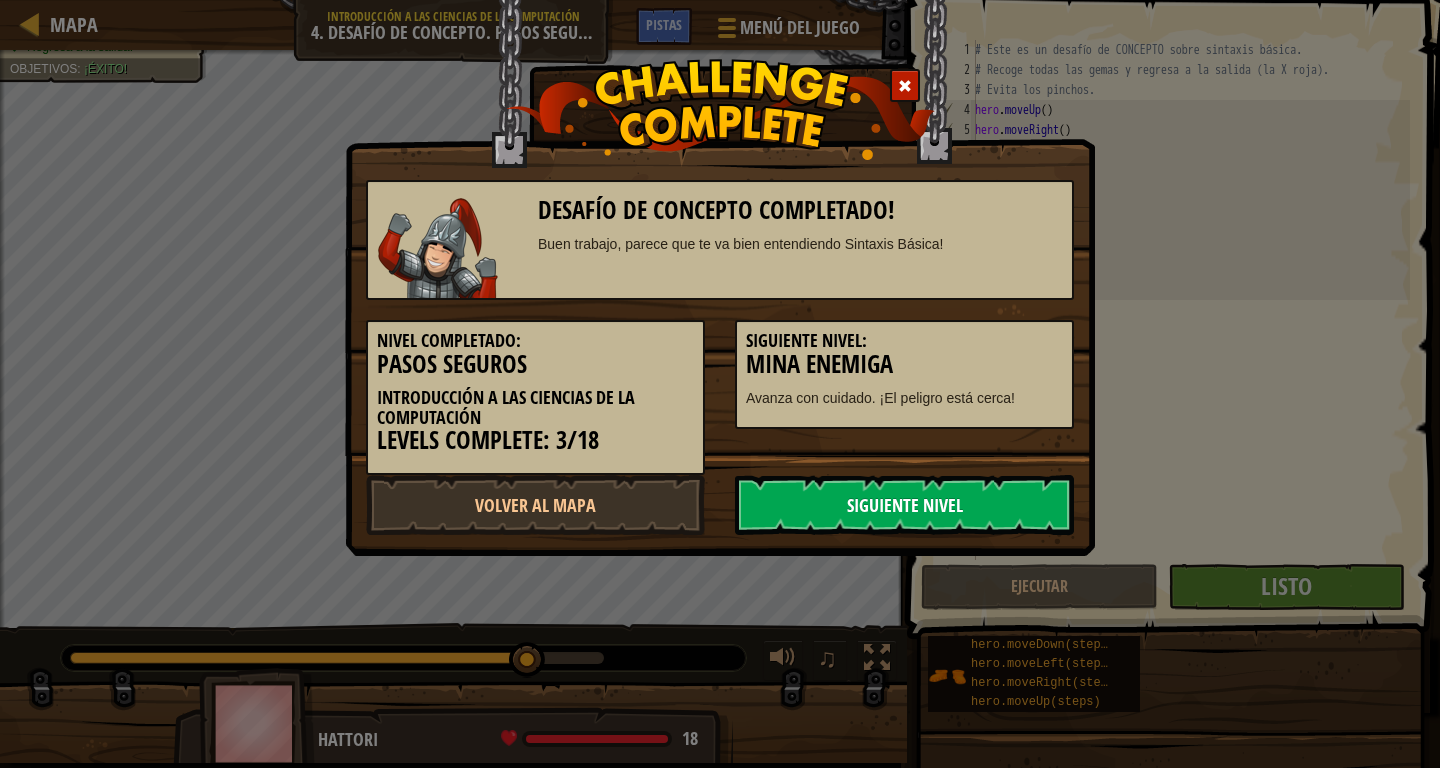 click on "Siguiente Nivel" at bounding box center (904, 505) 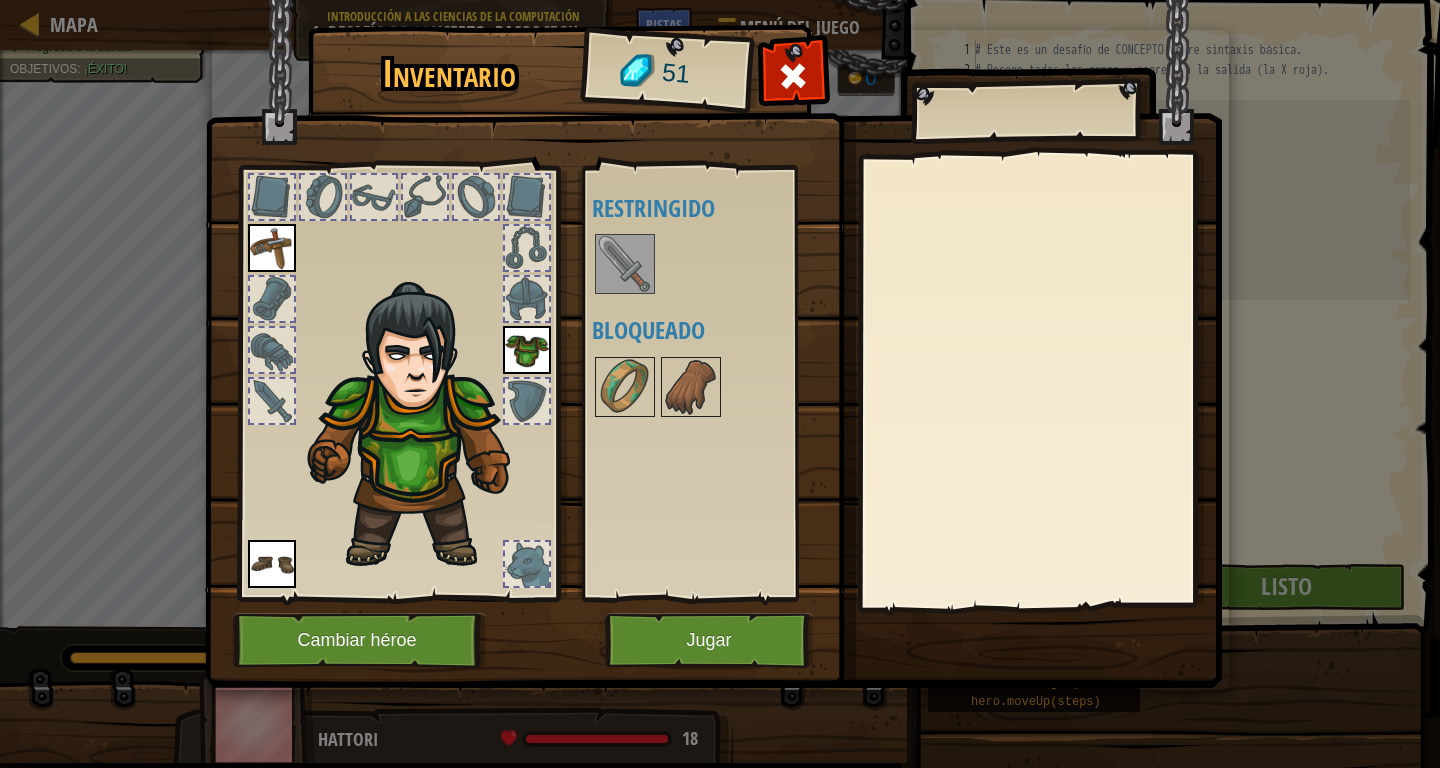 click at bounding box center (625, 264) 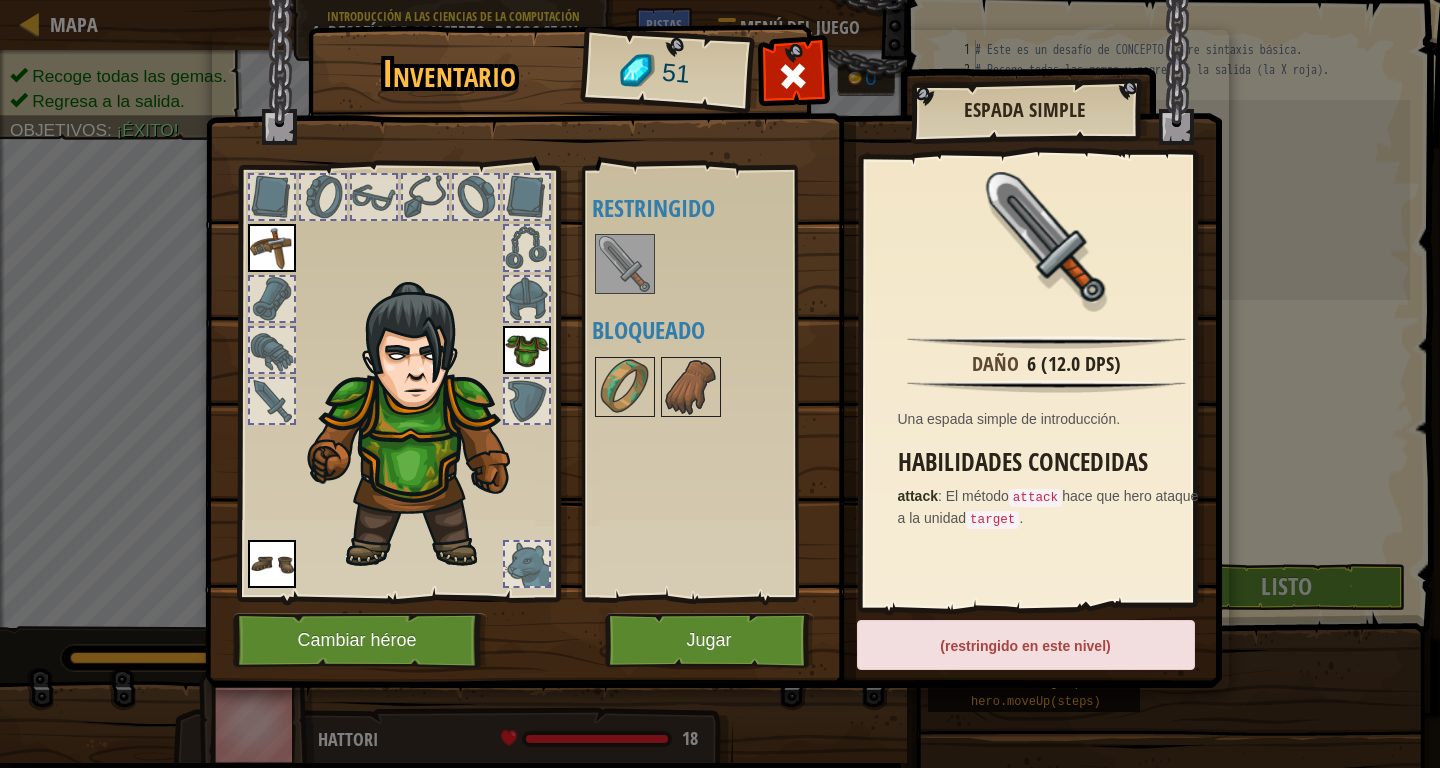 click on "Daño 6 (12.0 DPS) Una espada simple de introducción. Habilidades concedidas attack : El método  attack  hace que hero ataque a la unidad  target ." at bounding box center (1047, 381) 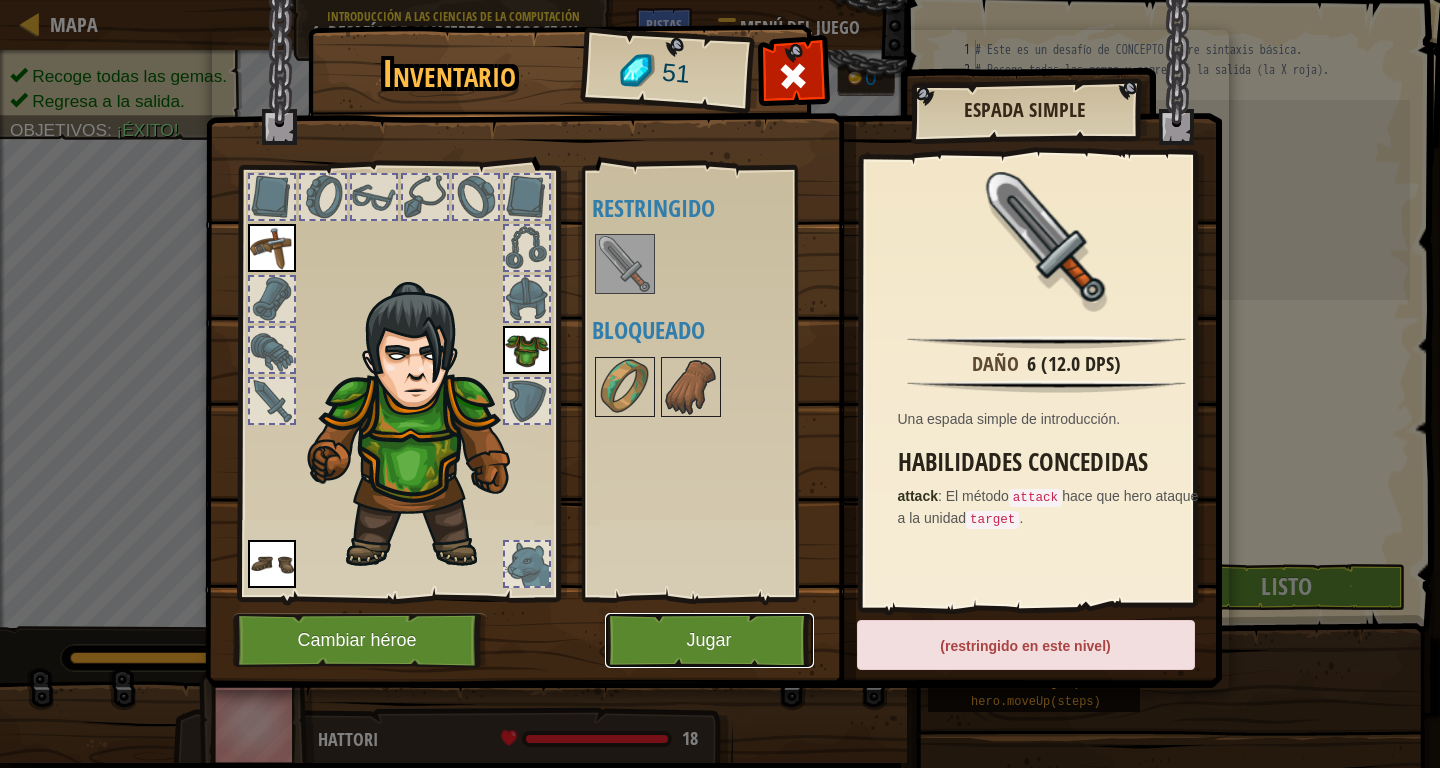 click on "Jugar" at bounding box center [709, 640] 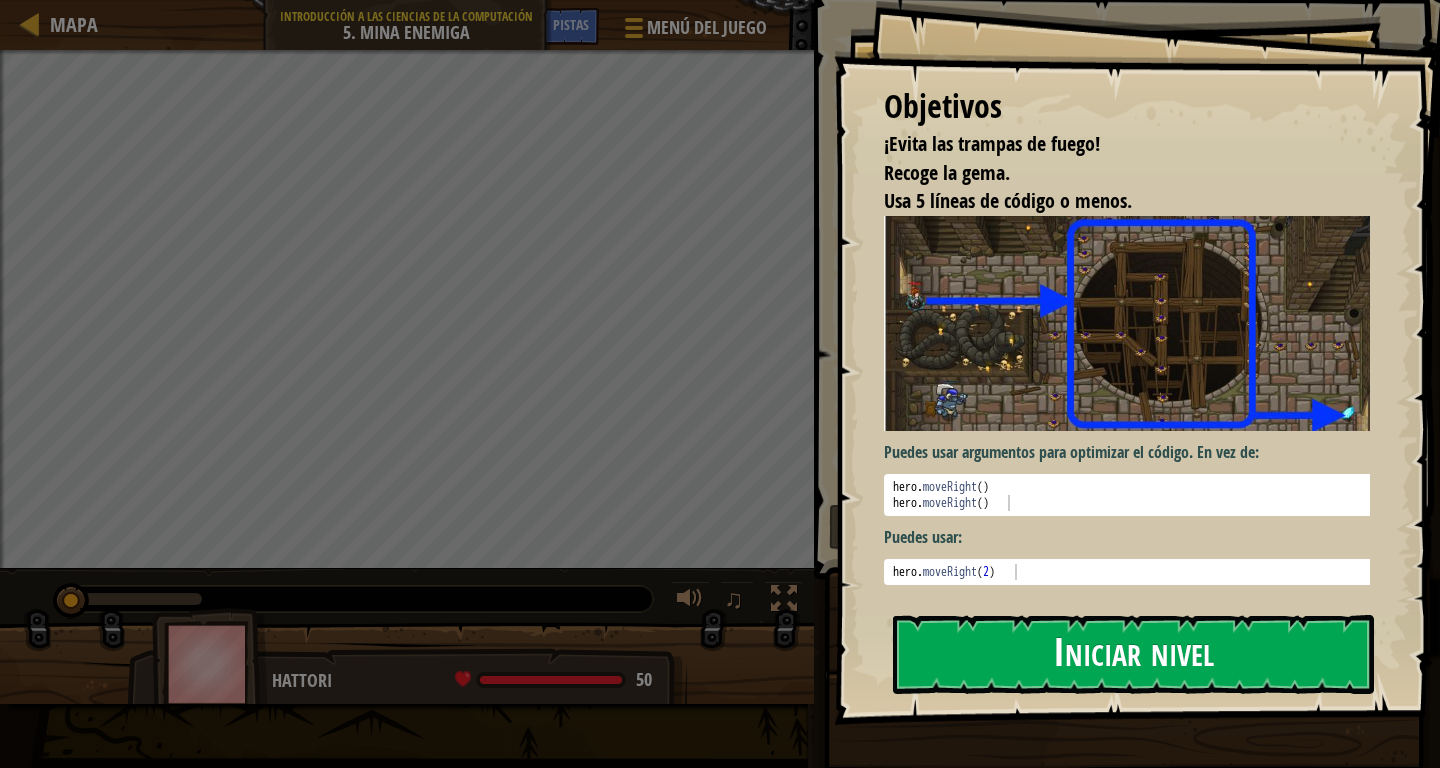 click on "Iniciar nivel" at bounding box center (1133, 654) 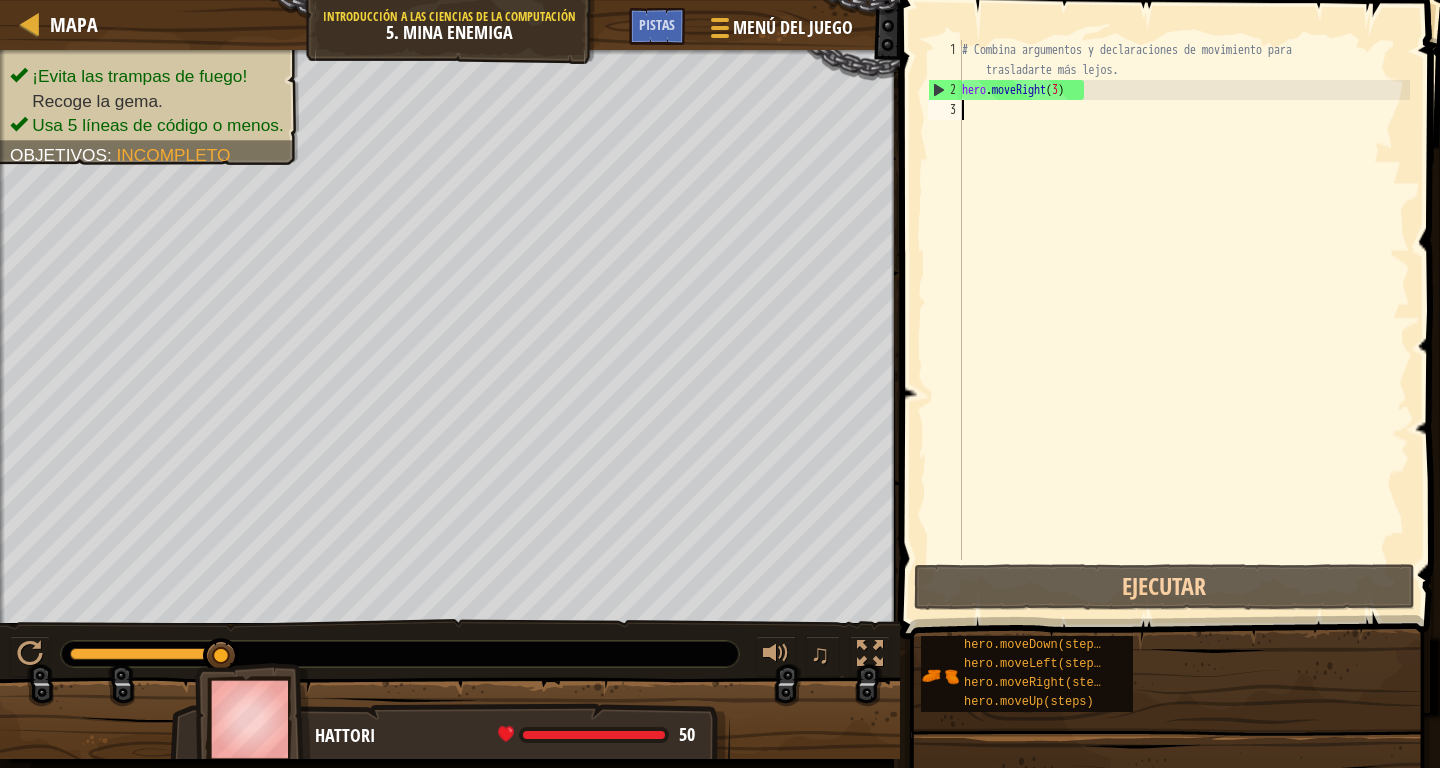click on "# Combina argumentos y declaraciones de movimiento para       trasladarte más lejos. hero . moveRight ( 3 )" at bounding box center [1184, 330] 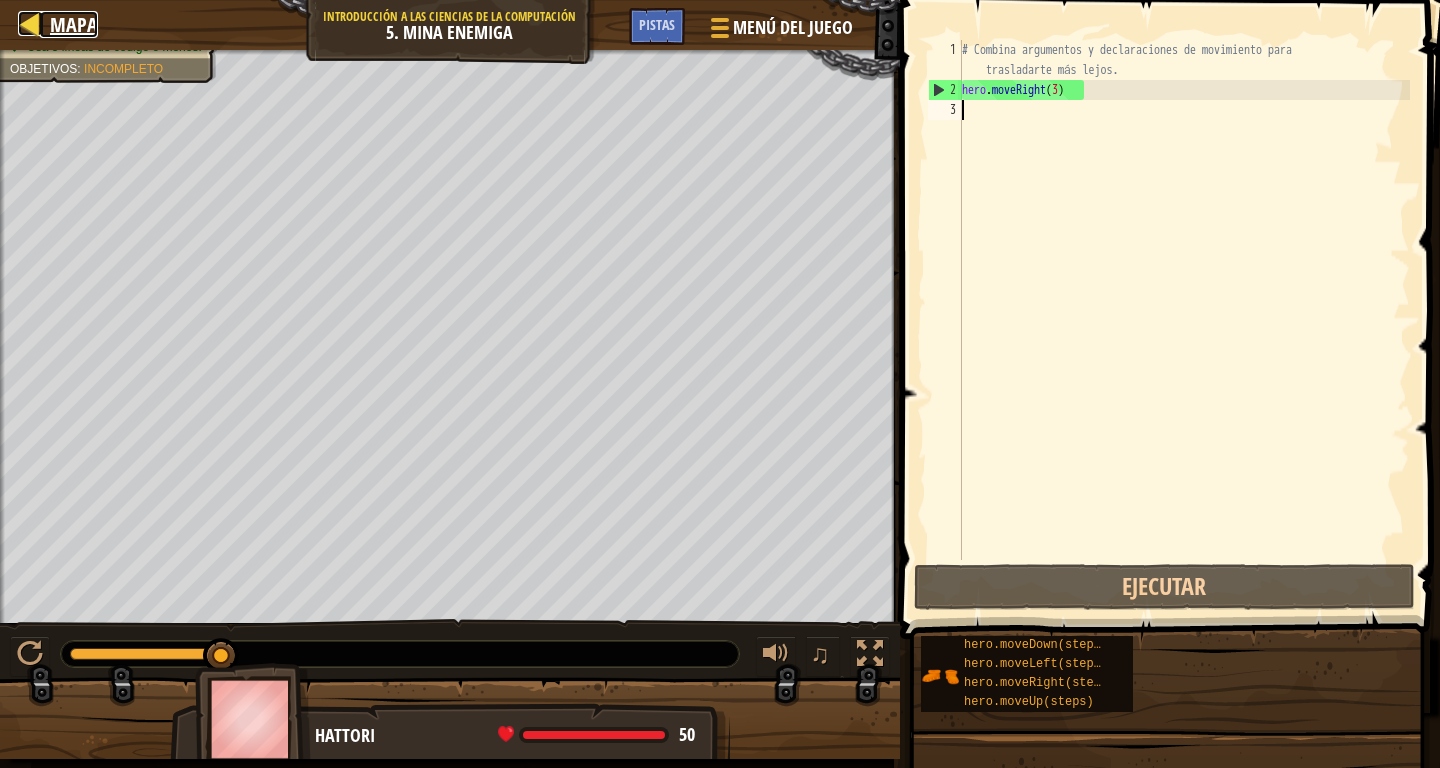 click at bounding box center [30, 23] 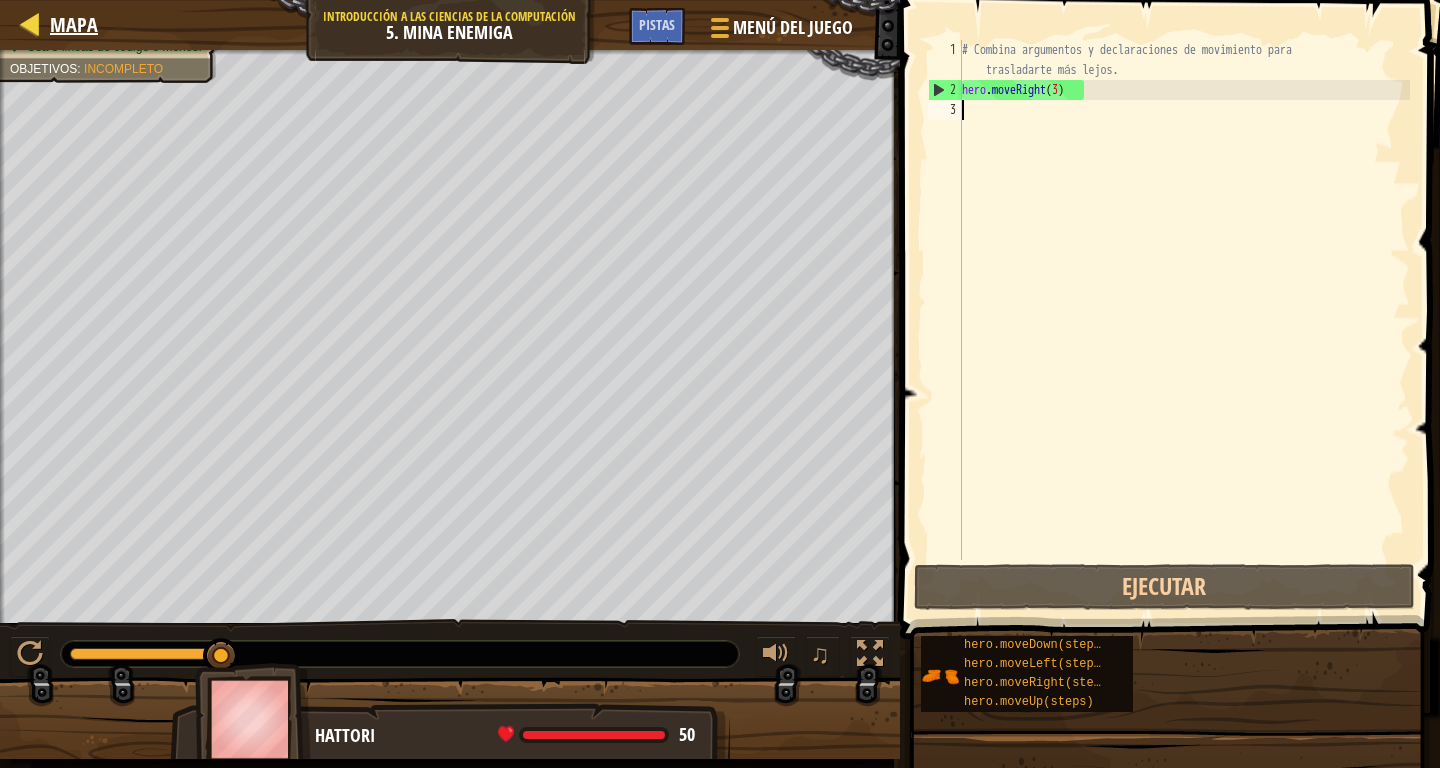 select on "es-419" 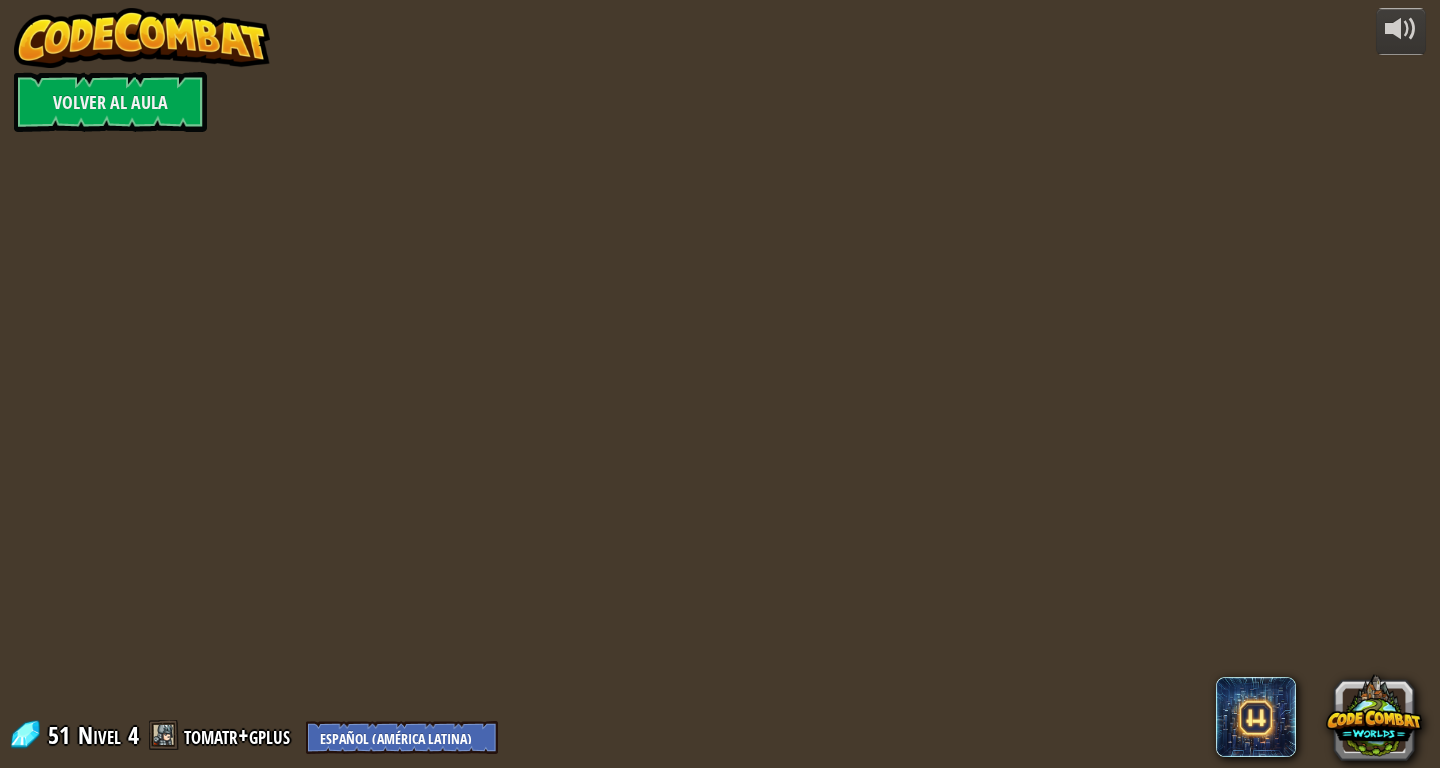 select on "es-419" 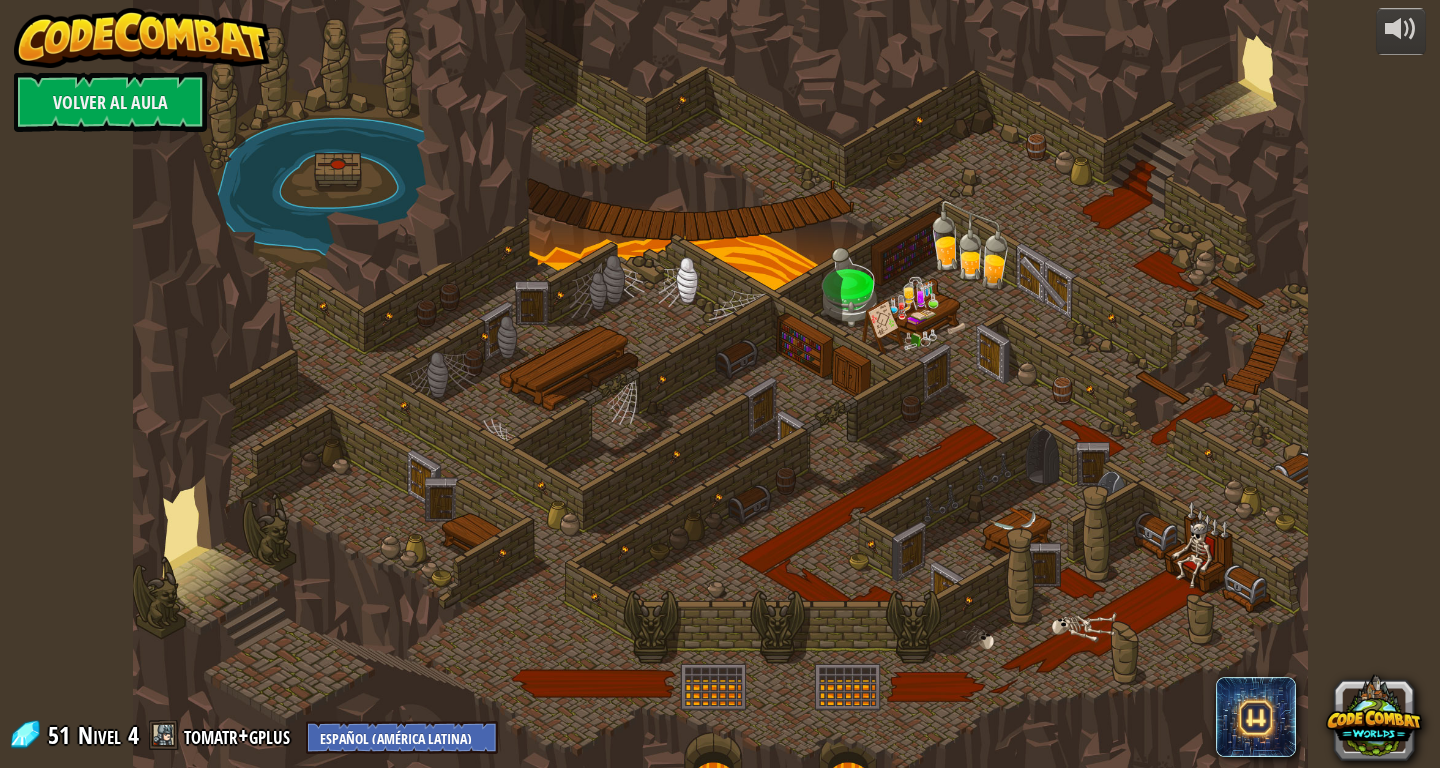 select on "es-419" 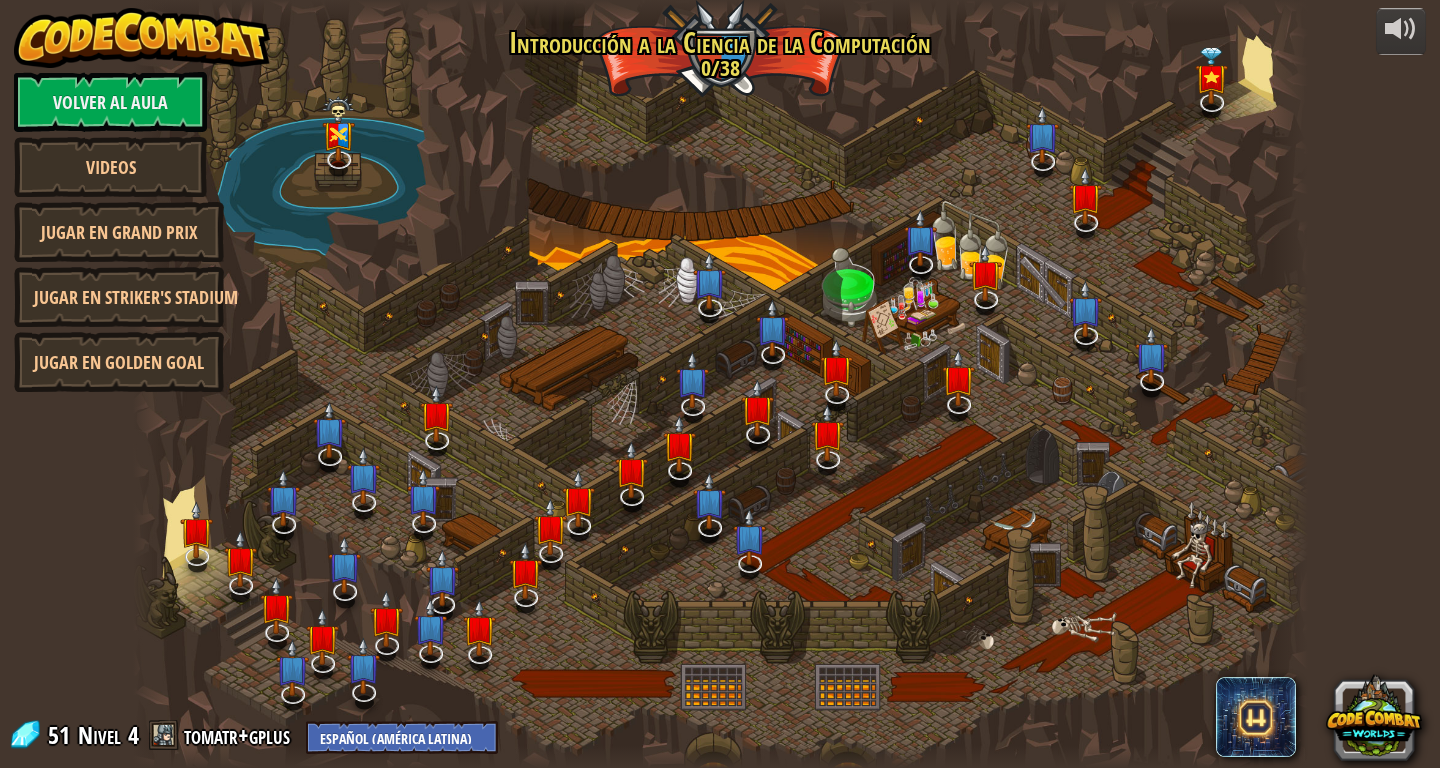 select on "es-419" 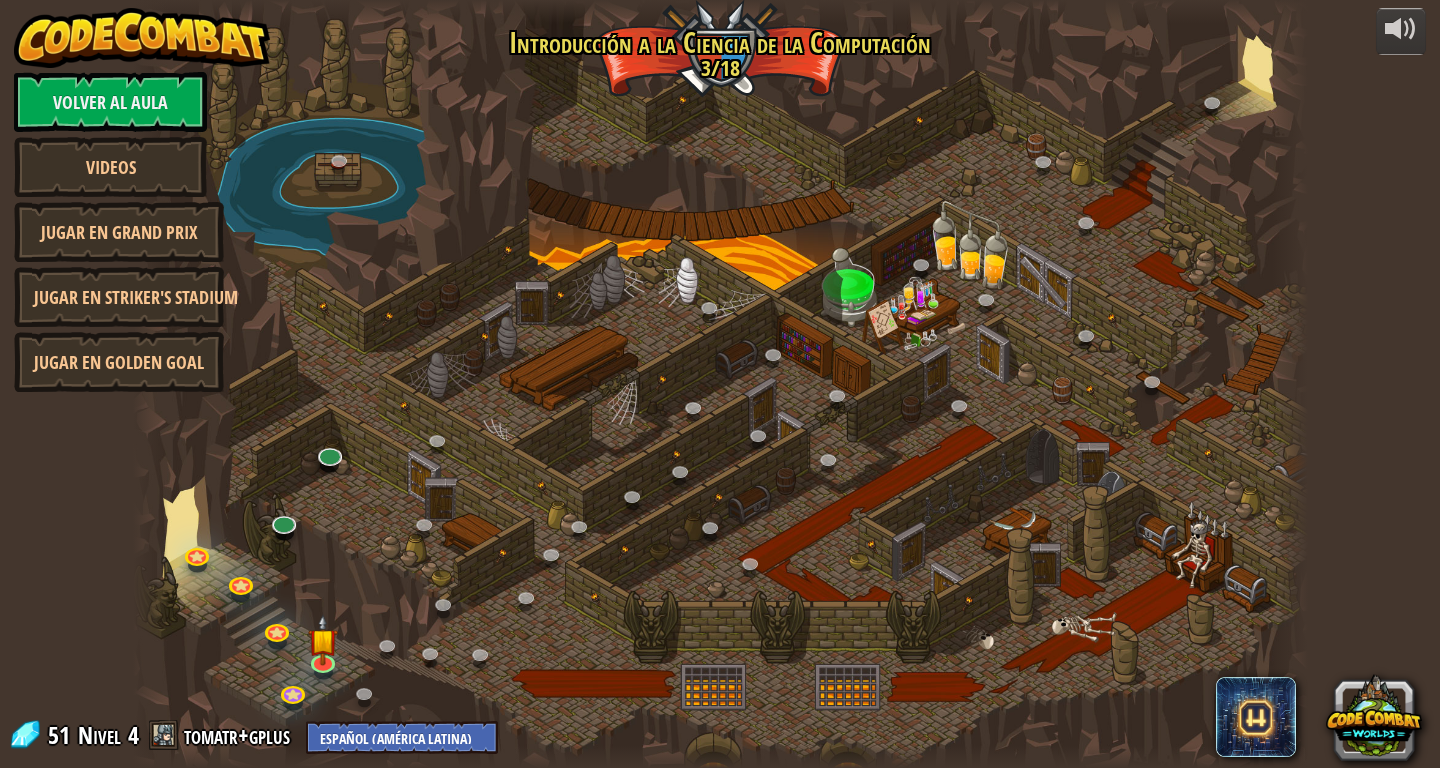 select on "es-419" 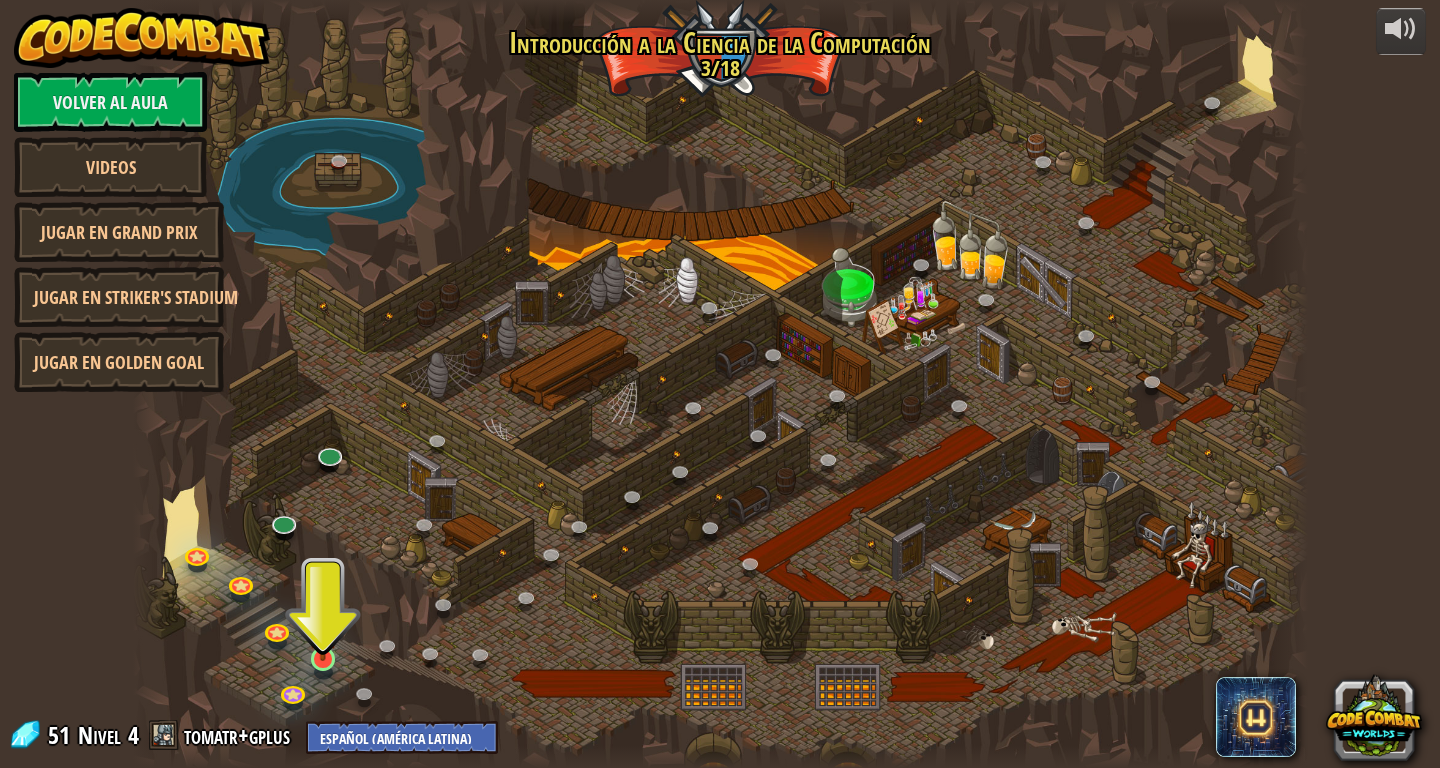 click at bounding box center [323, 627] 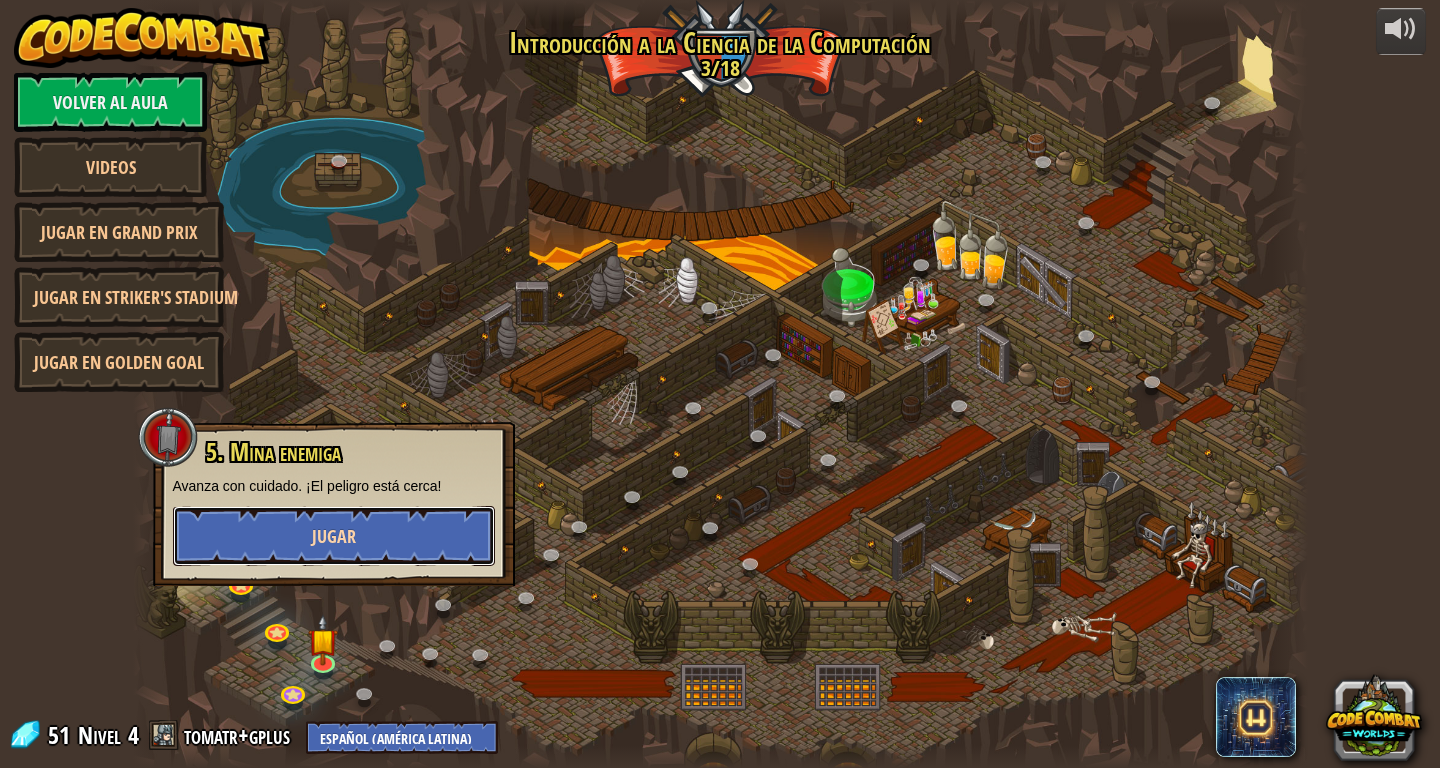 click on "Jugar" at bounding box center [334, 536] 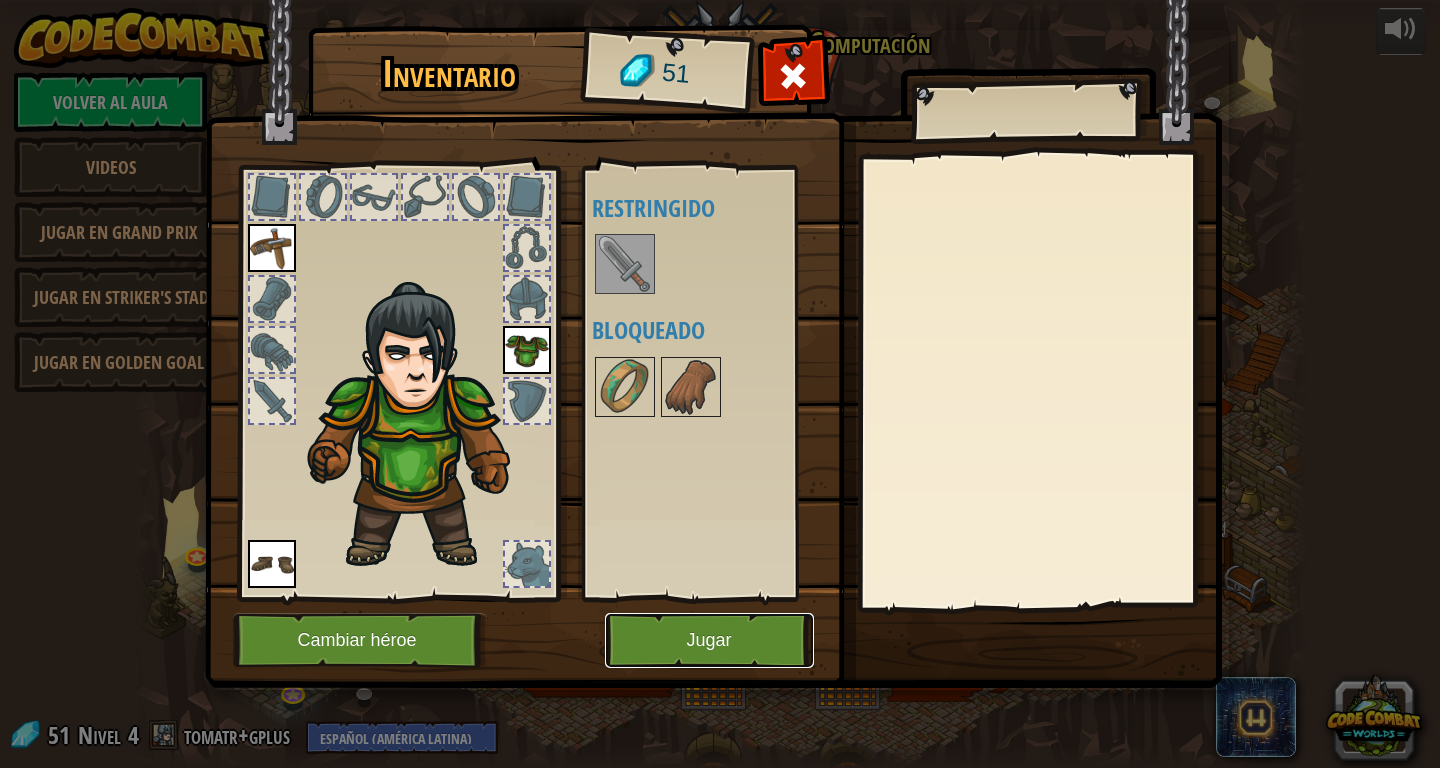 click on "Jugar" at bounding box center (709, 640) 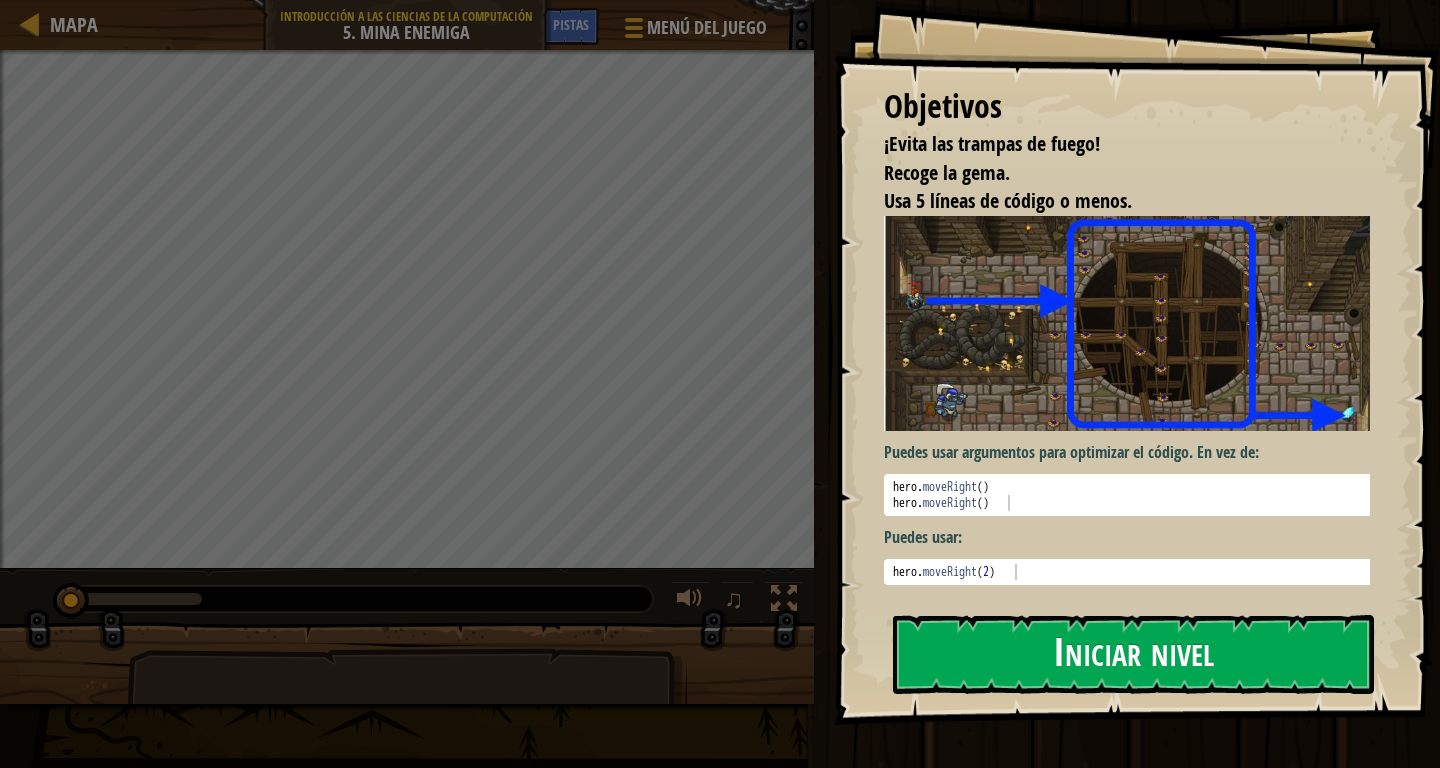 click on "Iniciar nivel" at bounding box center (1133, 654) 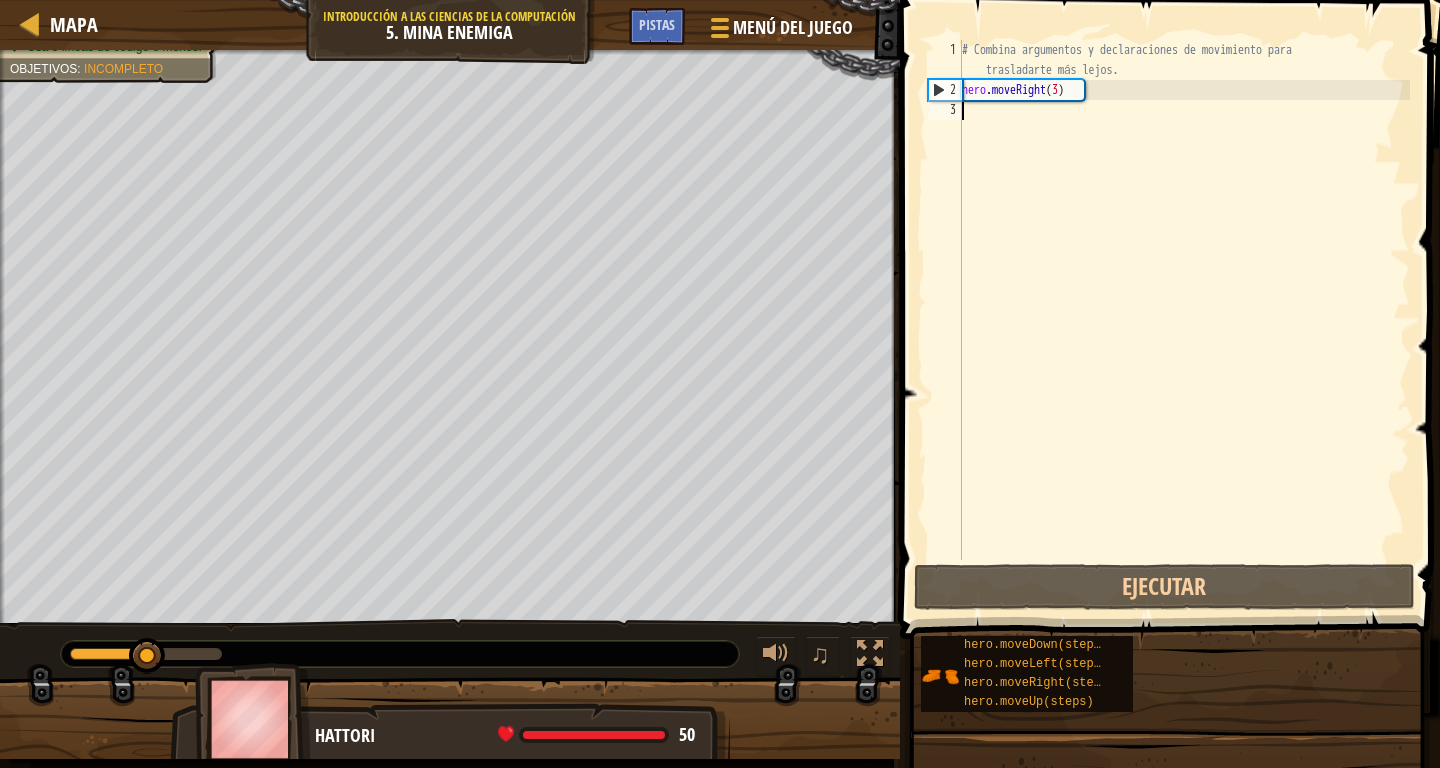 type on "h" 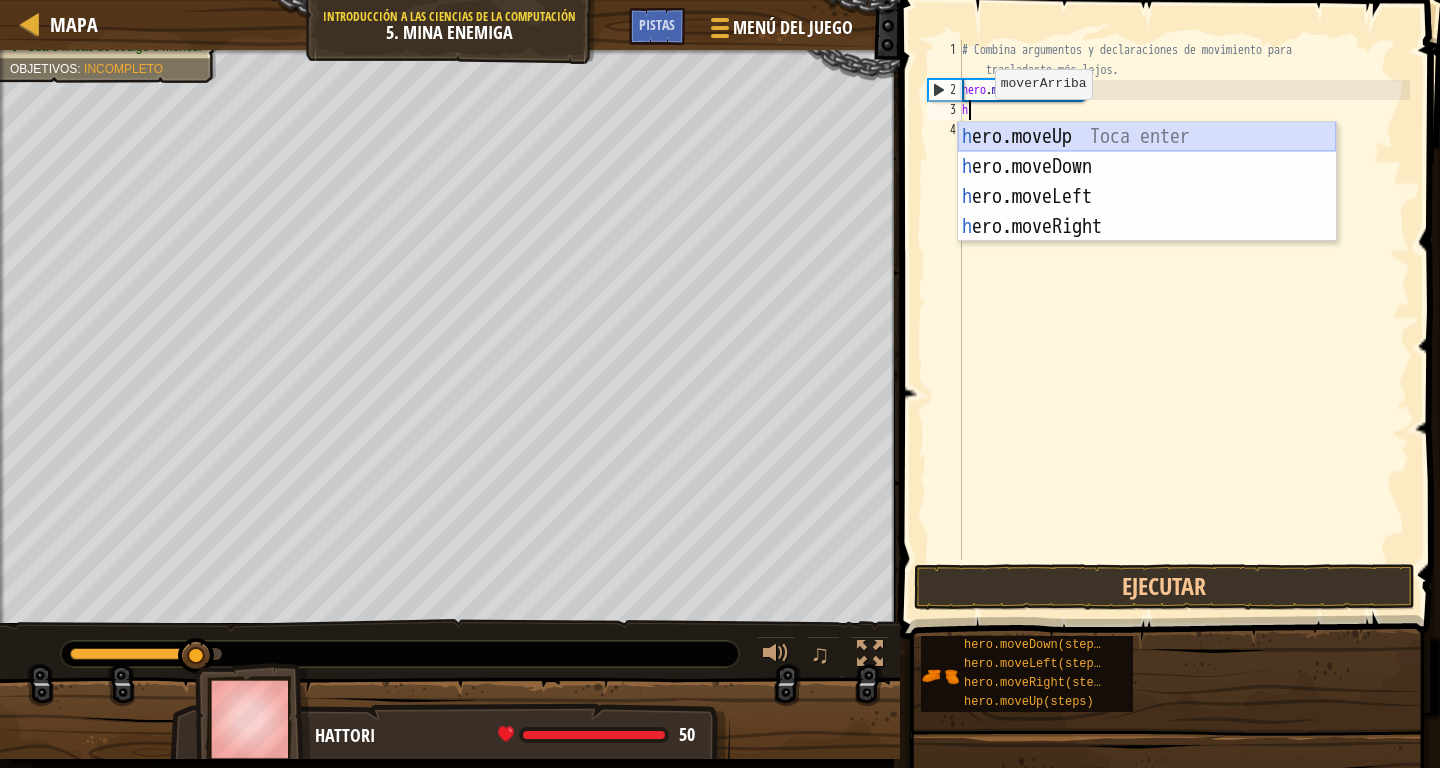 click on "h ero.moveUp Toca enter h ero.moveDown Toca enter h ero.moveLeft Toca enter h ero.moveRight Toca enter" at bounding box center (1147, 212) 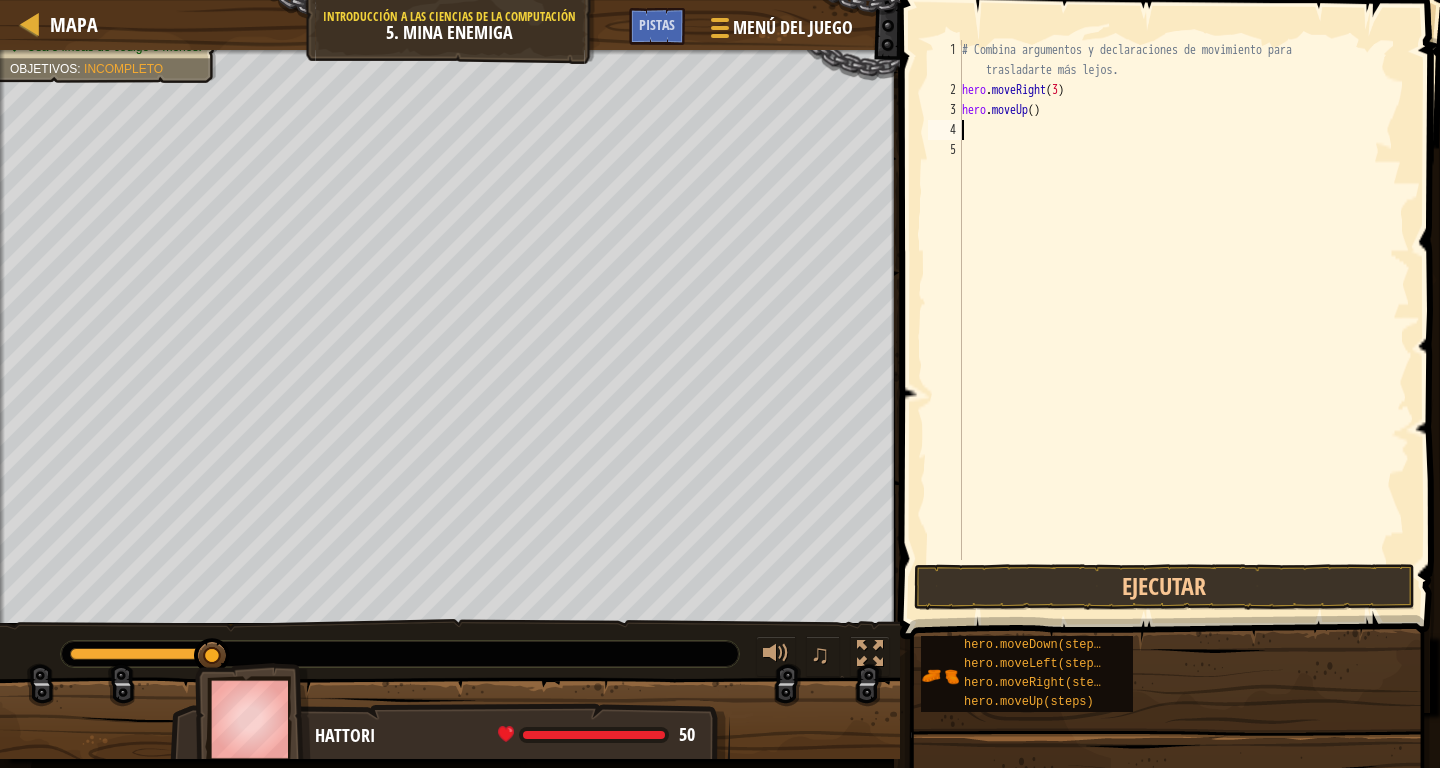 type on "h" 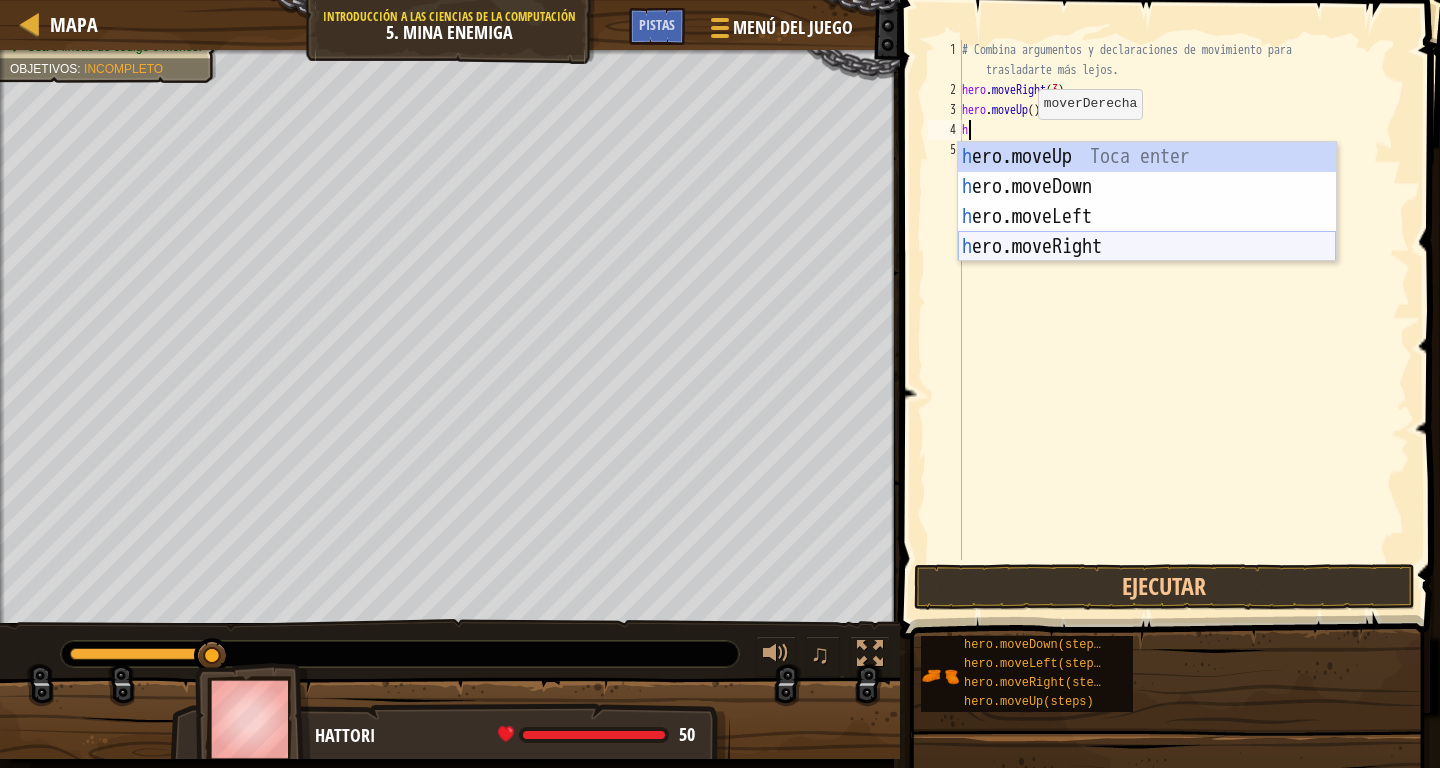 click on "h ero.moveUp Toca enter h ero.moveDown Toca enter h ero.moveLeft Toca enter h ero.moveRight Toca enter" at bounding box center (1147, 232) 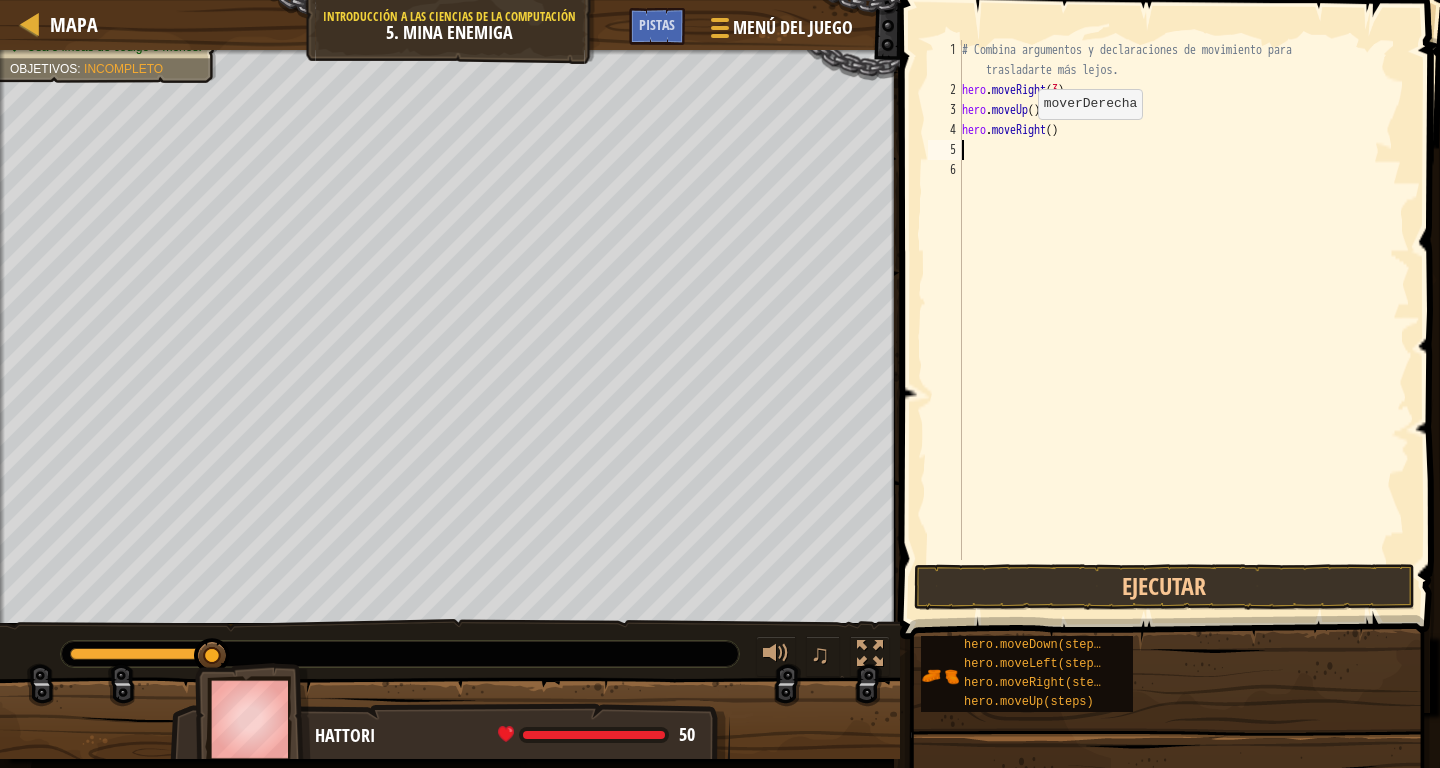 type on "h" 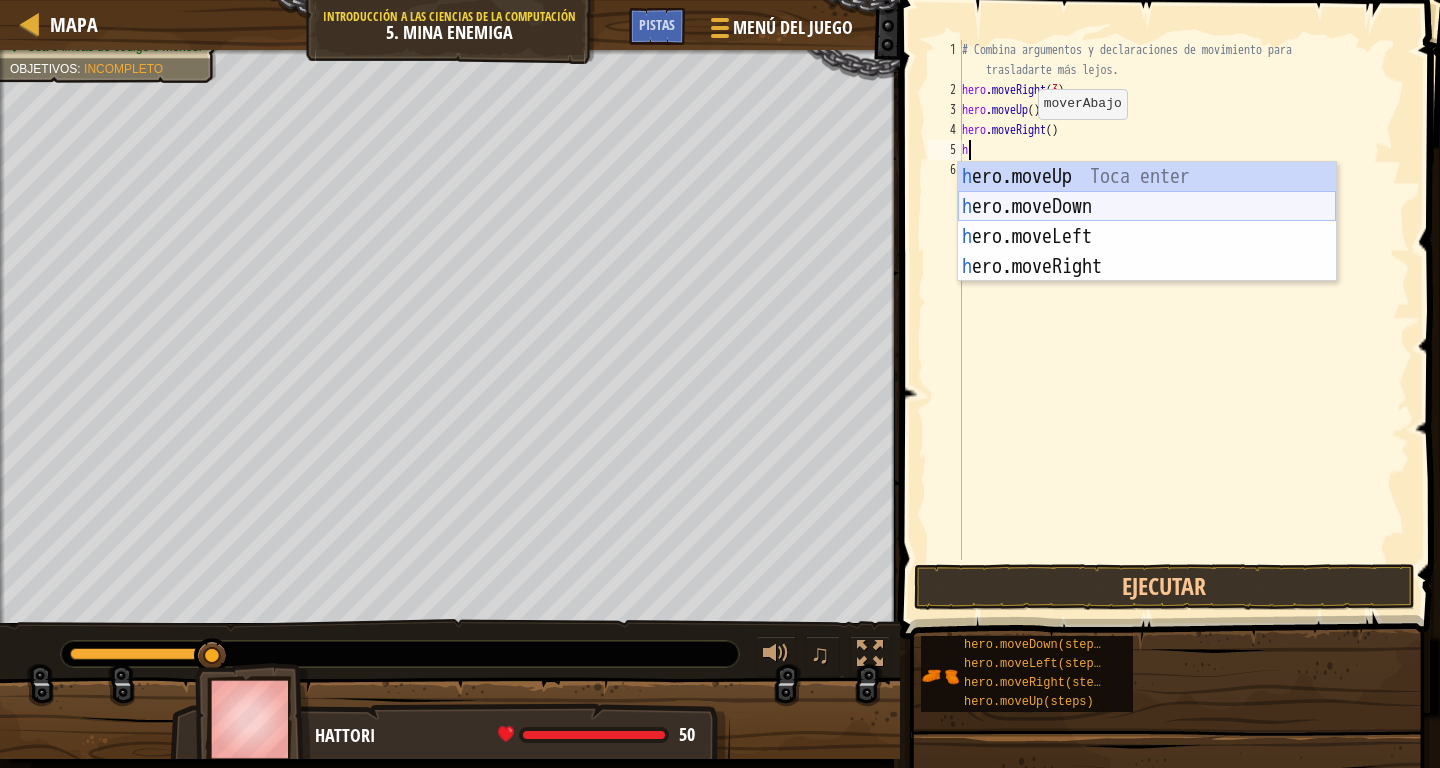 click on "h ero.moveUp Toca enter h ero.moveDown Toca enter h ero.moveLeft Toca enter h ero.moveRight Toca enter" at bounding box center (1147, 252) 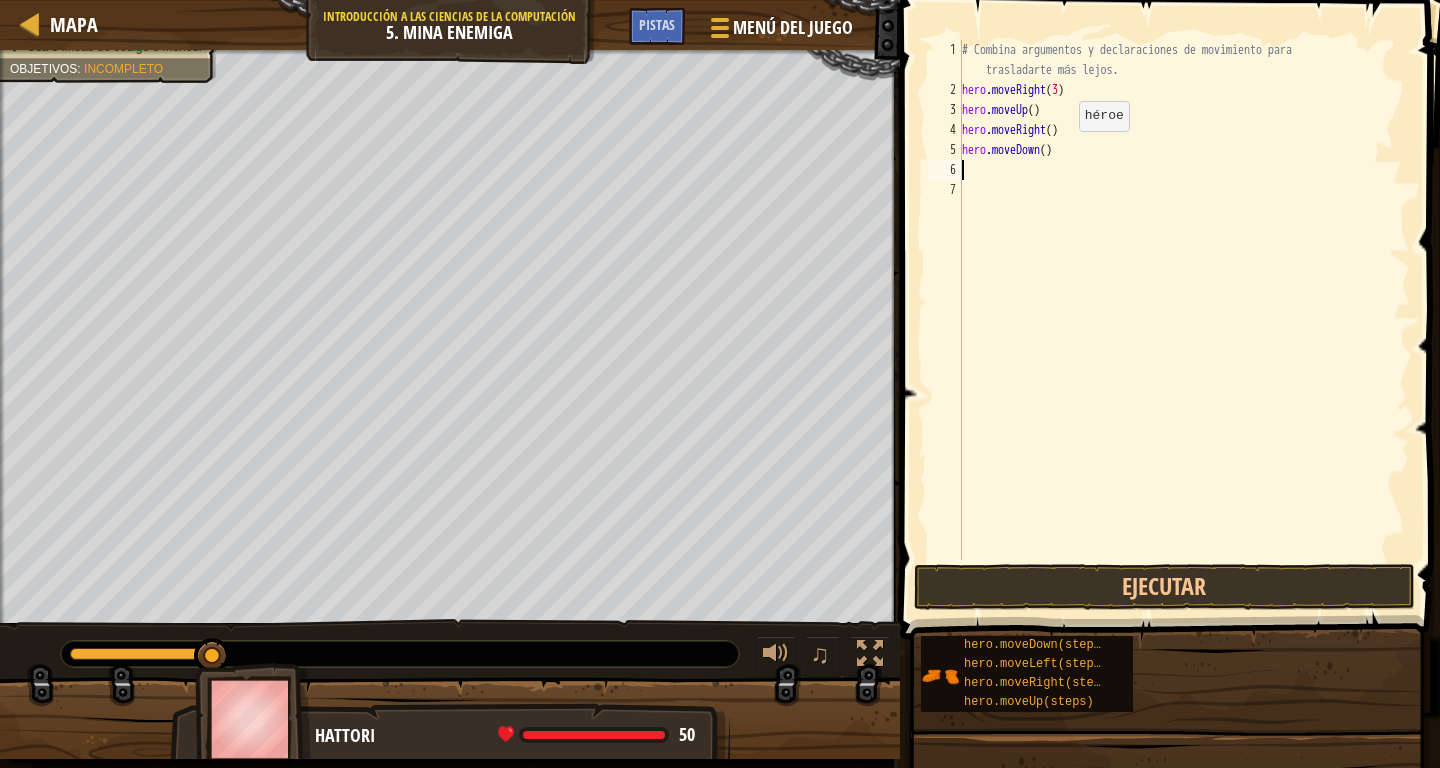 click on "# Combina argumentos y declaraciones de movimiento para       trasladarte más lejos. hero . moveRight ( 3 ) hero . moveUp ( ) hero . moveRight ( ) hero . moveDown ( )" at bounding box center [1184, 330] 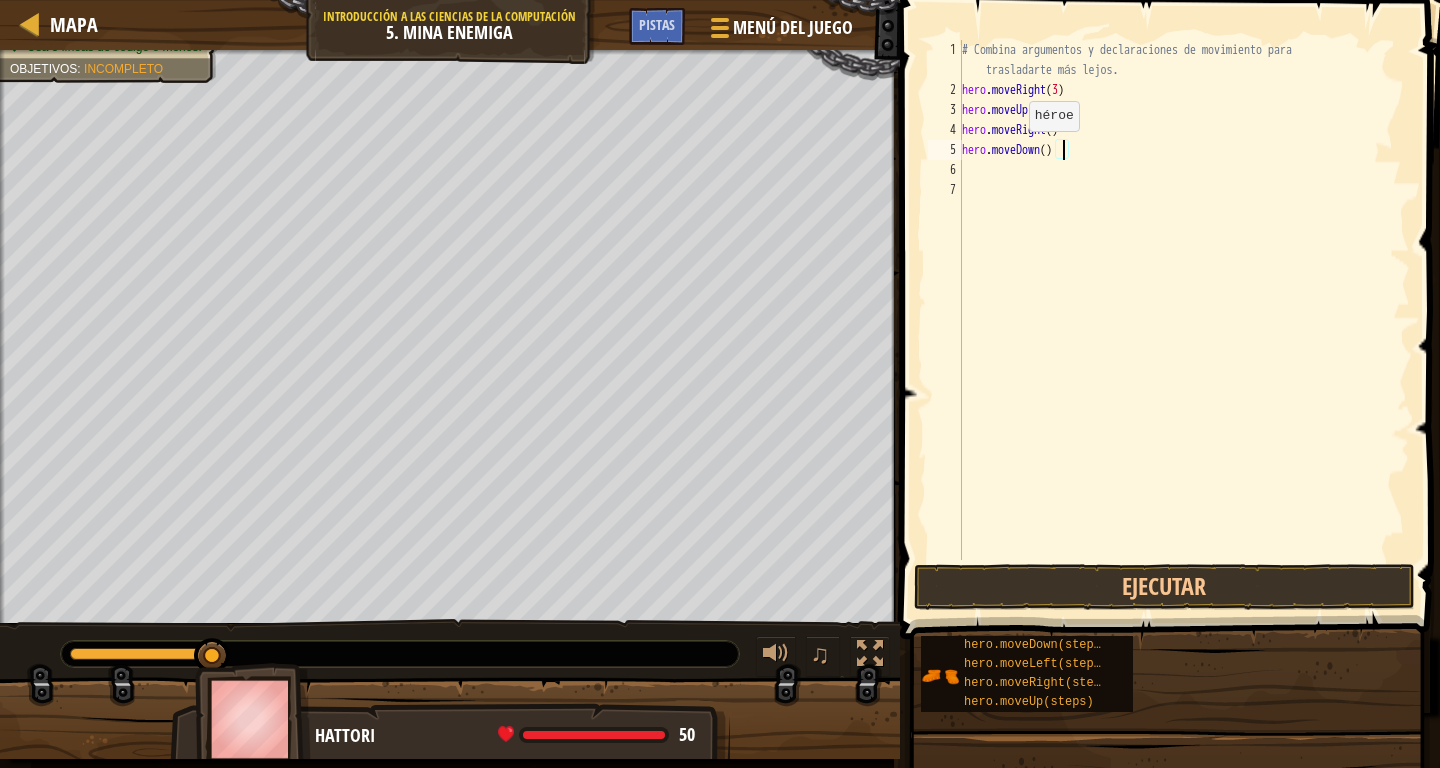type on "hero.moveDown(3)" 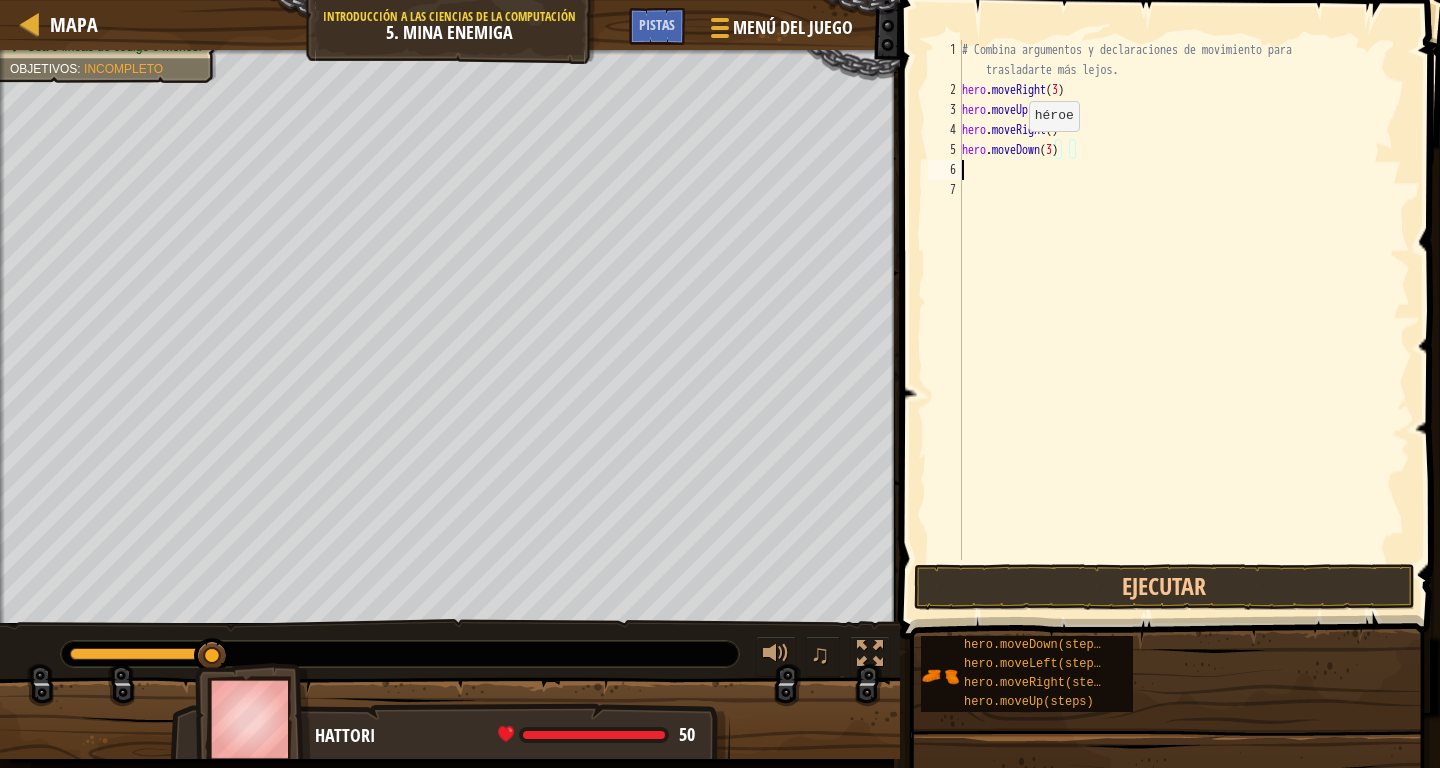 scroll, scrollTop: 9, scrollLeft: 0, axis: vertical 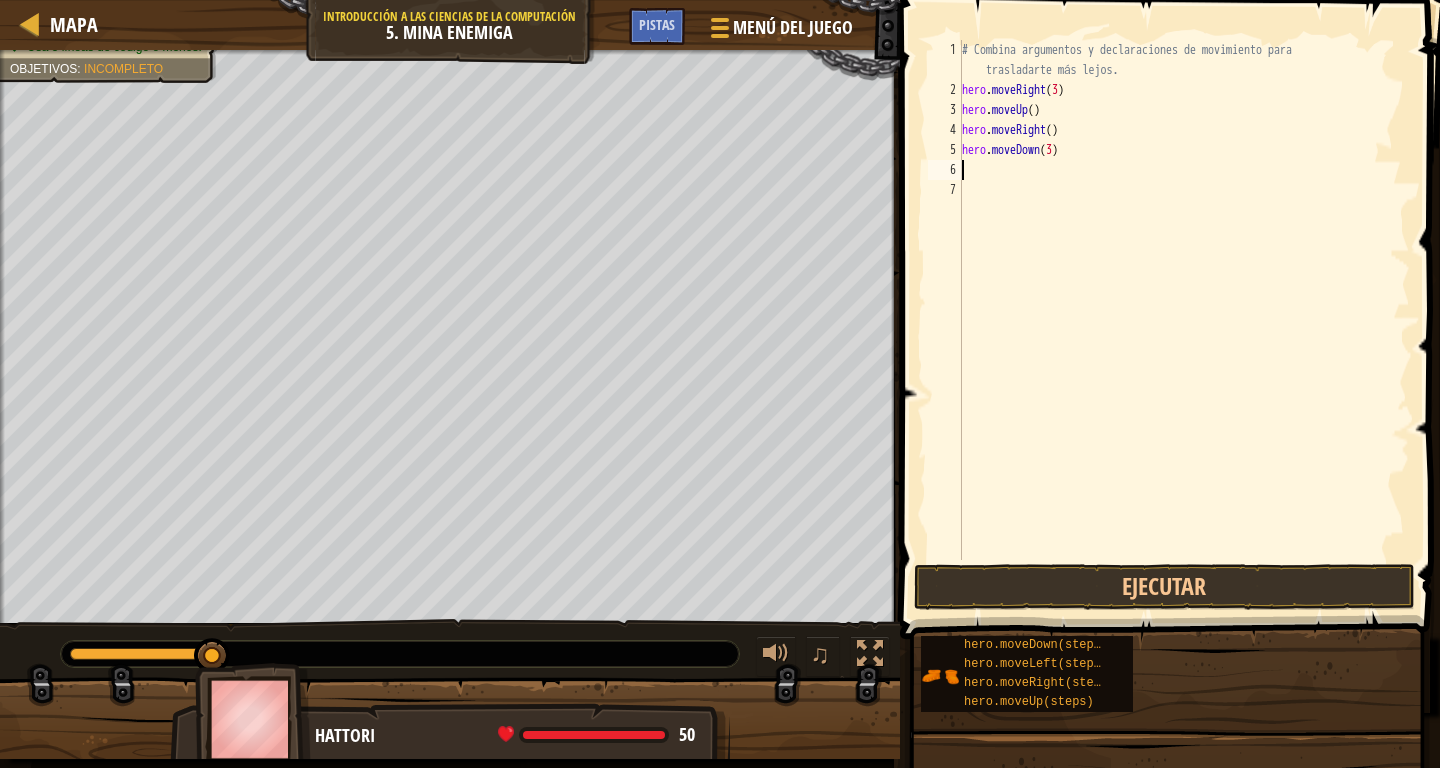 type on "h" 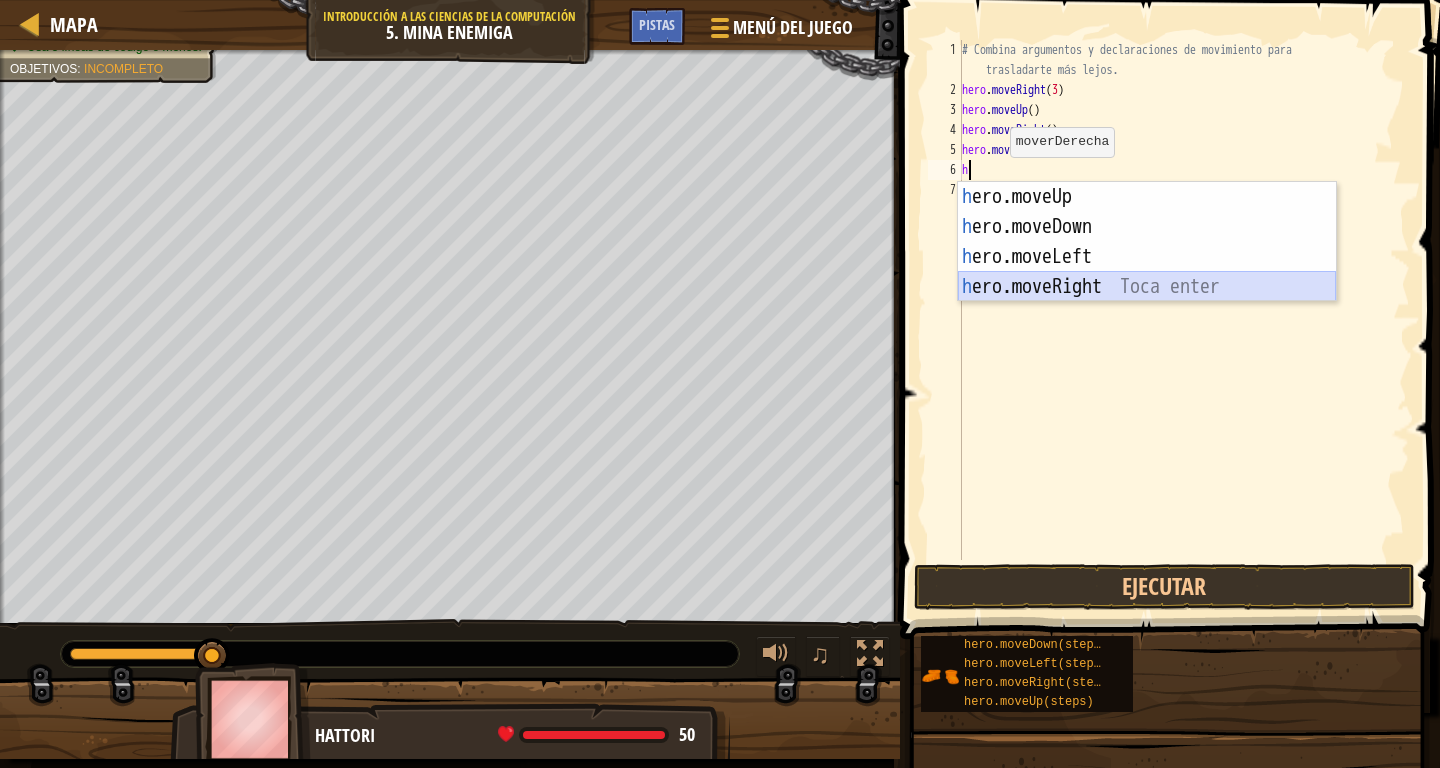click on "h ero.moveUp Toca enter h ero.moveDown Toca enter h ero.moveLeft Toca enter h ero.moveRight Toca enter" at bounding box center (1147, 272) 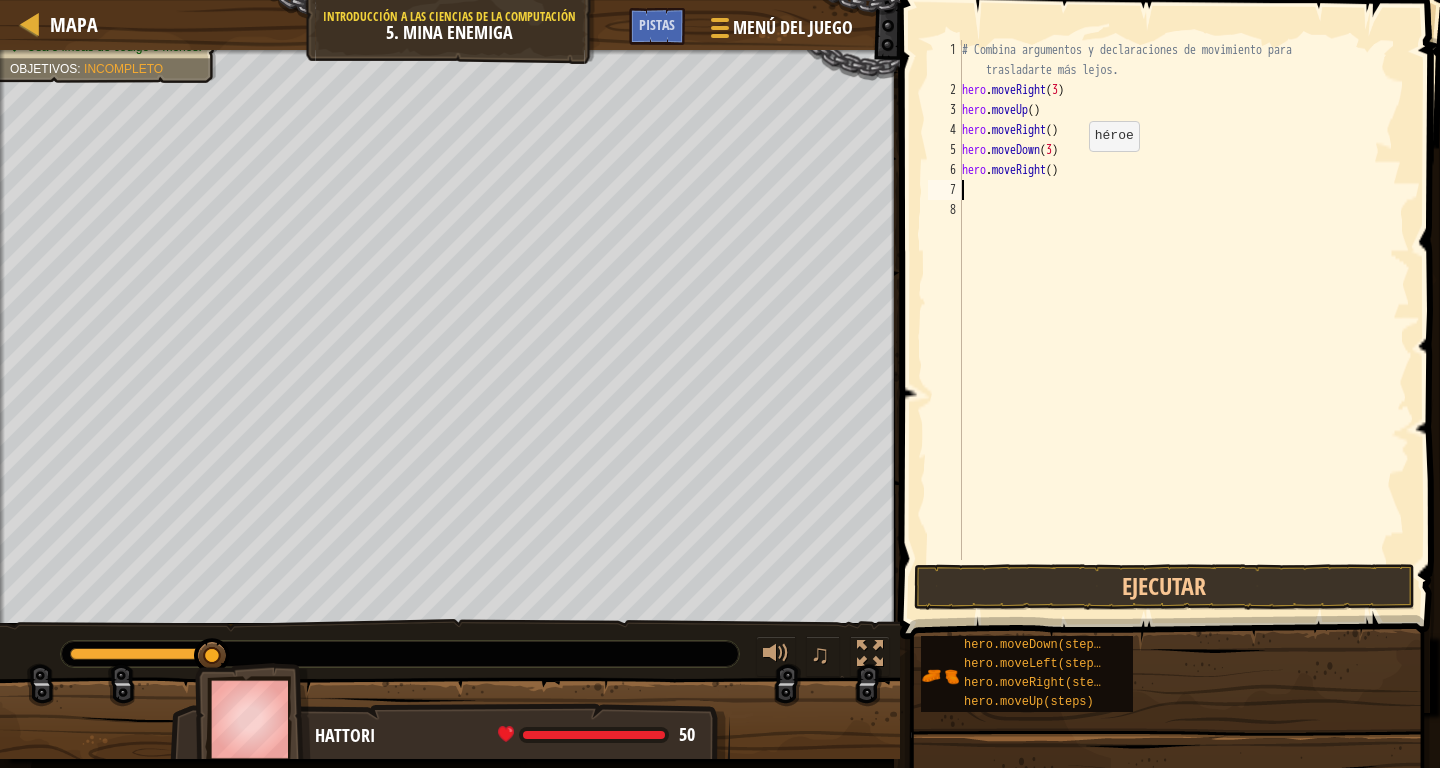click on "# Combina argumentos y declaraciones de movimiento para       trasladarte más lejos. hero . moveRight ( 3 ) hero . moveUp ( ) hero . moveRight ( ) hero . moveDown ( 3 ) hero . moveRight ( )" at bounding box center [1184, 330] 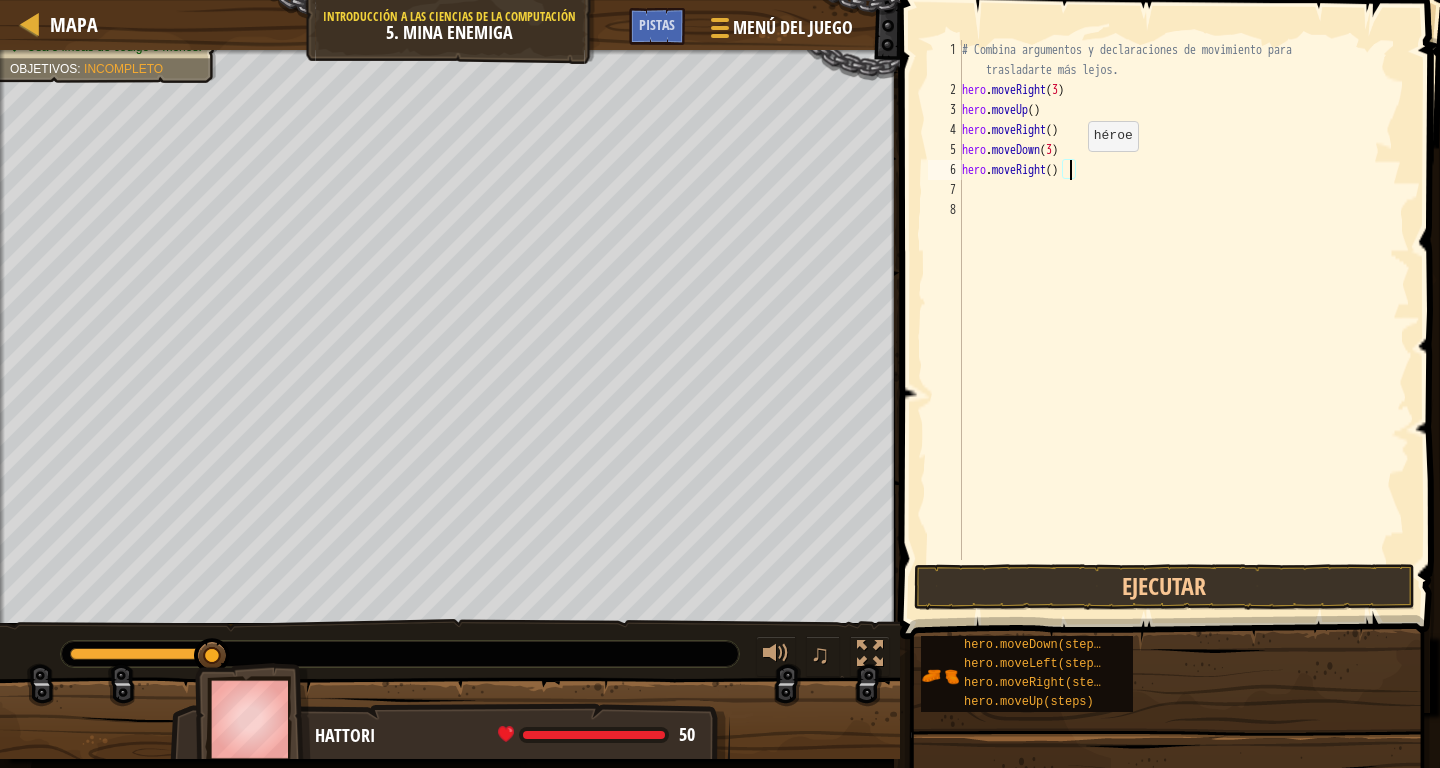 scroll, scrollTop: 9, scrollLeft: 9, axis: both 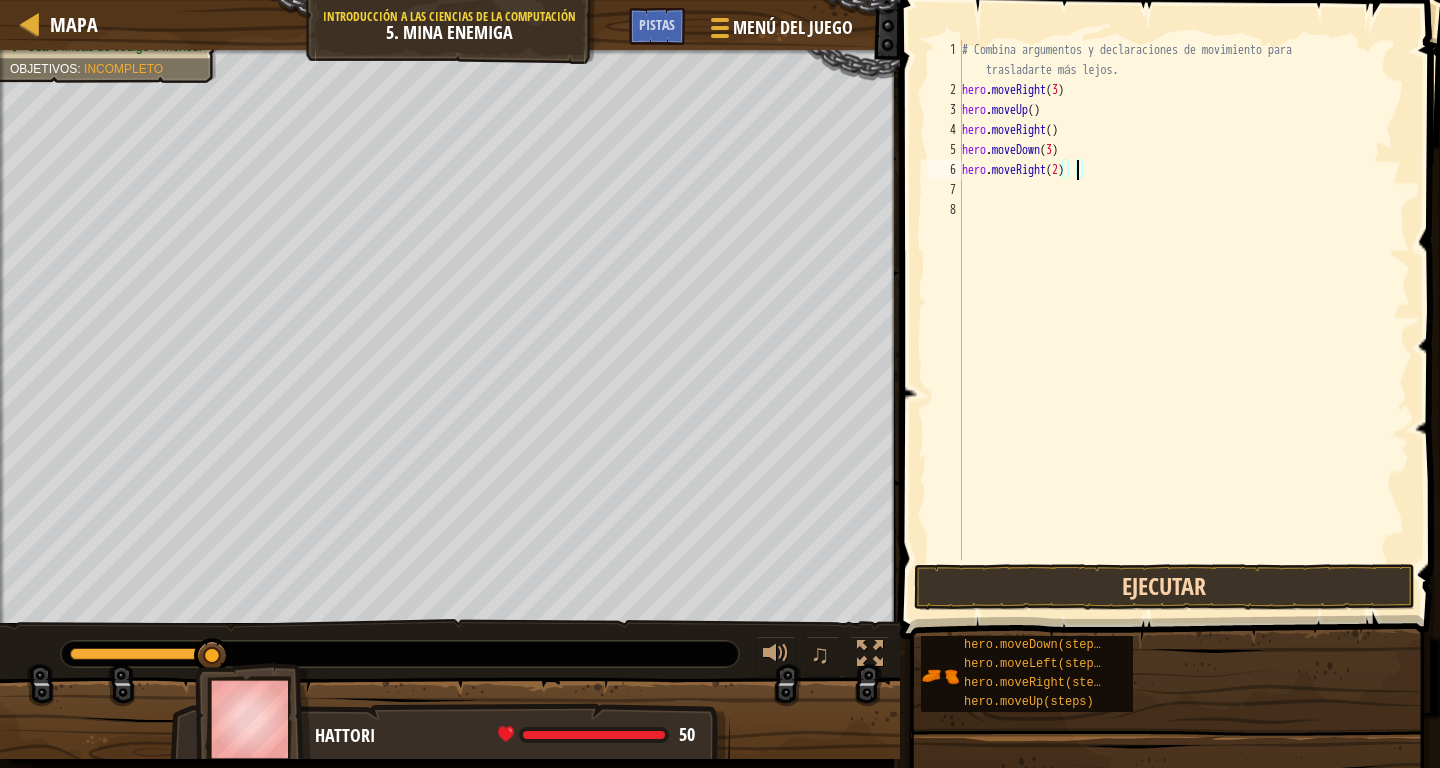 type on "hero.moveRight(2)" 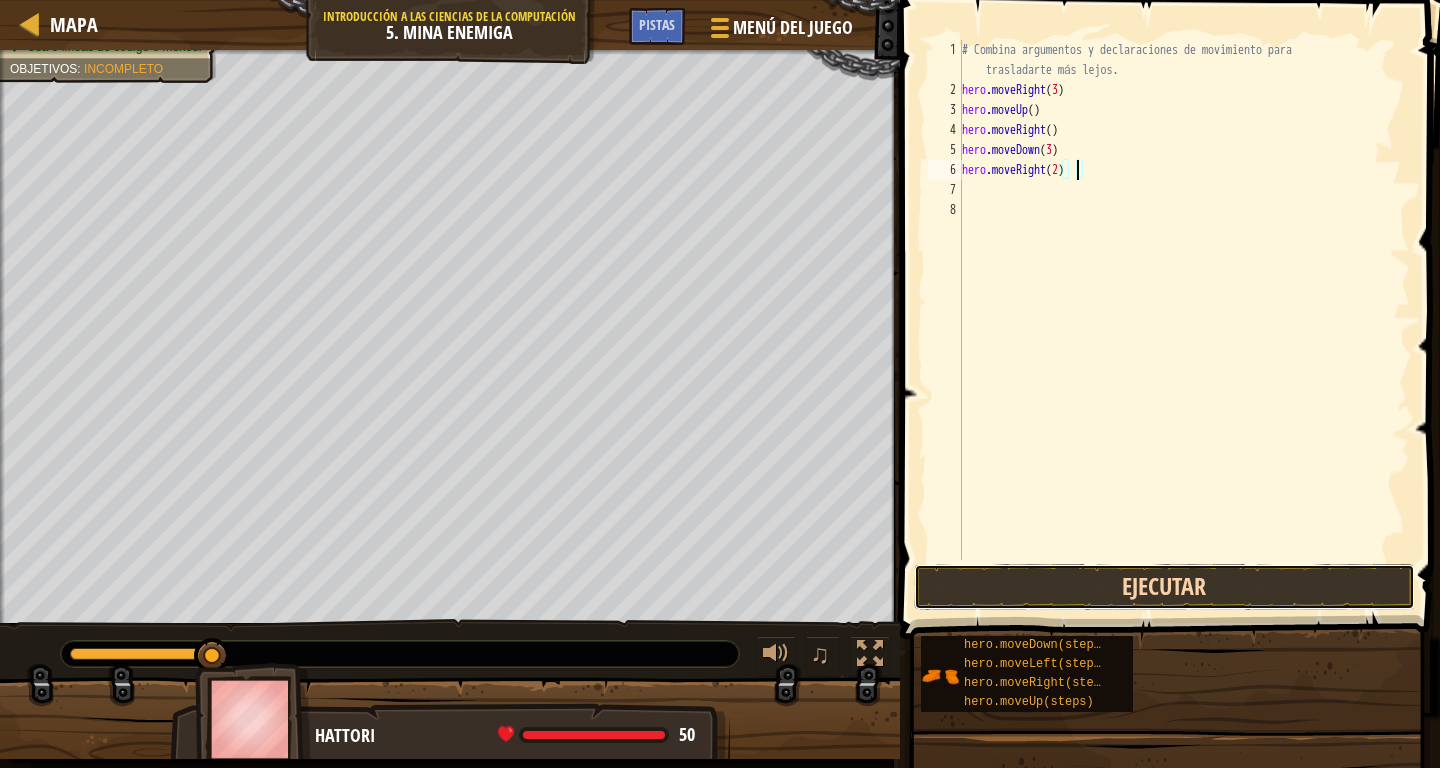 click on "Ejecutar" at bounding box center [1164, 587] 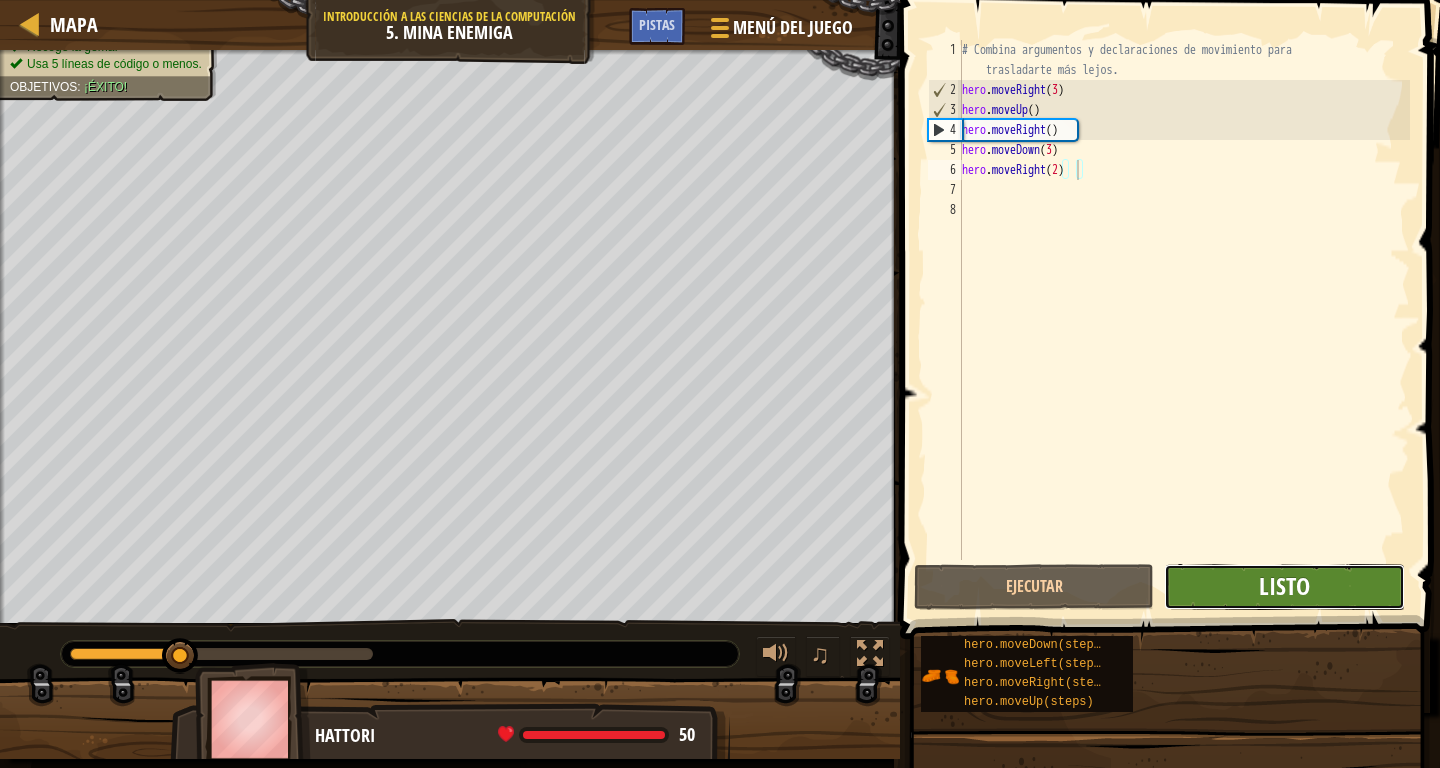 click on "Listo" at bounding box center [1284, 586] 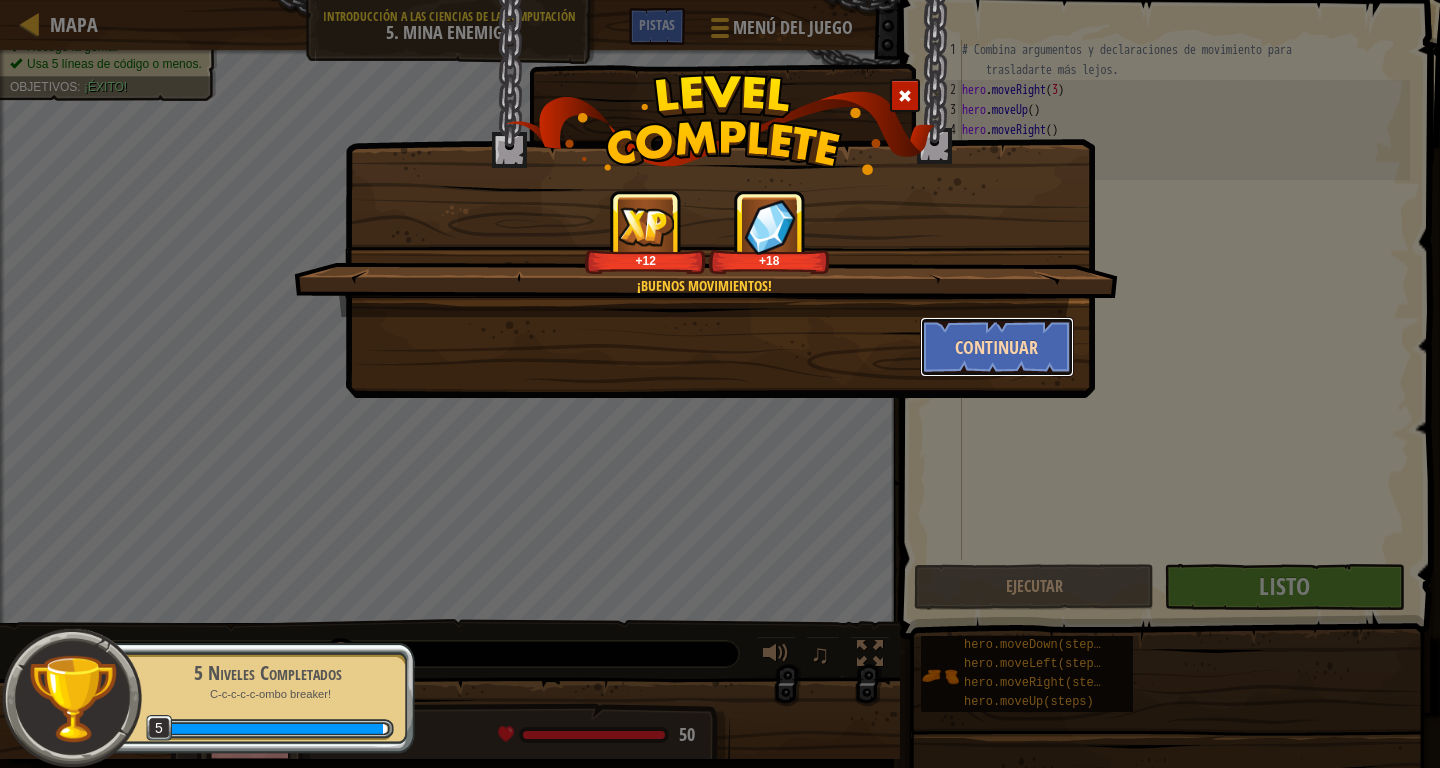click on "Continuar" at bounding box center (997, 347) 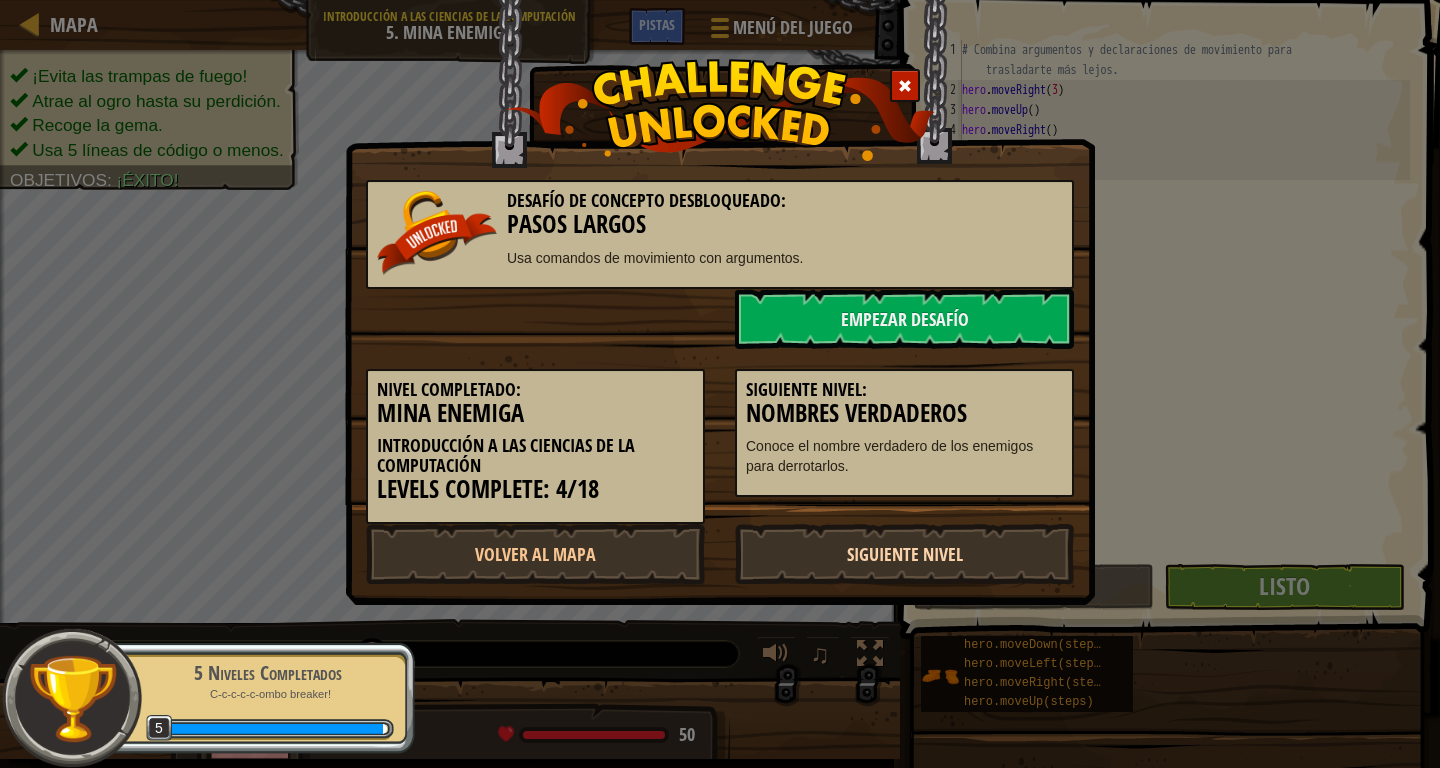click on "Siguiente Nivel" at bounding box center (904, 554) 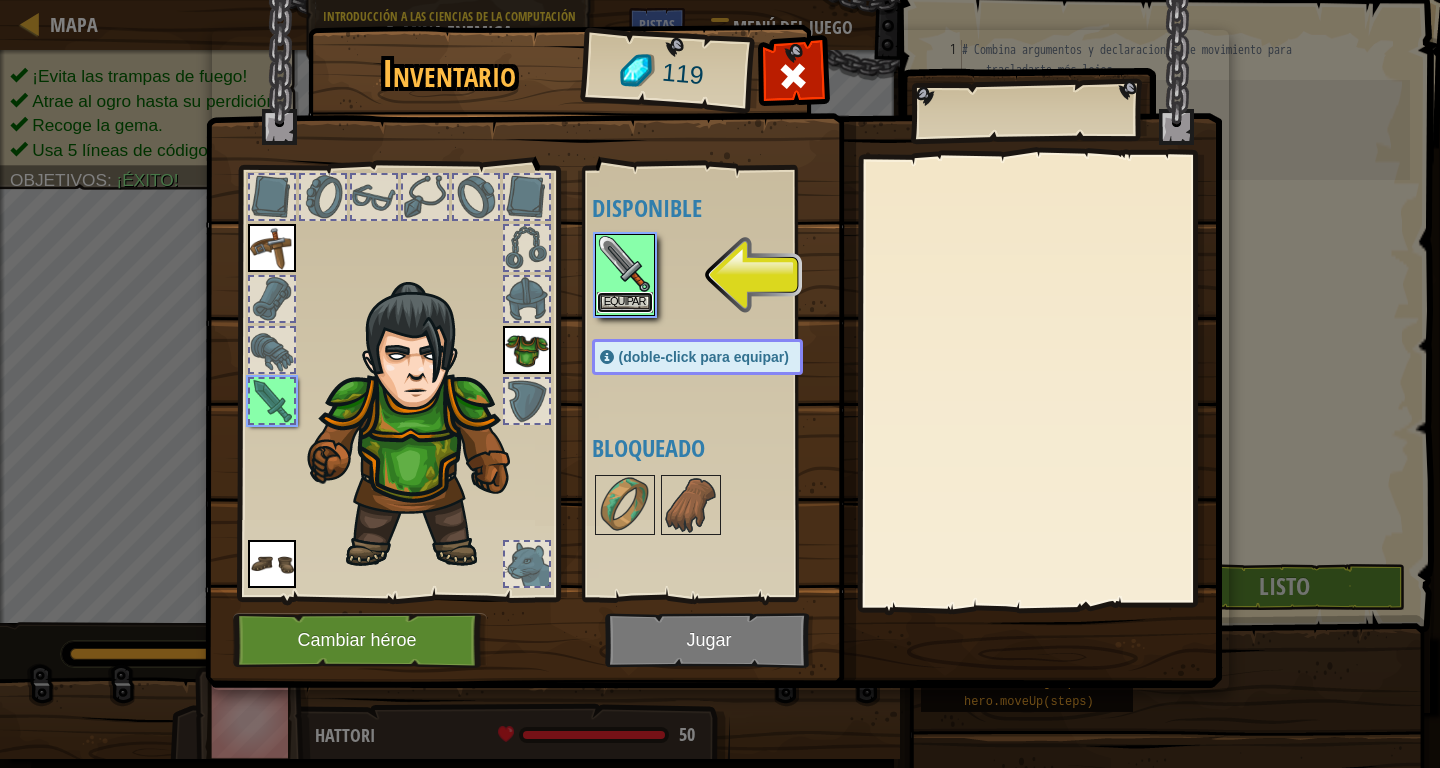 click on "Equipar" at bounding box center [625, 302] 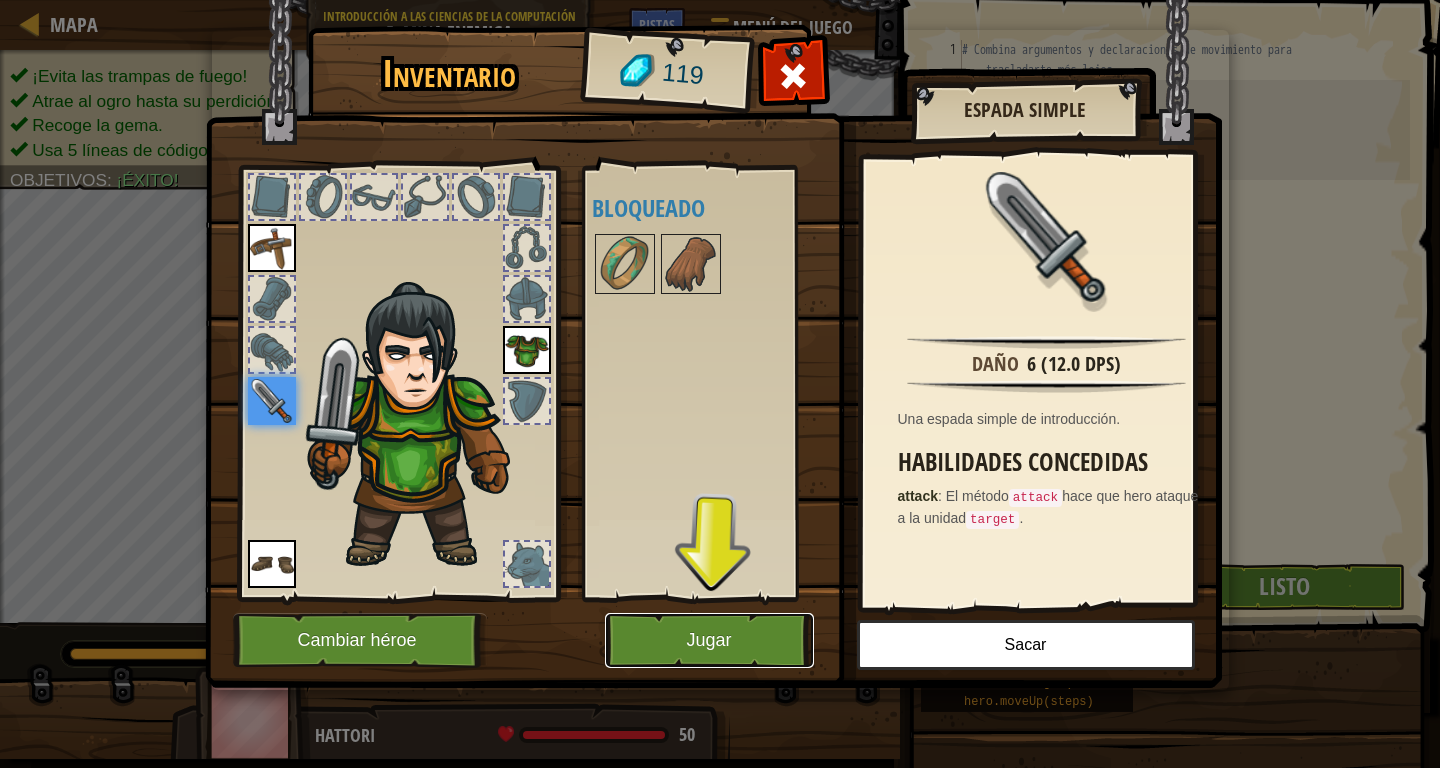 click on "Jugar" at bounding box center [709, 640] 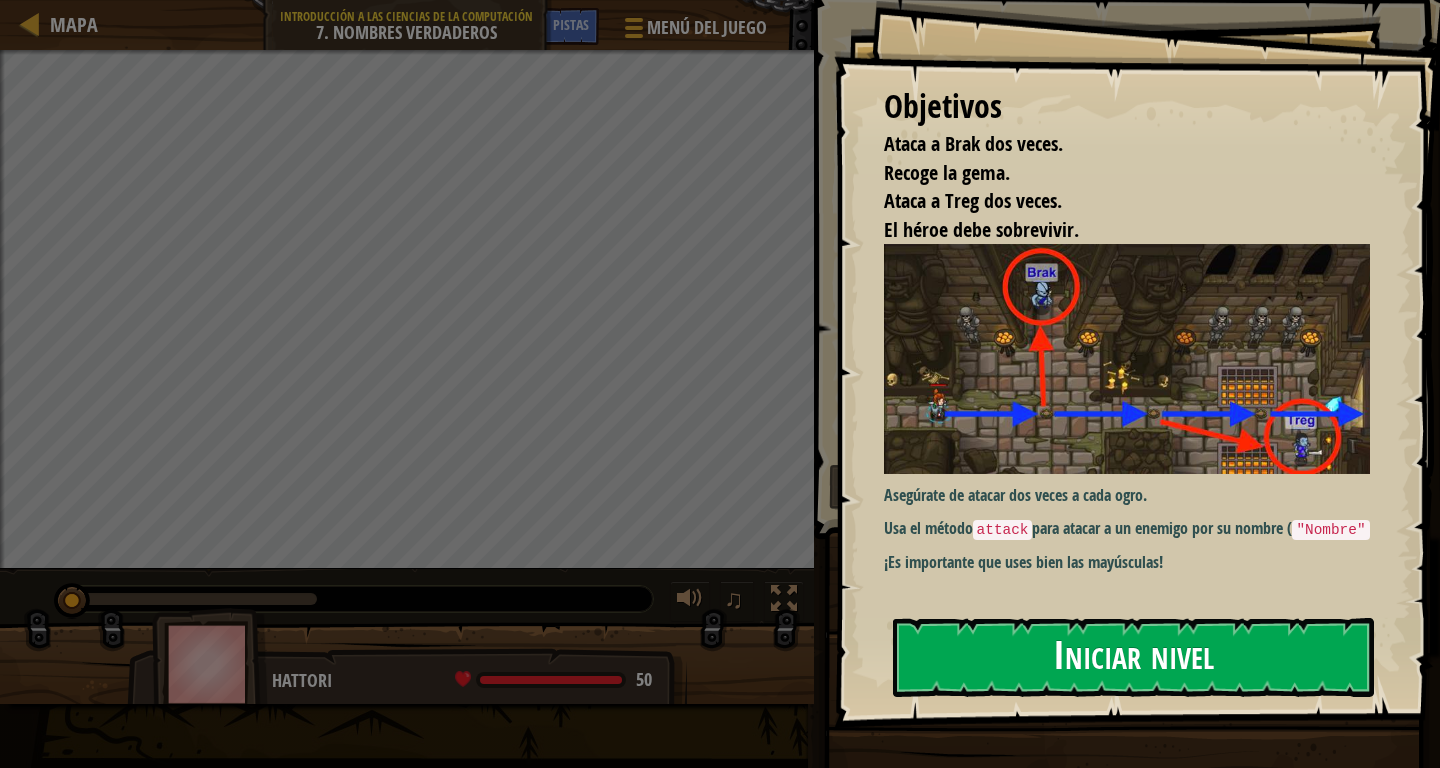 click on "Iniciar nivel" at bounding box center [1133, 657] 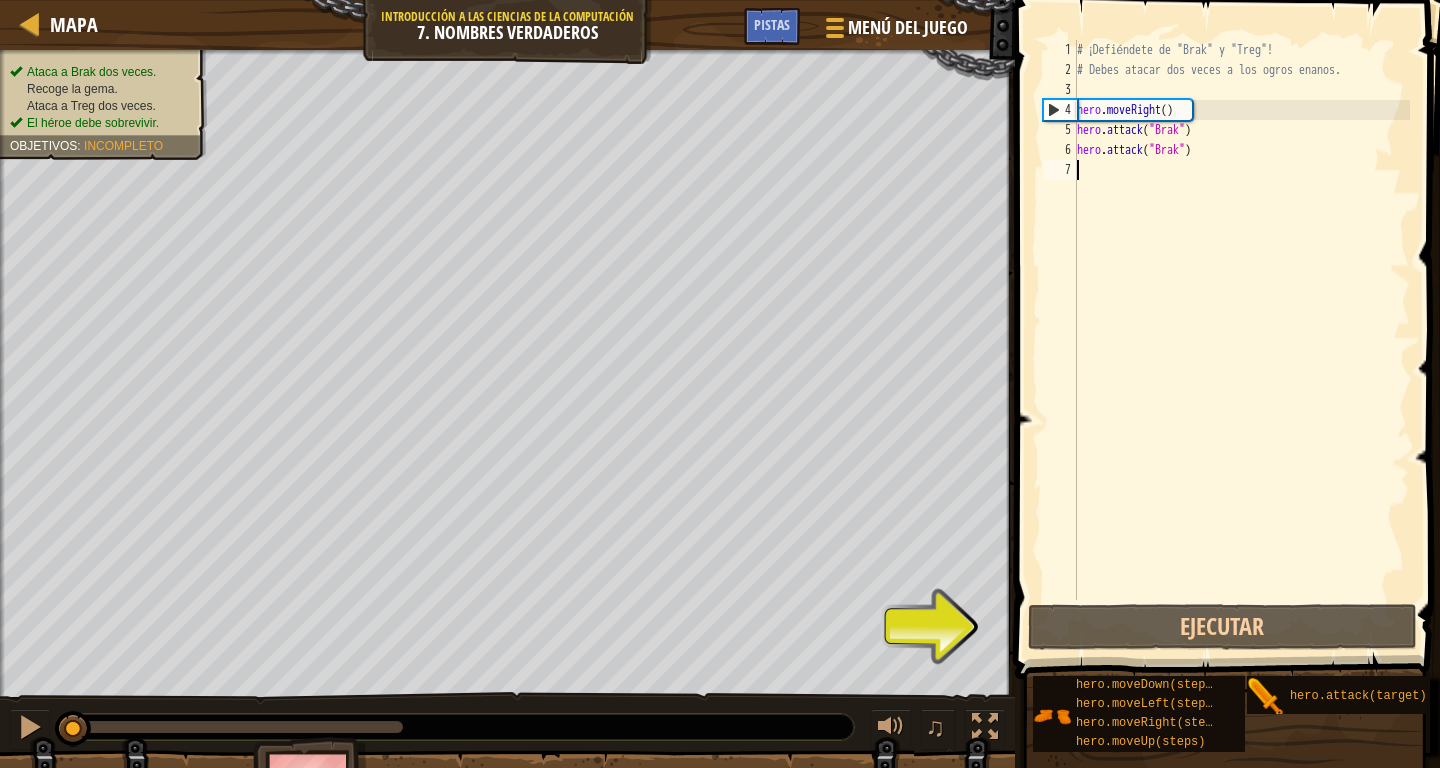type on "h" 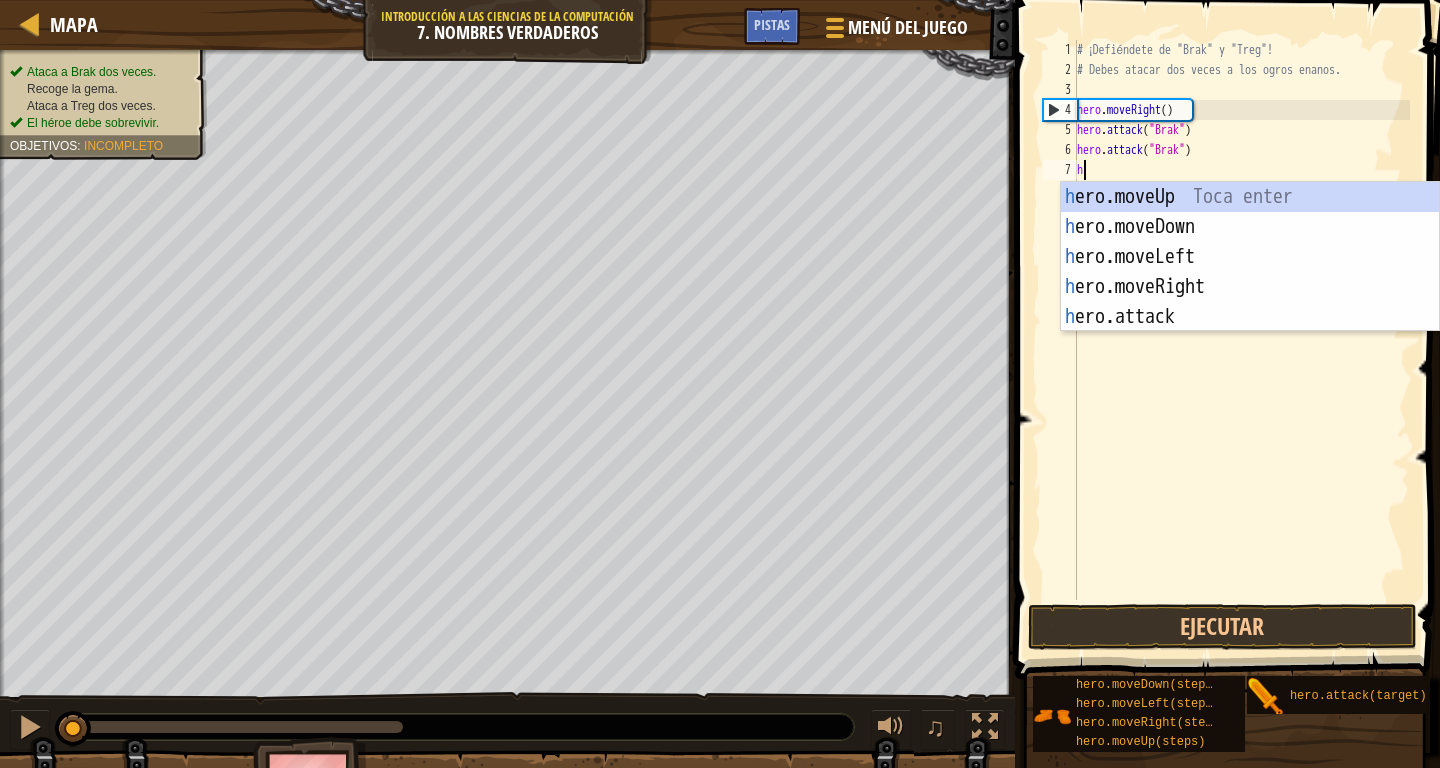 scroll, scrollTop: 9, scrollLeft: 0, axis: vertical 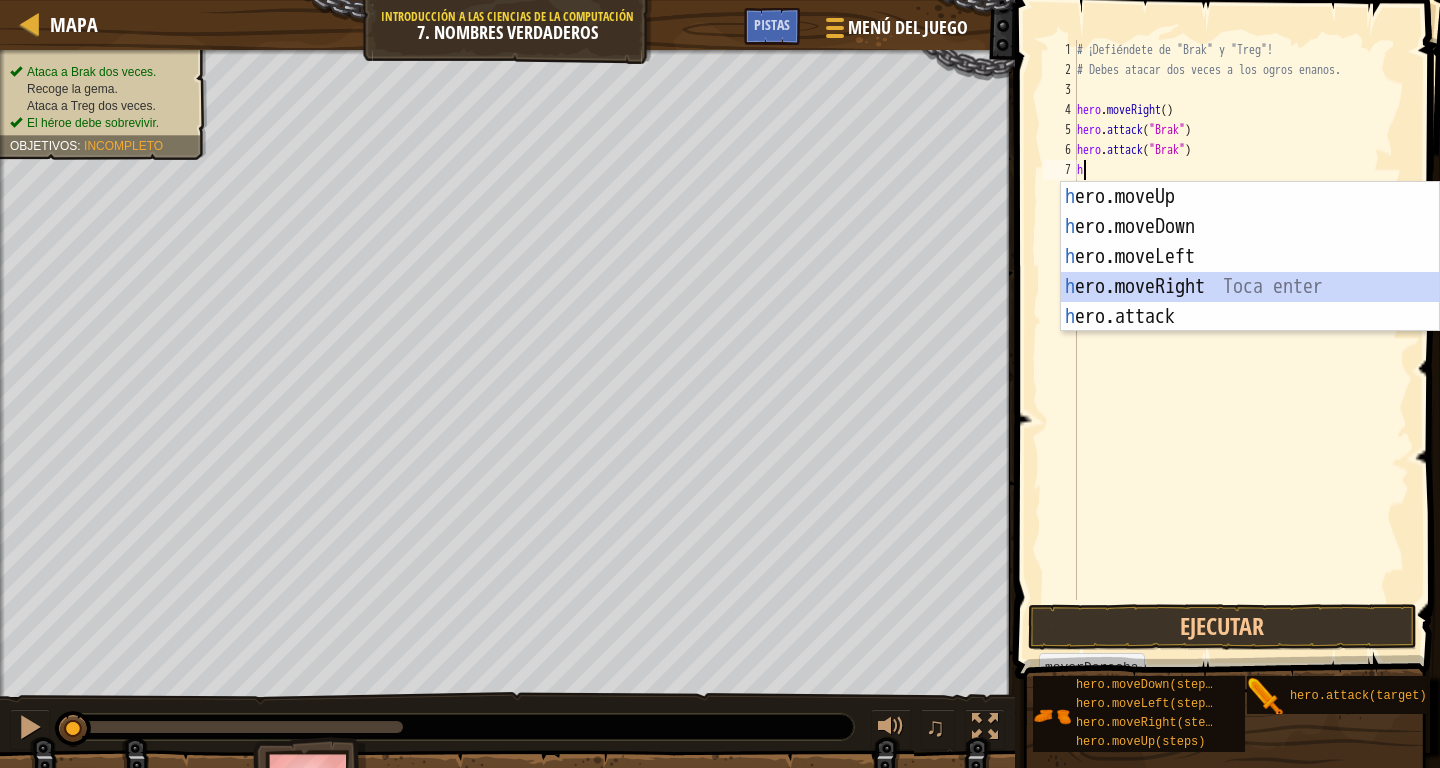 click on "h ero.moveUp Toca enter h ero.moveDown Toca enter h ero.moveLeft Toca enter h ero.moveRight Toca enter h ero.attack Toca enter" at bounding box center [1250, 287] 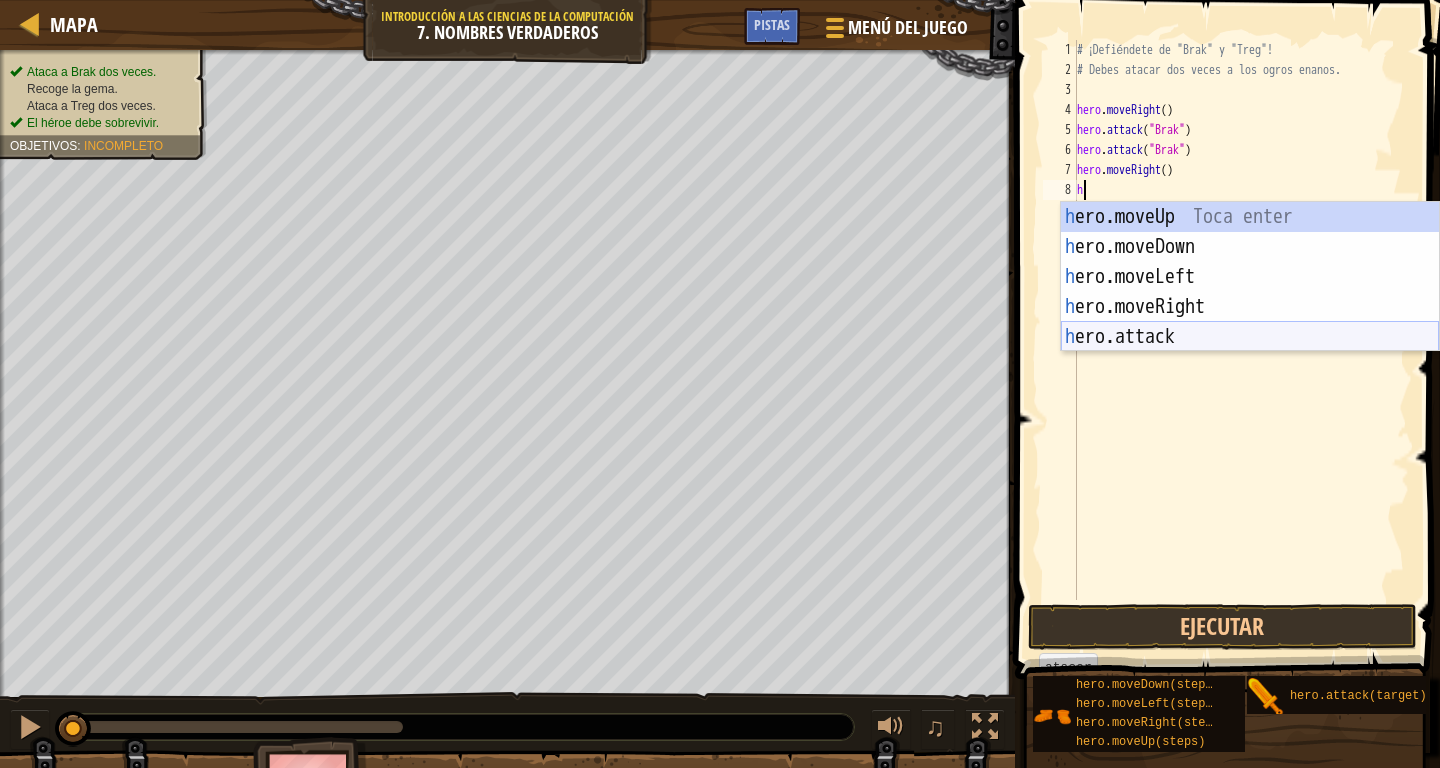 click on "h ero.moveUp Toca enter h ero.moveDown Toca enter h ero.moveLeft Toca enter h ero.moveRight Toca enter h ero.attack Toca enter" at bounding box center [1250, 307] 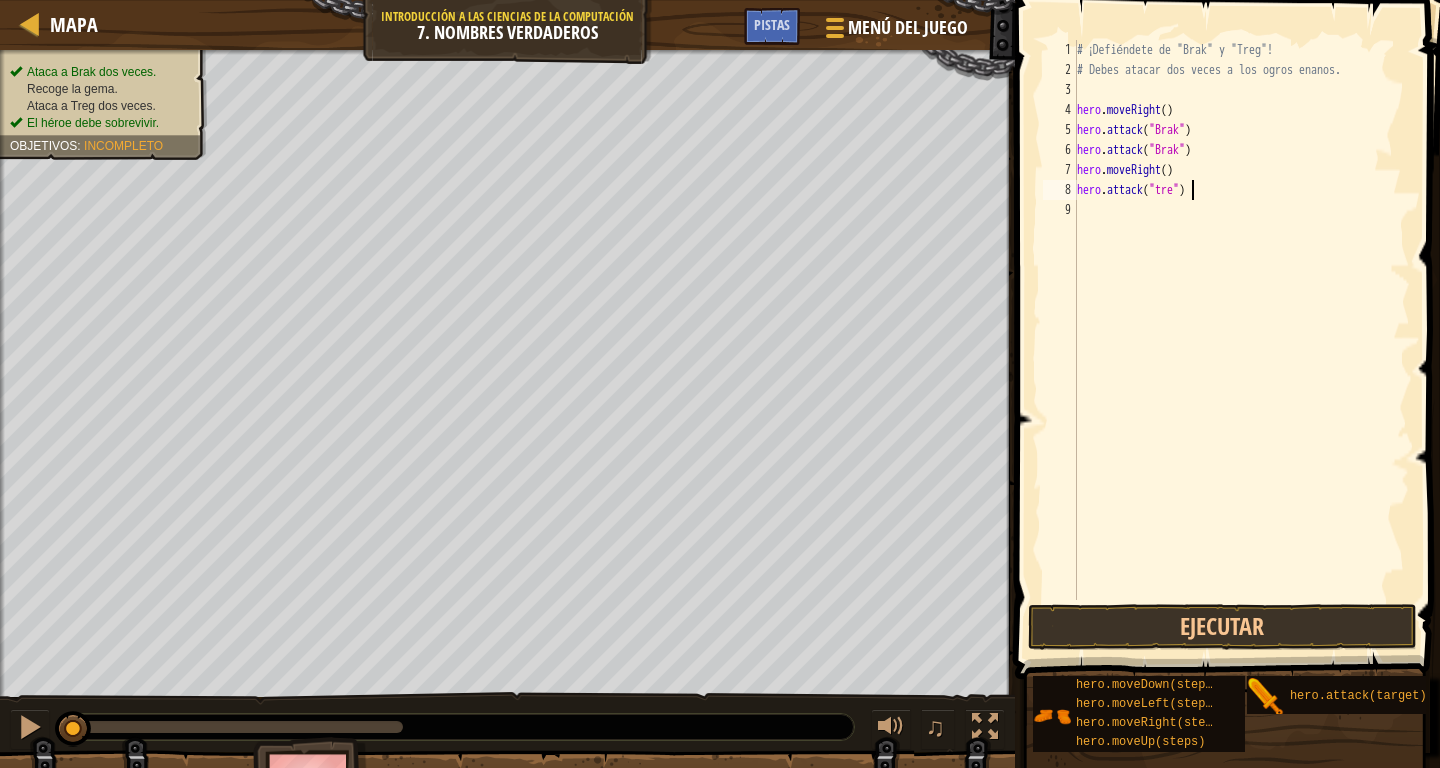 scroll, scrollTop: 9, scrollLeft: 10, axis: both 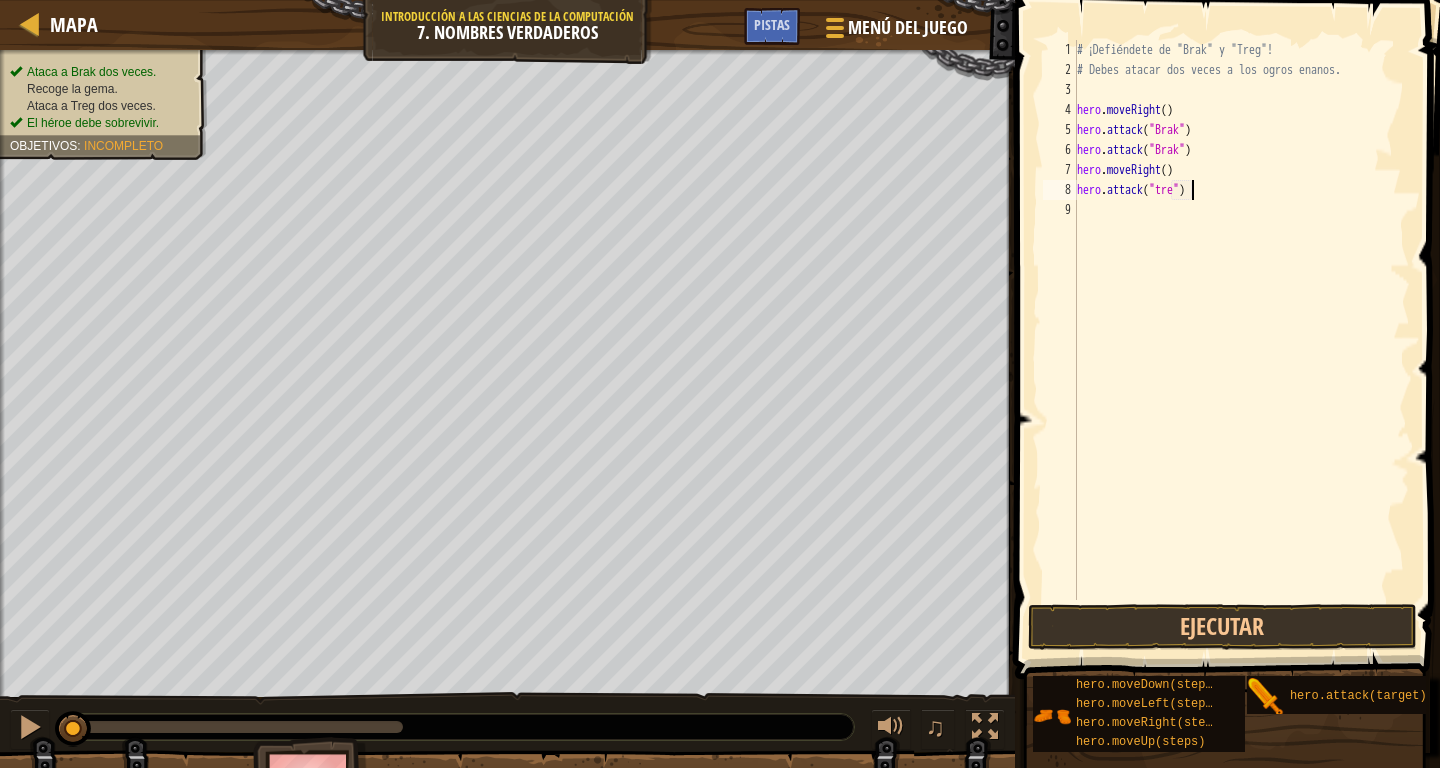 type on "hero.attack("treg")" 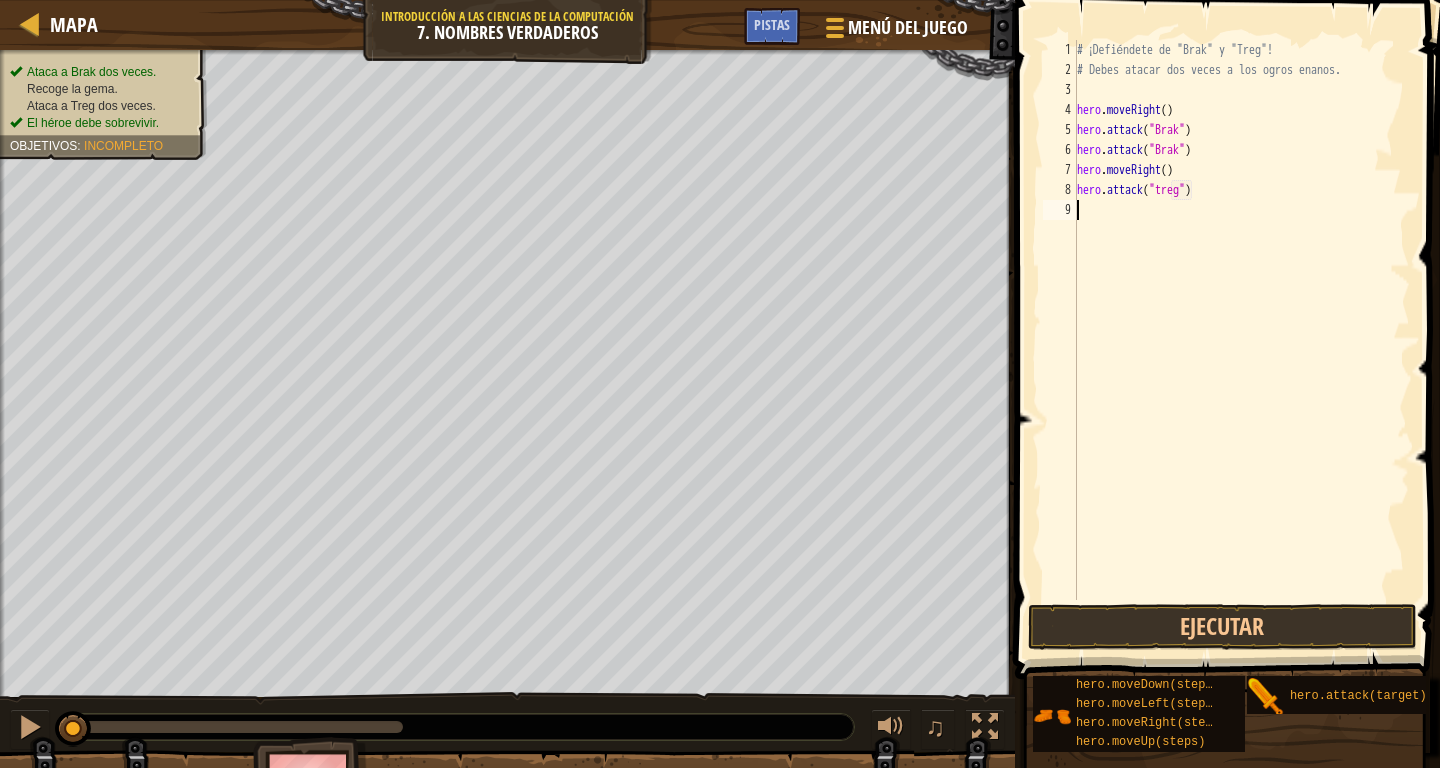 scroll, scrollTop: 9, scrollLeft: 0, axis: vertical 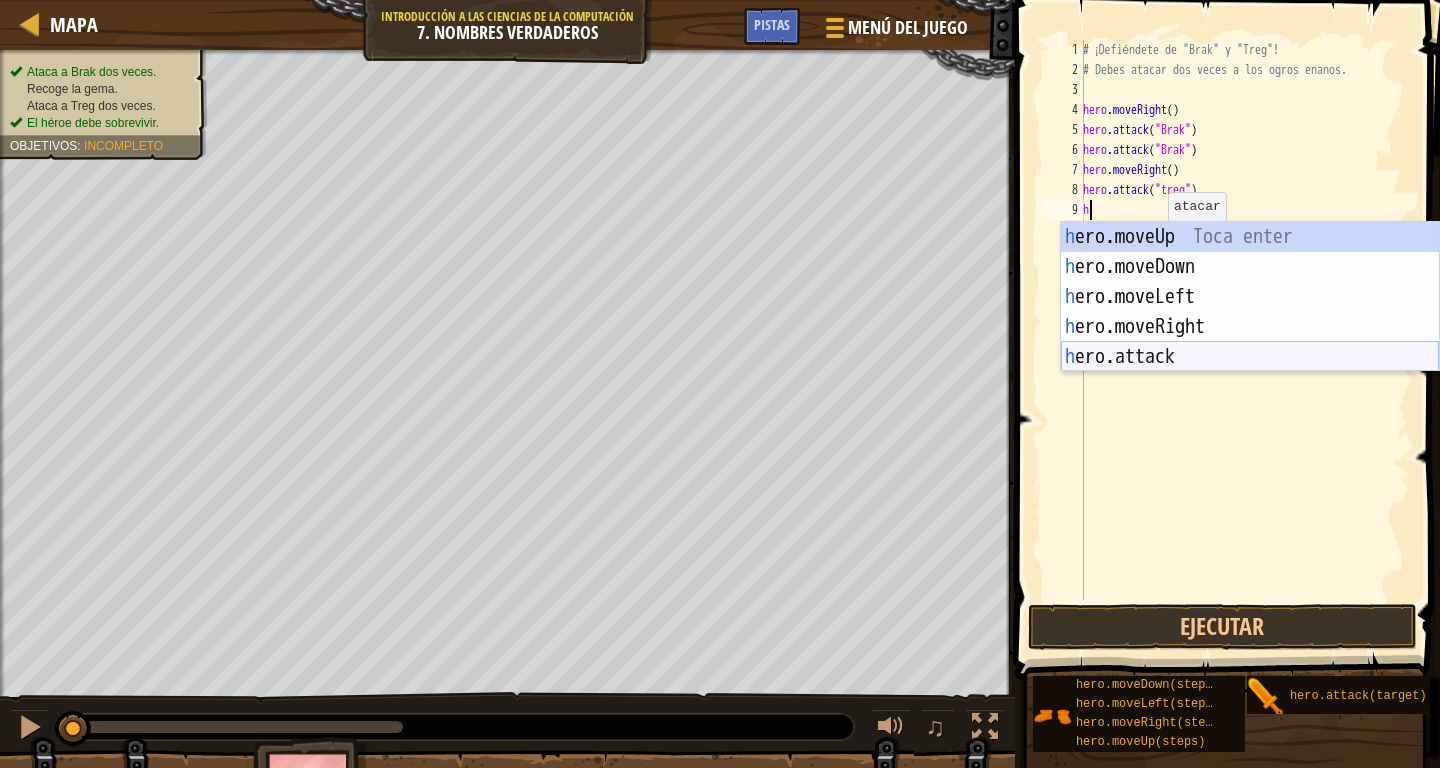 click on "h ero.moveUp Toca enter h ero.moveDown Toca enter h ero.moveLeft Toca enter h ero.moveRight Toca enter h ero.attack Toca enter" at bounding box center (1250, 327) 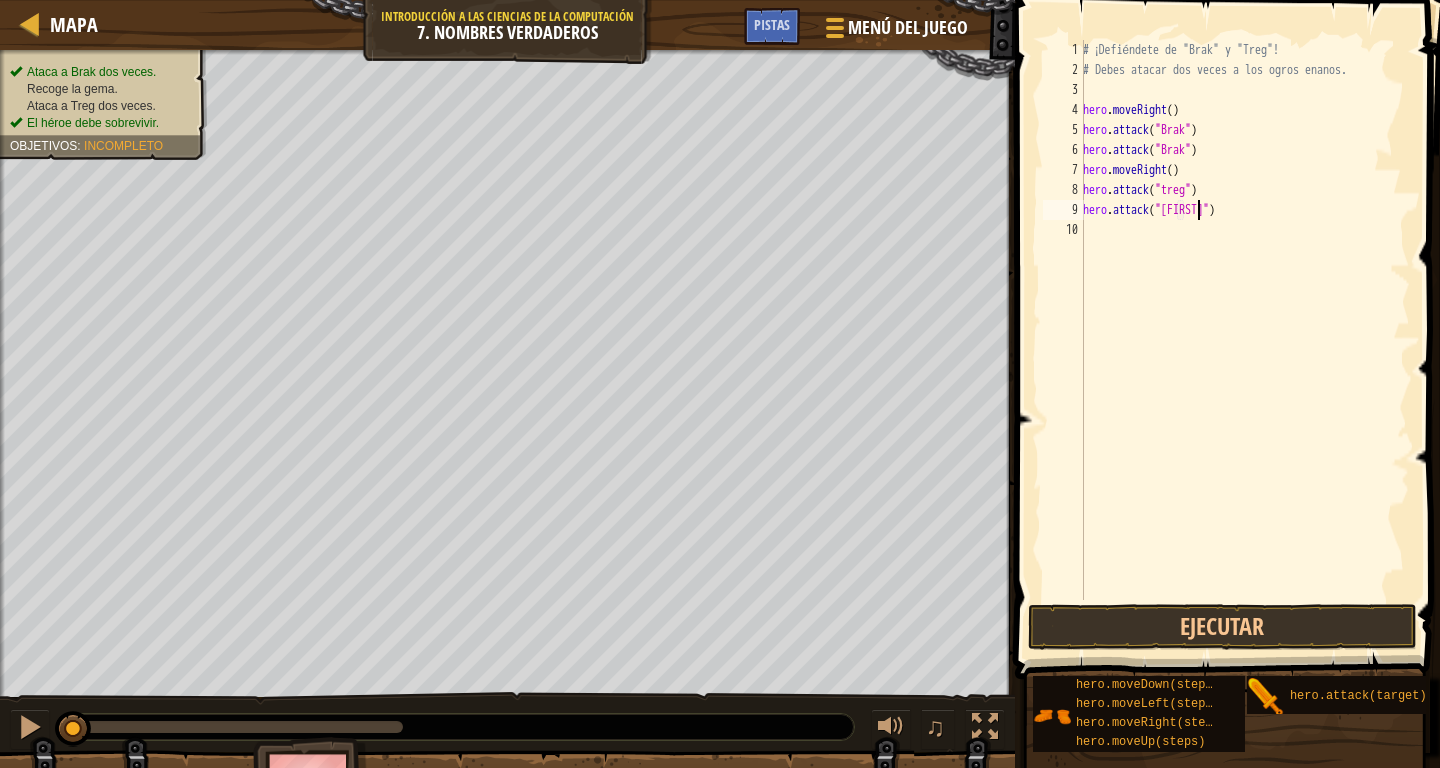 scroll, scrollTop: 9, scrollLeft: 10, axis: both 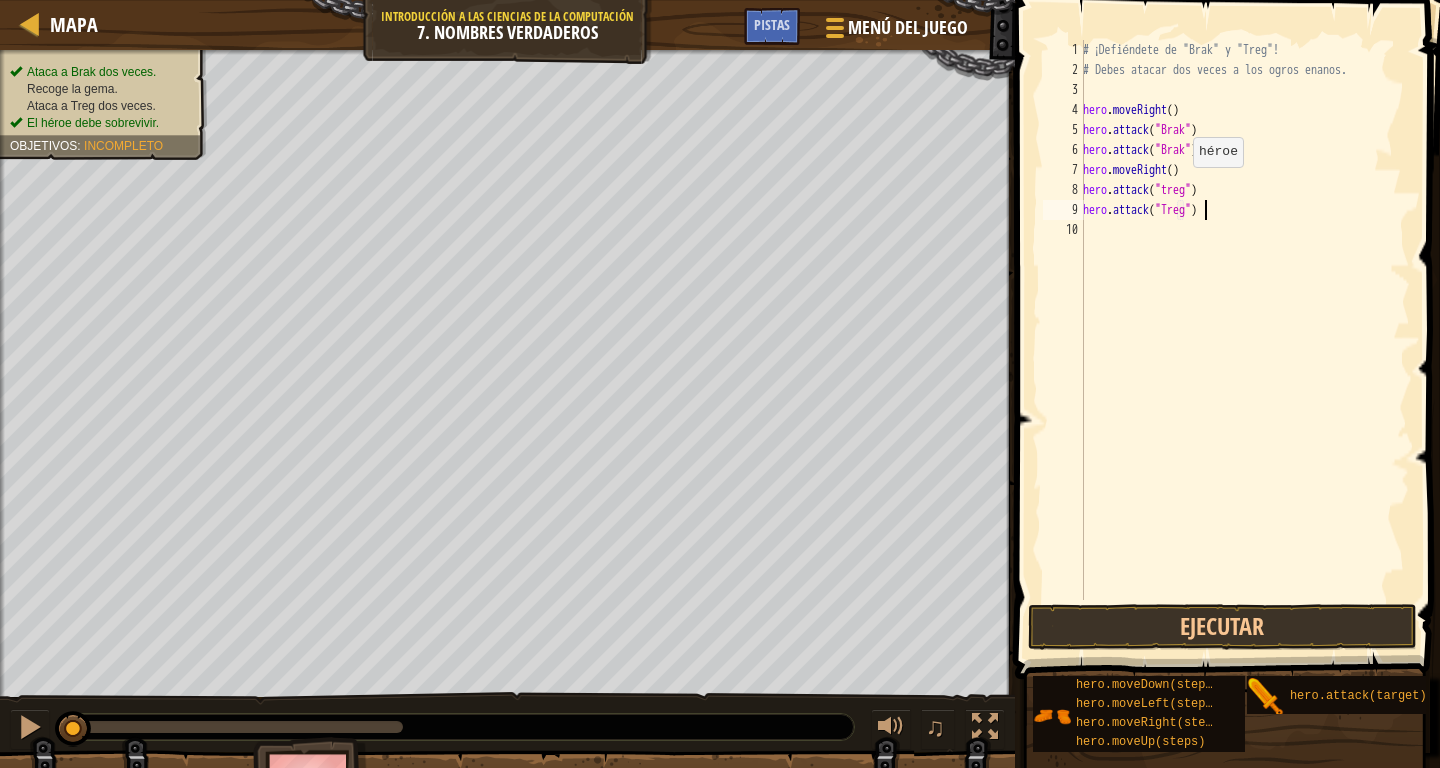 click on "# ¡Defiéndete de "Brak" y "Treg"! # Debes atacar dos veces a los ogros enanos. hero . moveRight ( ) hero . attack ( "Brak" ) hero . attack ( "Brak" ) hero . moveRight ( ) hero . attack ( "treg" ) hero . attack ( "Treg" )" at bounding box center (1244, 340) 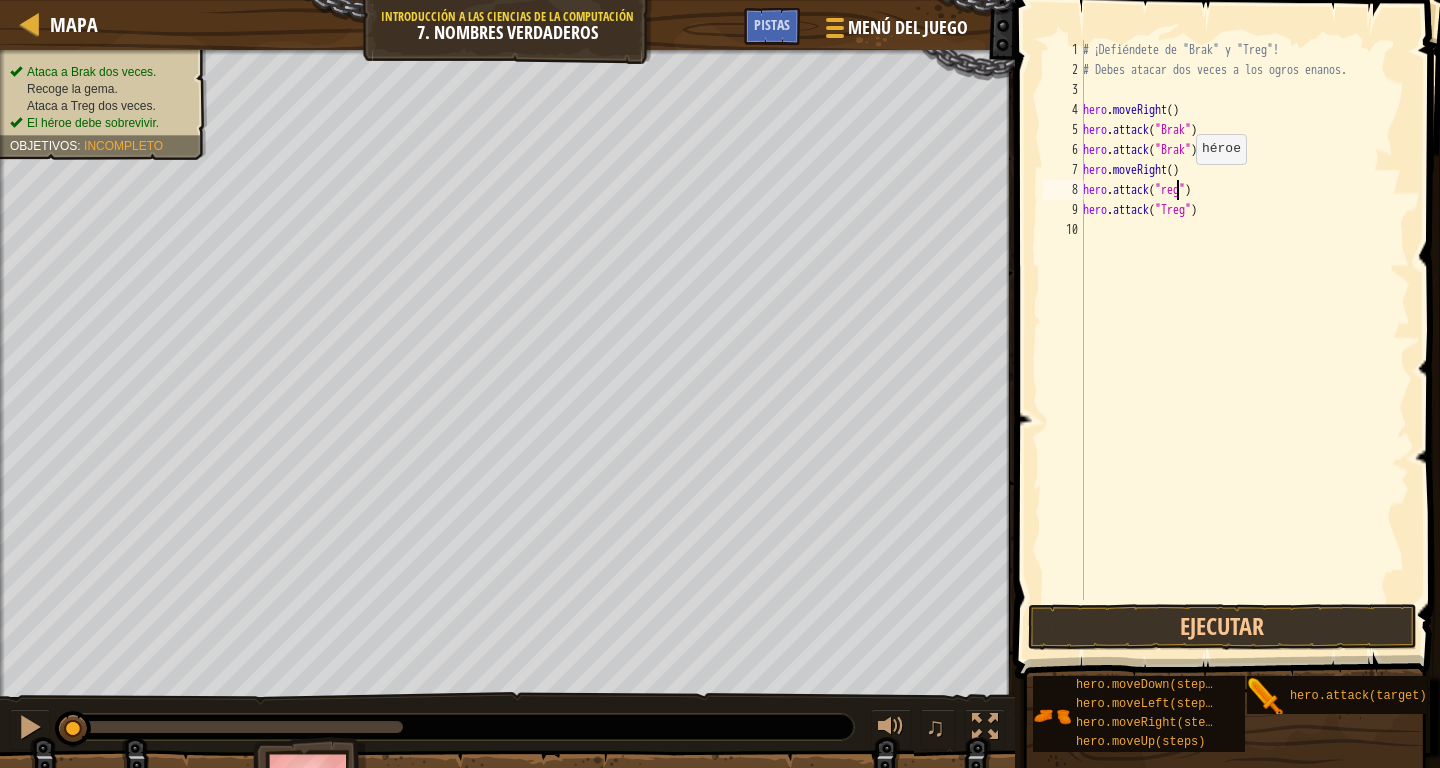 type on "hero.attack("Treg")" 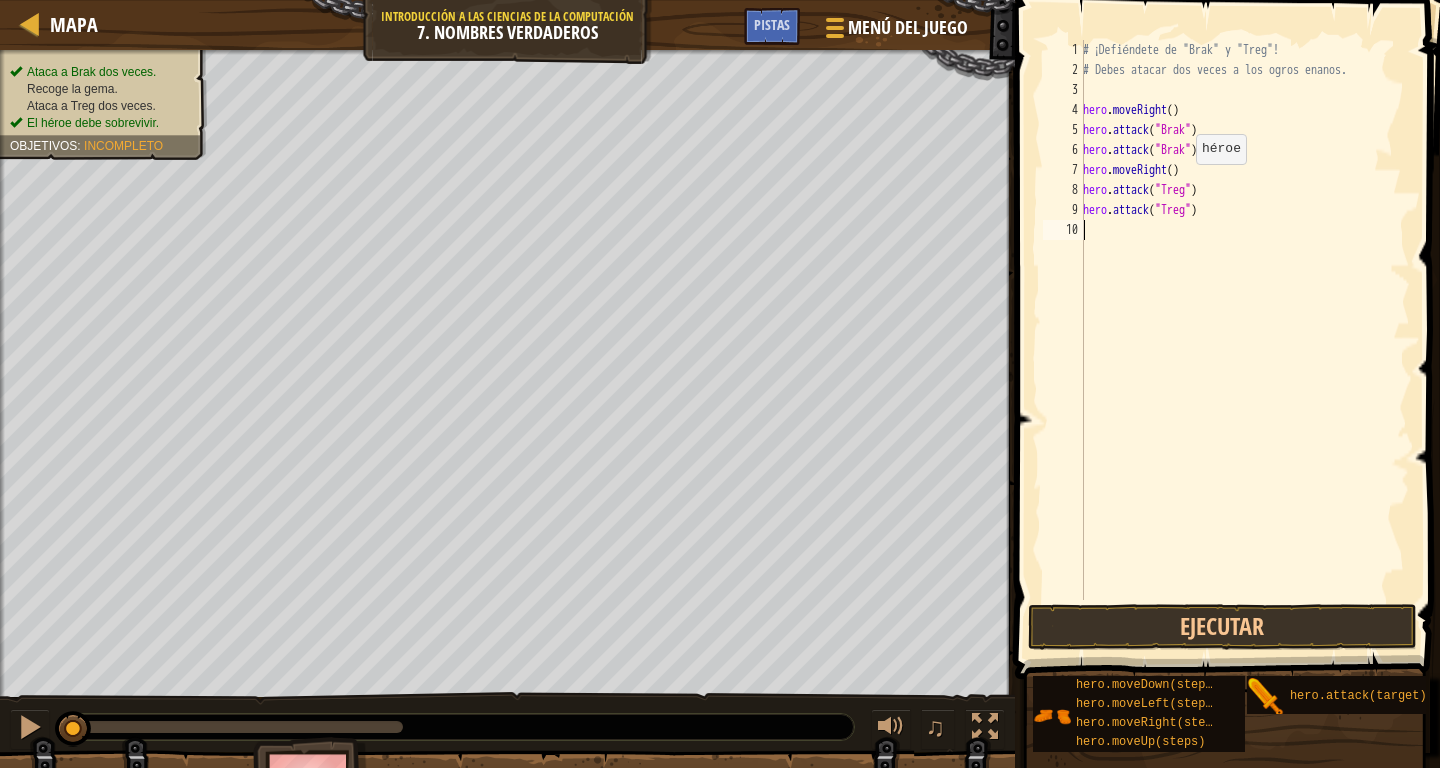 scroll, scrollTop: 9, scrollLeft: 0, axis: vertical 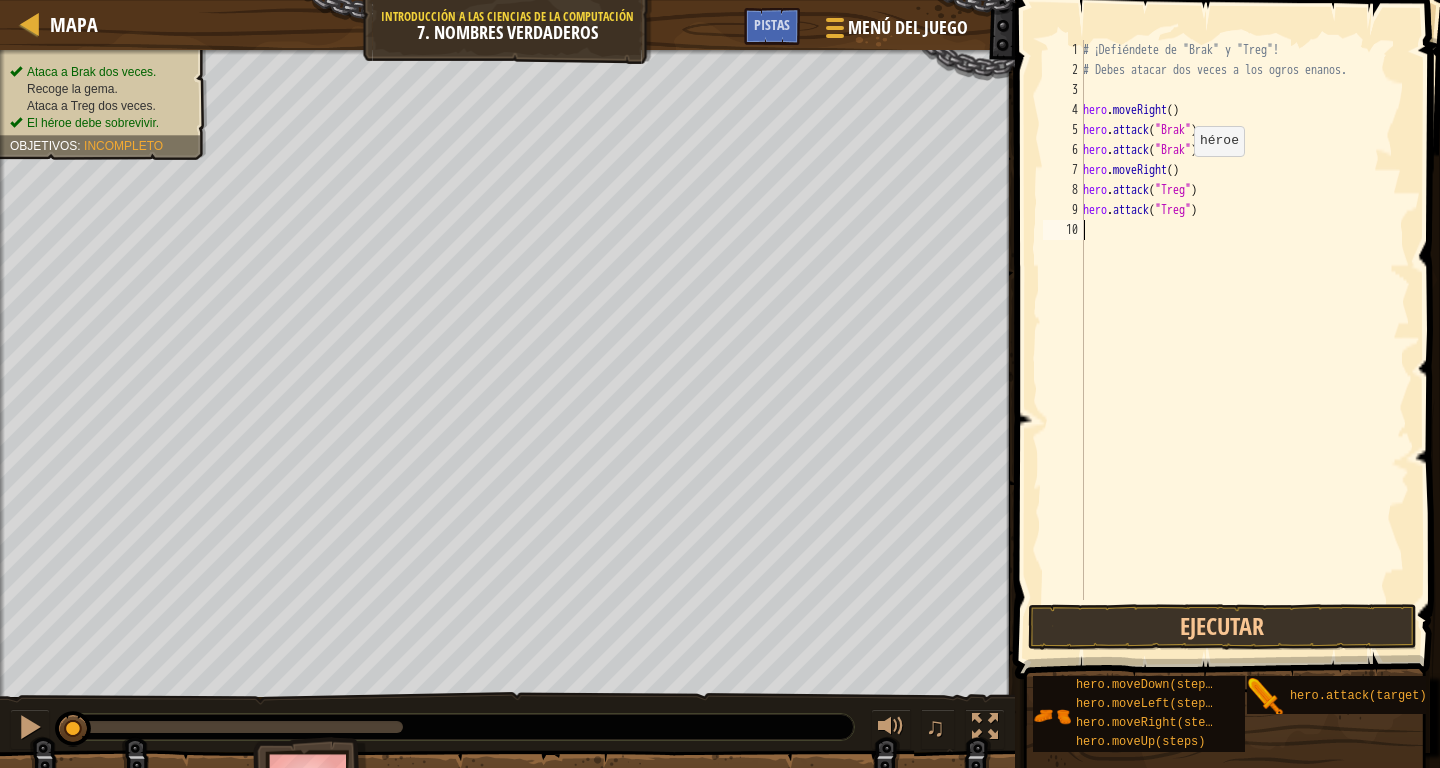 type on "h" 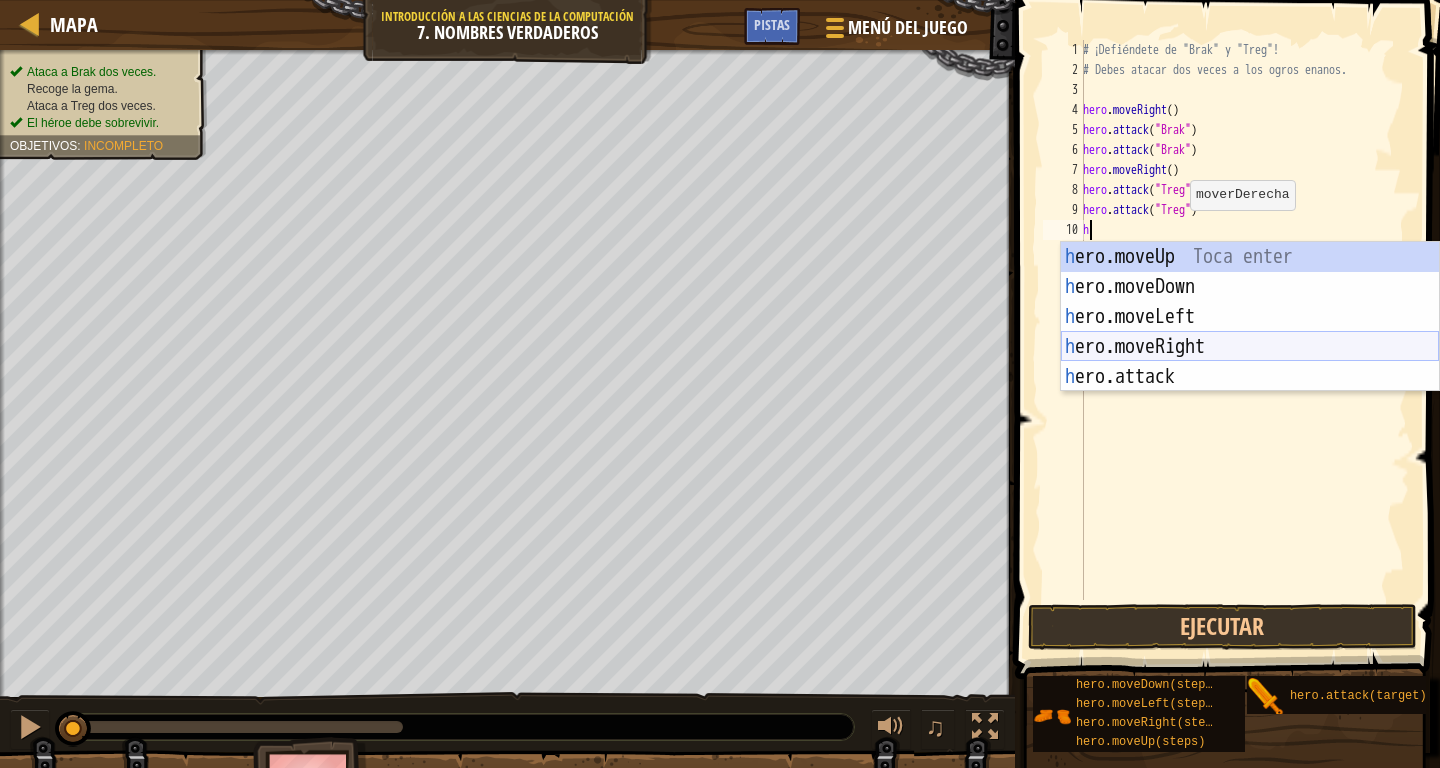 click on "h ero.moveUp Toca enter h ero.moveDown Toca enter h ero.moveLeft Toca enter h ero.moveRight Toca enter h ero.attack Toca enter" at bounding box center [1250, 347] 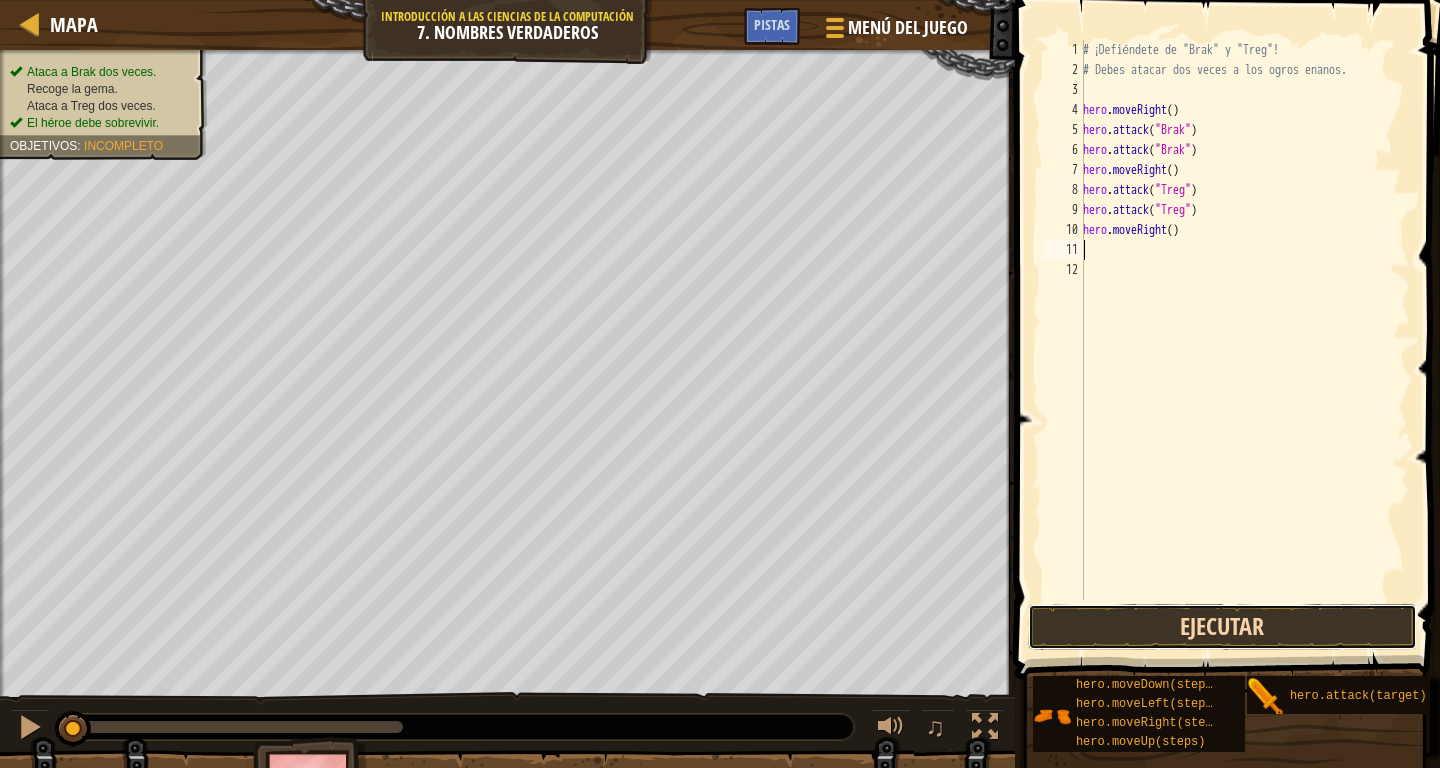 click on "Ejecutar" at bounding box center (1222, 627) 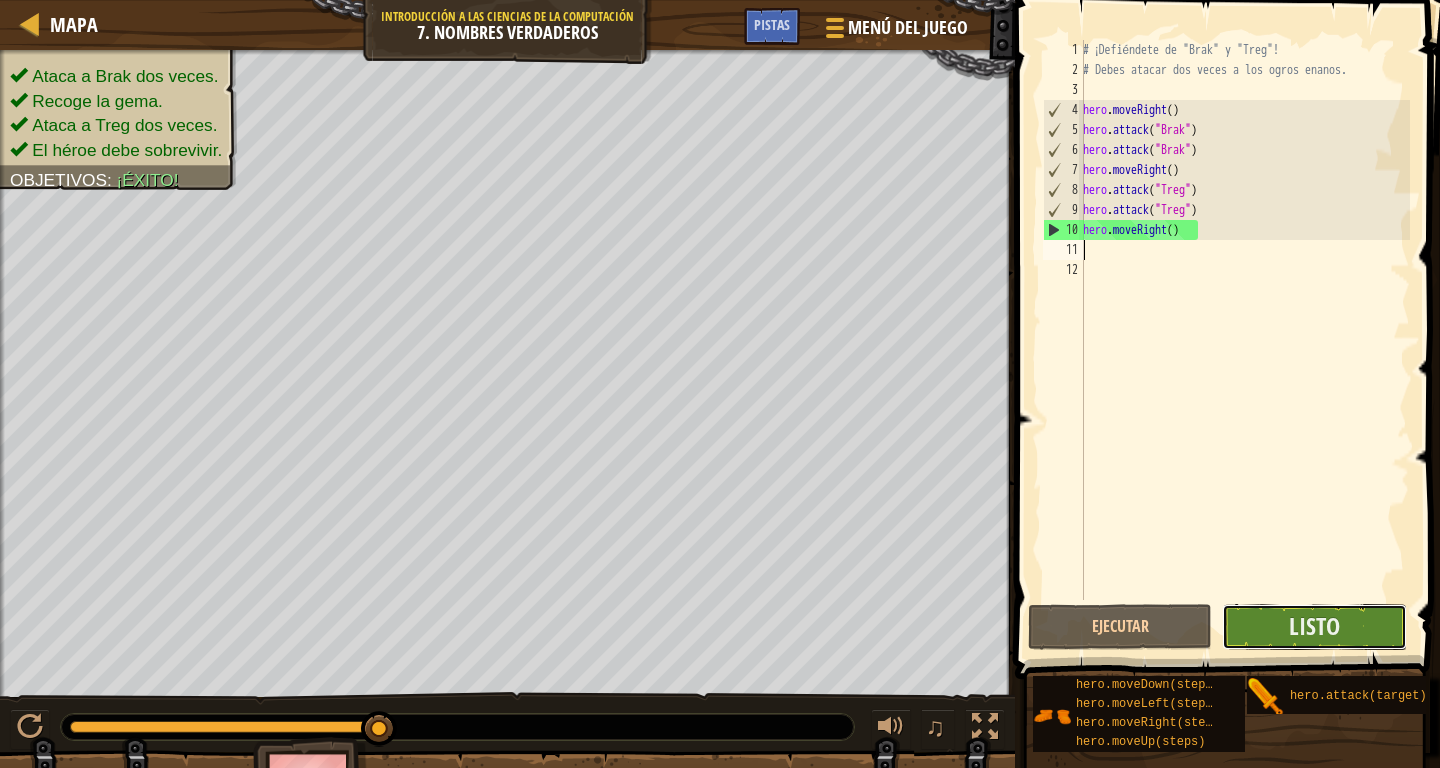 click on "Listo" at bounding box center (1314, 627) 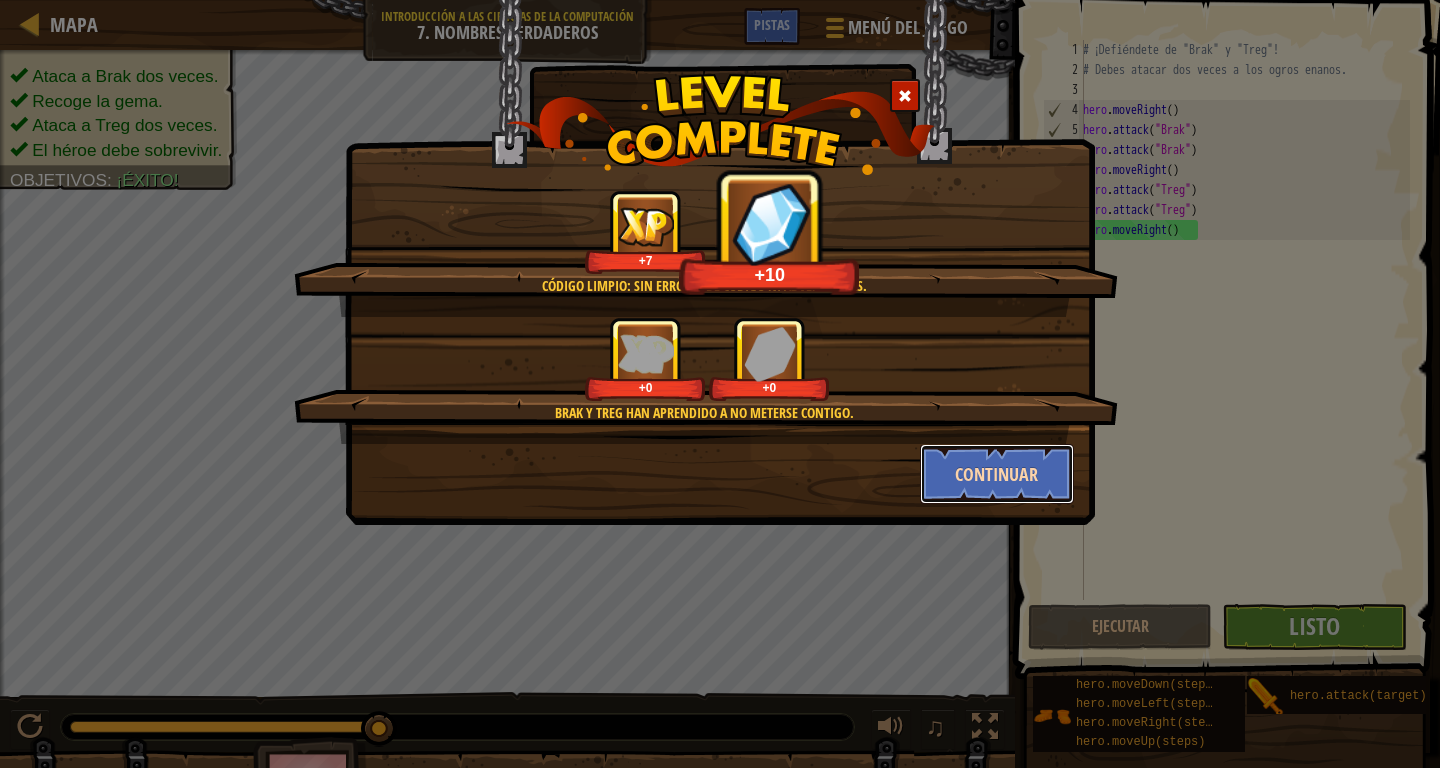 click on "Continuar" at bounding box center [997, 474] 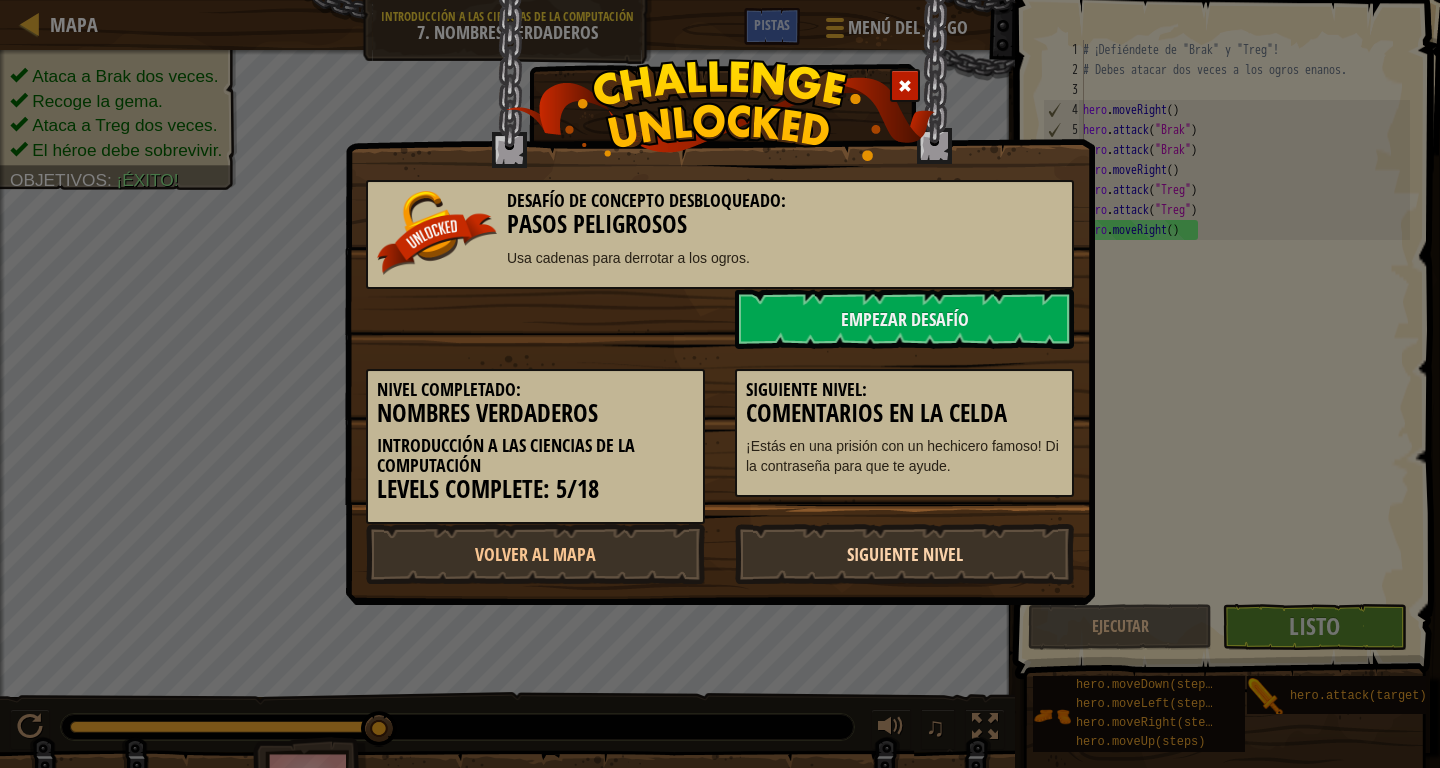 click on "Siguiente Nivel" at bounding box center (904, 554) 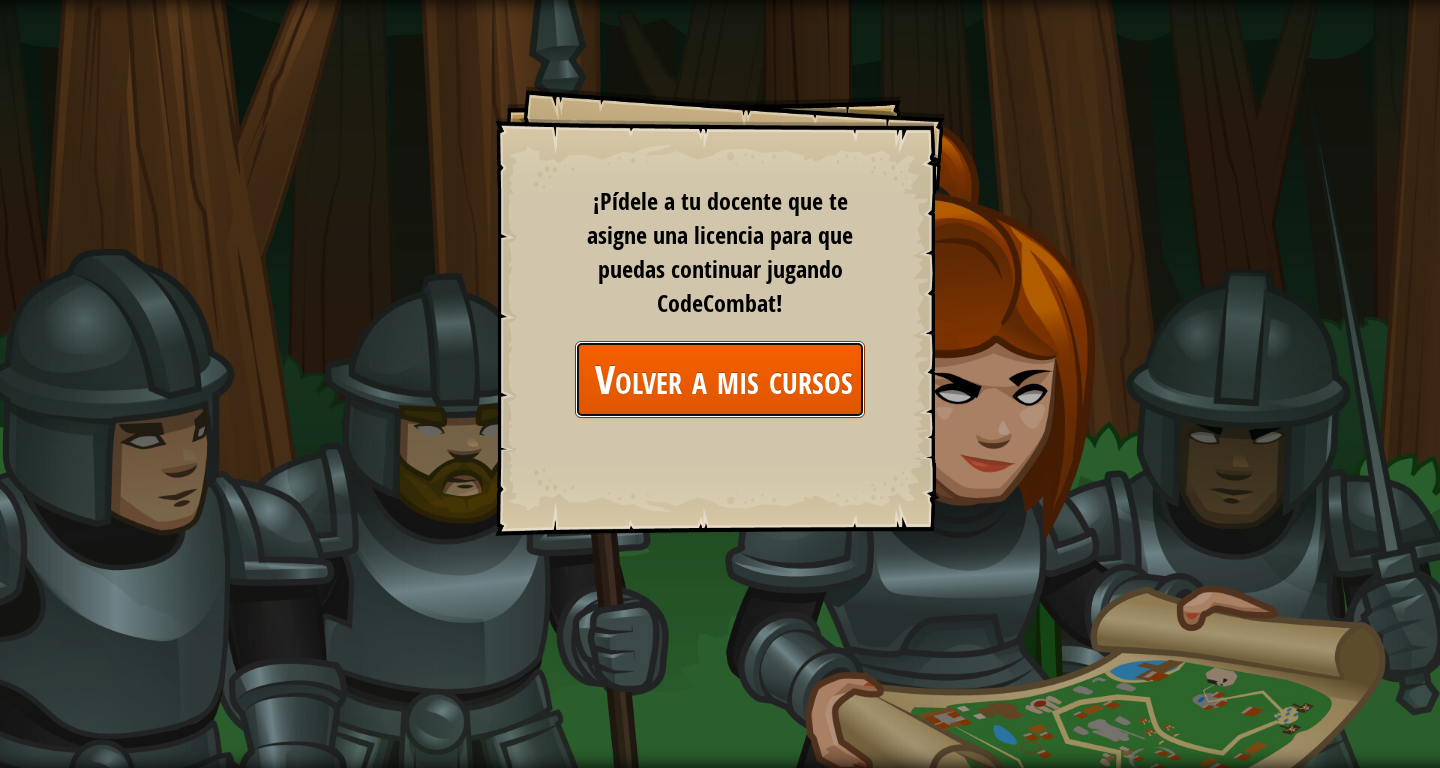click on "Volver a mis cursos" at bounding box center (720, 379) 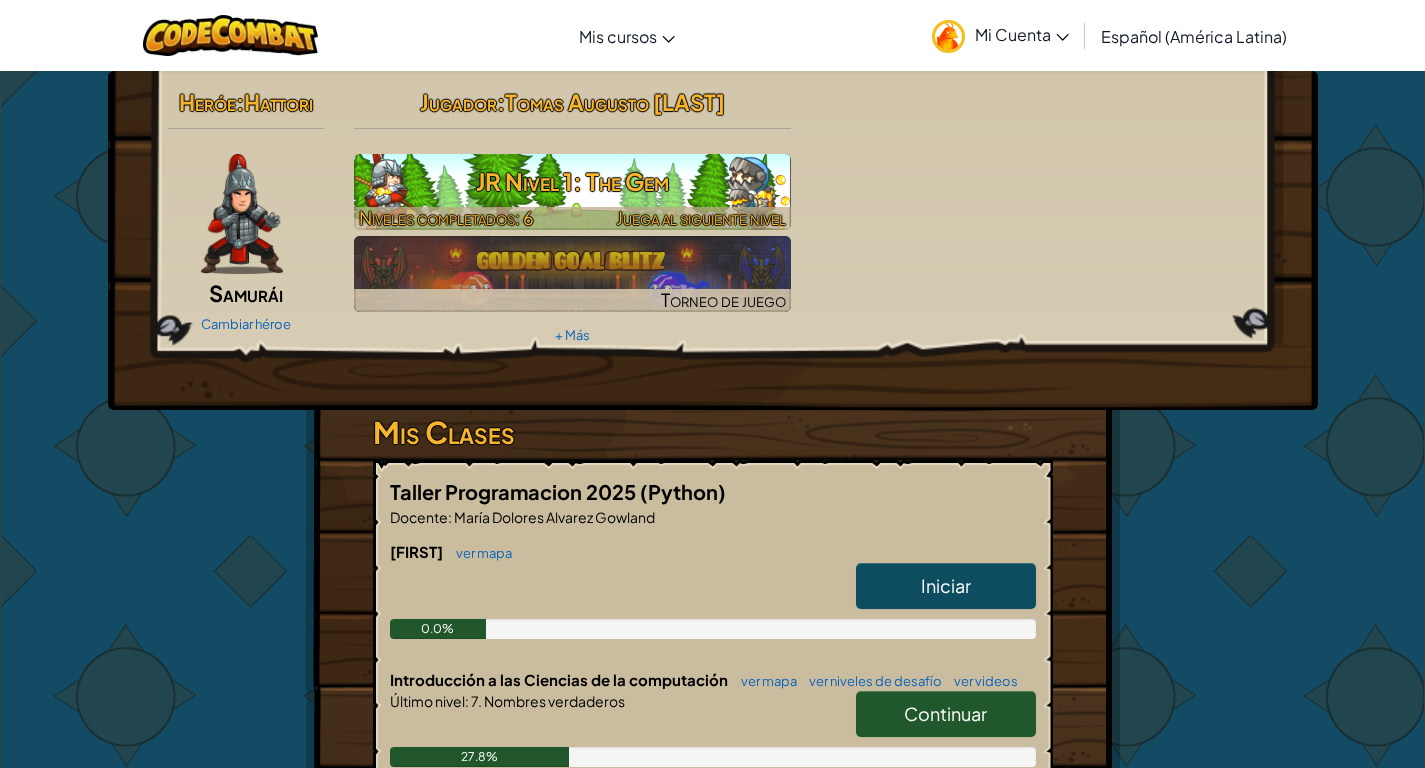 click on "JR Nivel 1: The Gem" at bounding box center (572, 181) 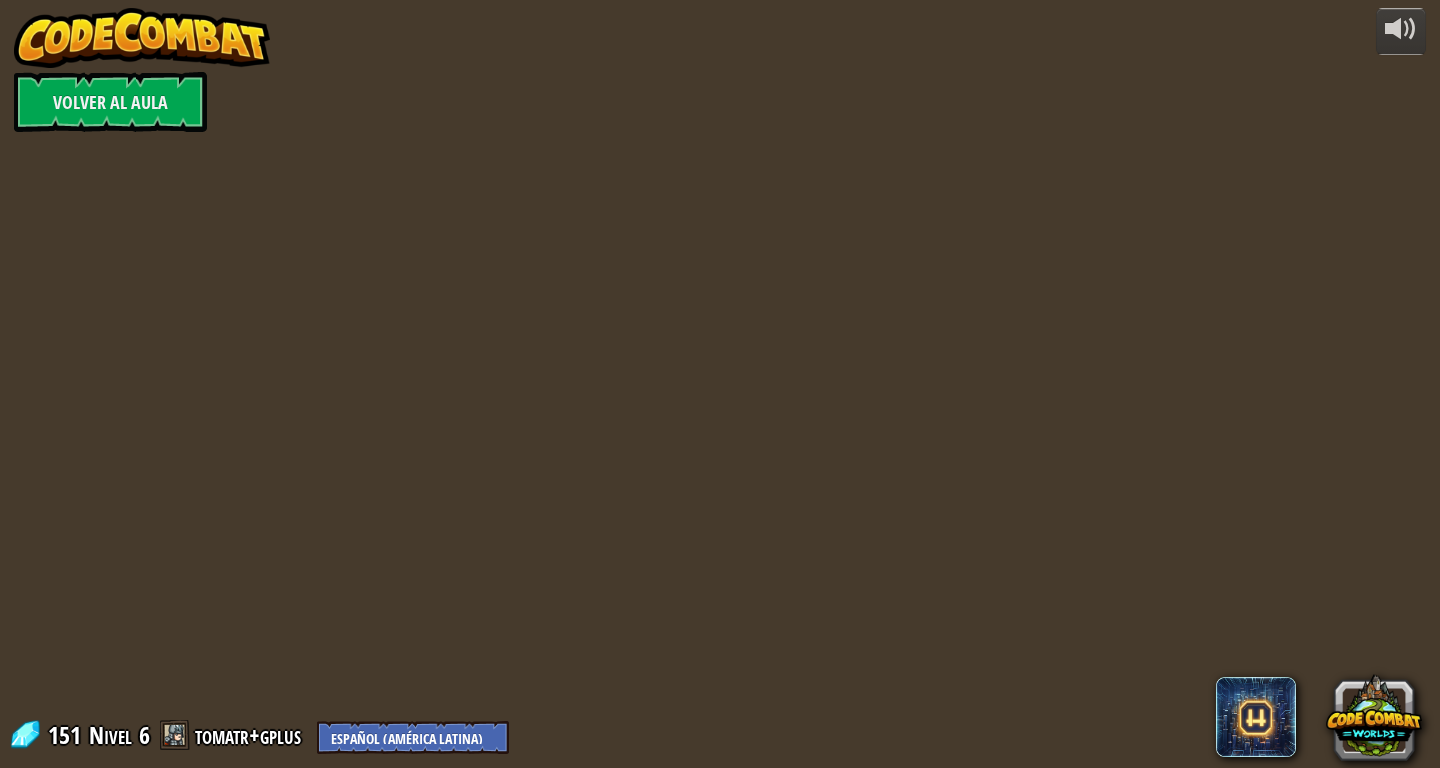 select on "es-419" 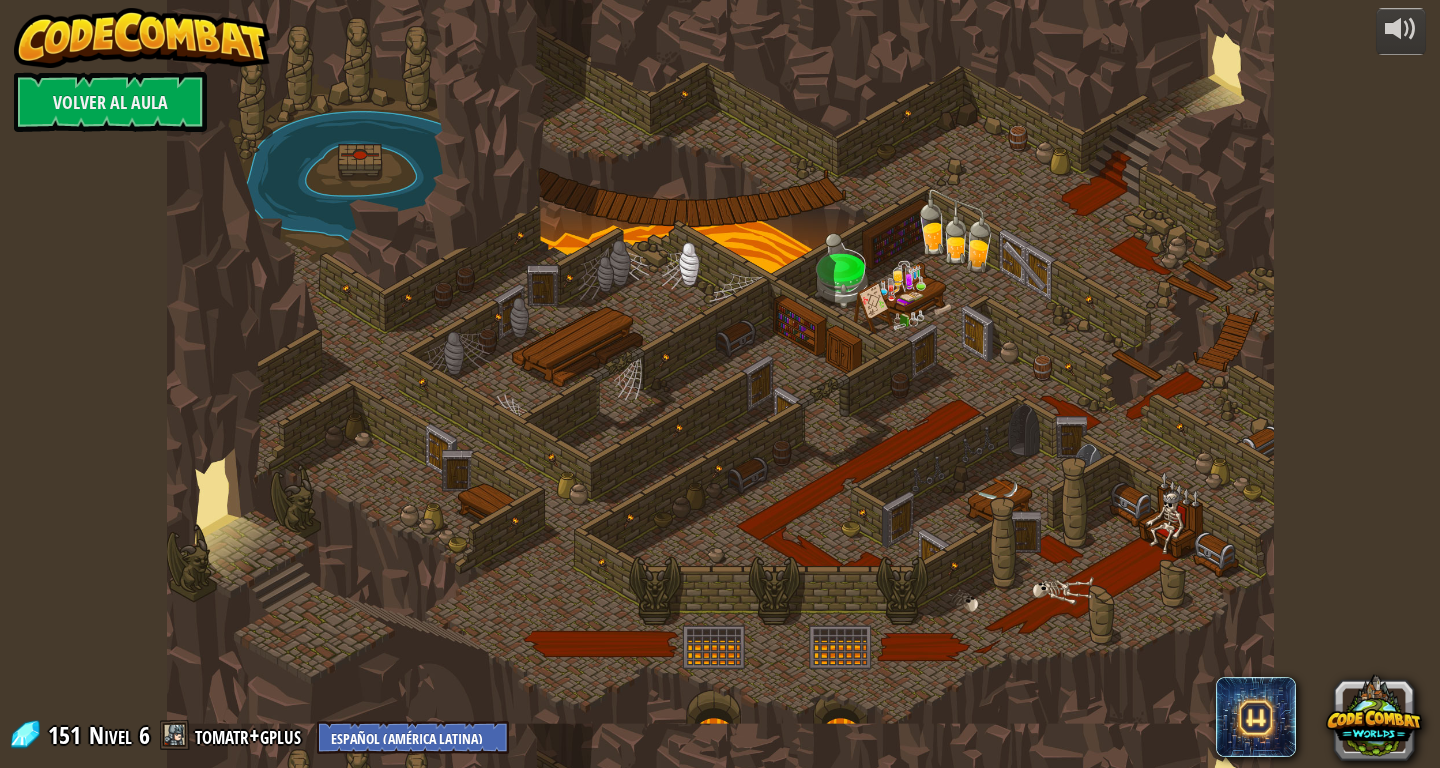 select on "es-419" 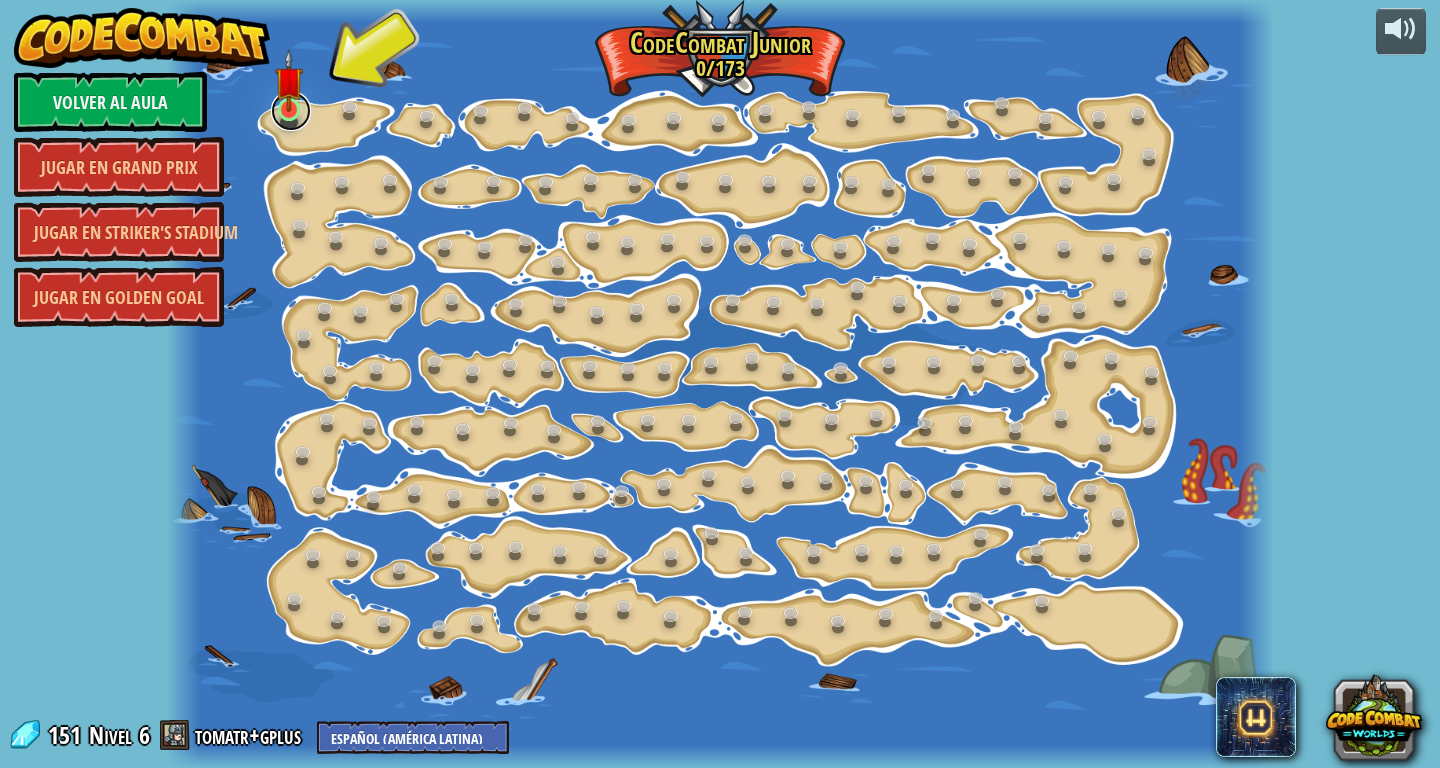 click at bounding box center [291, 111] 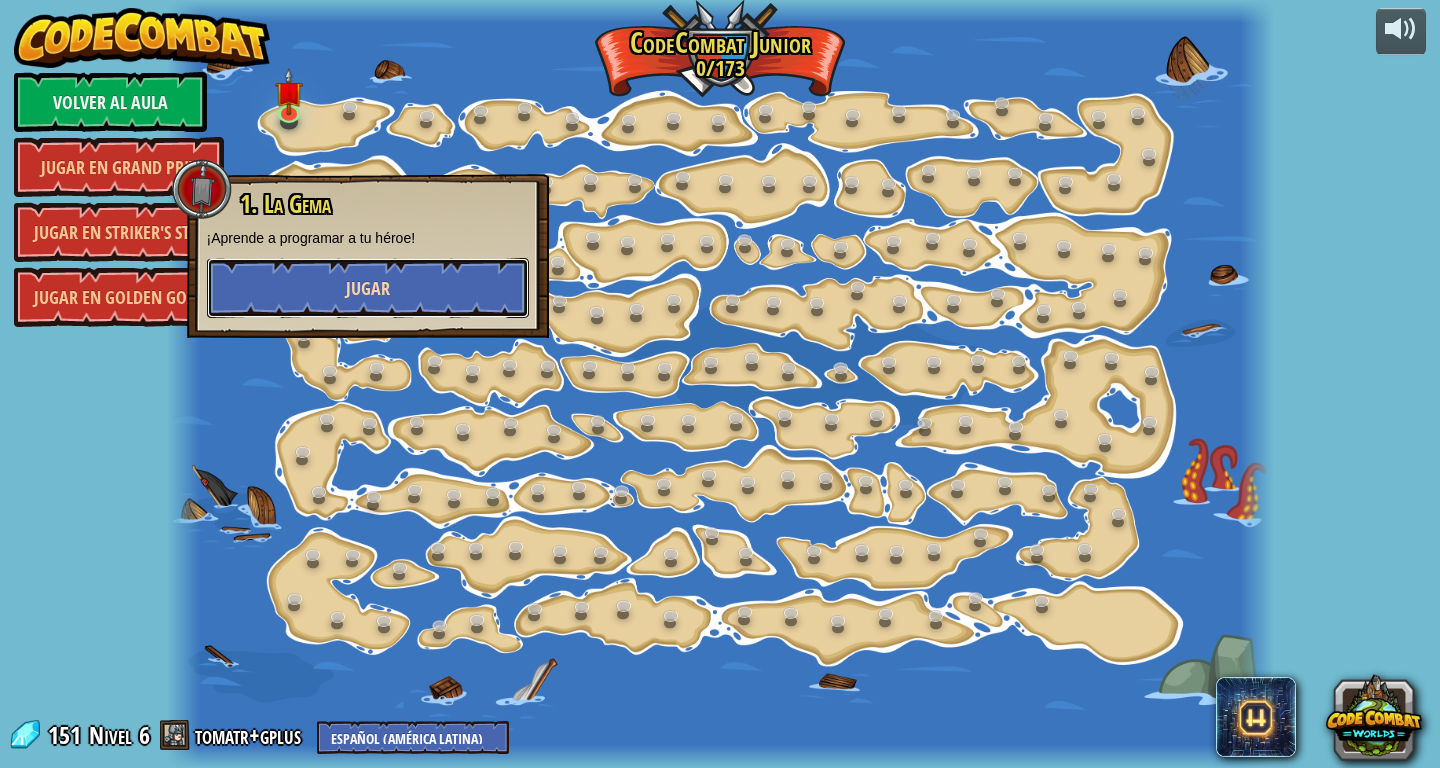 click on "Jugar" at bounding box center (368, 288) 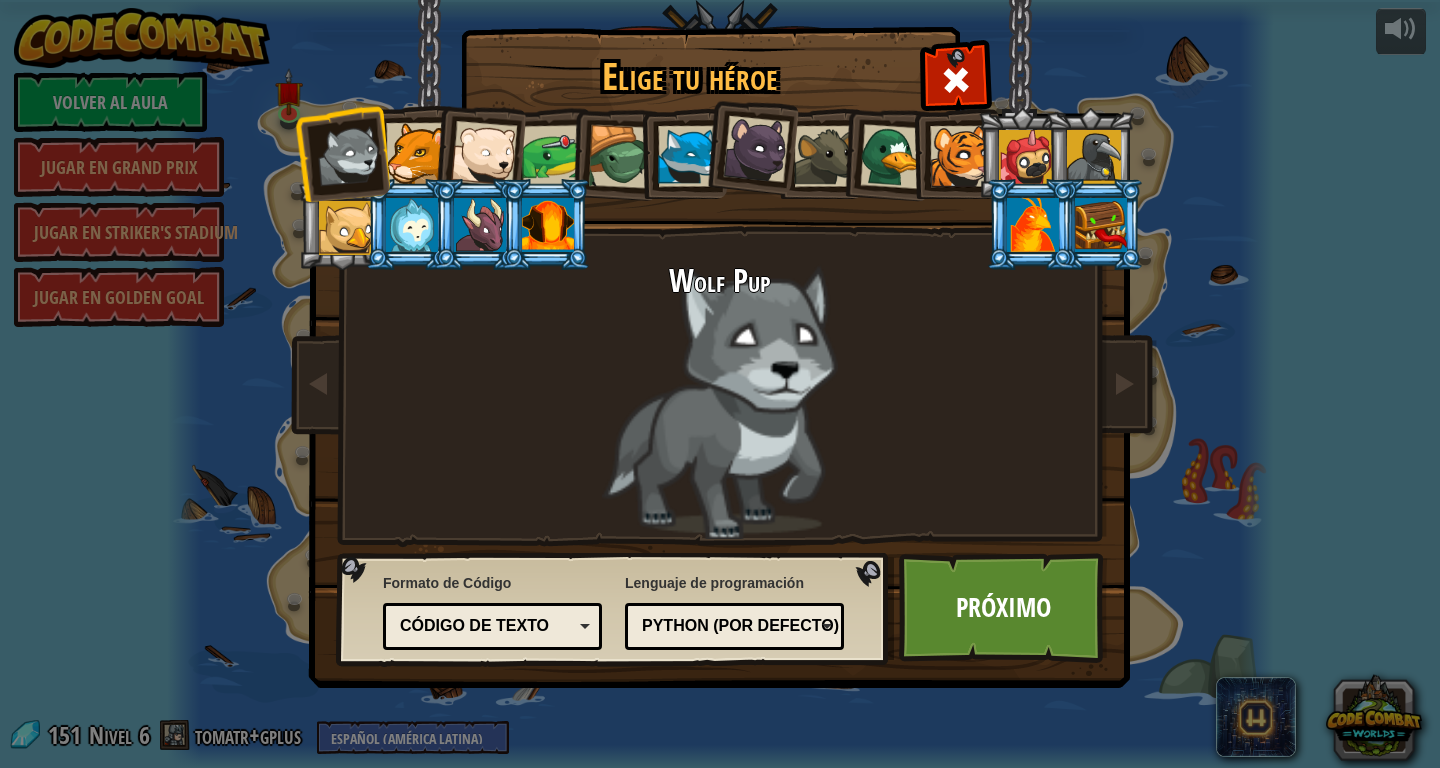 click at bounding box center [1033, 225] 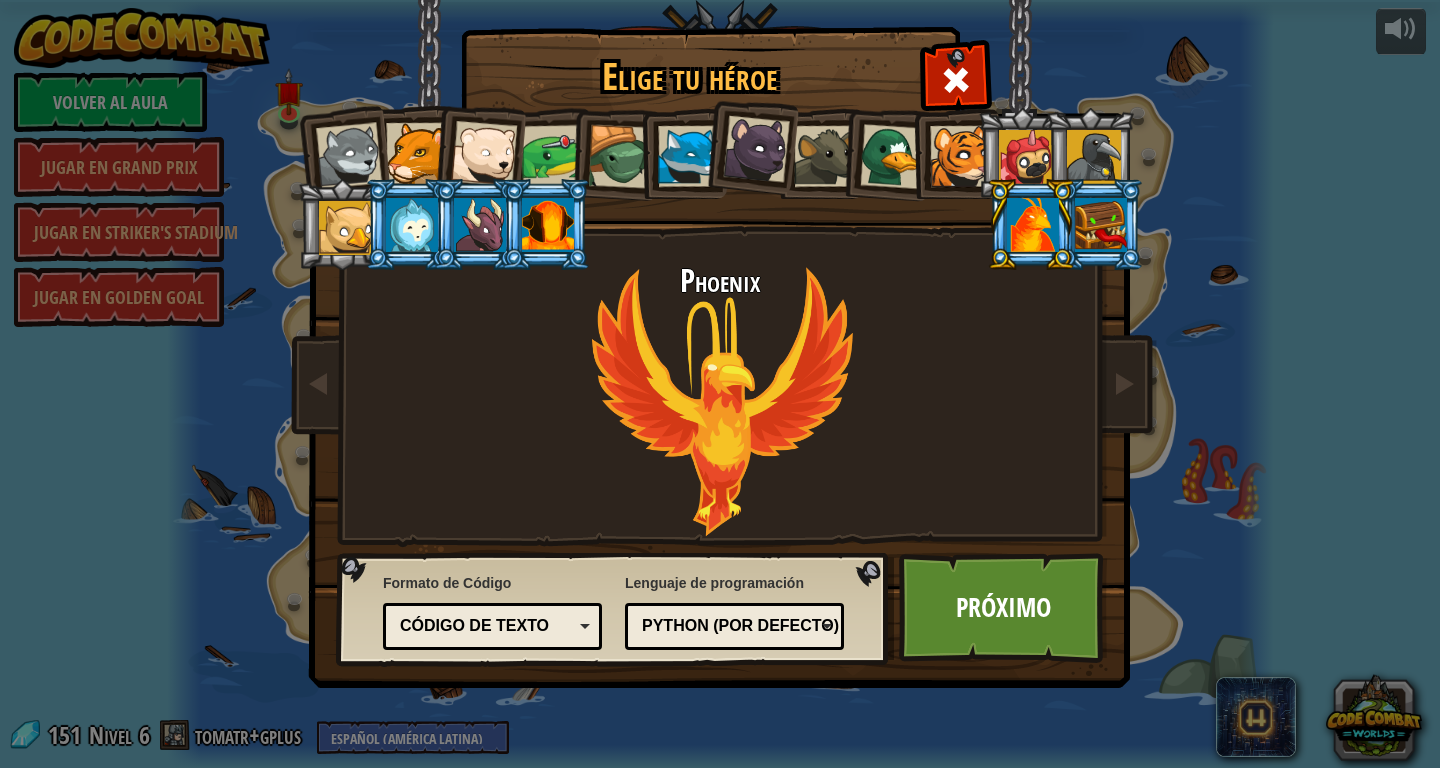 click at bounding box center (1101, 225) 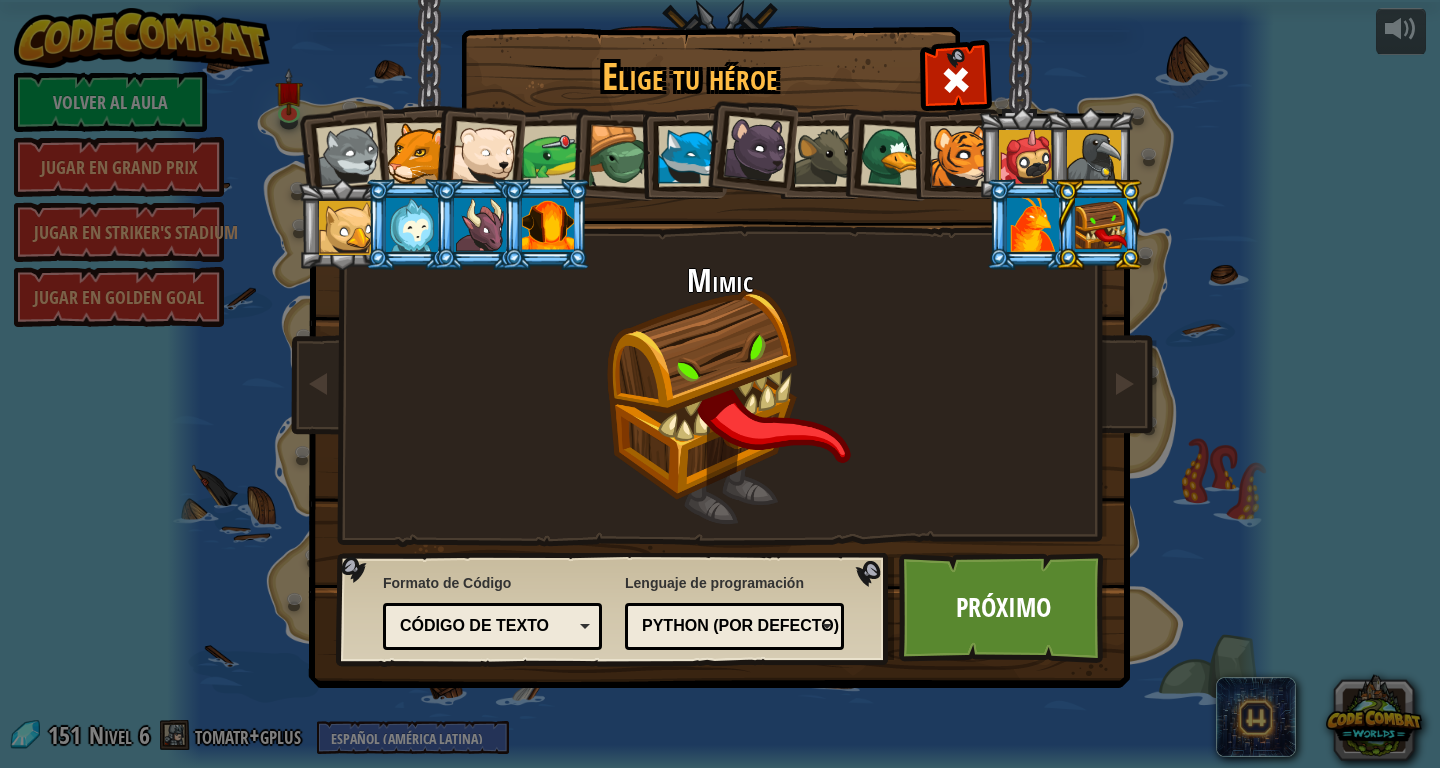 click at bounding box center [346, 228] 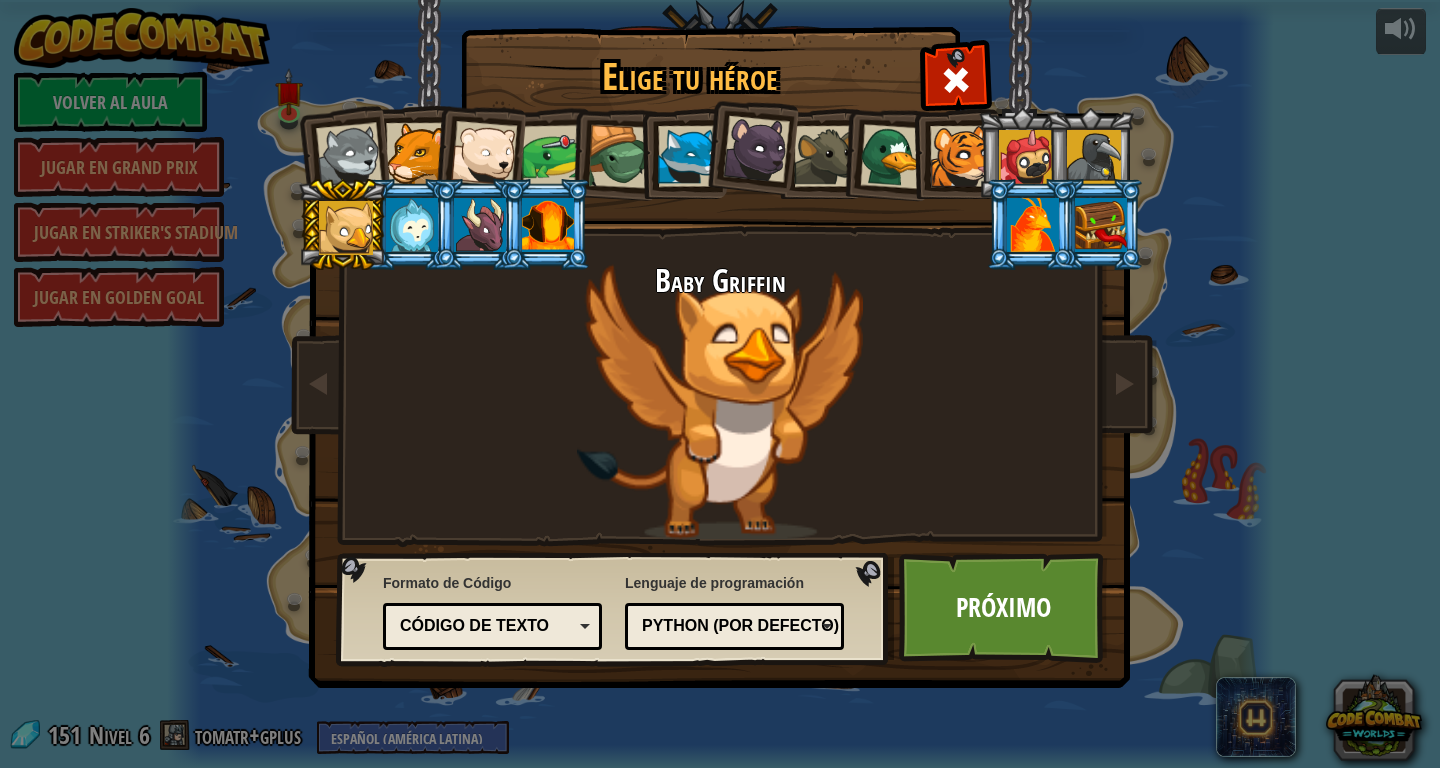 click at bounding box center (412, 225) 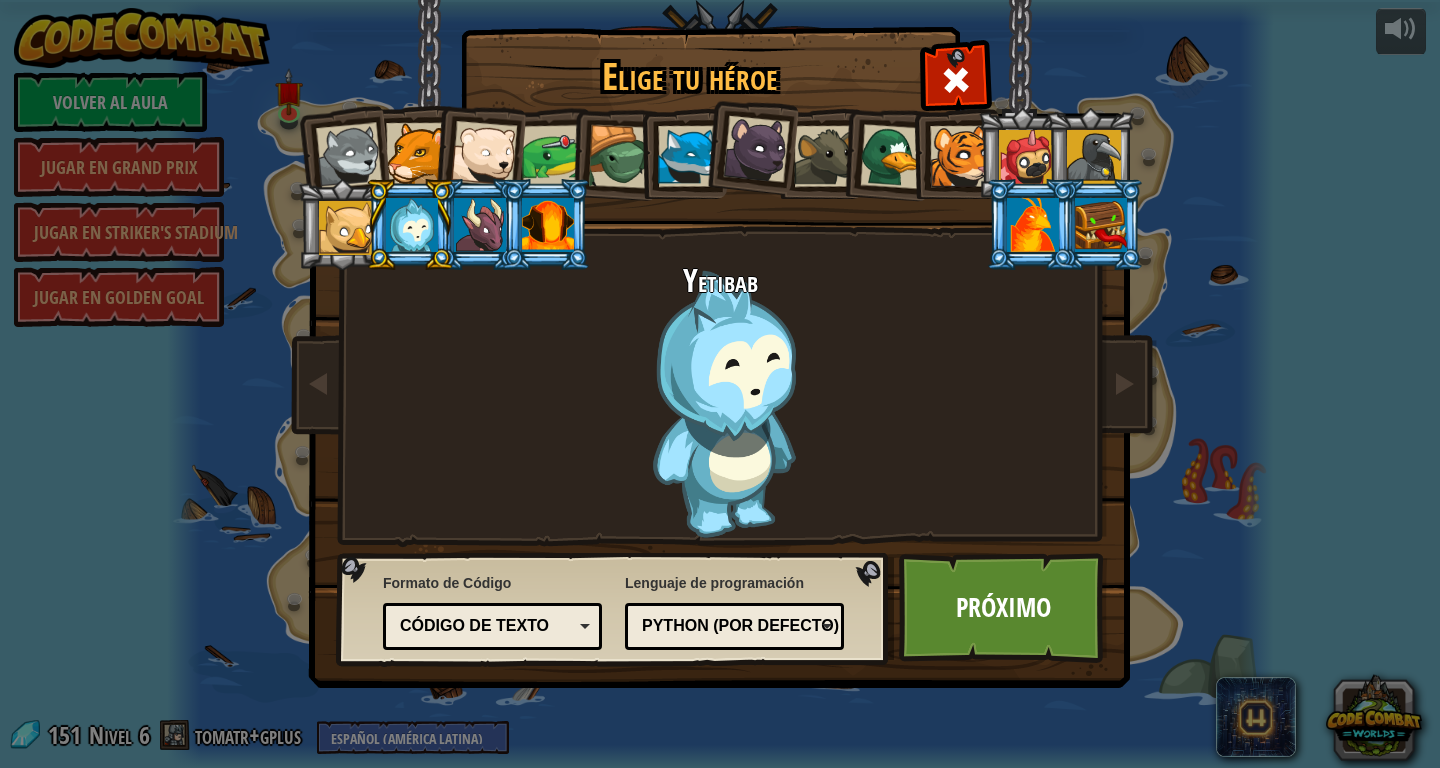click at bounding box center (480, 225) 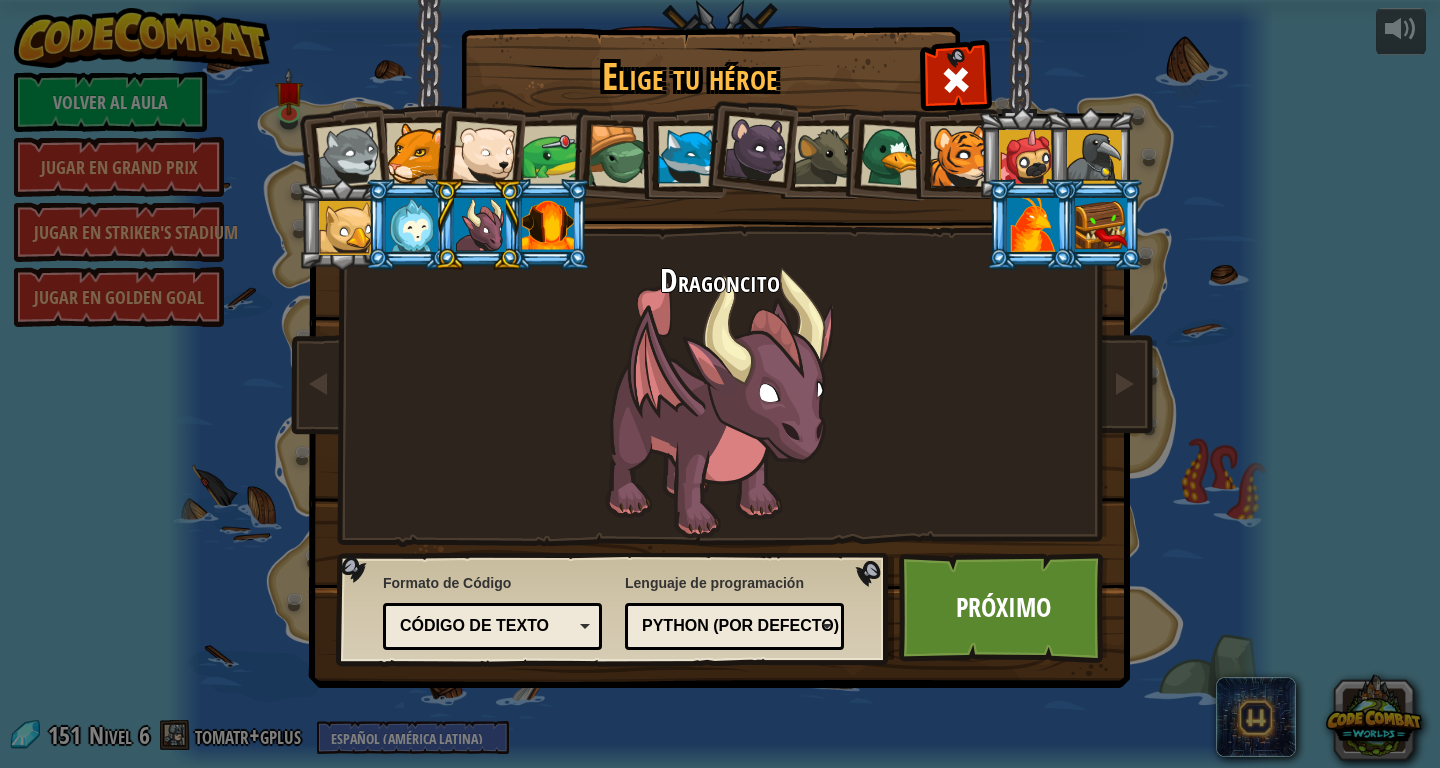 click at bounding box center (548, 225) 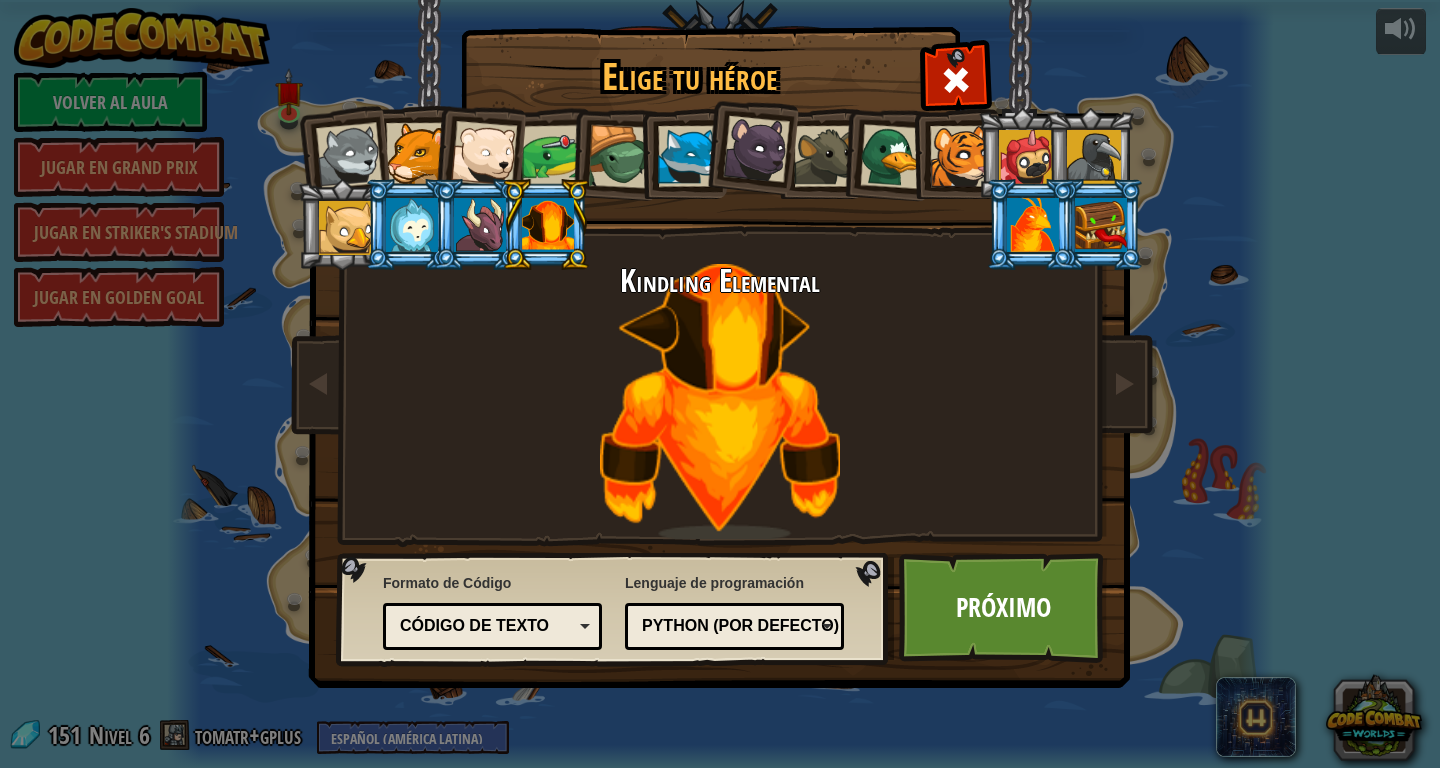 click at bounding box center [349, 156] 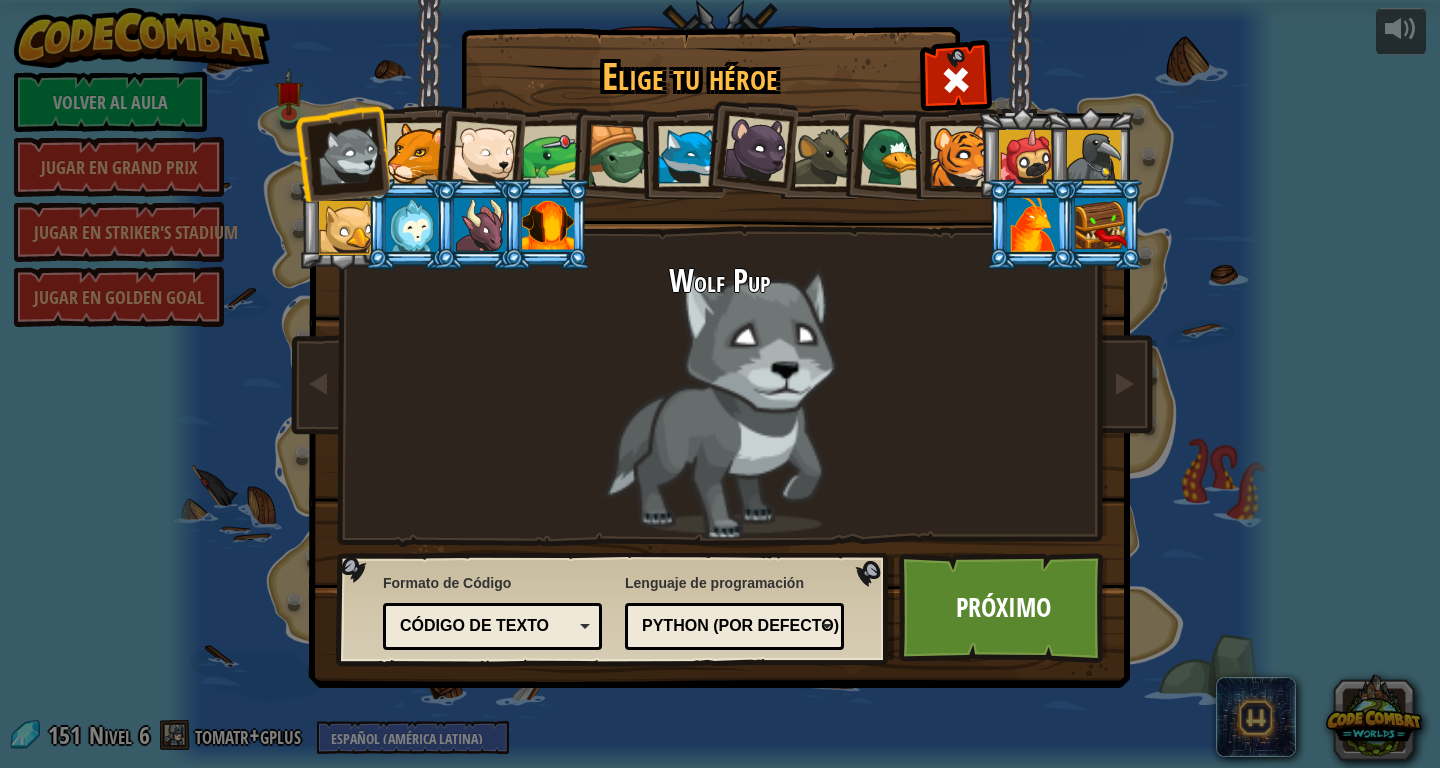 click at bounding box center [416, 153] 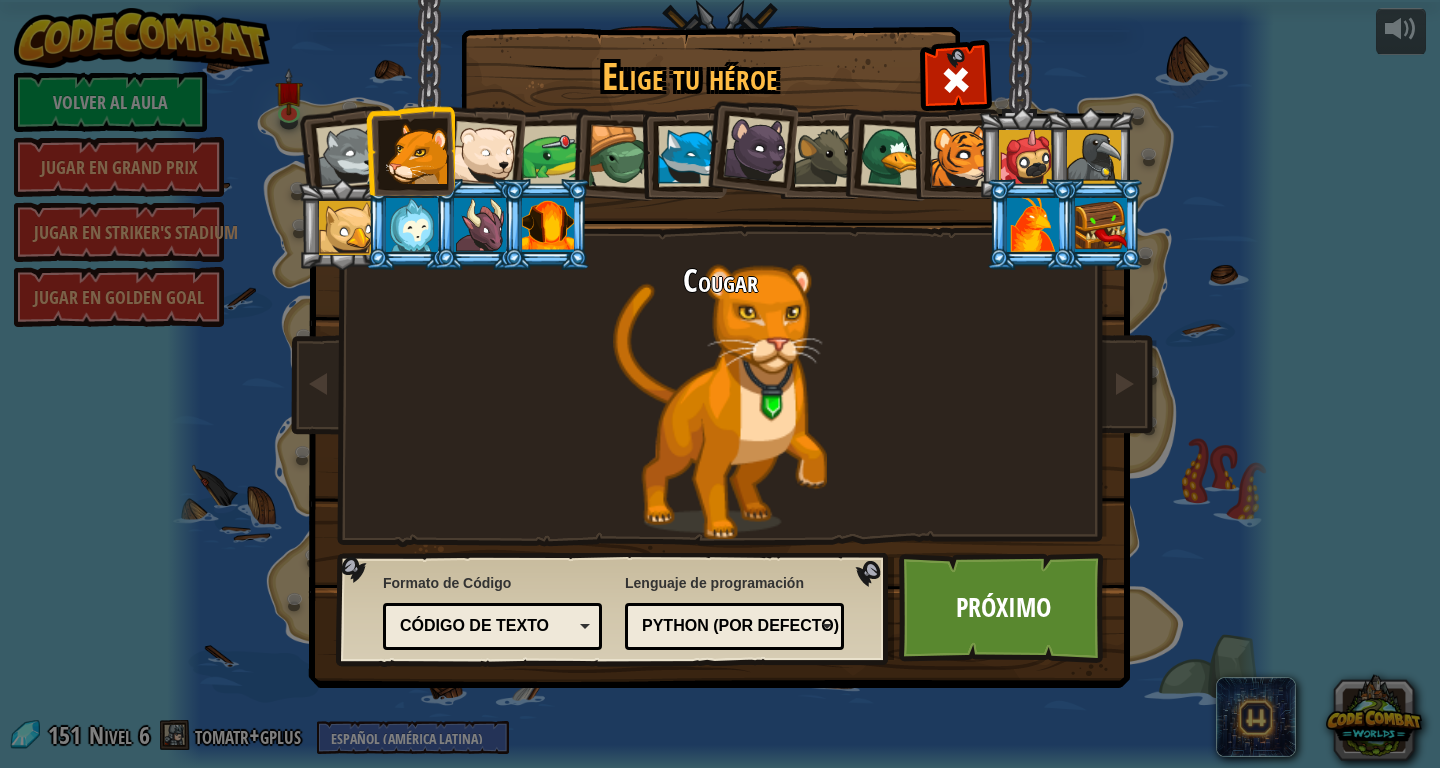 click at bounding box center (484, 154) 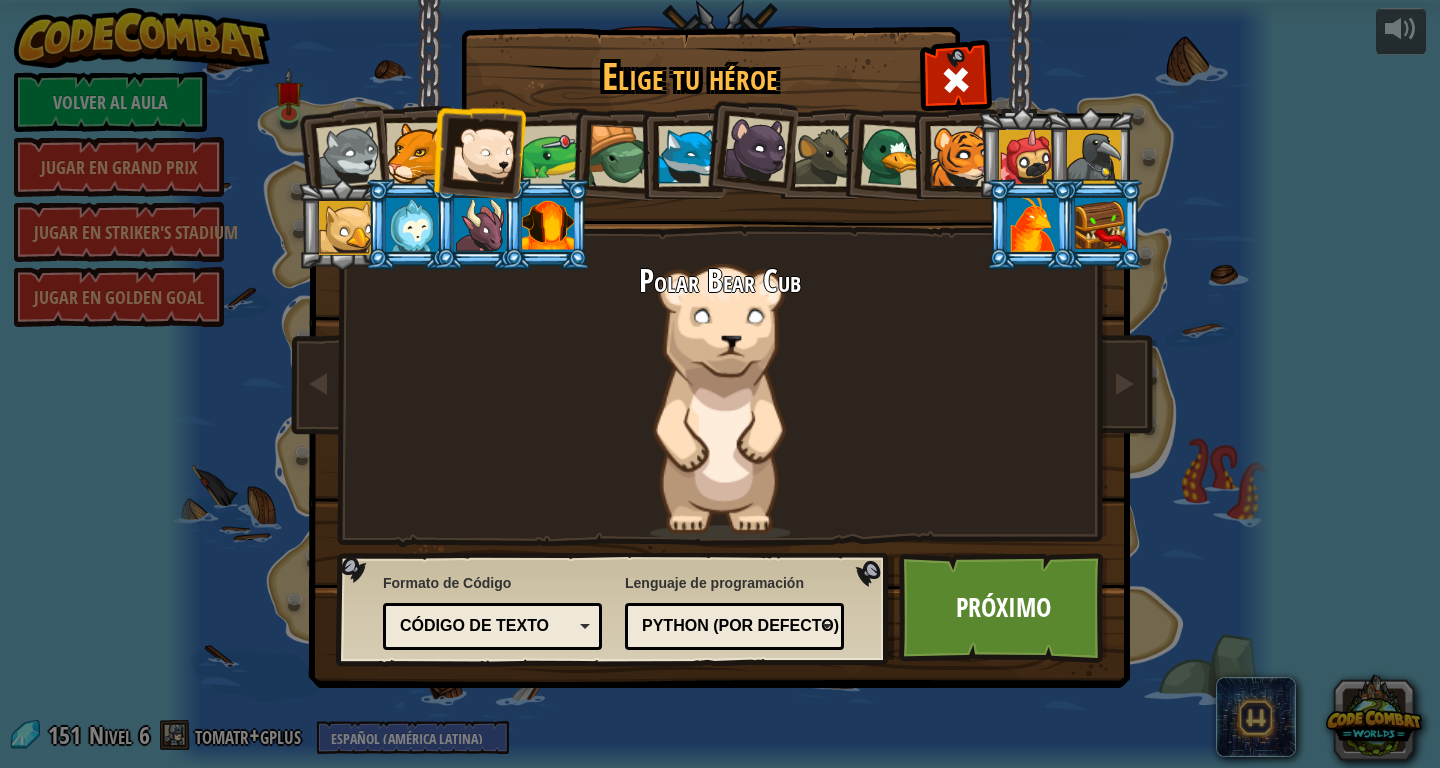 click at bounding box center [553, 156] 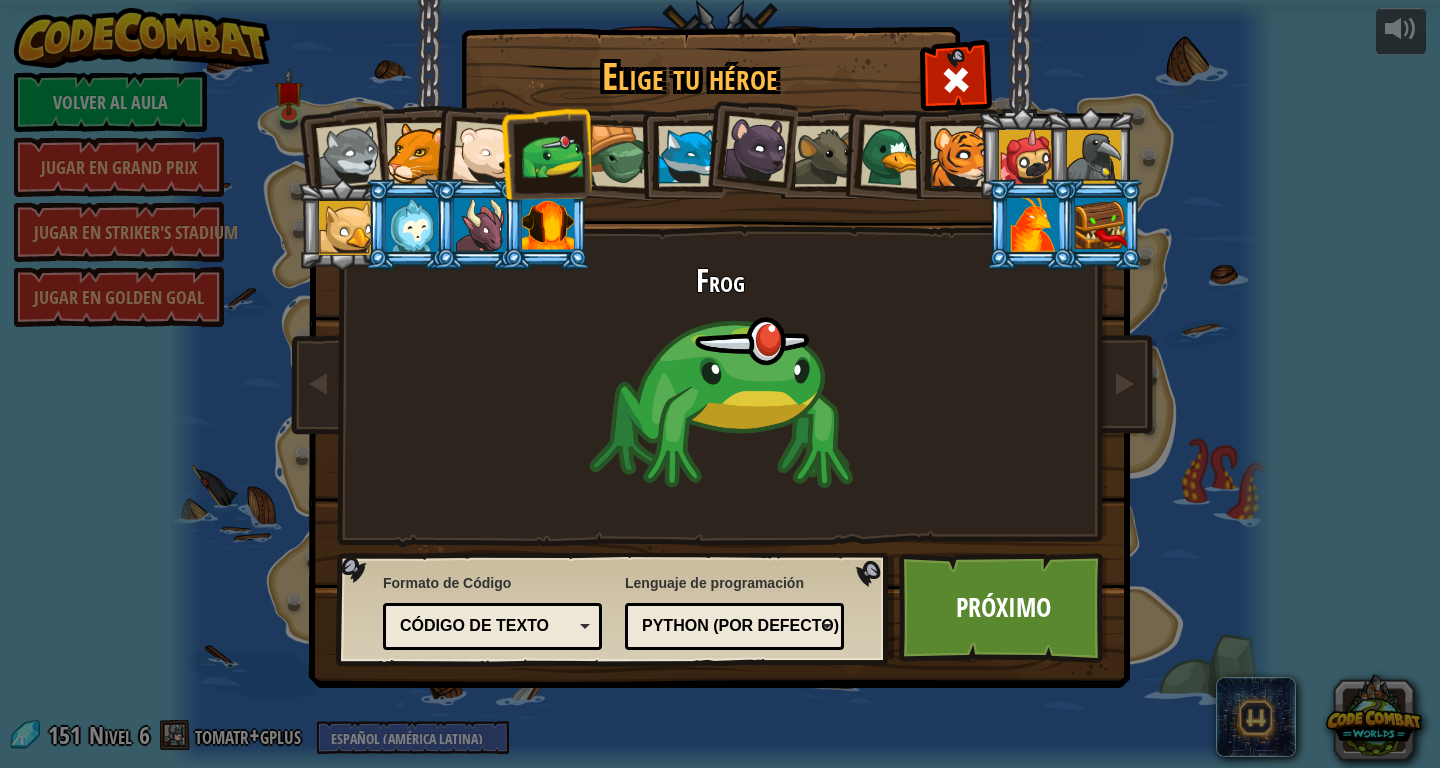 click at bounding box center [688, 156] 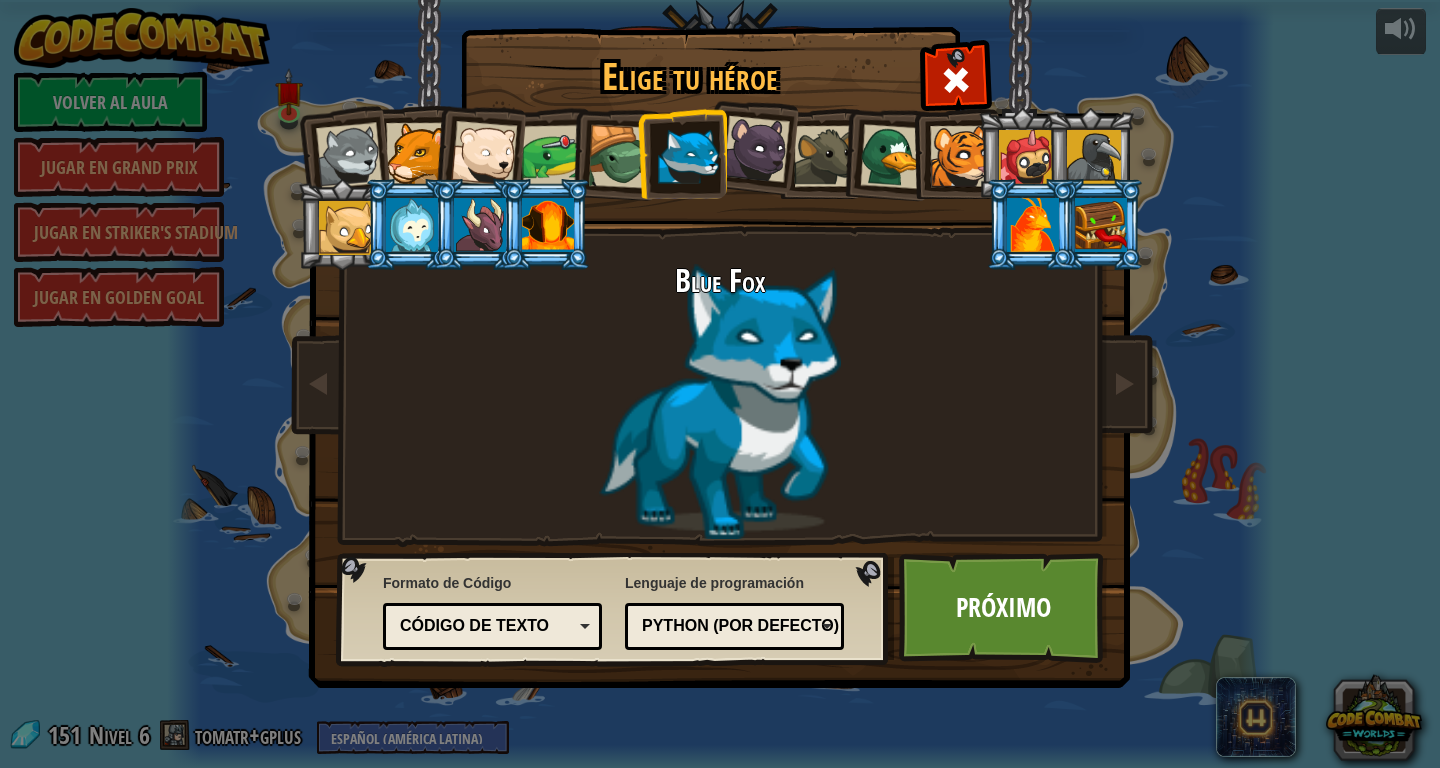 click at bounding box center [620, 157] 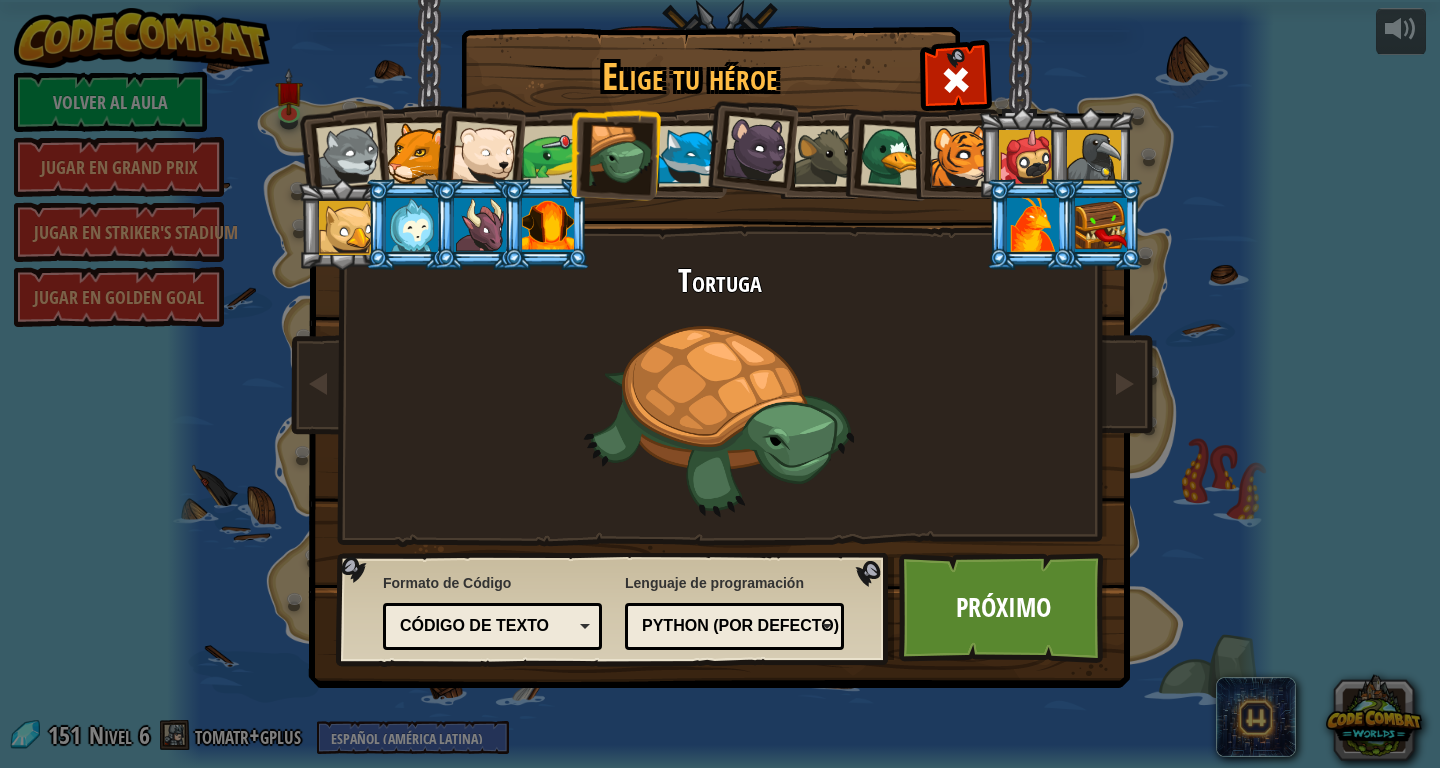 click at bounding box center [756, 149] 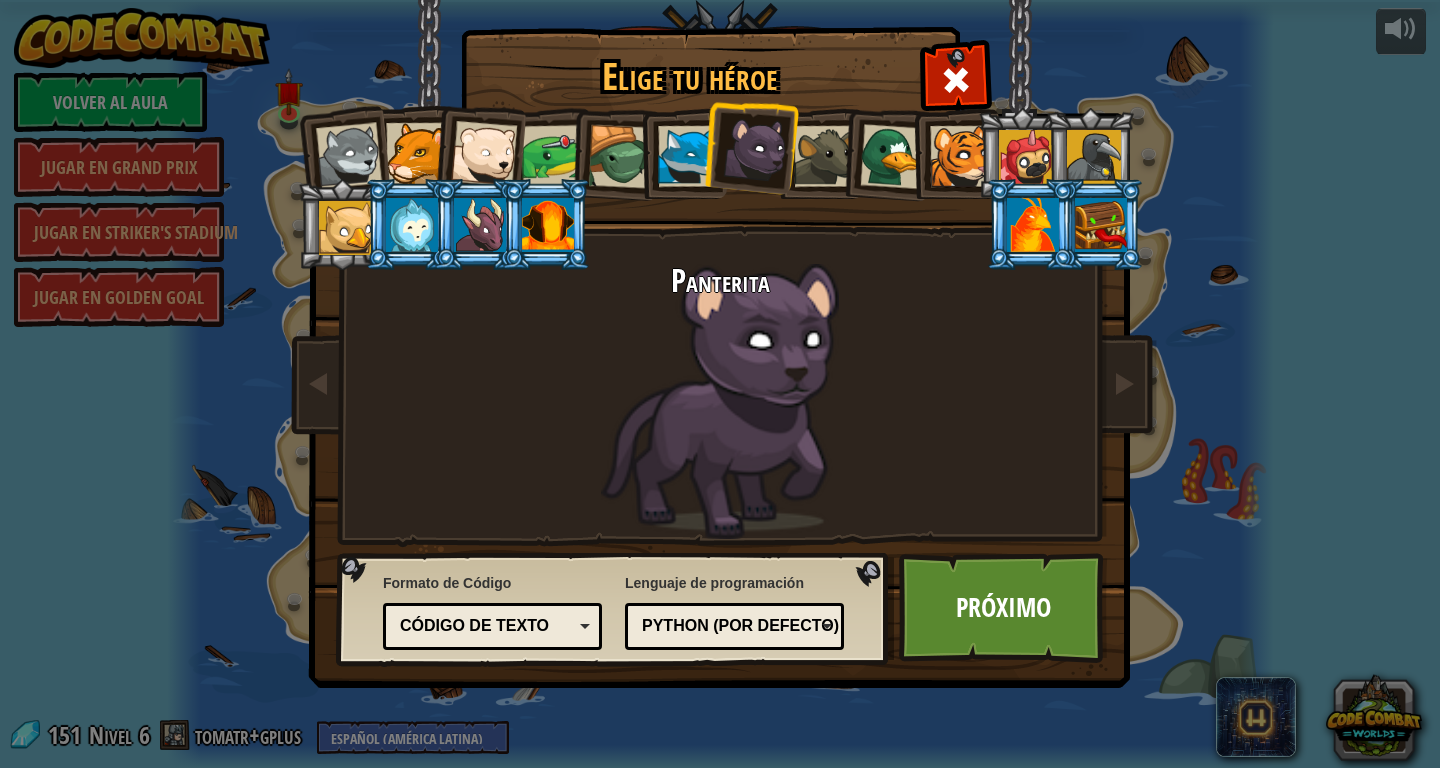 click at bounding box center (824, 156) 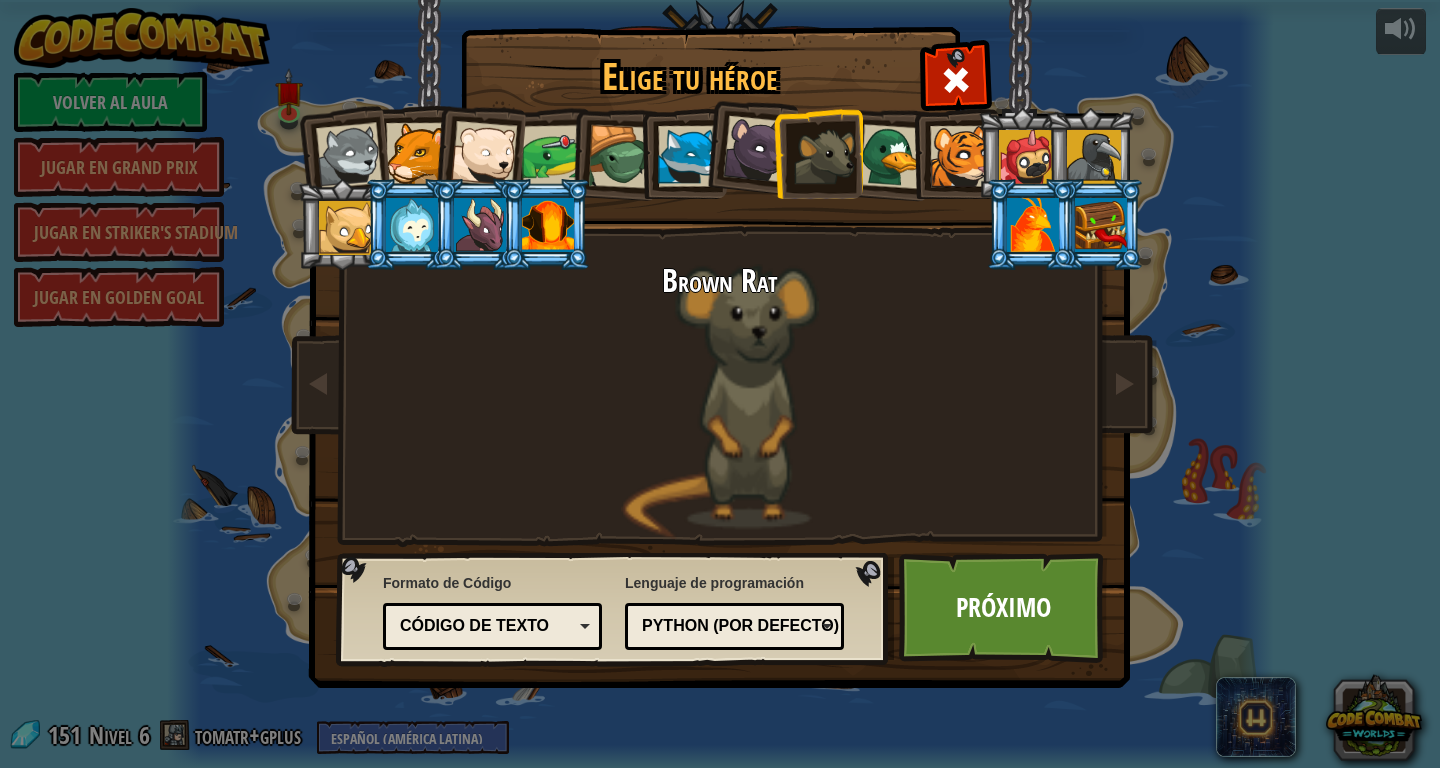click at bounding box center (892, 156) 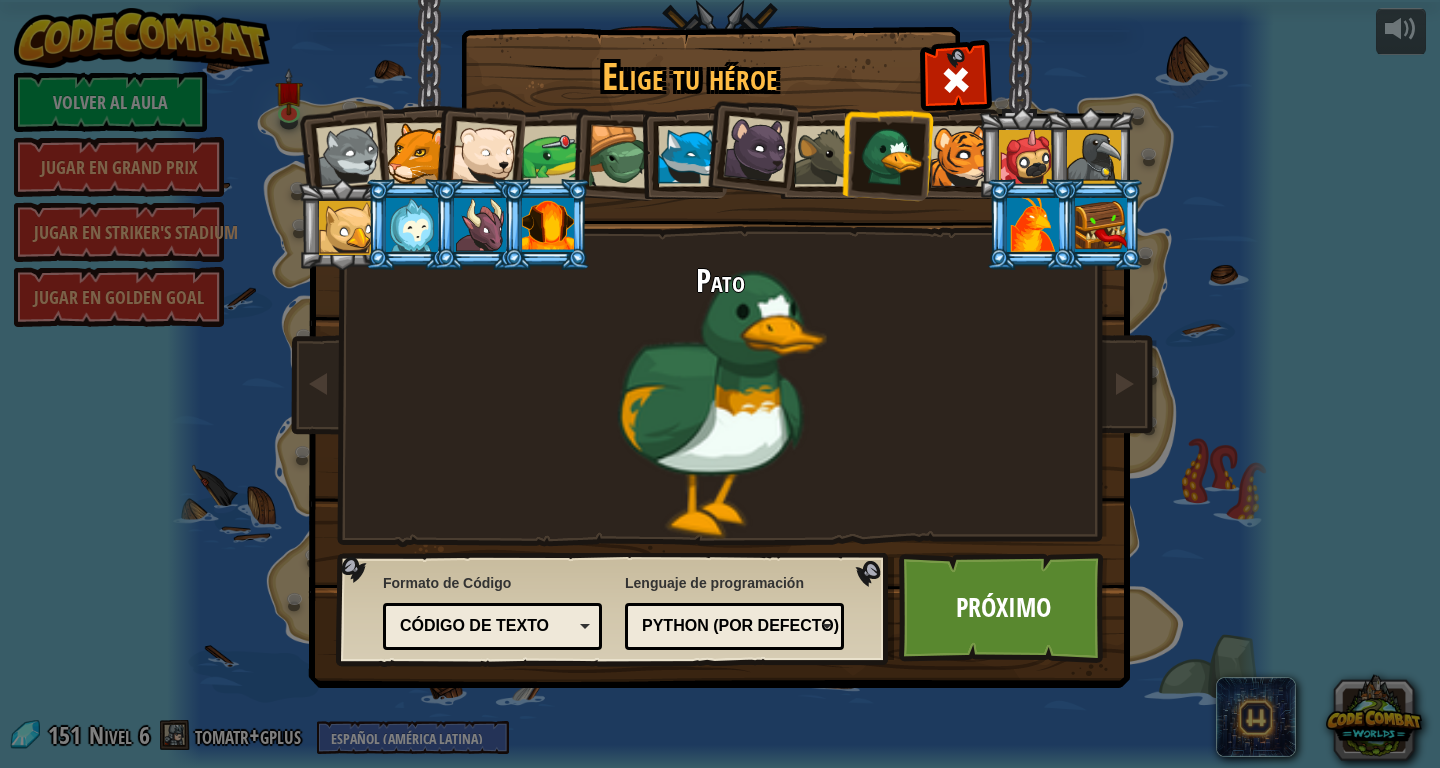 click at bounding box center (960, 156) 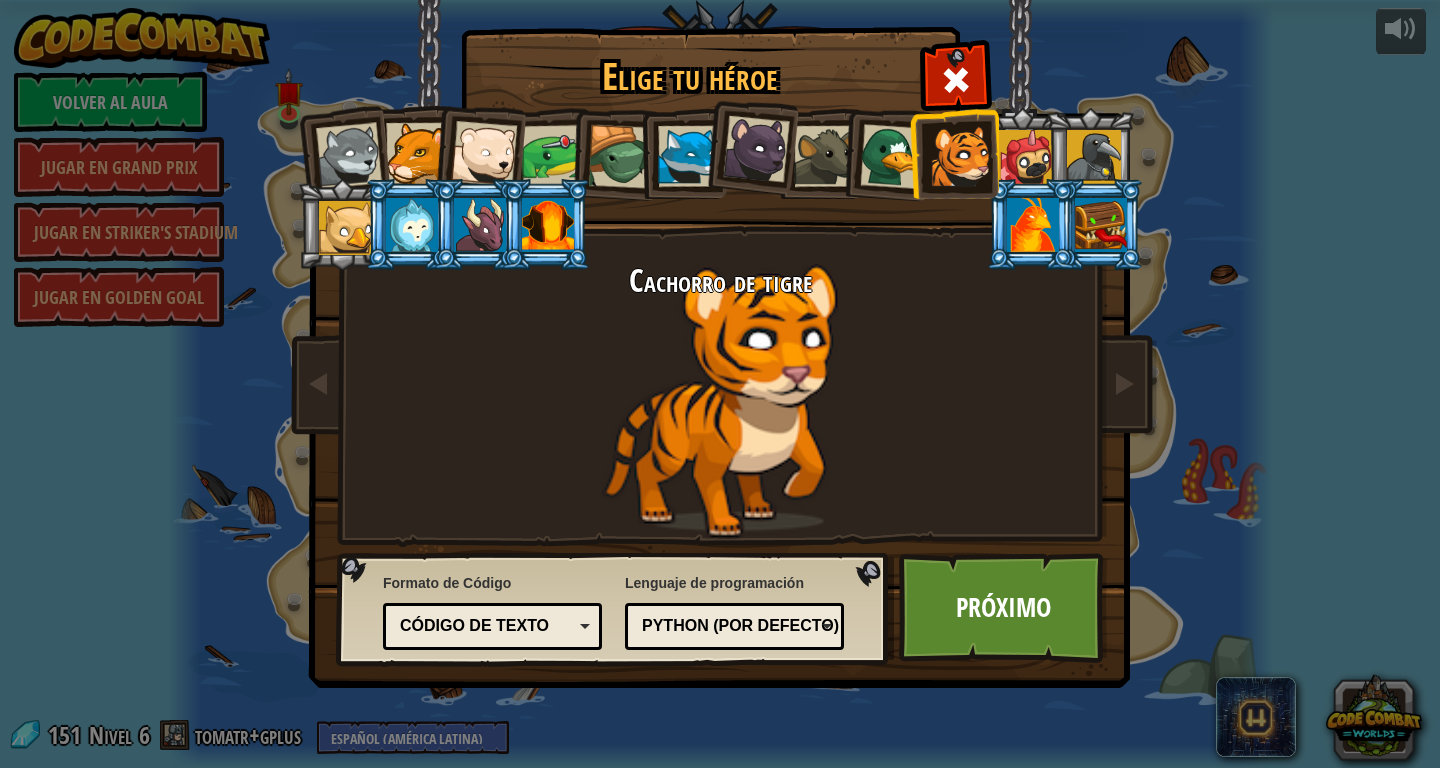 click at bounding box center [1094, 157] 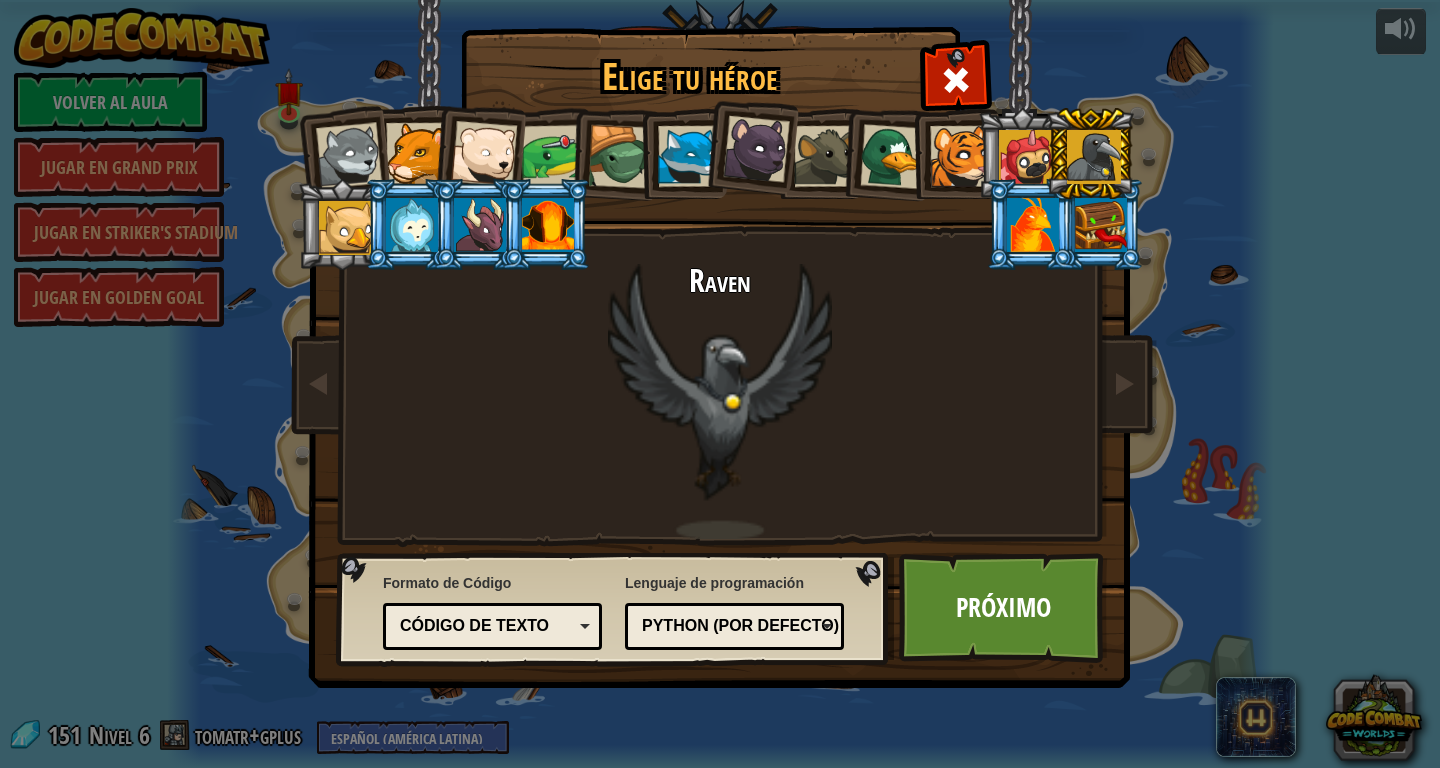 click at bounding box center [1033, 225] 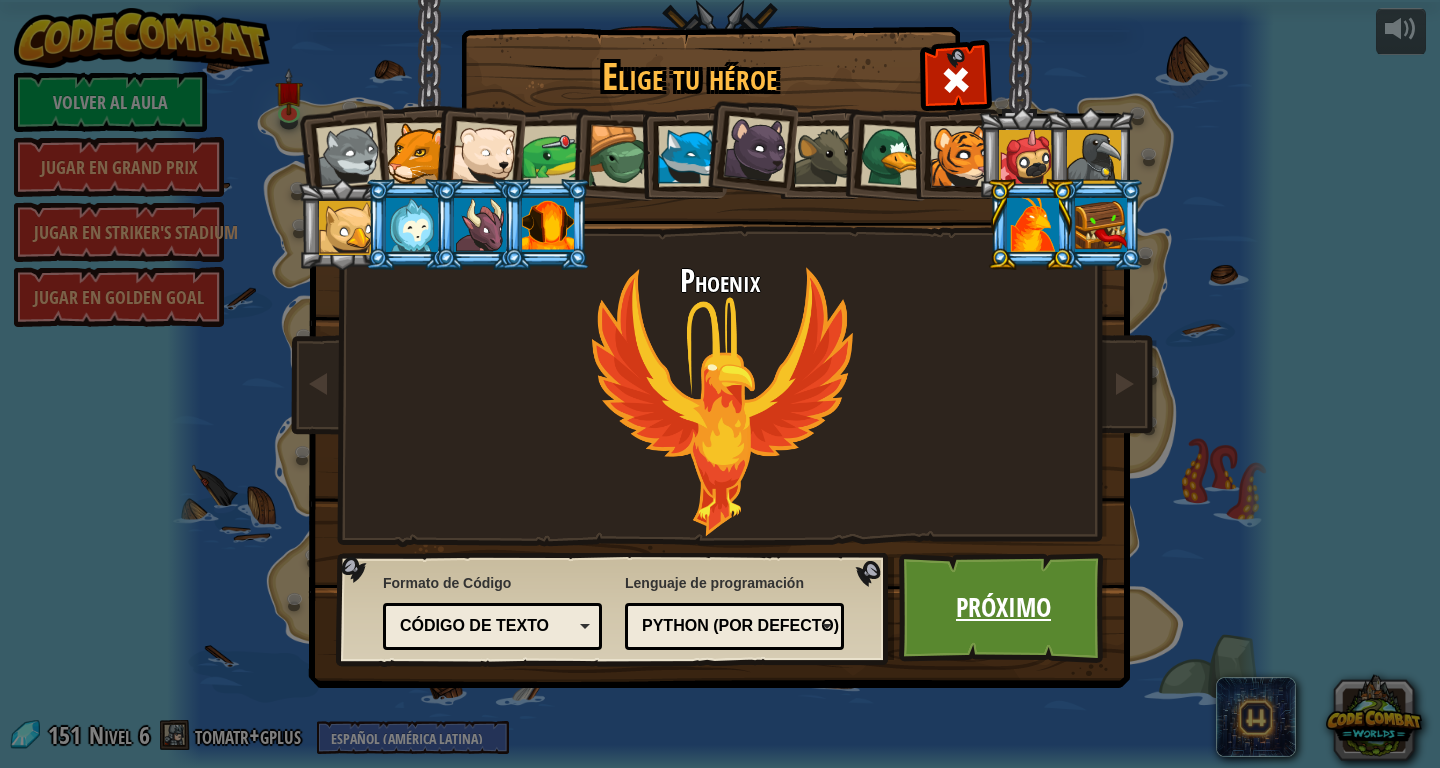click on "Próximo" at bounding box center (1003, 608) 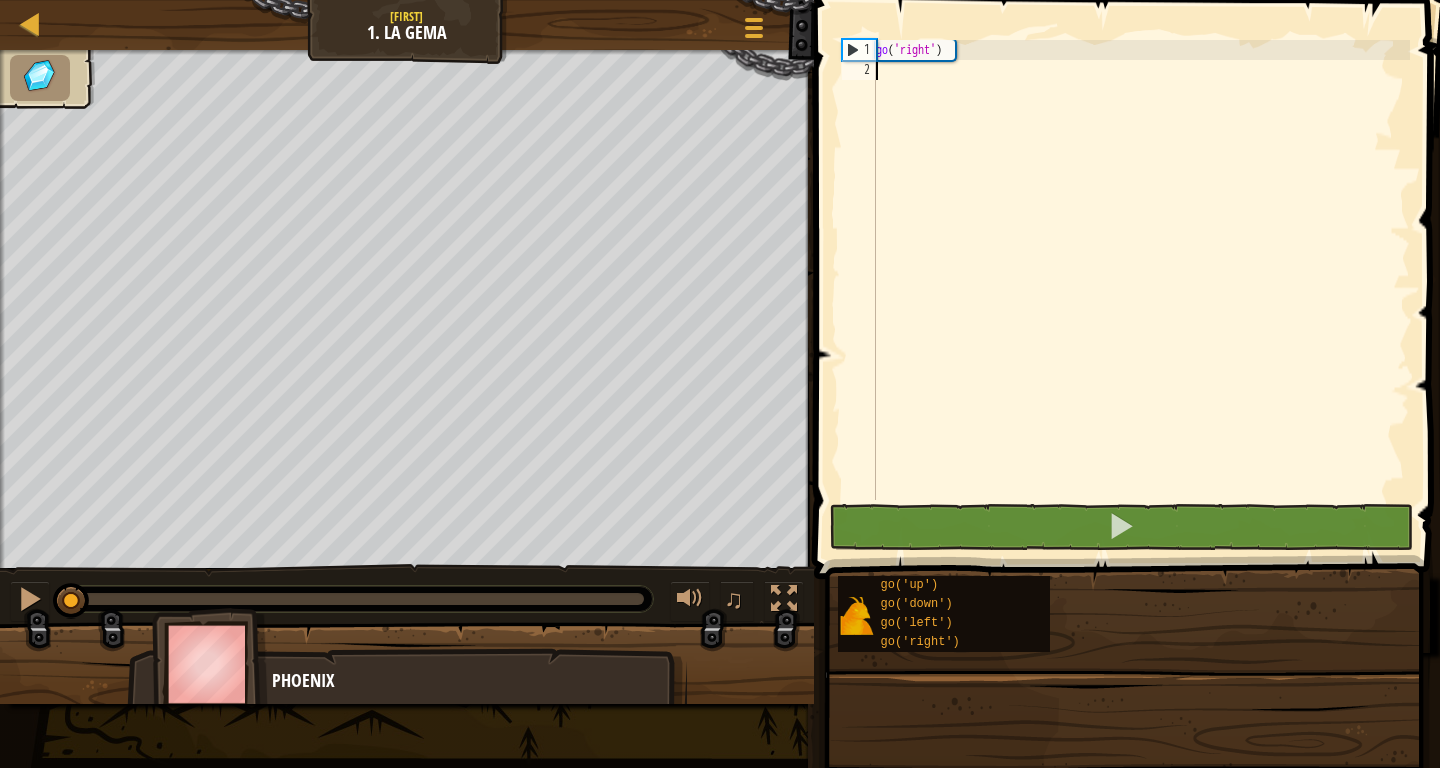 click at bounding box center (407, 309) 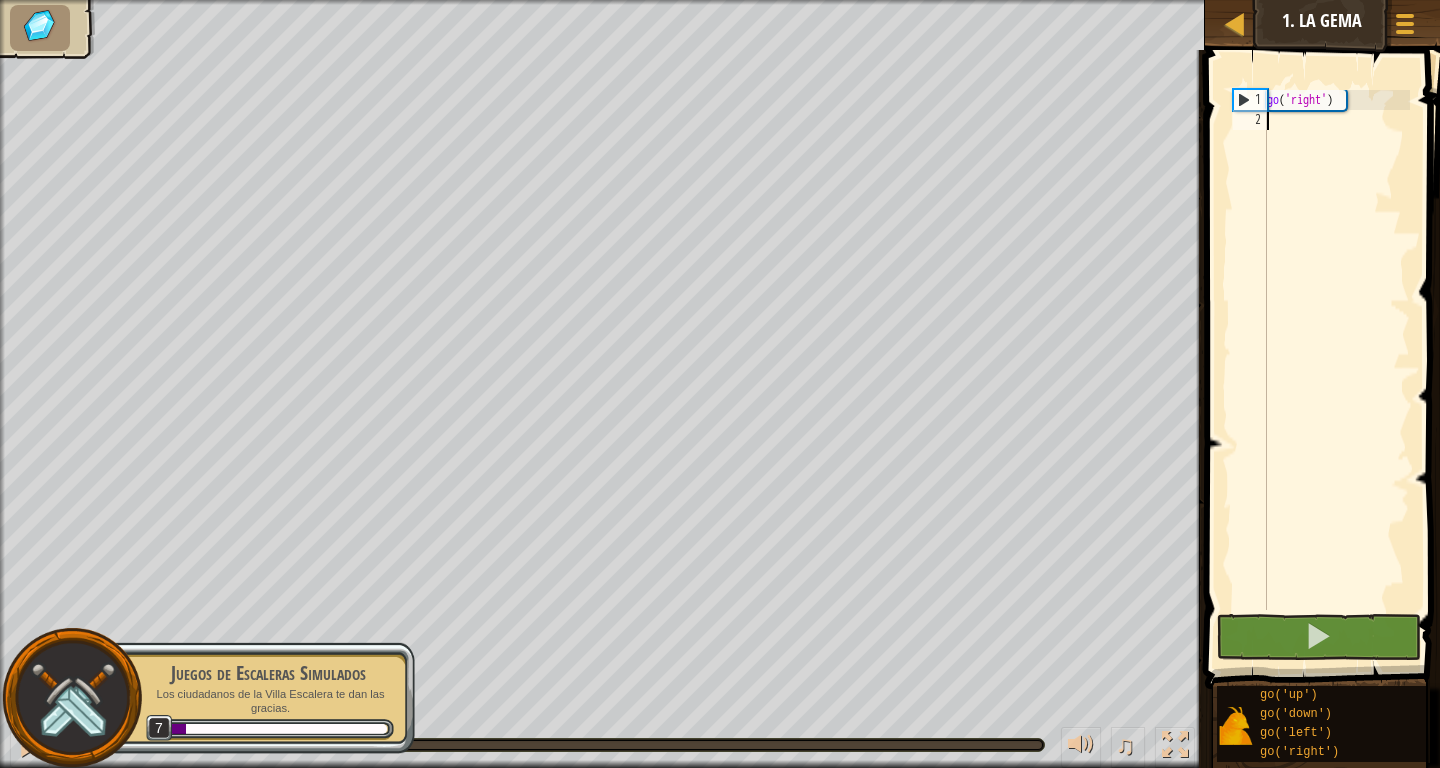 click on "go ( 'right' )" at bounding box center [1336, 370] 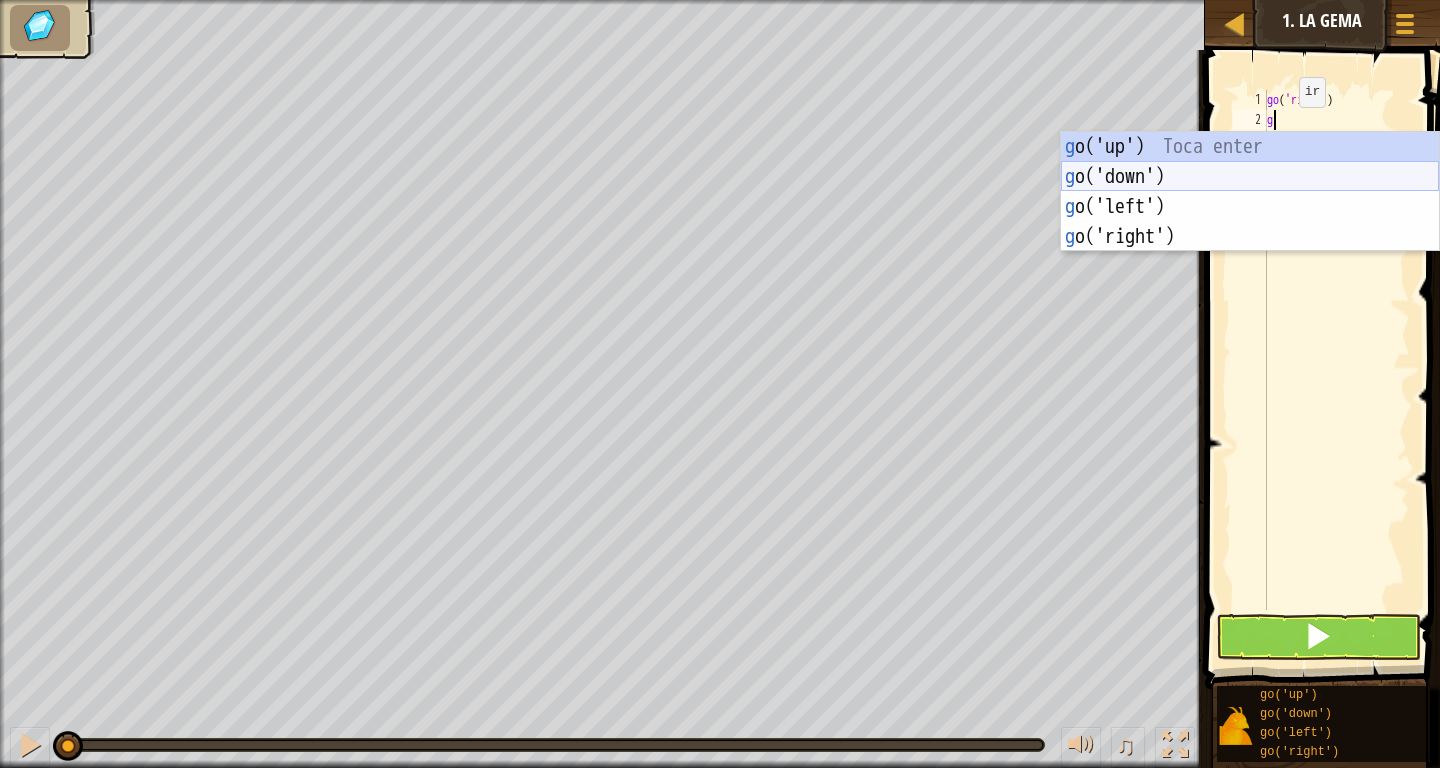 click on "g o('up') Toca enter g o('down') Toca enter g o('left') Toca enter g o('right') Toca enter" at bounding box center [1250, 222] 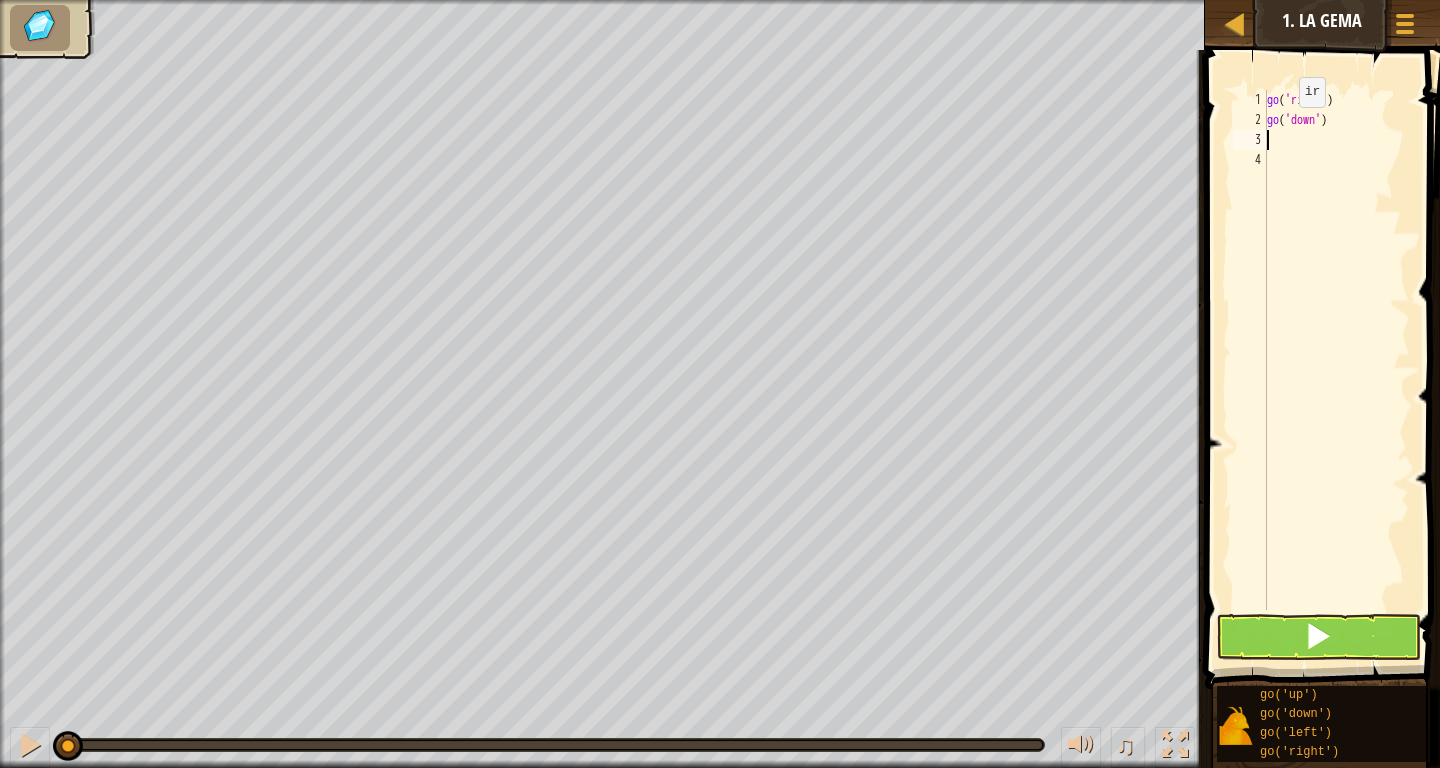 type on "g" 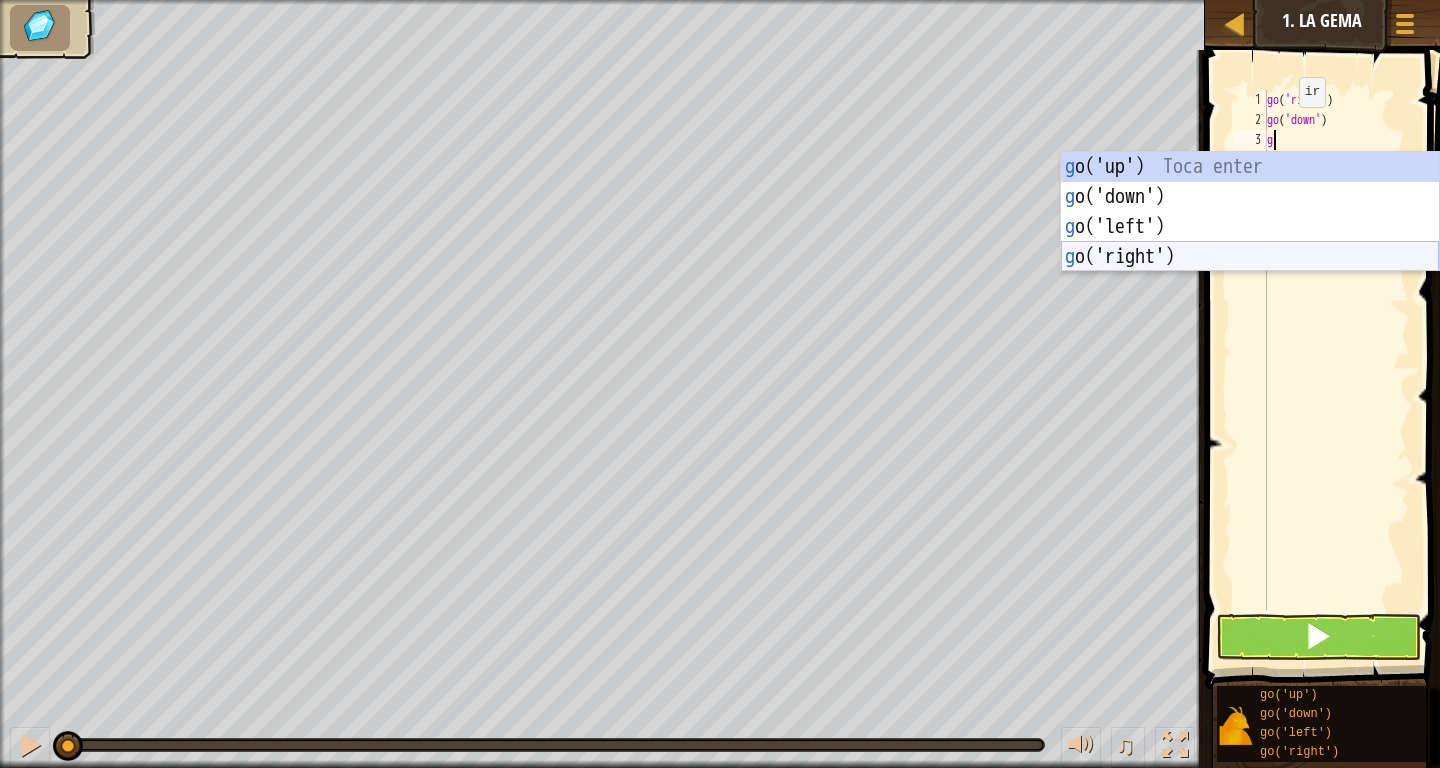 click on "g o('up') Toca enter g o('down') Toca enter g o('left') Toca enter g o('right') Toca enter" at bounding box center [1250, 242] 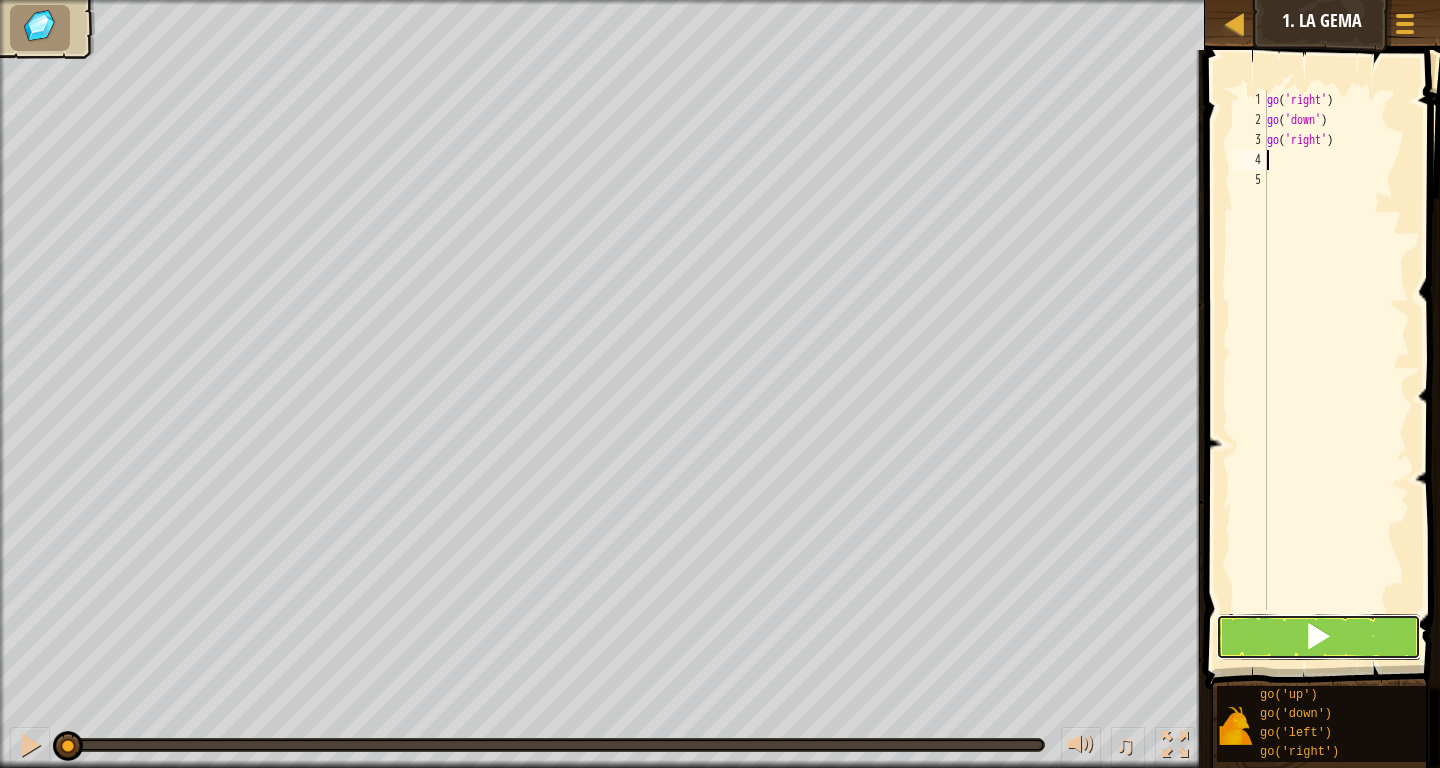 click at bounding box center [1318, 637] 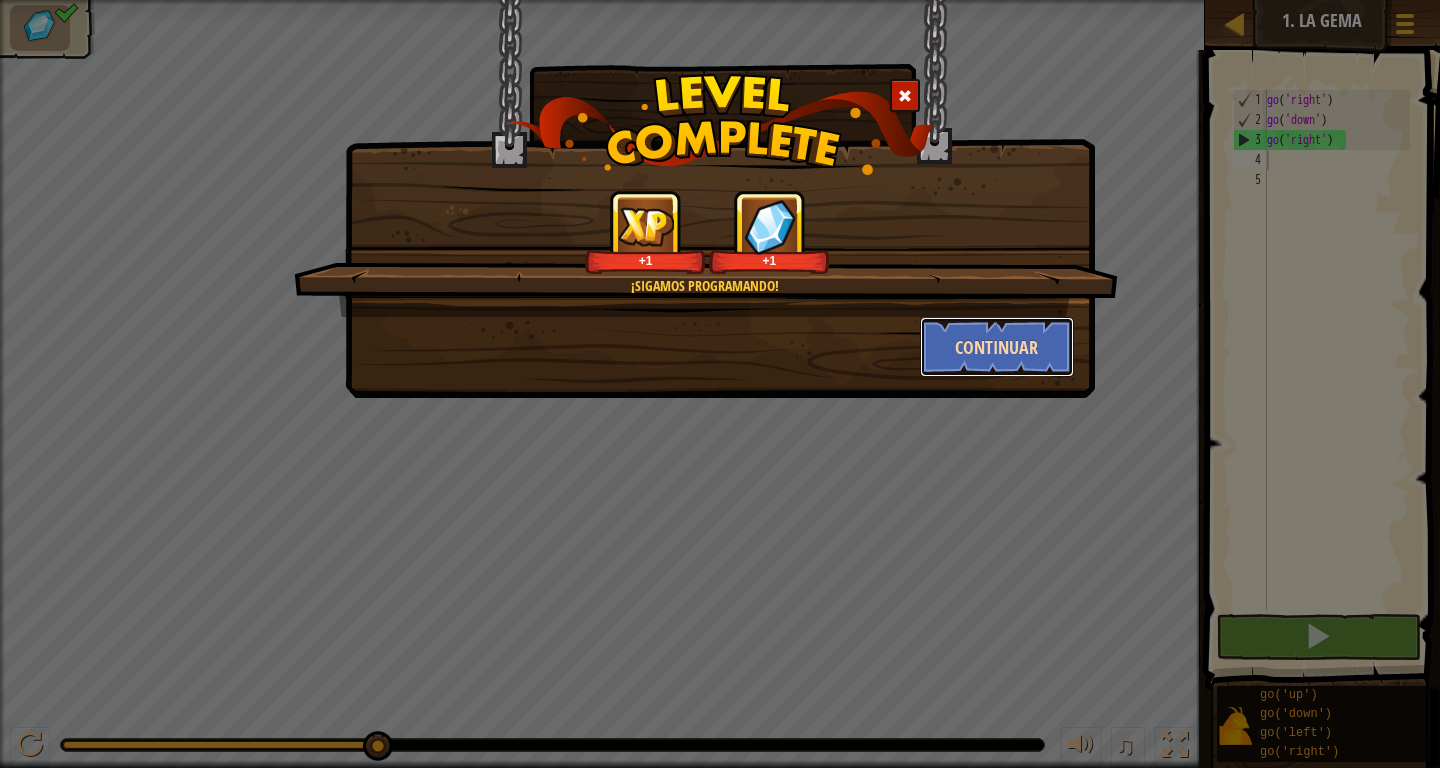 click on "Continuar" at bounding box center [997, 347] 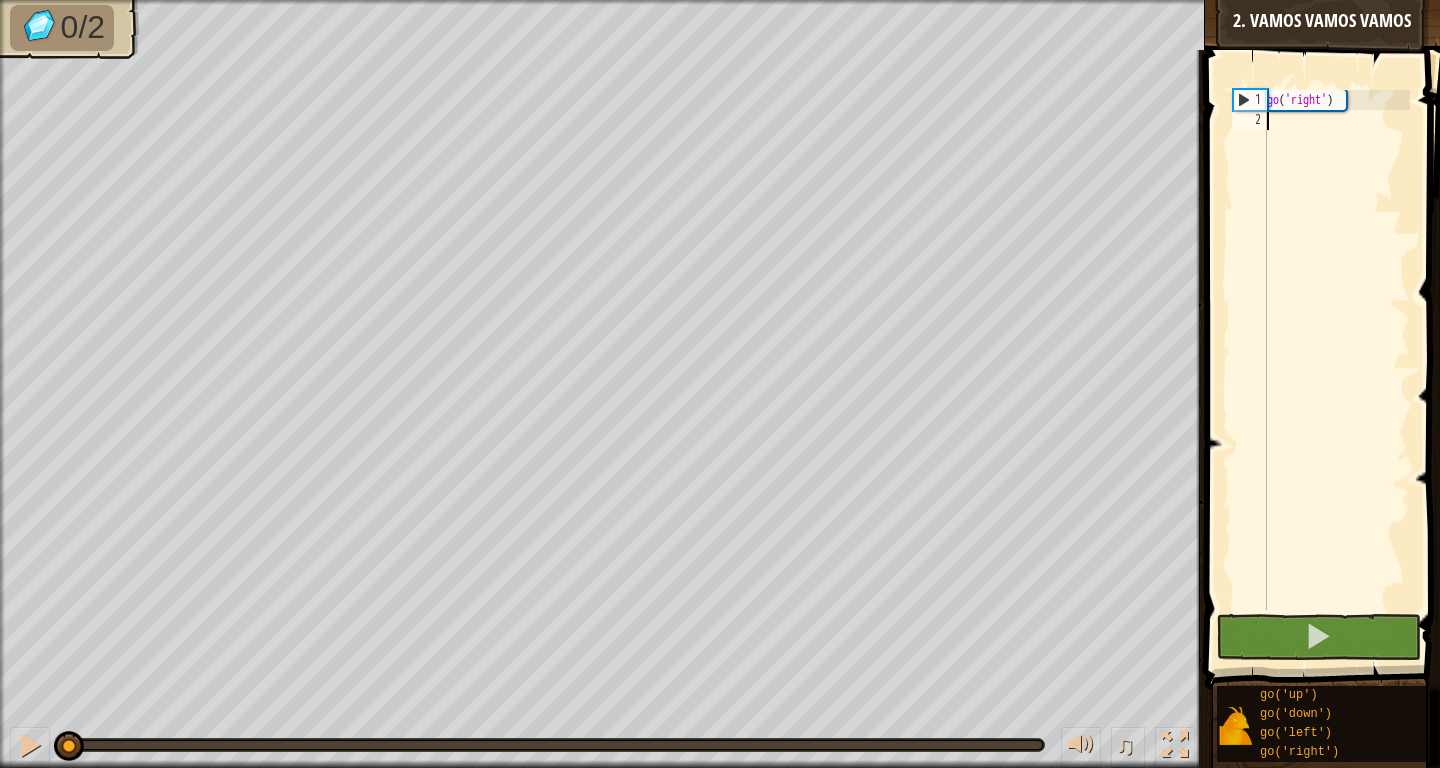type on "g" 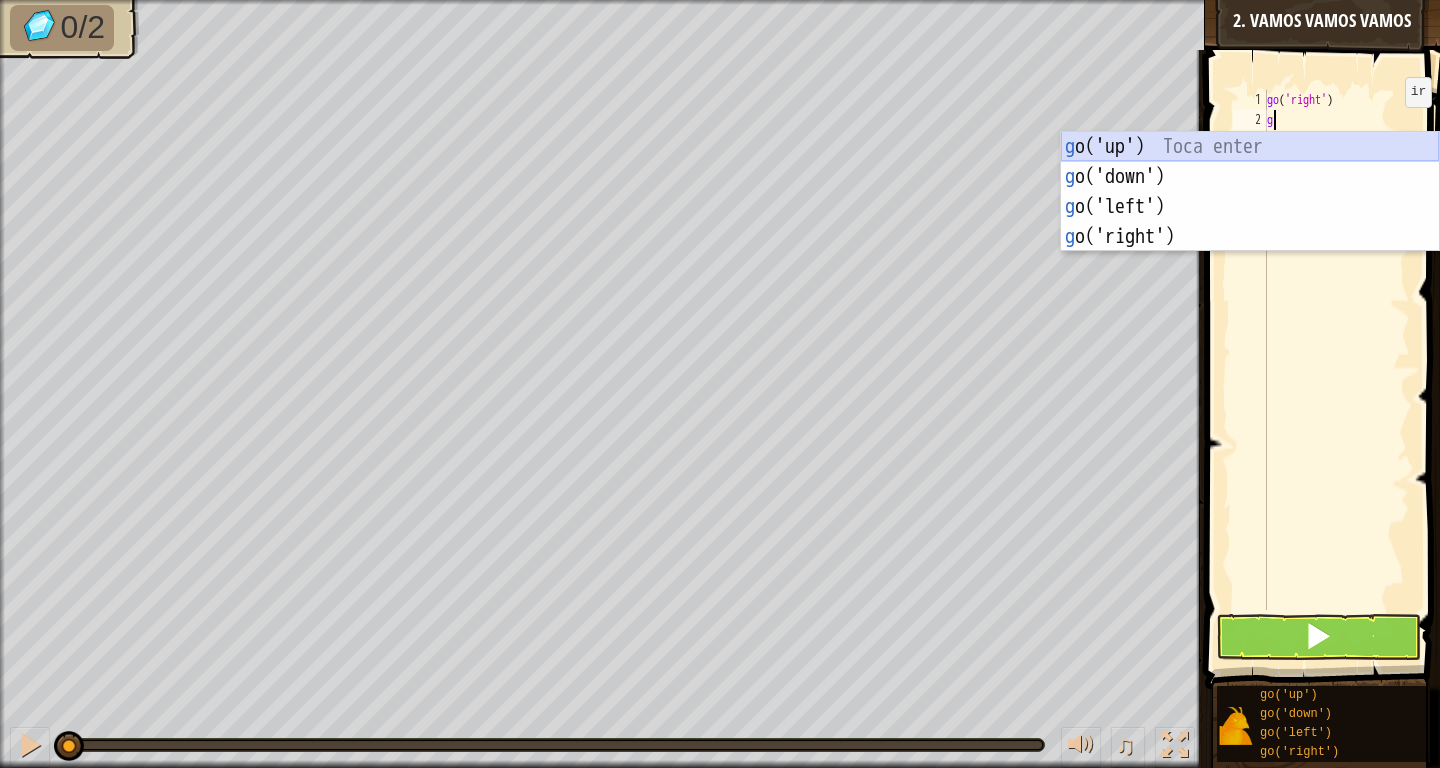 click on "g o('up') Toca enter g o('down') Toca enter g o('left') Toca enter g o('right') Toca enter" at bounding box center (1250, 222) 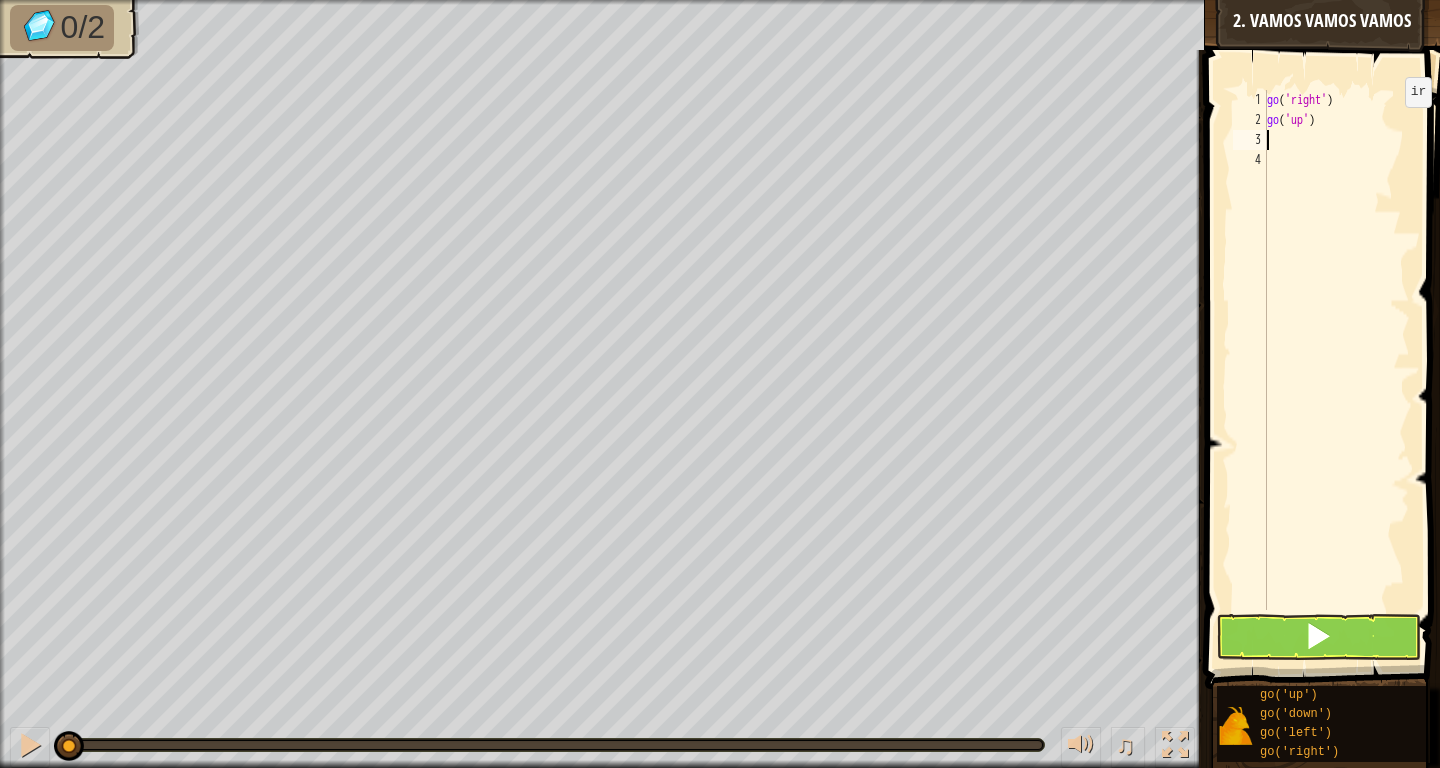 type on "g" 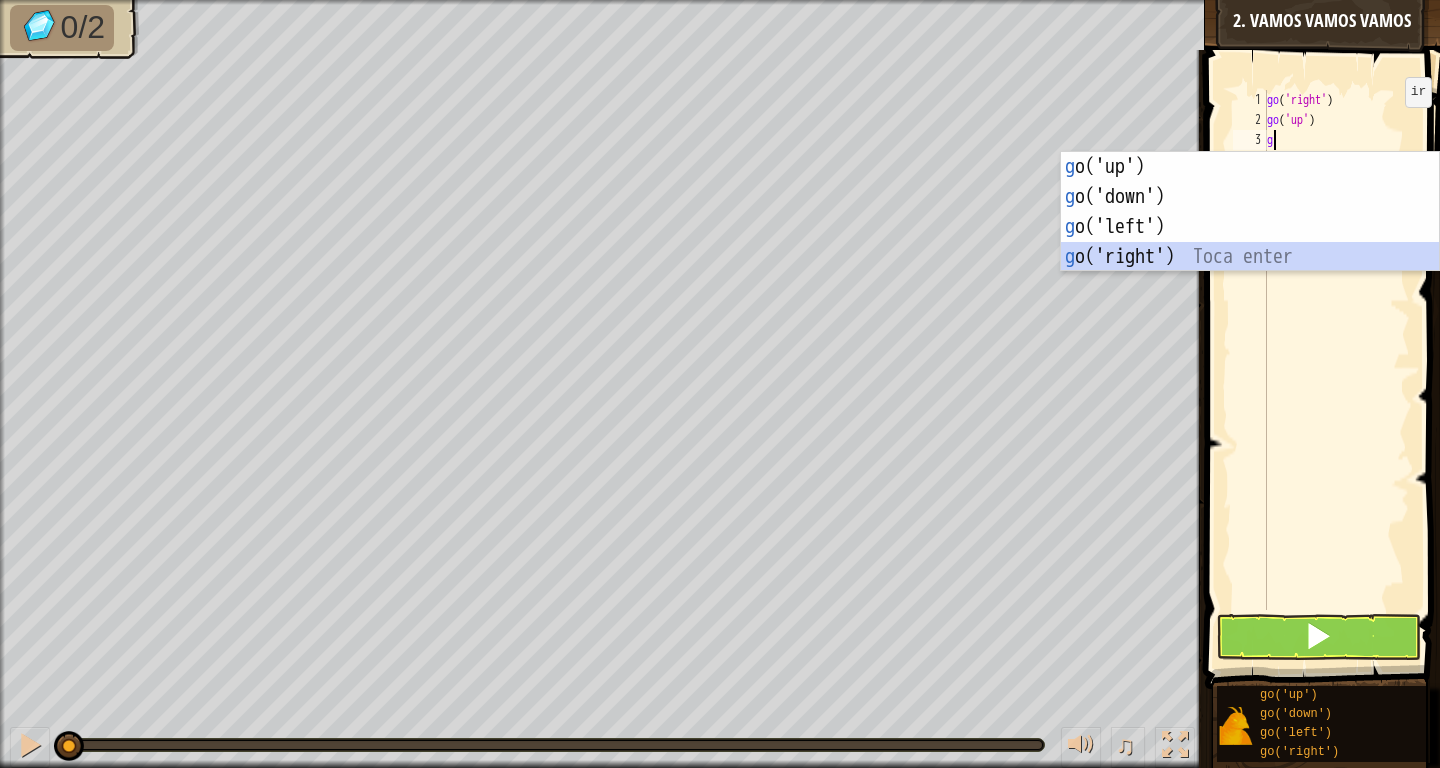 click on "g o('up') Toca enter g o('down') Toca enter g o('left') Toca enter g o('right') Toca enter" at bounding box center [1250, 242] 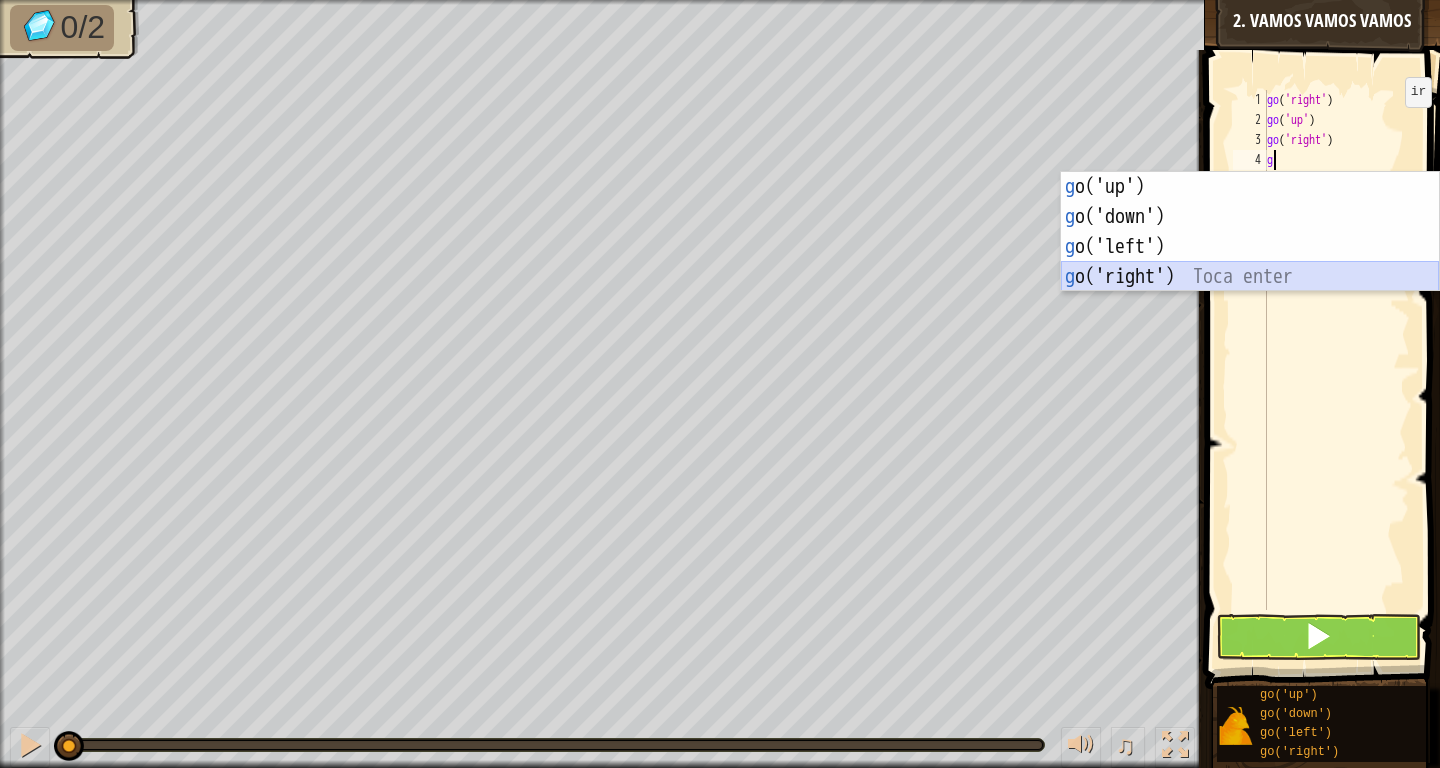 click on "g o('up') Toca enter g o('down') Toca enter g o('left') Toca enter g o('right') Toca enter" at bounding box center (1250, 262) 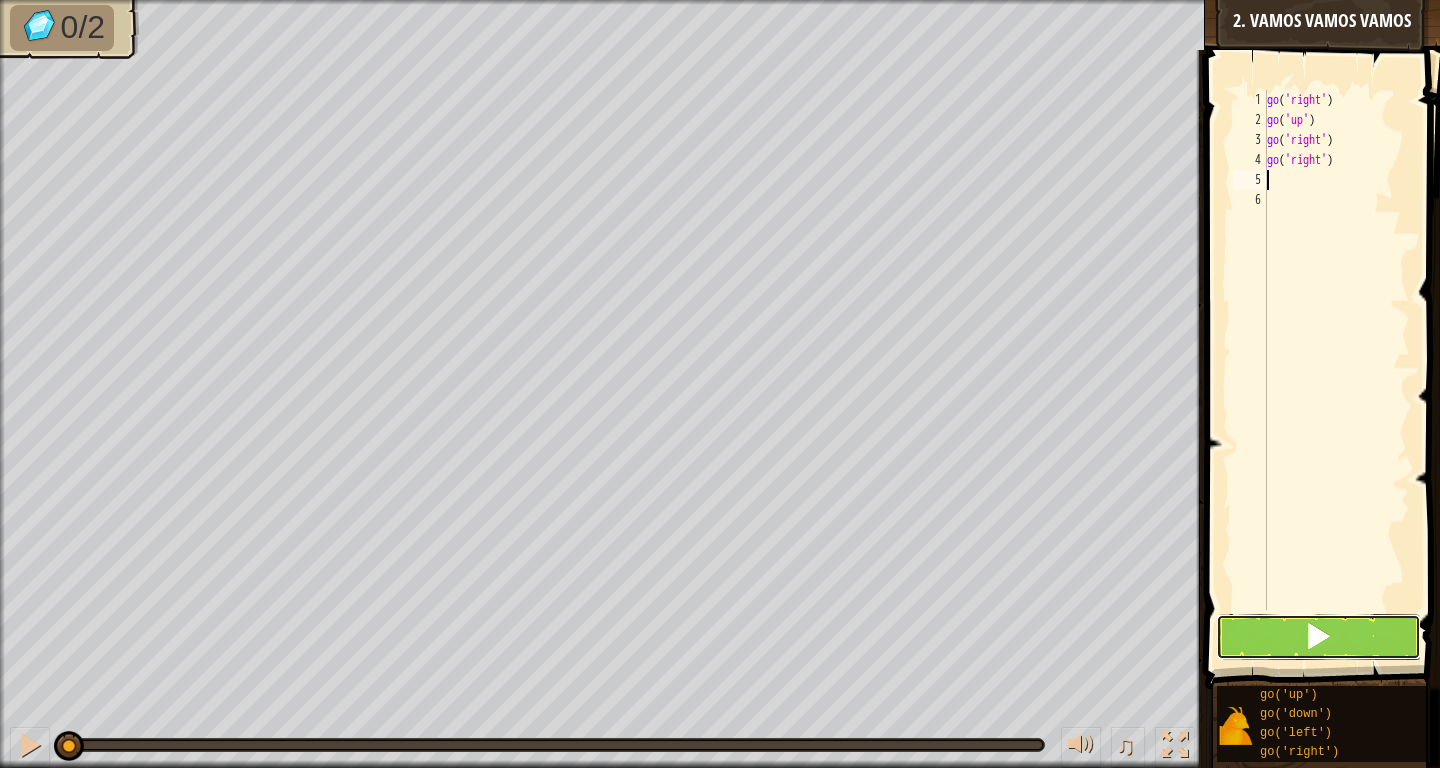 drag, startPoint x: 1268, startPoint y: 647, endPoint x: 1290, endPoint y: 635, distance: 25.059929 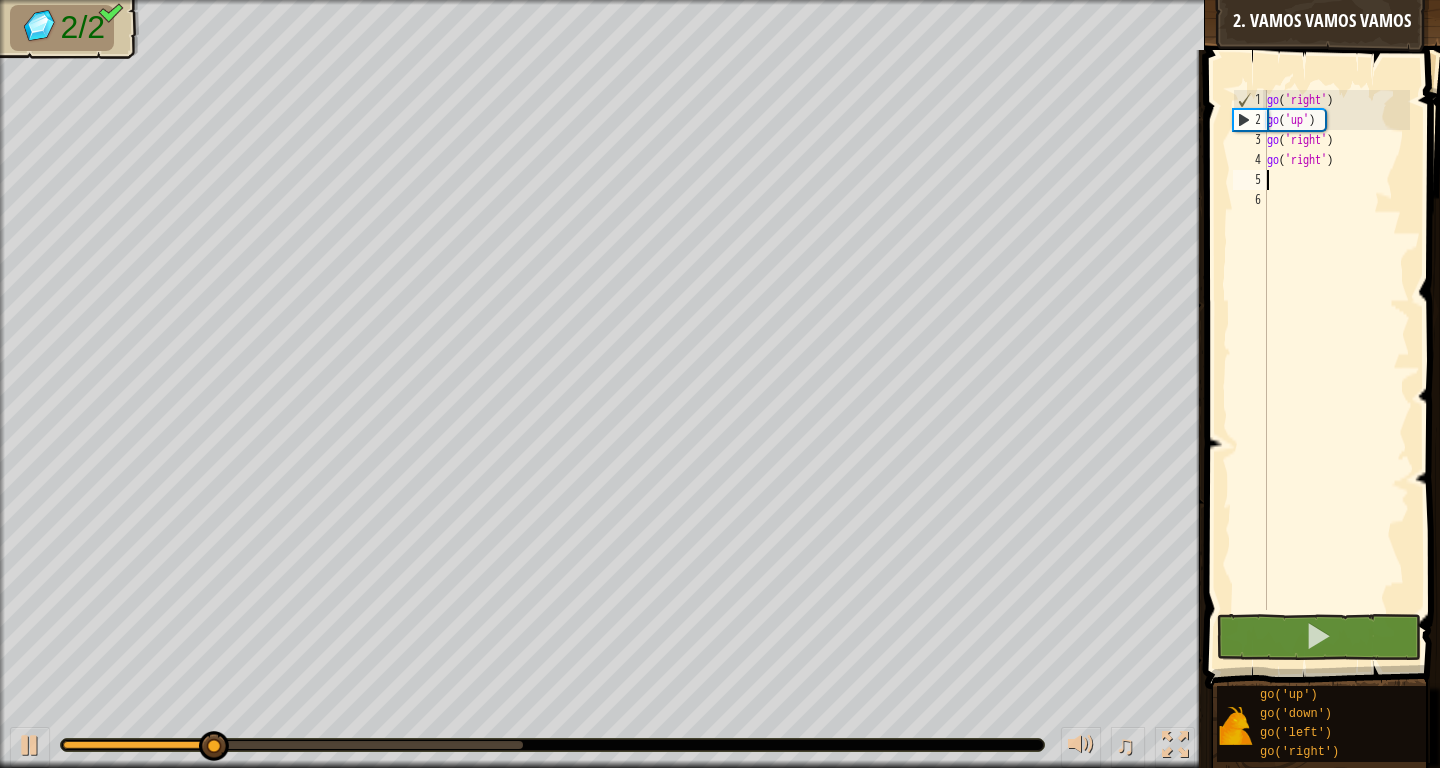 click on "[TIME] Ahora:	[TIME] Max:	[TIME]" at bounding box center (552, 745) 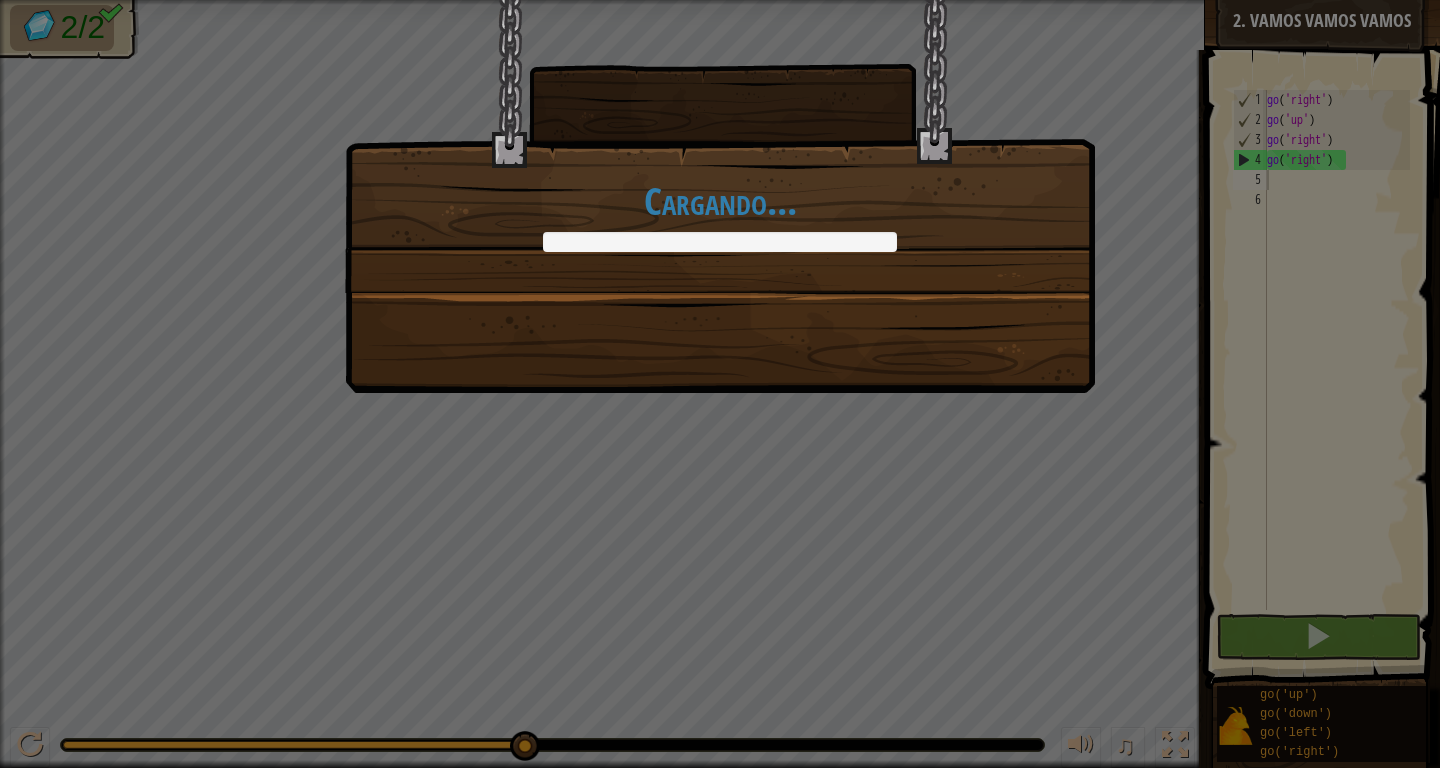 drag, startPoint x: 436, startPoint y: 747, endPoint x: 555, endPoint y: 781, distance: 123.76187 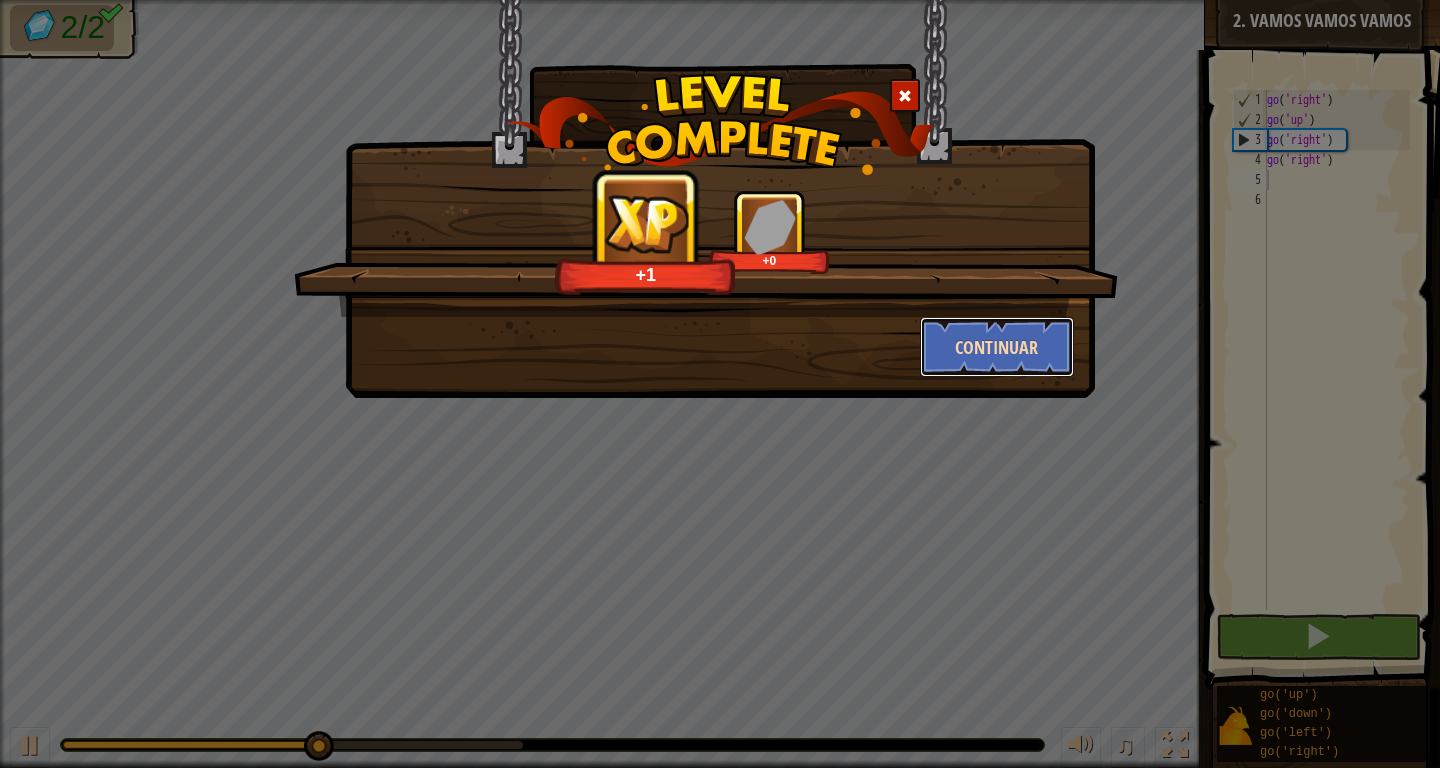 click on "Continuar" at bounding box center [997, 347] 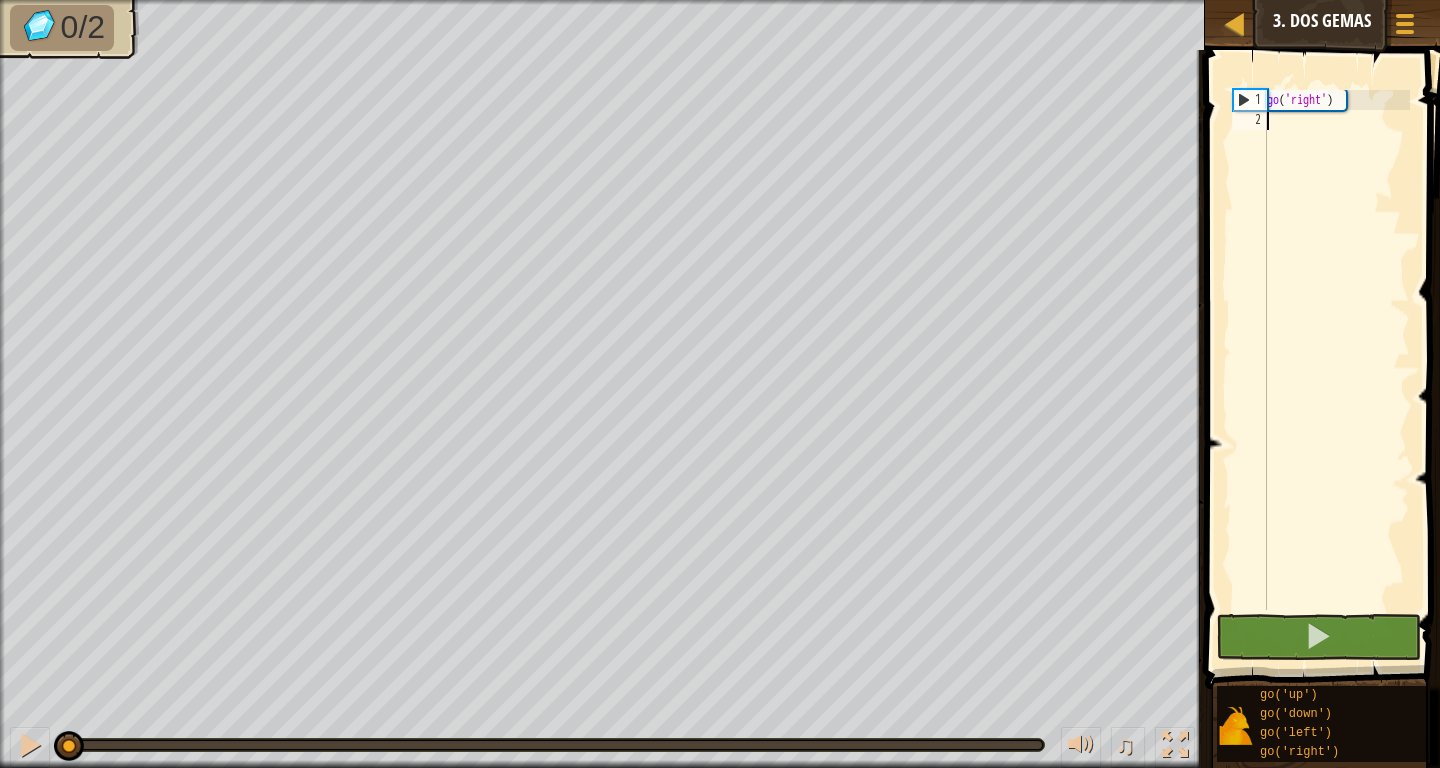 type on "g" 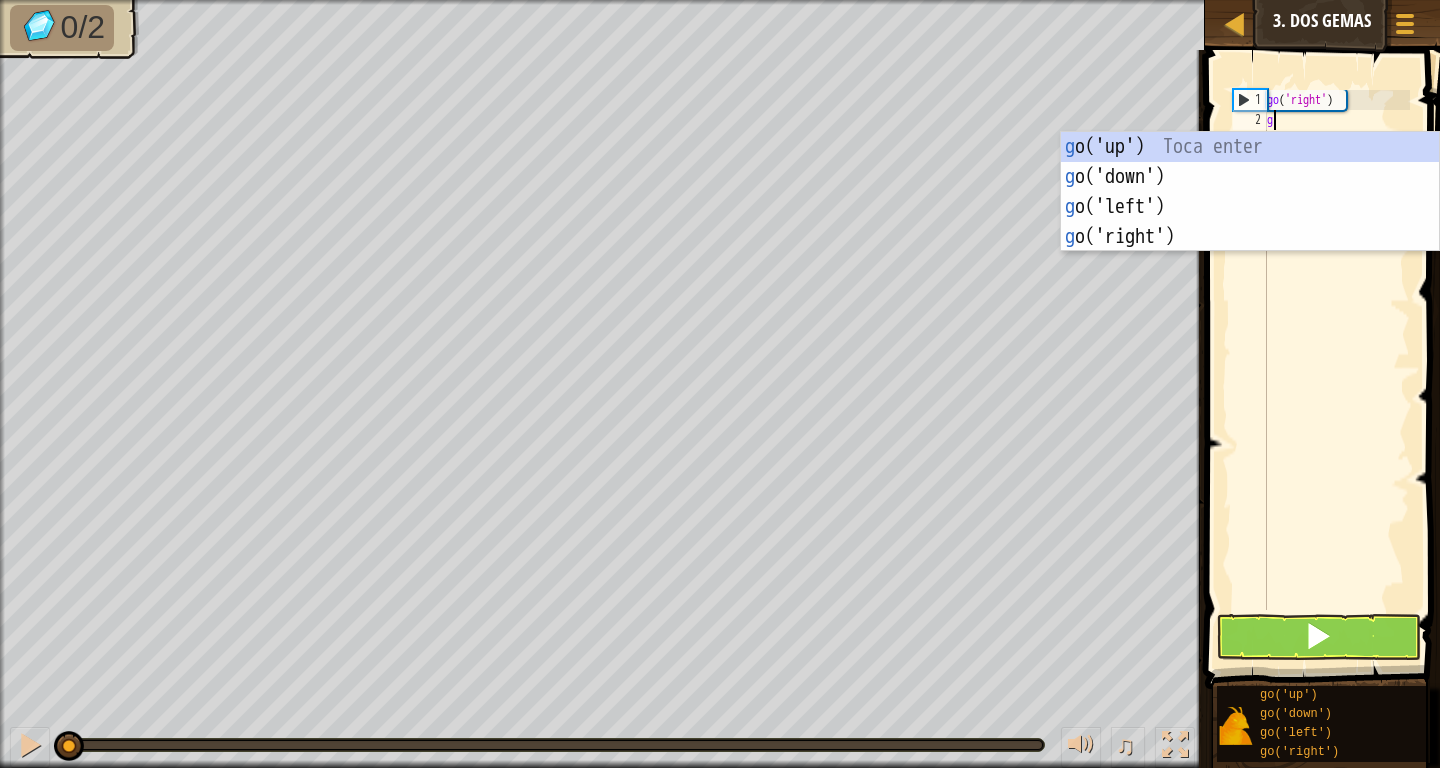 scroll, scrollTop: 9, scrollLeft: 0, axis: vertical 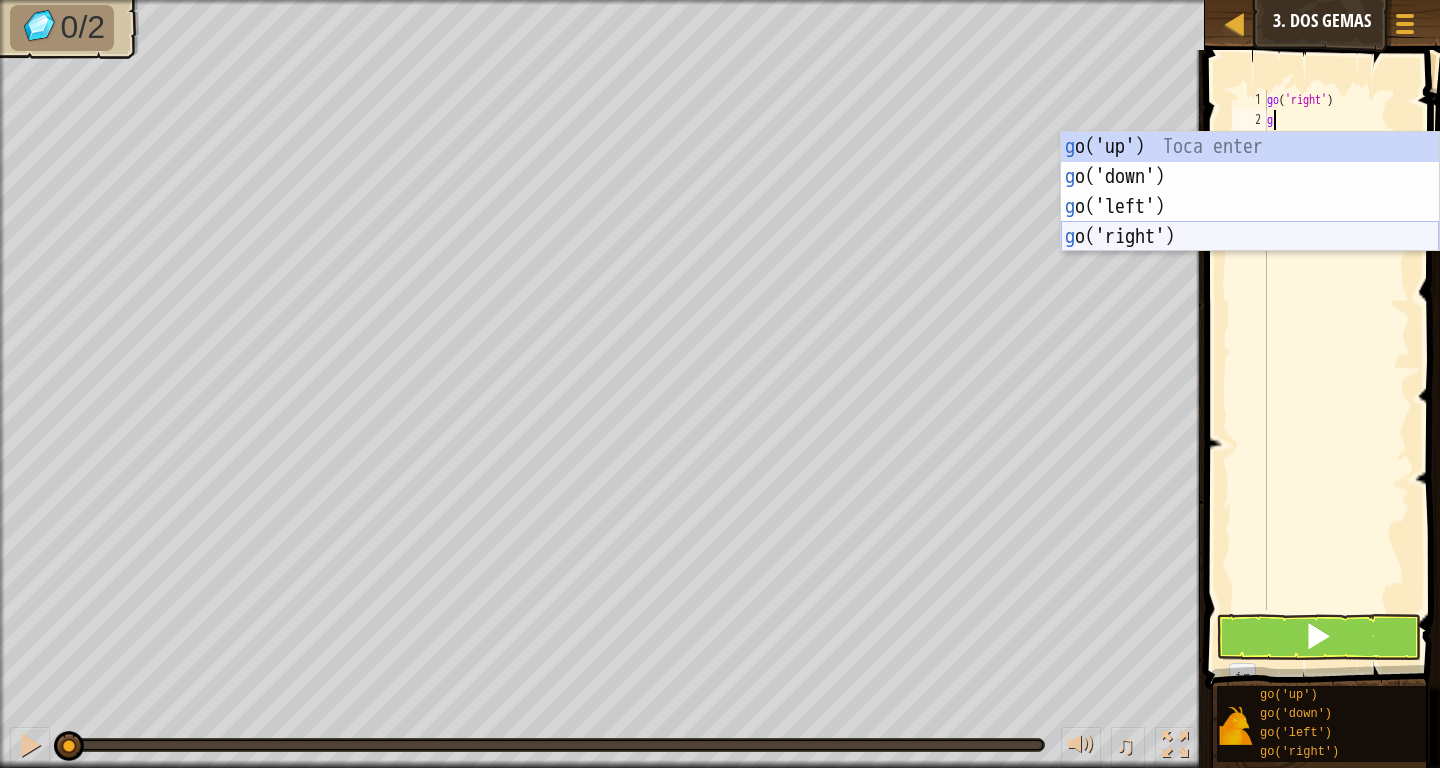 click on "g o('up') Toca enter g o('down') Toca enter g o('left') Toca enter g o('right') Toca enter" at bounding box center [1250, 222] 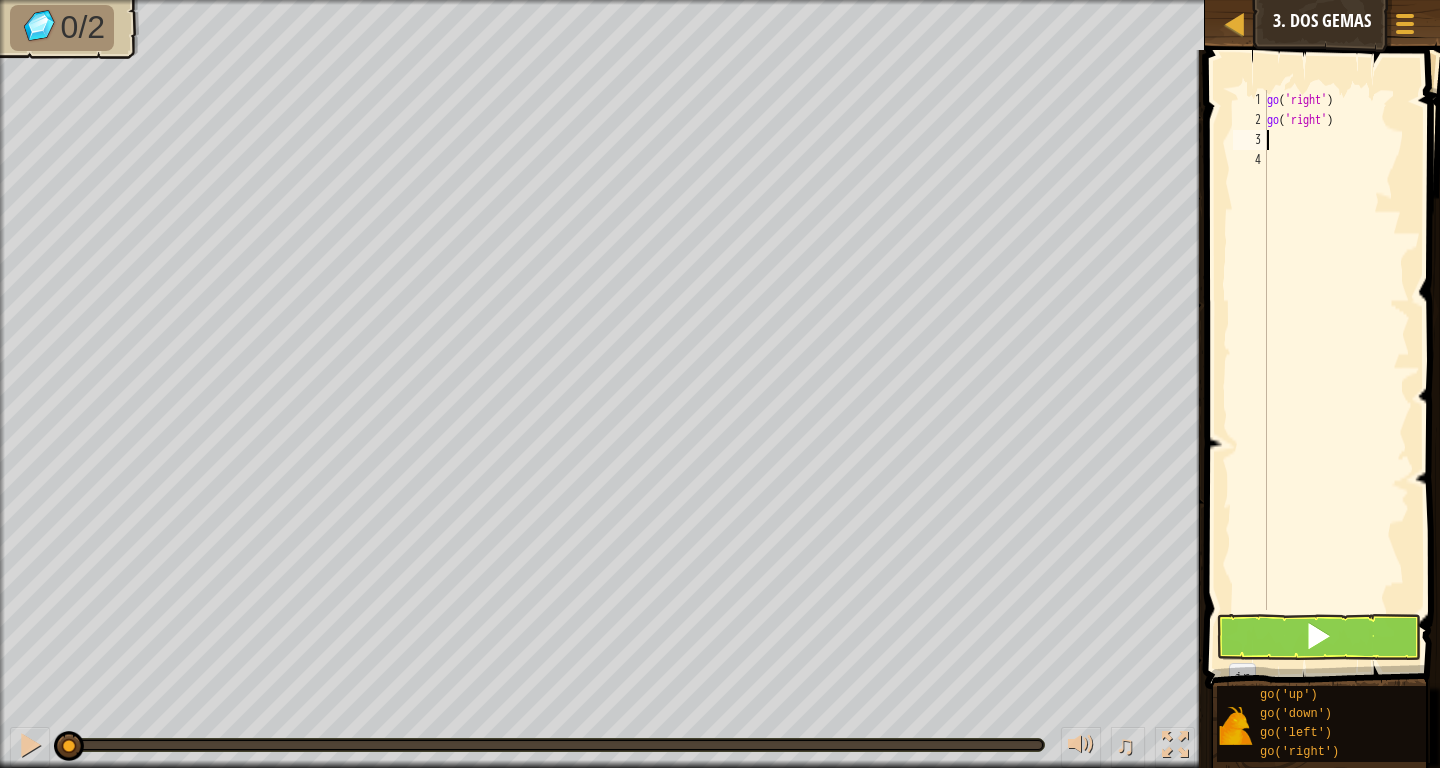 type on "g" 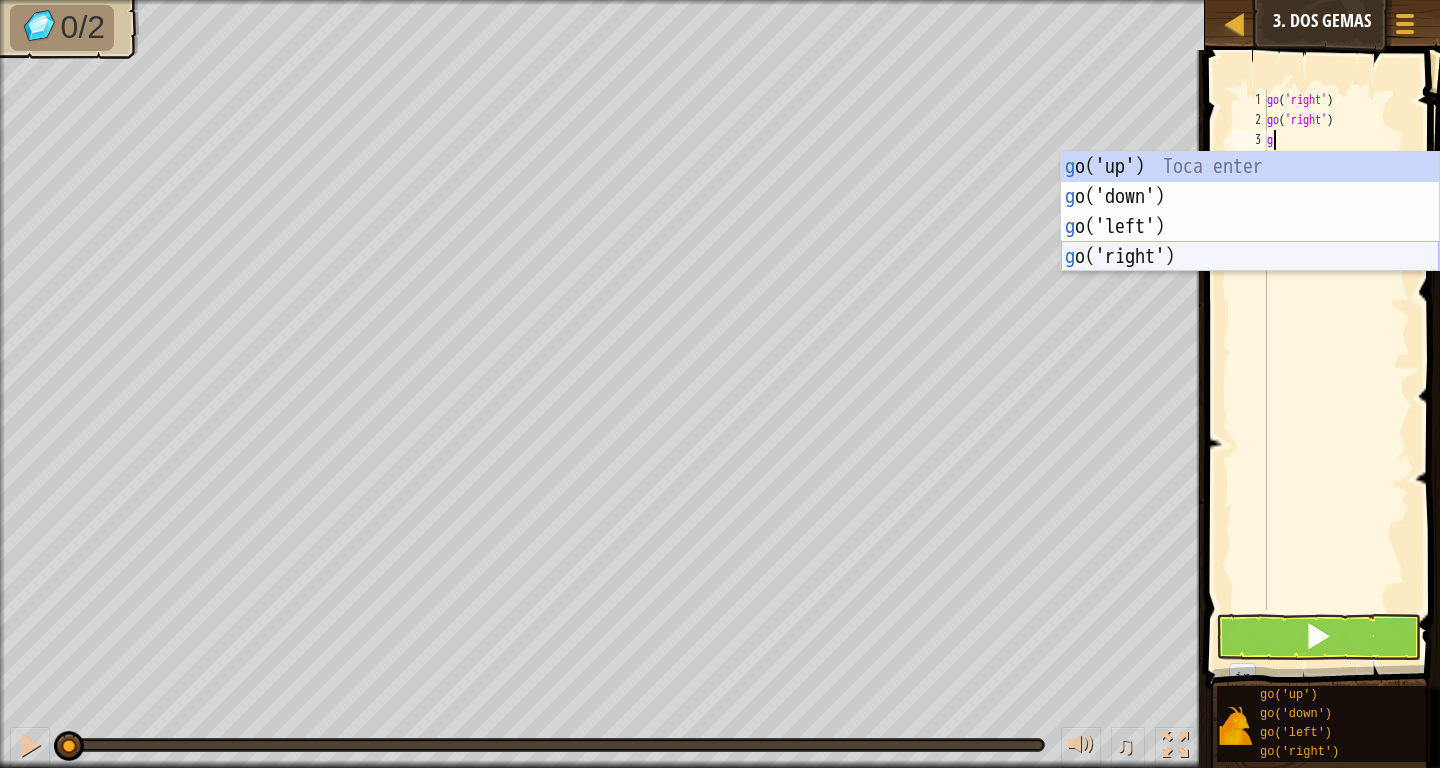 click on "g o('up') Toca enter g o('down') Toca enter g o('left') Toca enter g o('right') Toca enter" at bounding box center [1250, 242] 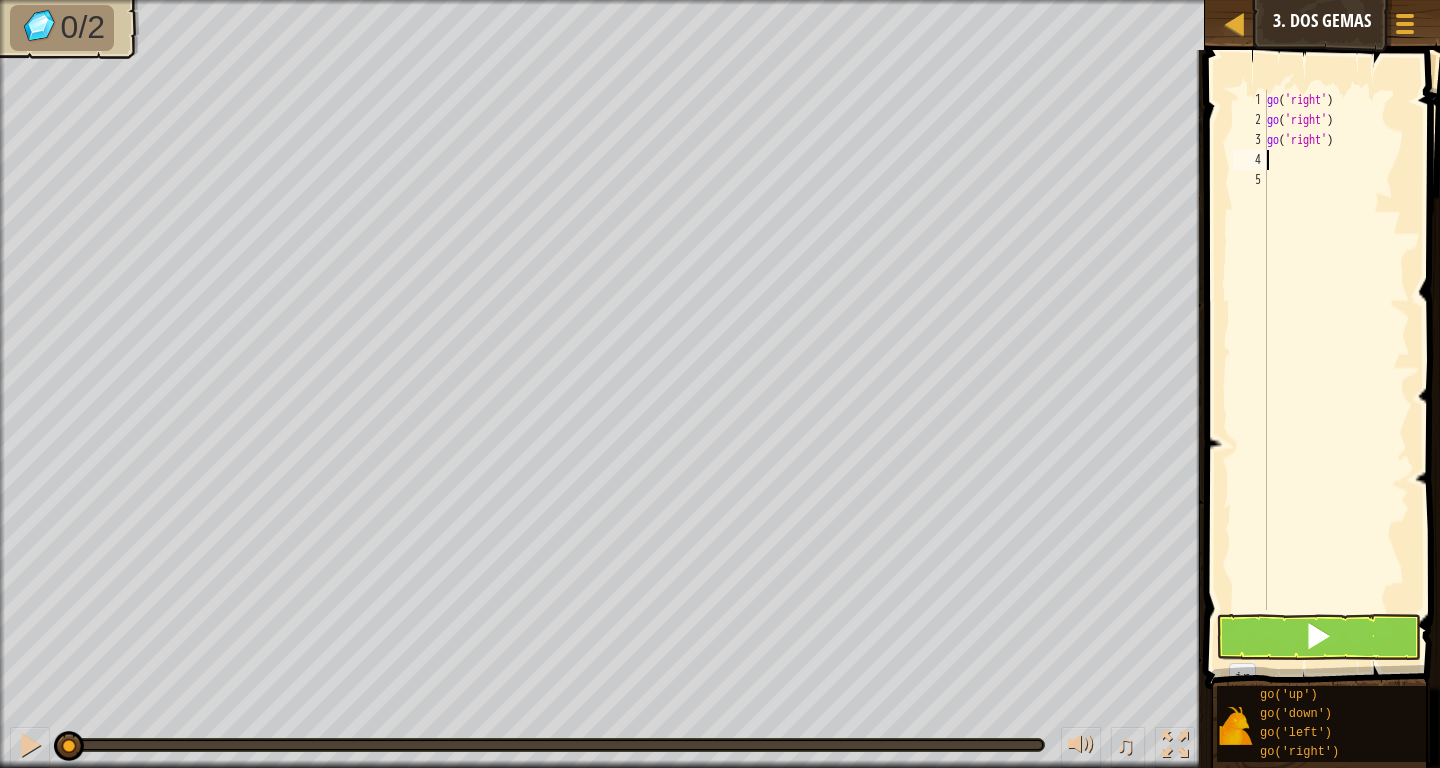 type on "g" 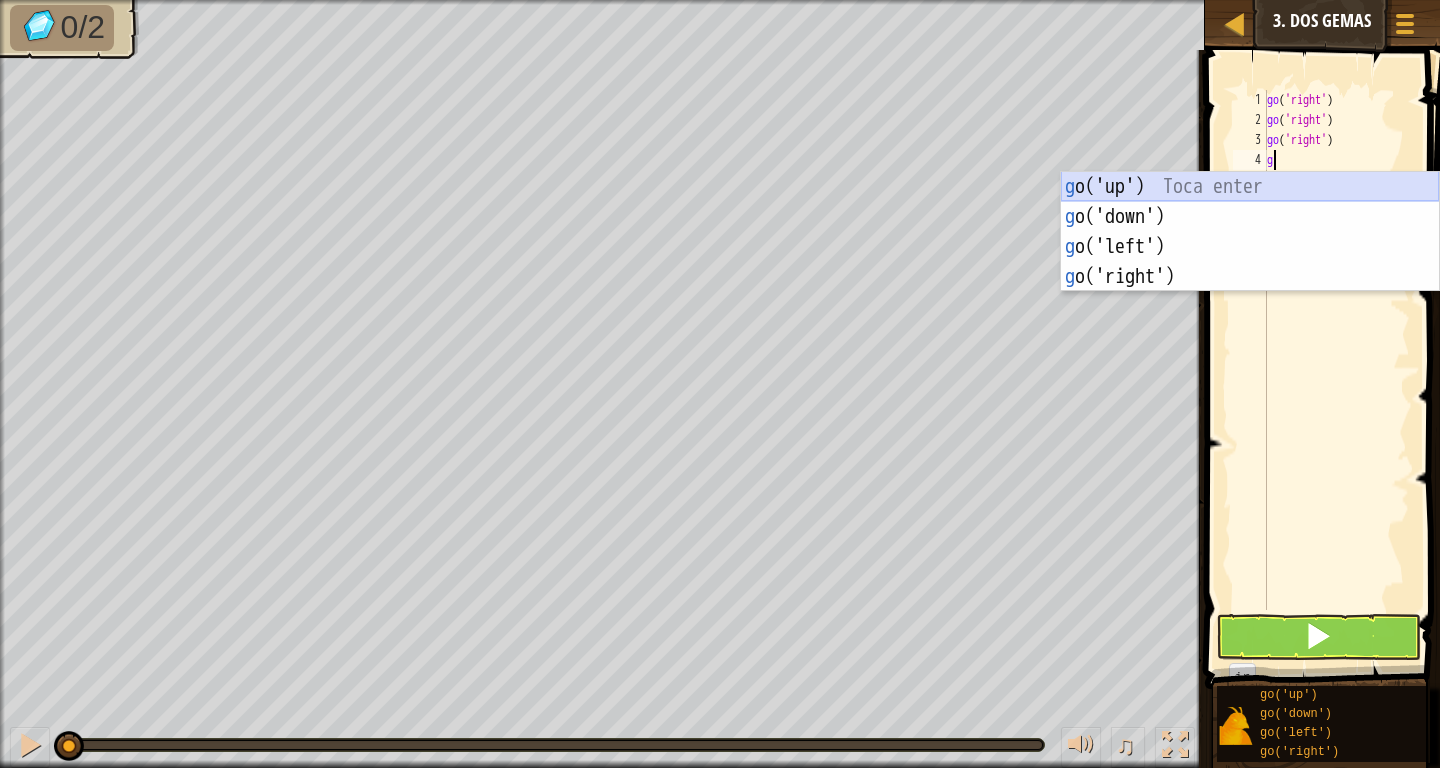 click on "g o('up') Toca enter g o('down') Toca enter g o('left') Toca enter g o('right') Toca enter" at bounding box center (1250, 262) 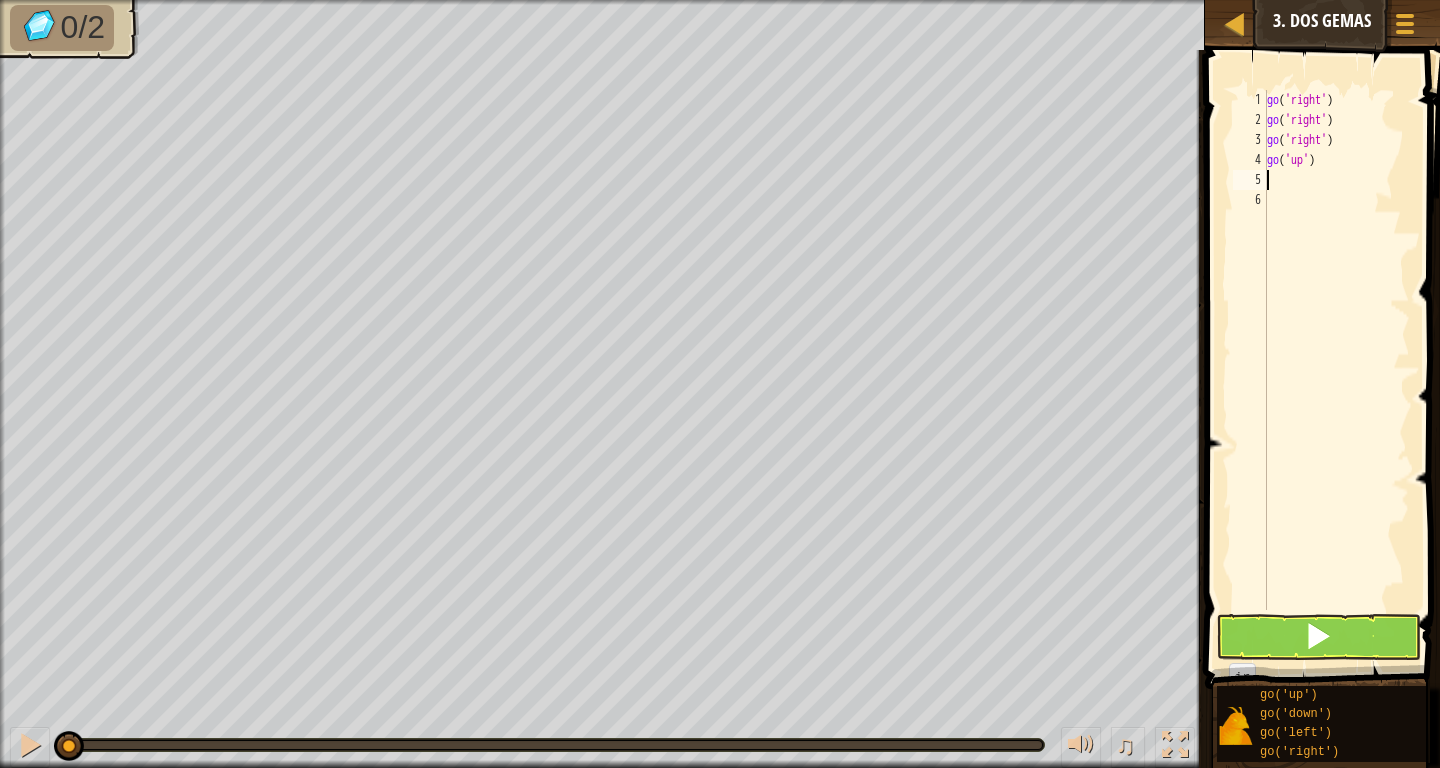 type on "g" 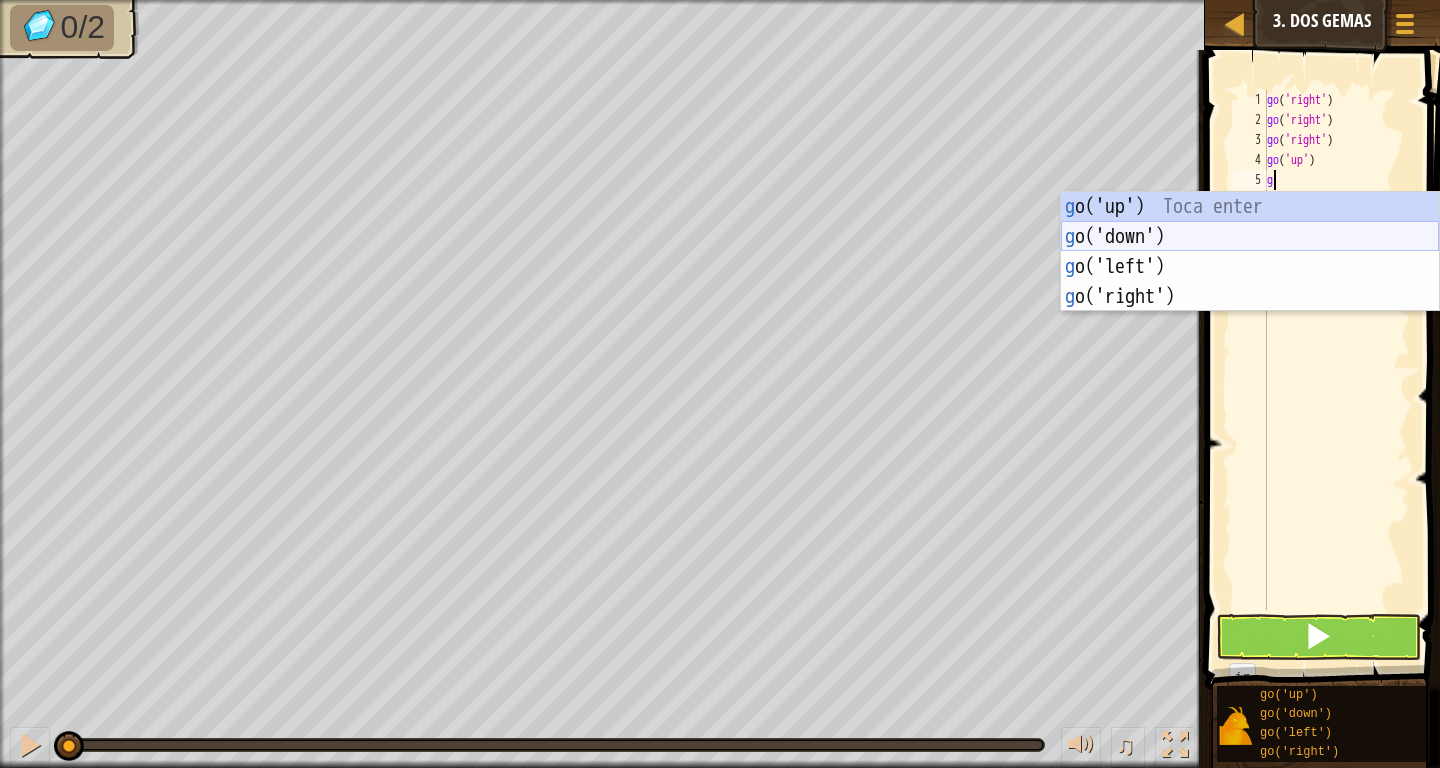 click on "g o('up') Toca enter g o('down') Toca enter g o('left') Toca enter g o('right') Toca enter" at bounding box center (1250, 282) 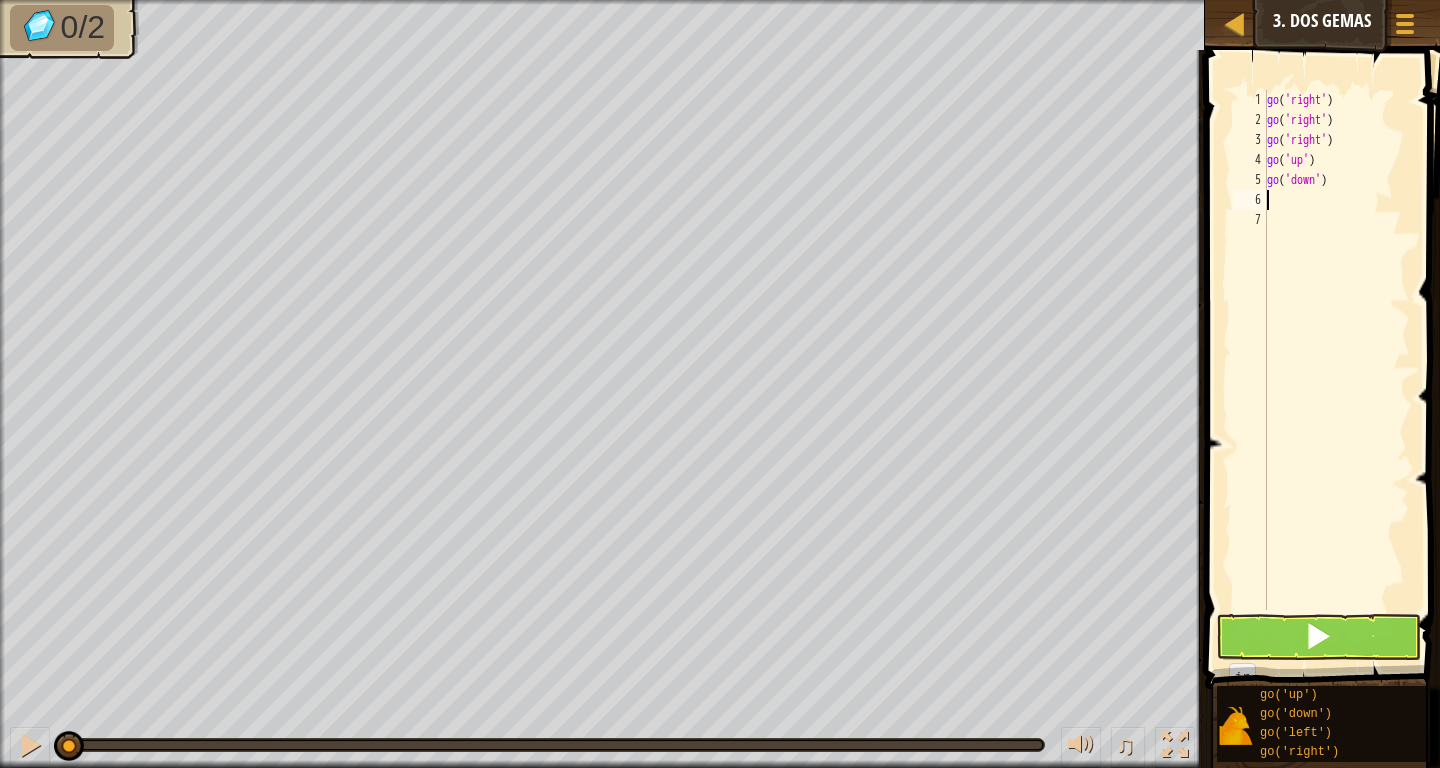 type on "g" 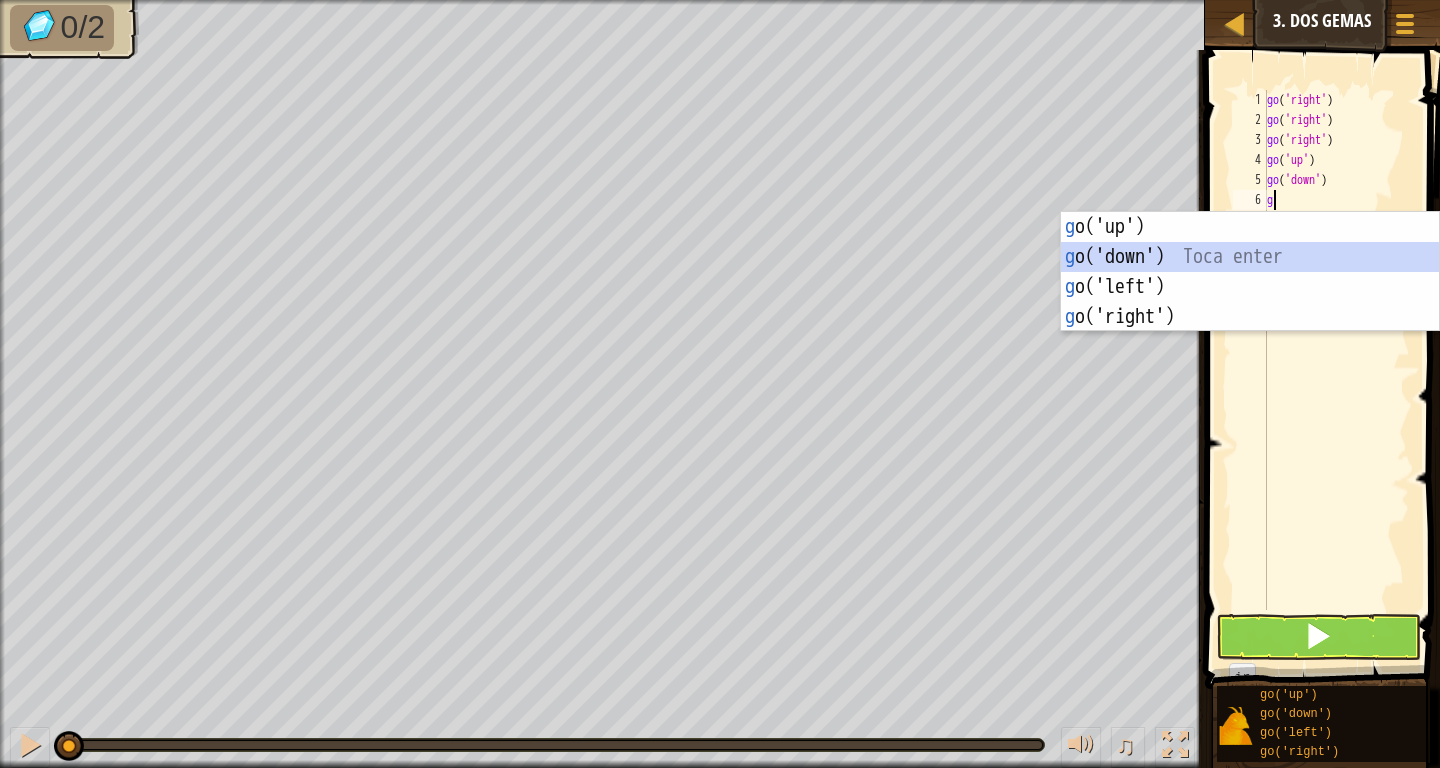 click on "g o('up') Toca enter g o('down') Toca enter g o('left') Toca enter g o('right') Toca enter" at bounding box center [1250, 302] 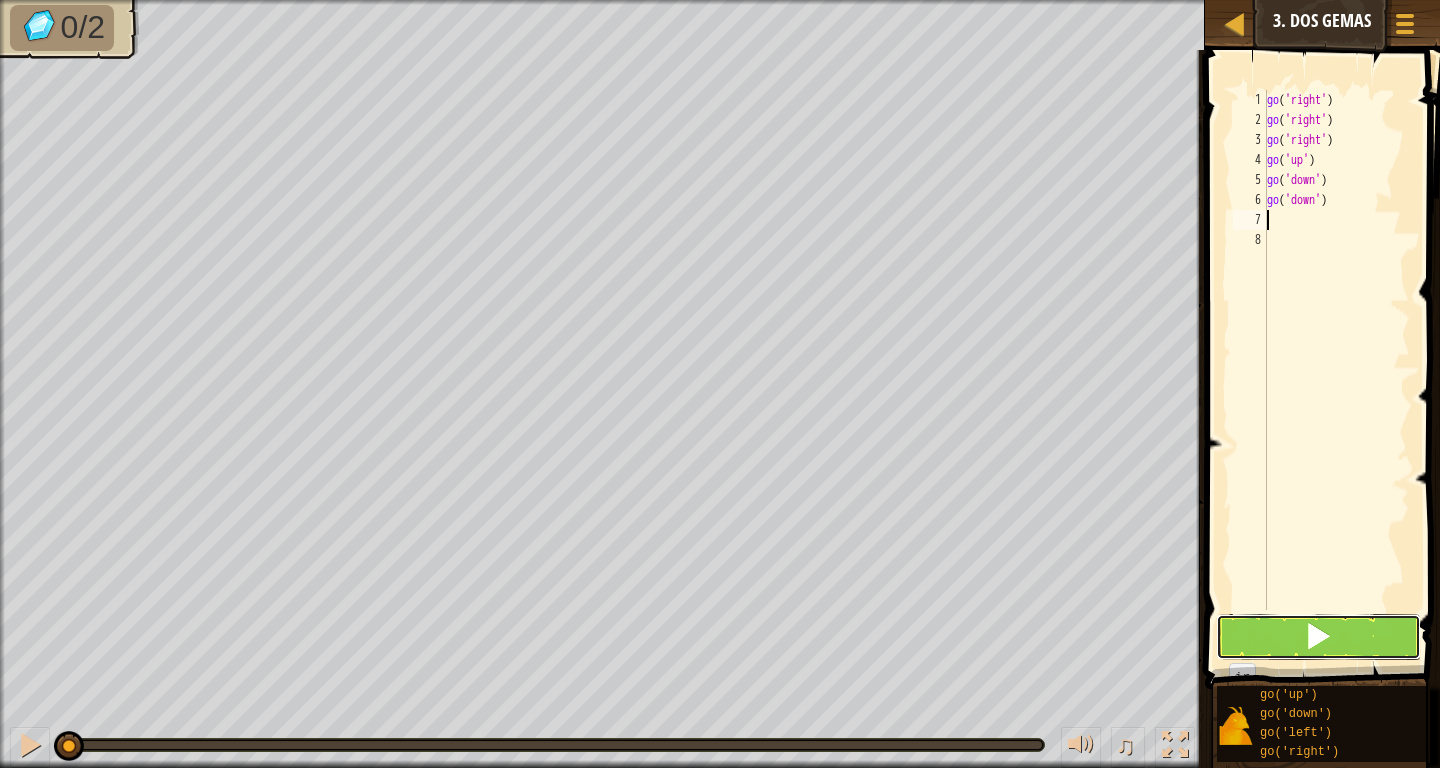 click at bounding box center [1318, 637] 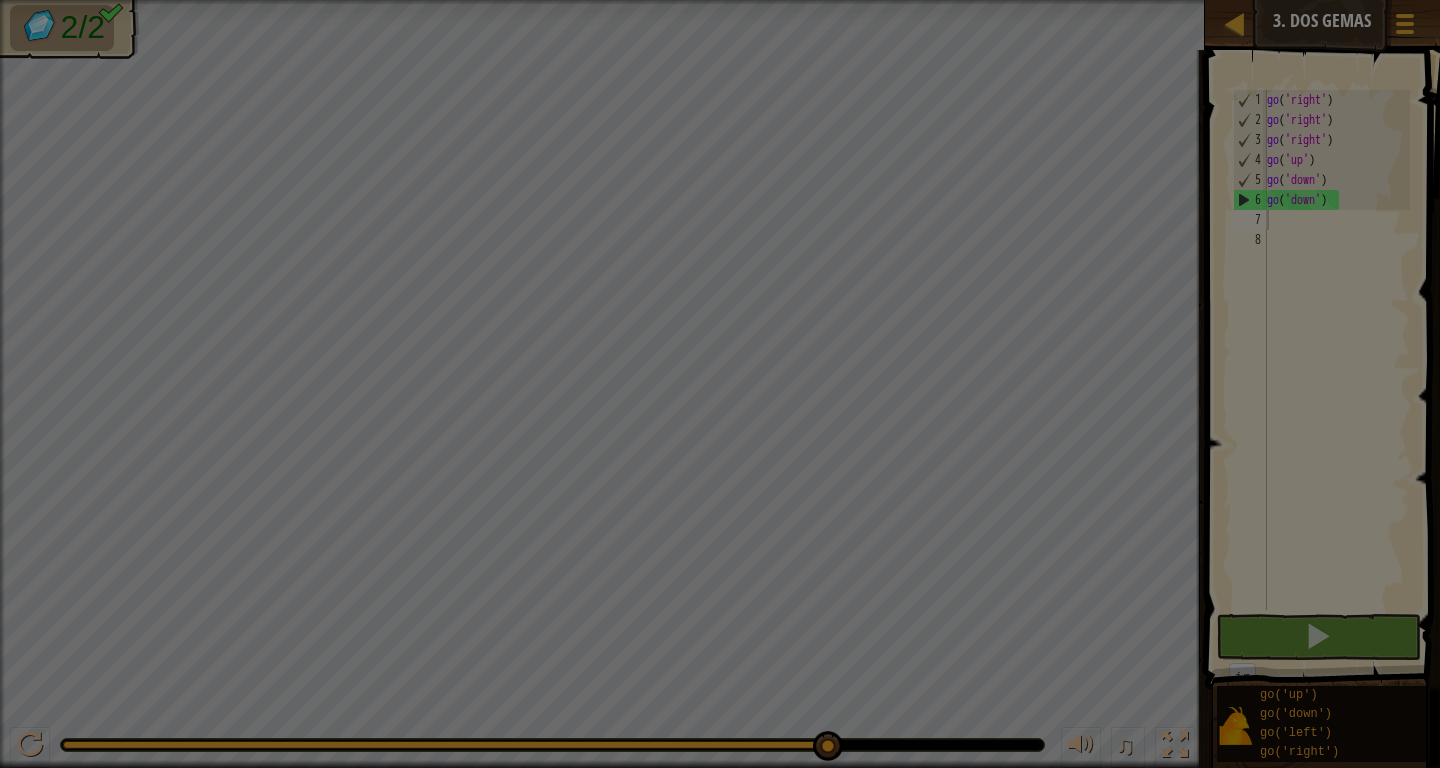 drag, startPoint x: 654, startPoint y: 744, endPoint x: 950, endPoint y: 642, distance: 313.08145 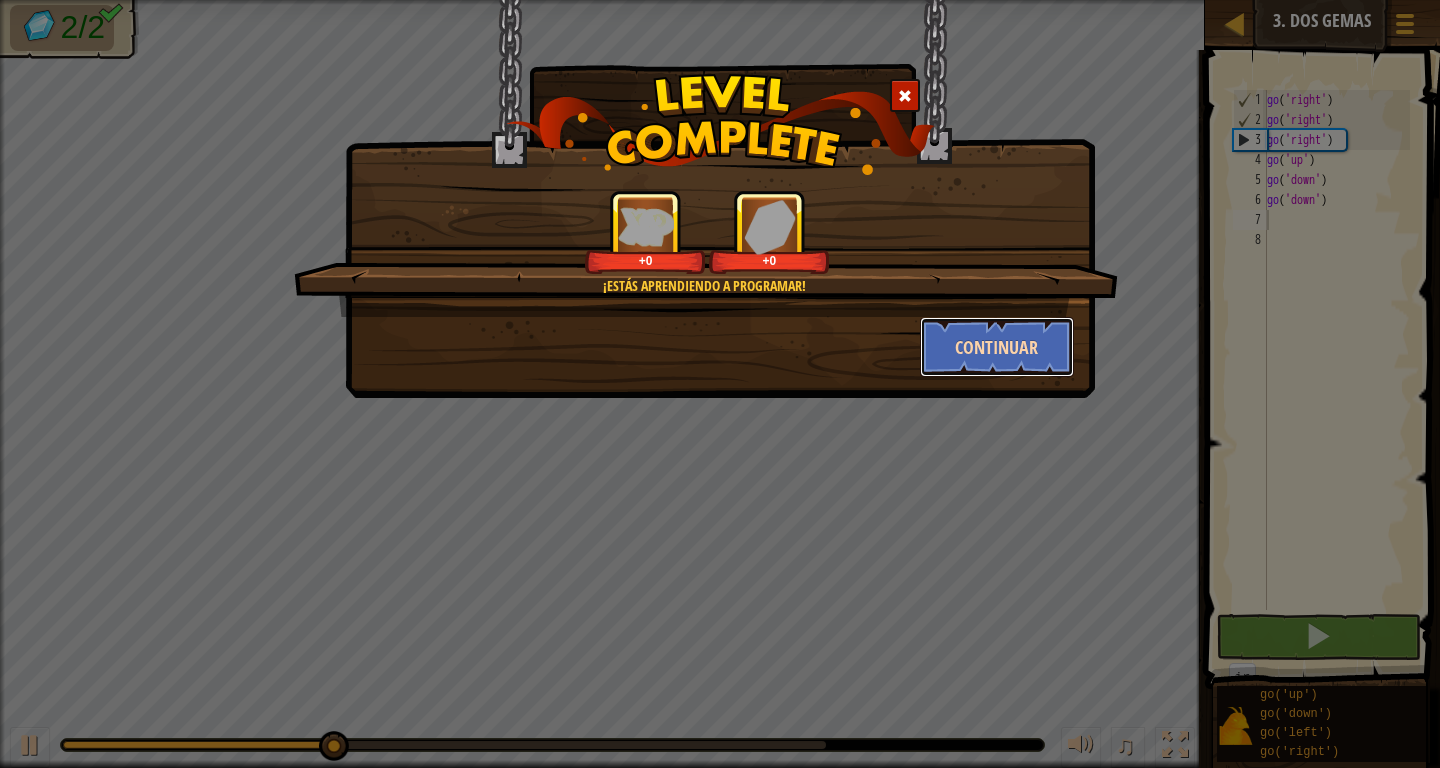 click on "Continuar" at bounding box center [997, 347] 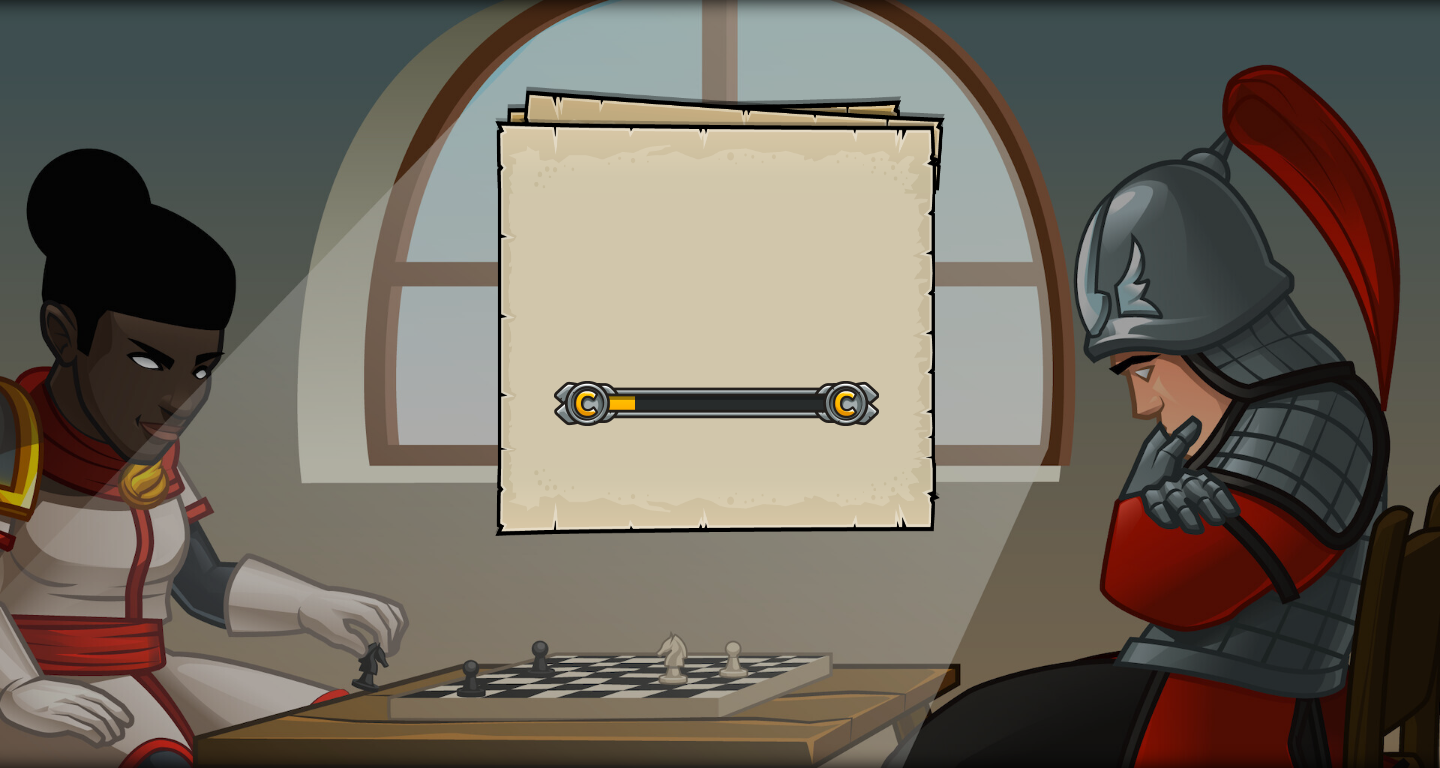click on "Goals Start Level Error cargando del servidor Necesitas una suscripción para jugar este nivel. Suscribirse Deberás unirte a un curso para jugar a este nivel. Volver a mis cursos ¡Pídele a tu docente que te asigne una licencia para que puedas continuar jugando CodeCombat! Volver a mis cursos Este nivel está bloqueado. Volver a mis cursos Afilando las espadas." at bounding box center (720, 384) 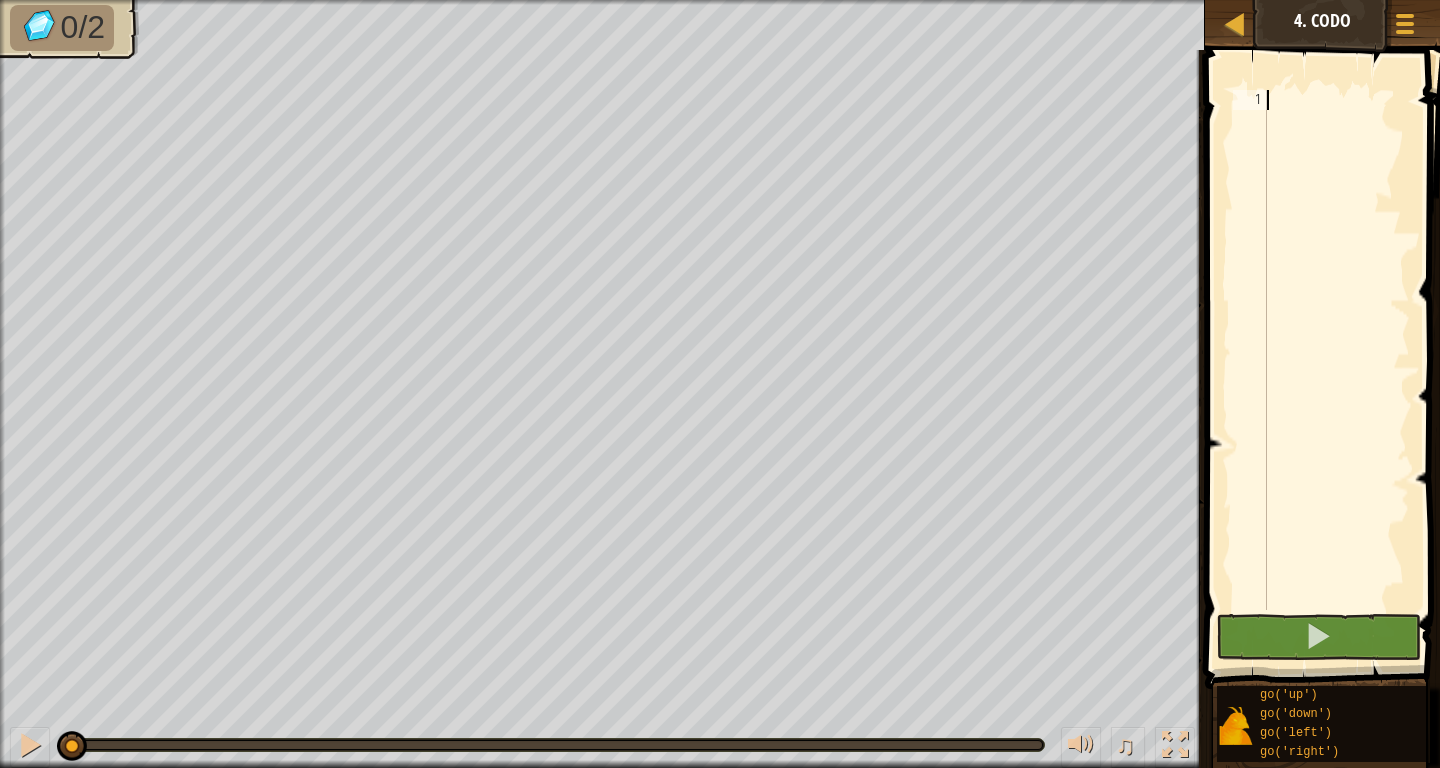 type on "g" 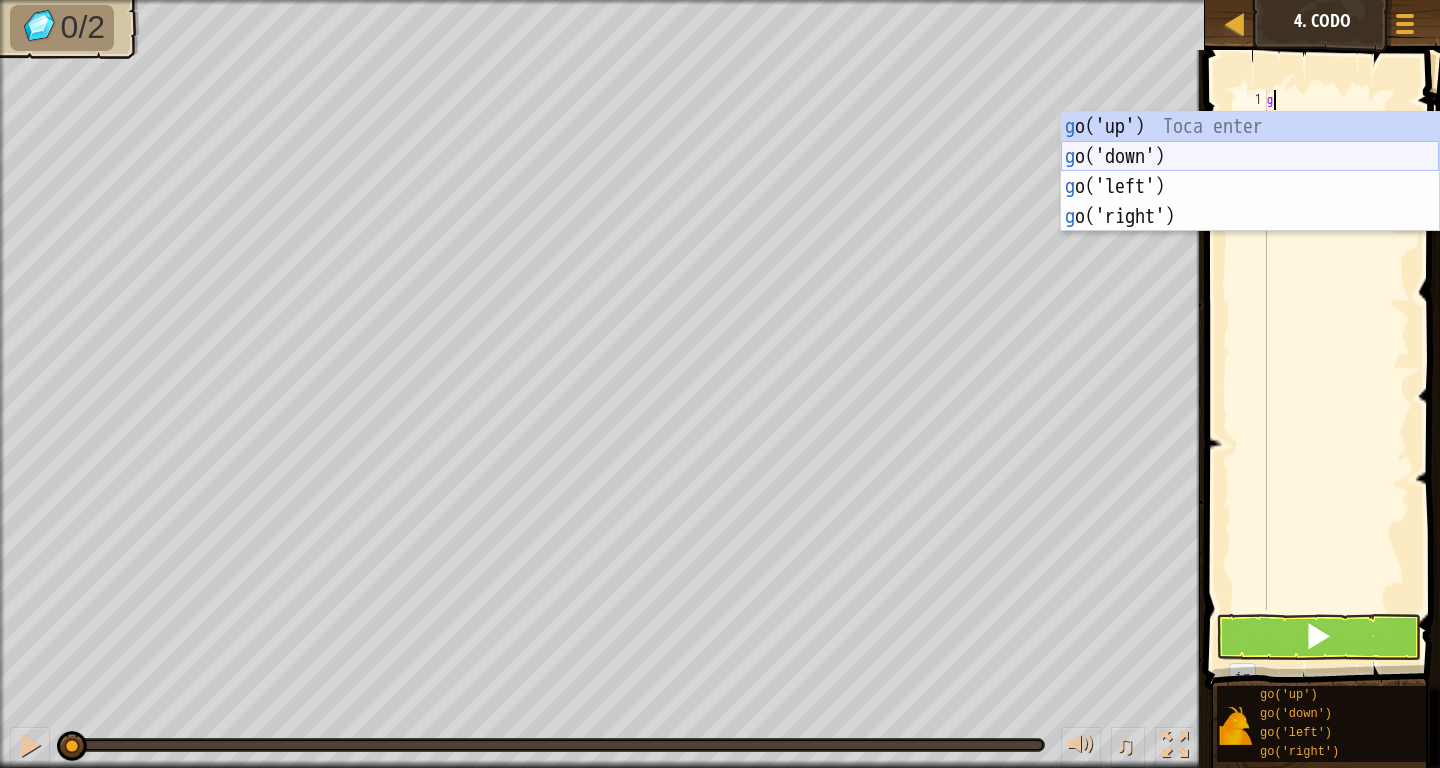 click on "g o('up') Toca enter g o('down') Toca enter g o('left') Toca enter g o('right') Toca enter" at bounding box center (1250, 202) 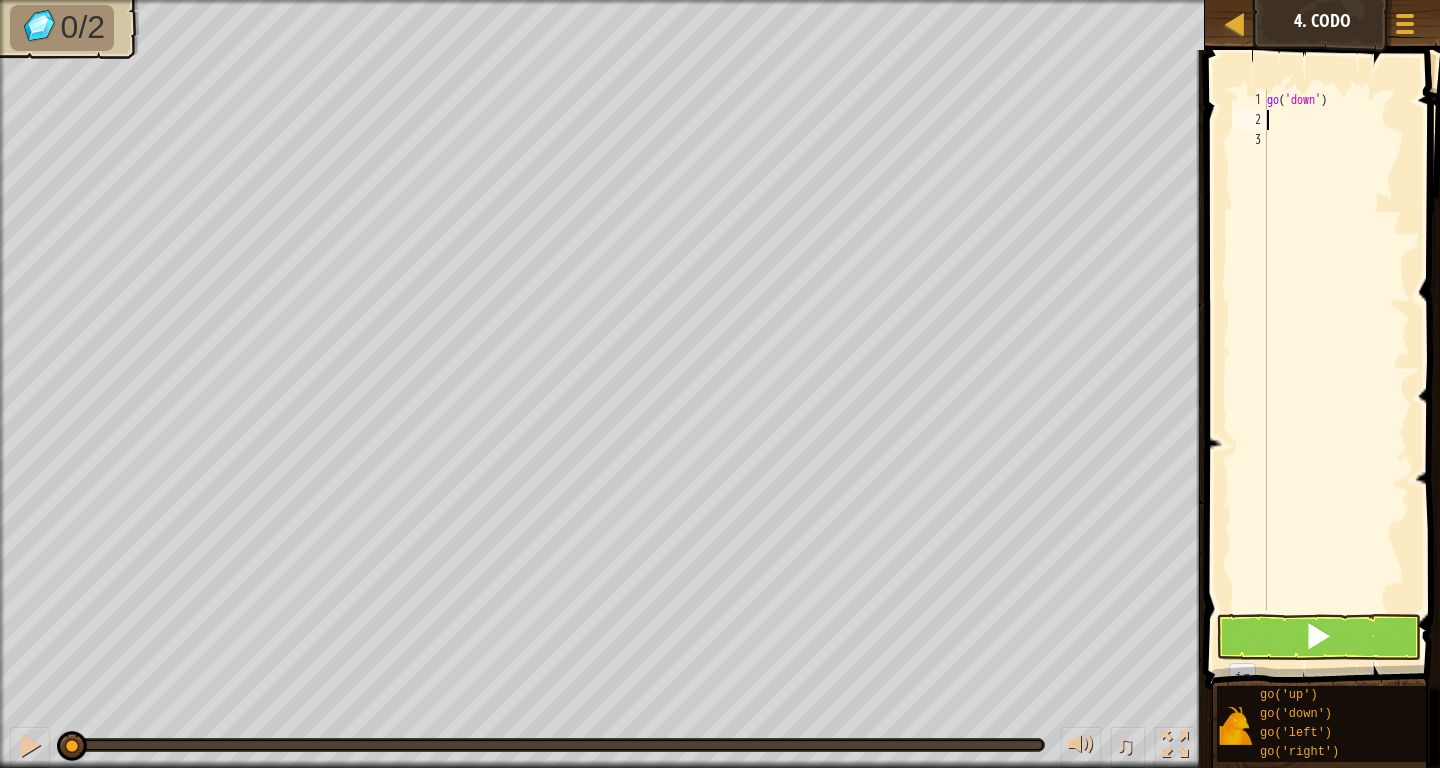 type on "g" 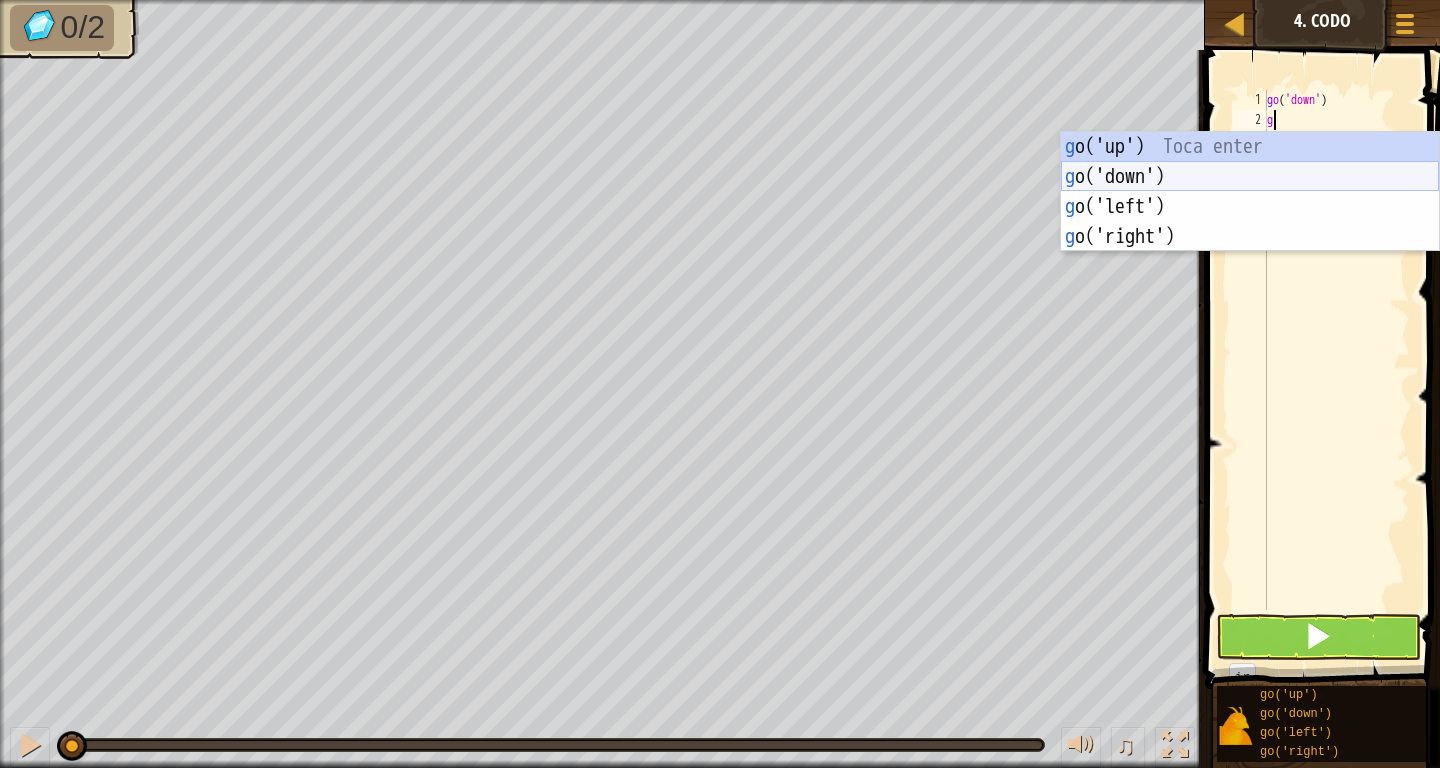 click on "g o('up') Toca enter g o('down') Toca enter g o('left') Toca enter g o('right') Toca enter" at bounding box center (1250, 222) 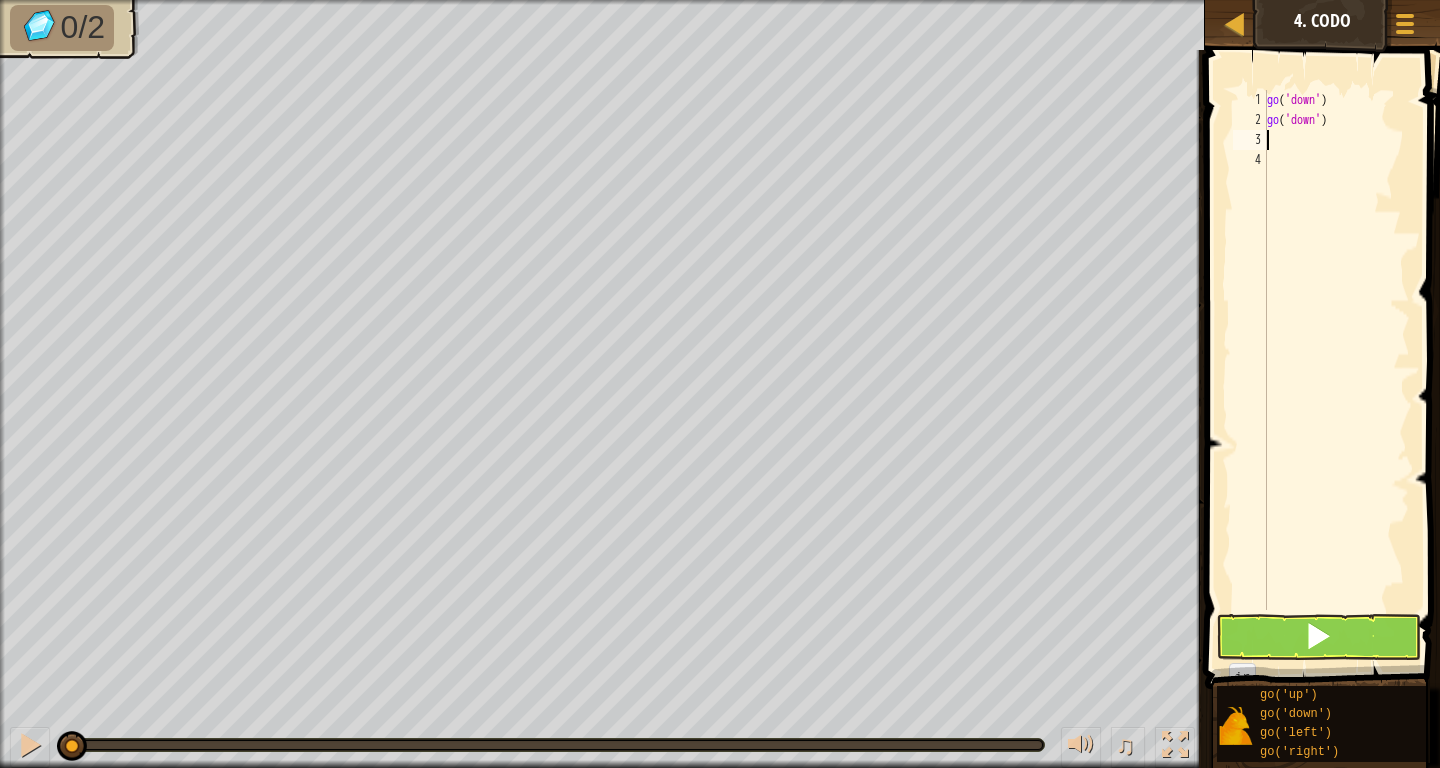 type on "g" 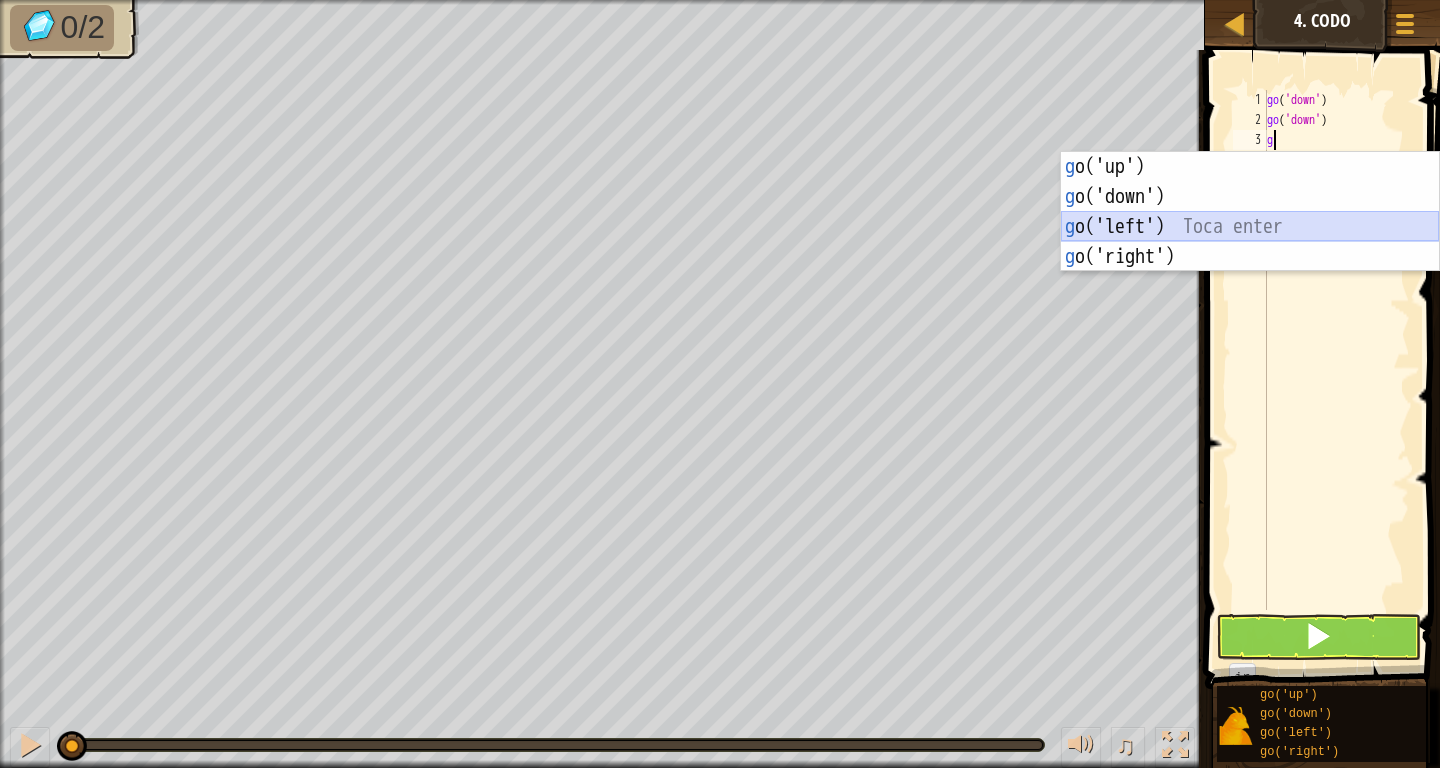 click on "g o('up') Toca enter g o('down') Toca enter g o('left') Toca enter g o('right') Toca enter" at bounding box center (1250, 242) 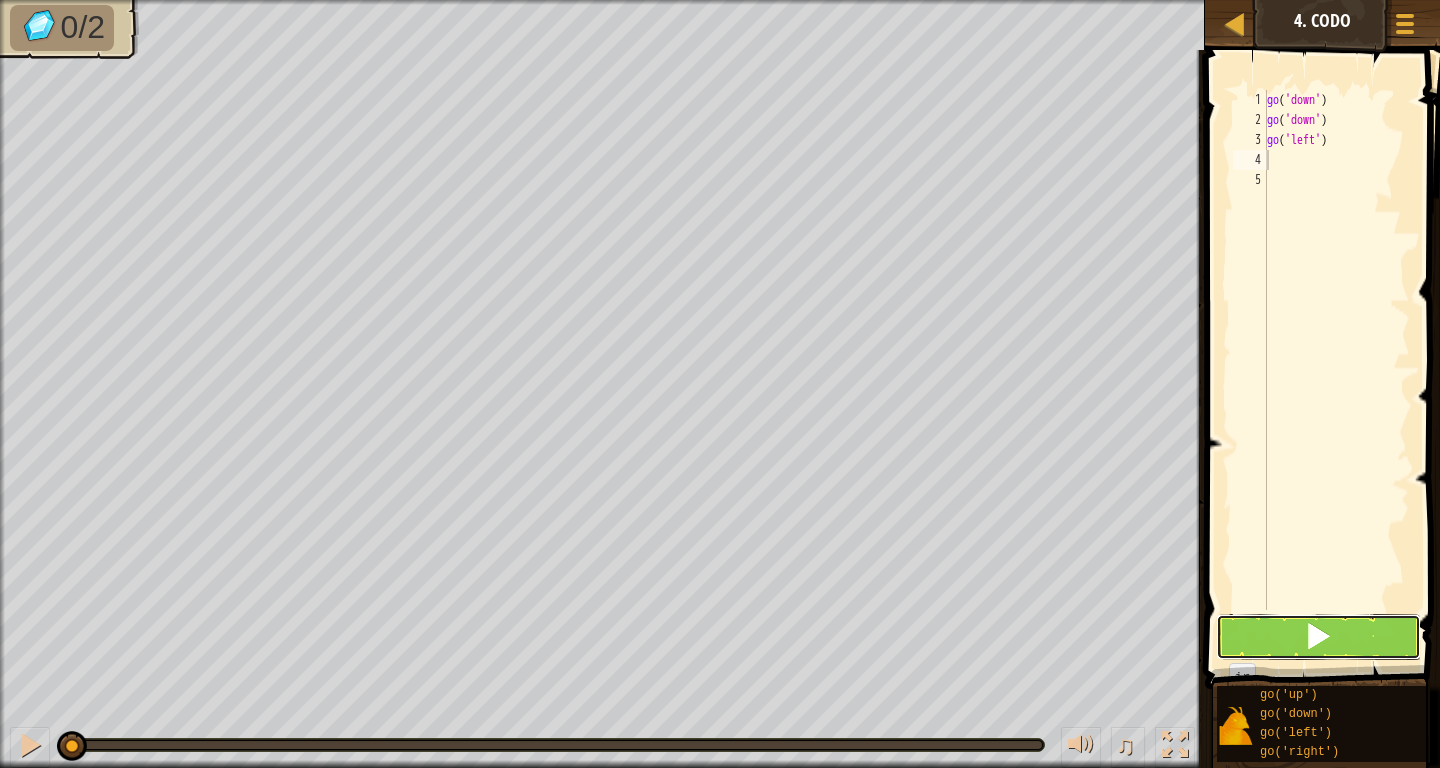 click at bounding box center [1318, 637] 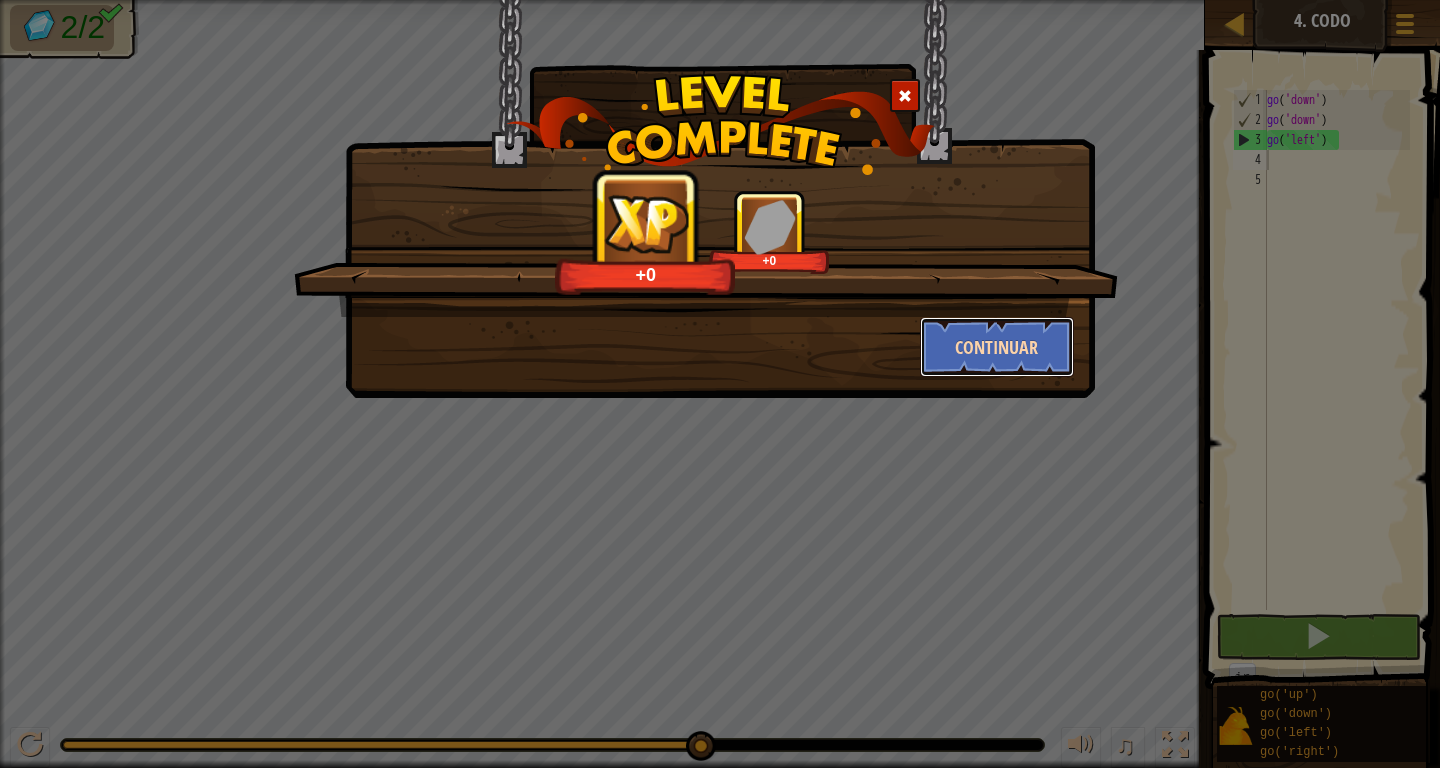 click on "Continuar" at bounding box center (997, 347) 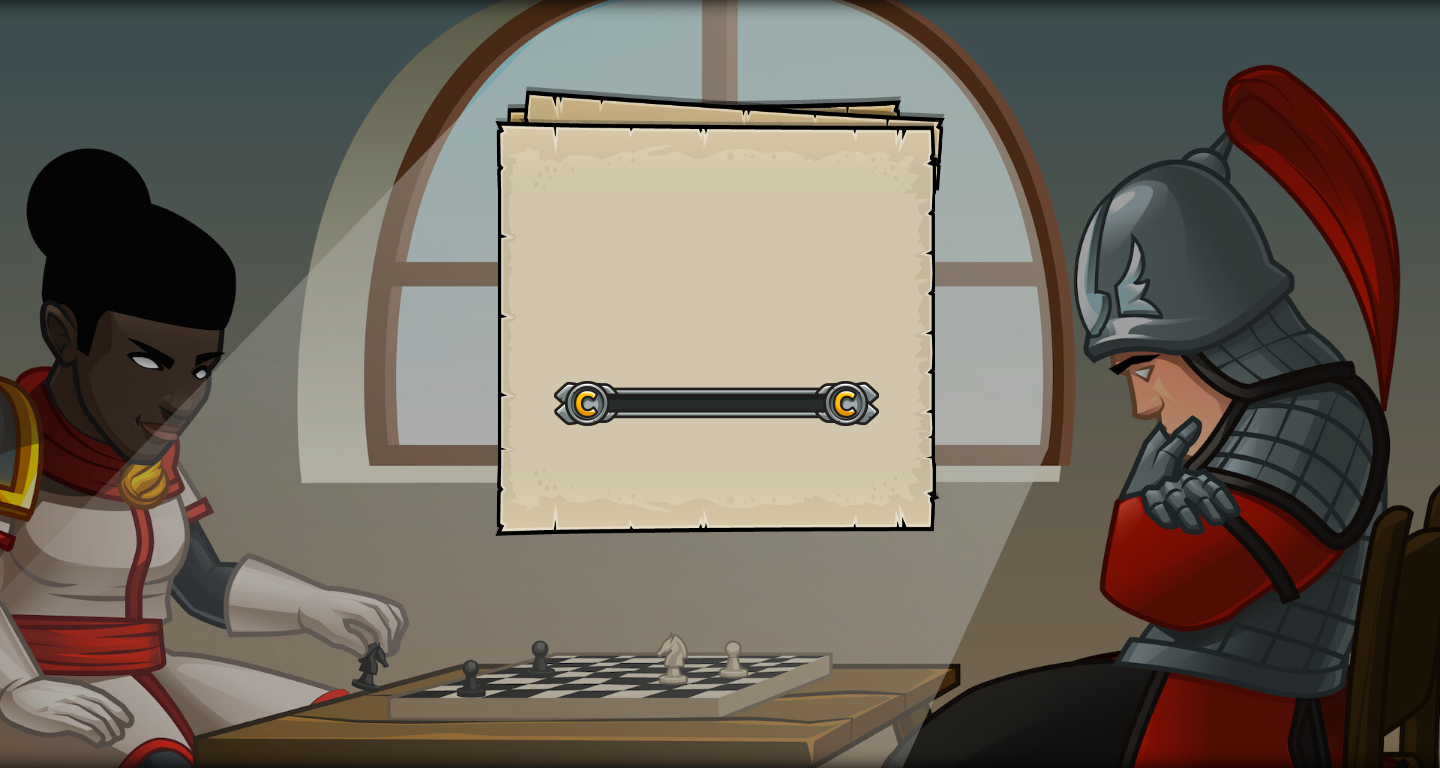 click on "Goals Start Level Error cargando del servidor Necesitas una suscripción para jugar este nivel. Suscribirse Deberás unirte a un curso para jugar a este nivel. Volver a mis cursos ¡Pídele a tu docente que te asigne una licencia para que puedas continuar jugando CodeCombat! Volver a mis cursos Este nivel está bloqueado. Volver a mis cursos Activa jugar/pausa con Ctrl+P." at bounding box center [720, 311] 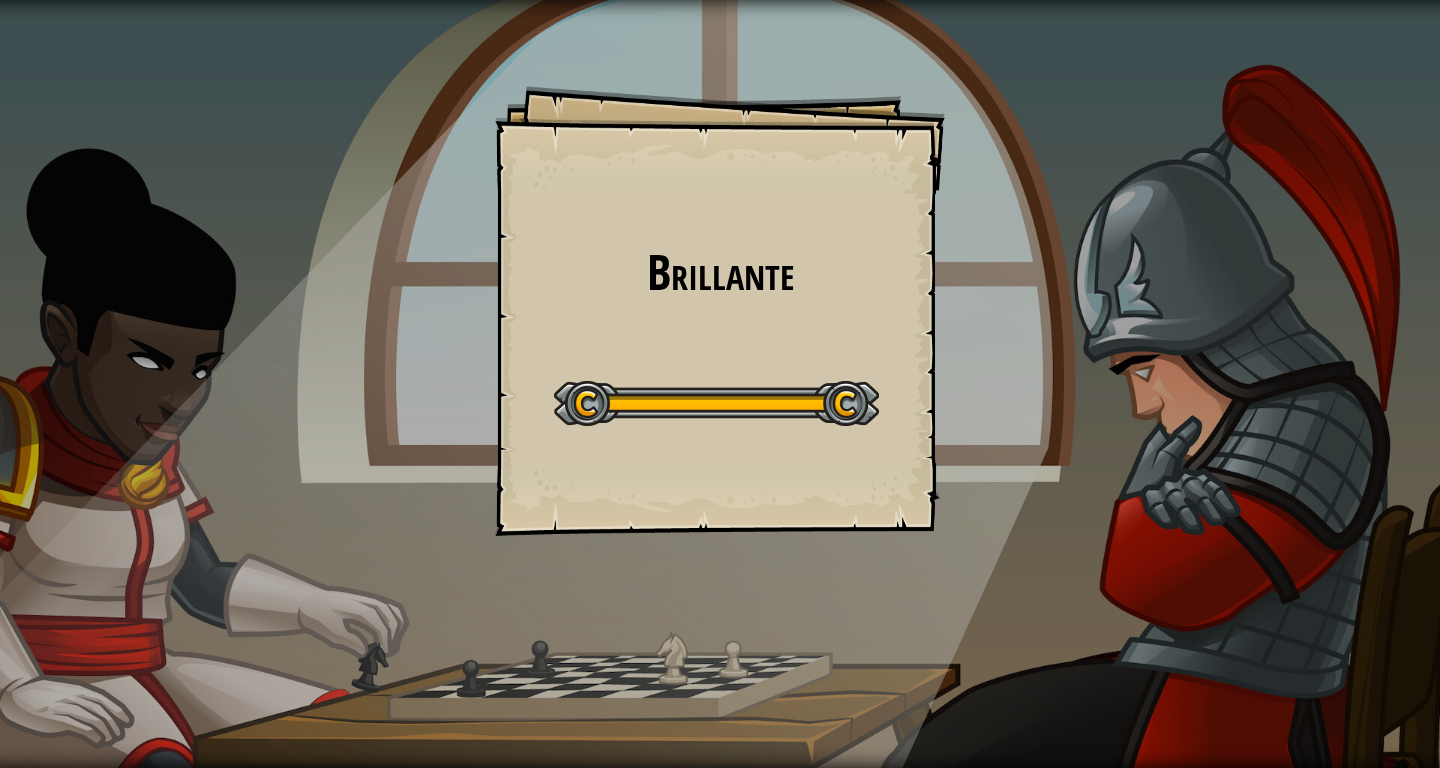 click on "Brillante Goals Start Level Error cargando del servidor Necesitas una suscripción para jugar este nivel. Suscribirse Deberás unirte a un curso para jugar a este nivel. Volver a mis cursos ¡Pídele a tu docente que te asigne una licencia para que puedas continuar jugando CodeCombat! Volver a mis cursos Este nivel está bloqueado. Volver a mis cursos Activa jugar/pausa con Ctrl+P." at bounding box center (720, 311) 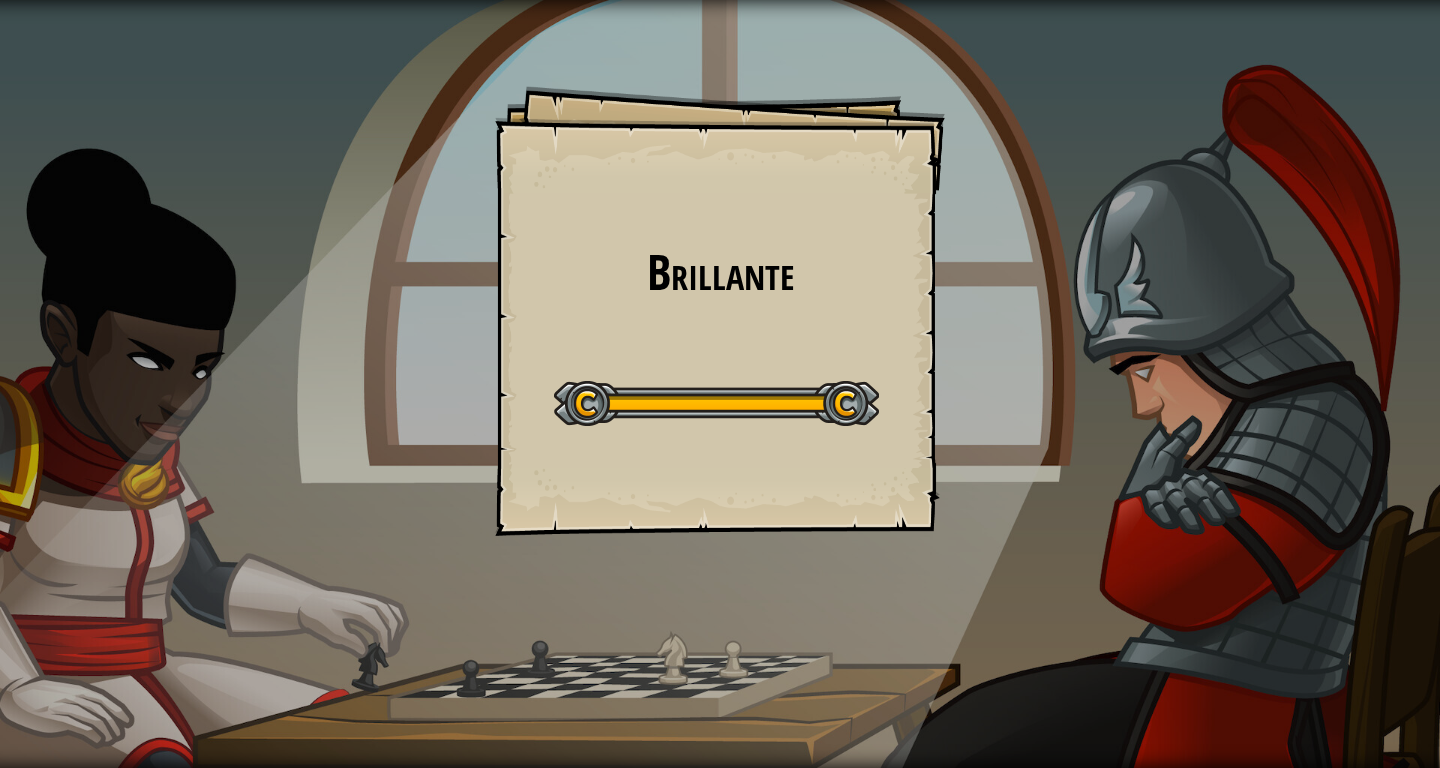 click at bounding box center [1124, 379] 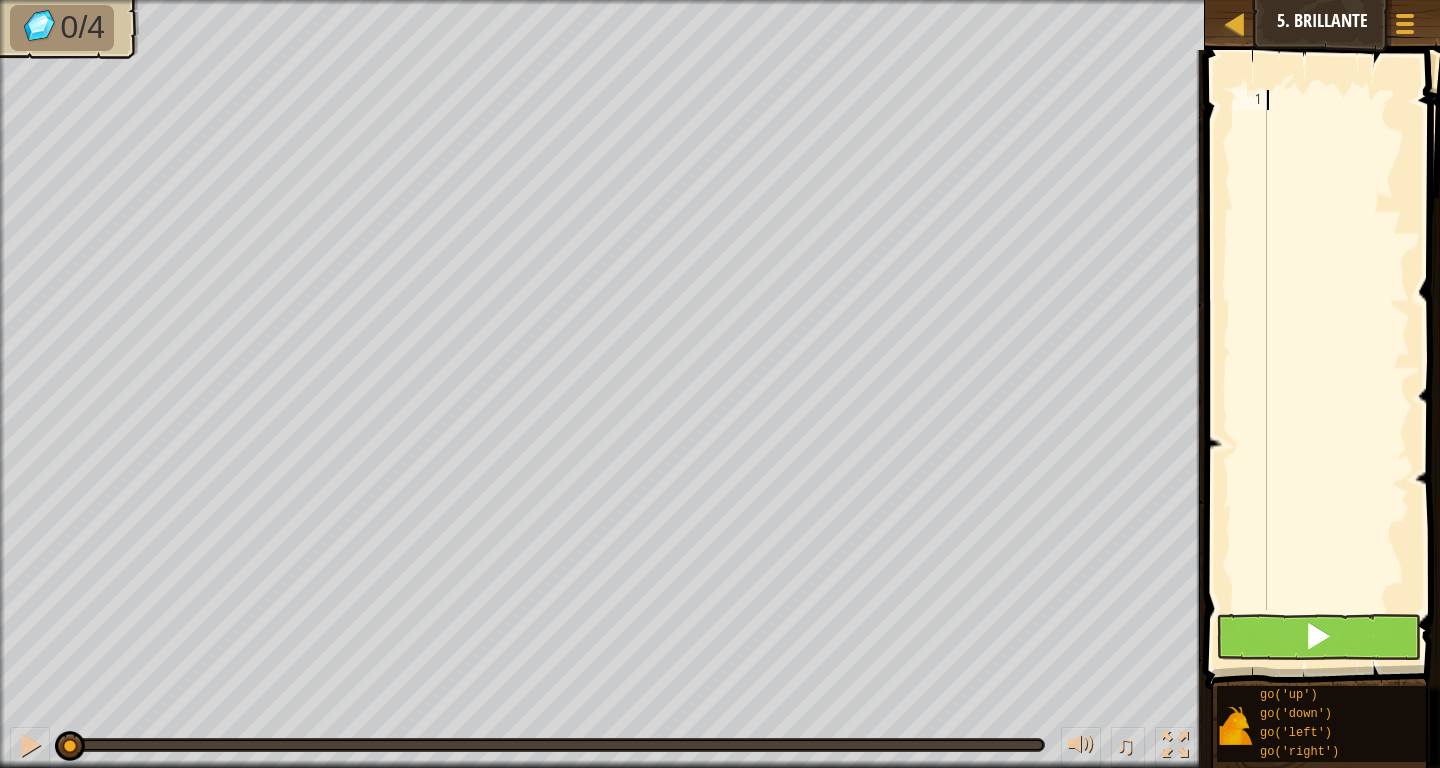 type on "g" 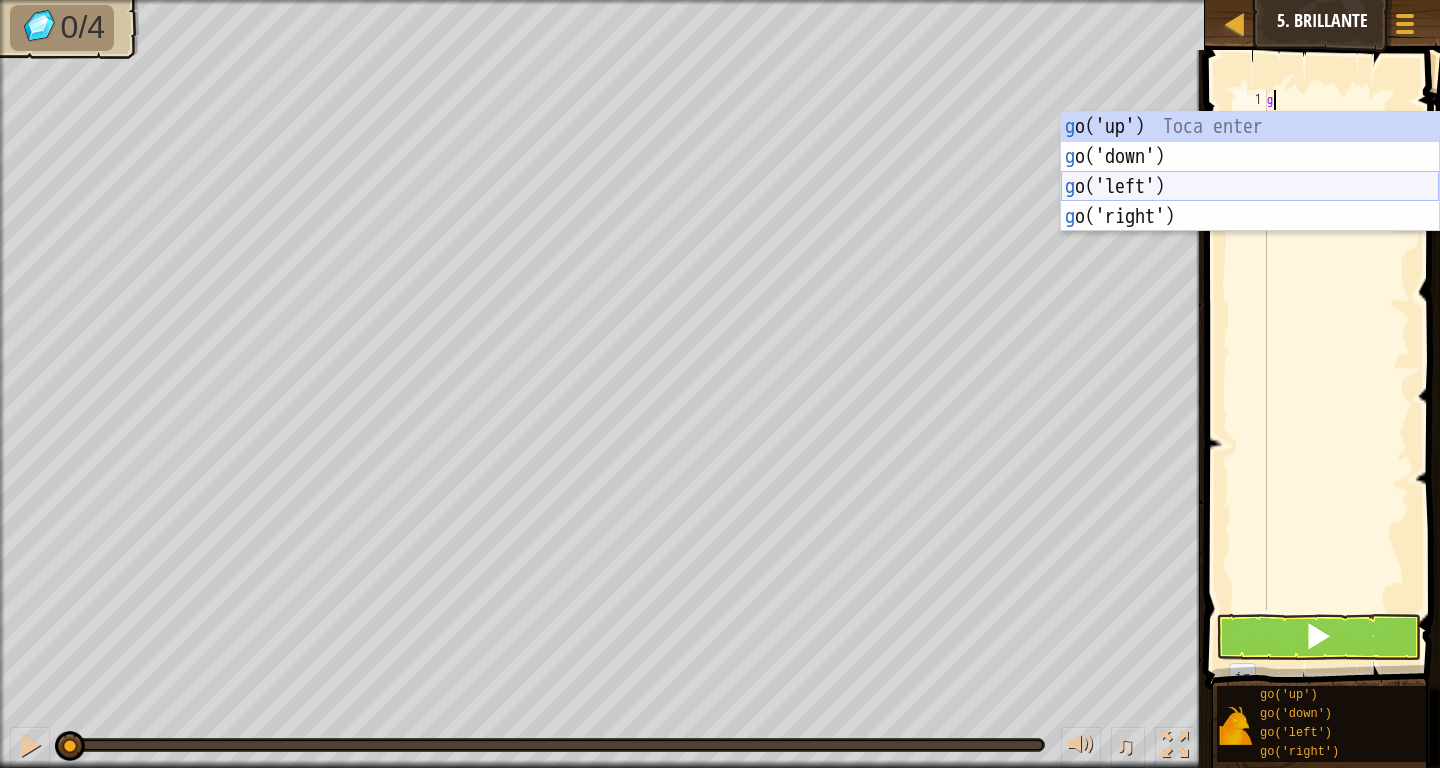 click on "g o('up') Toca enter g o('down') Toca enter g o('left') Toca enter g o('right') Toca enter" at bounding box center (1250, 202) 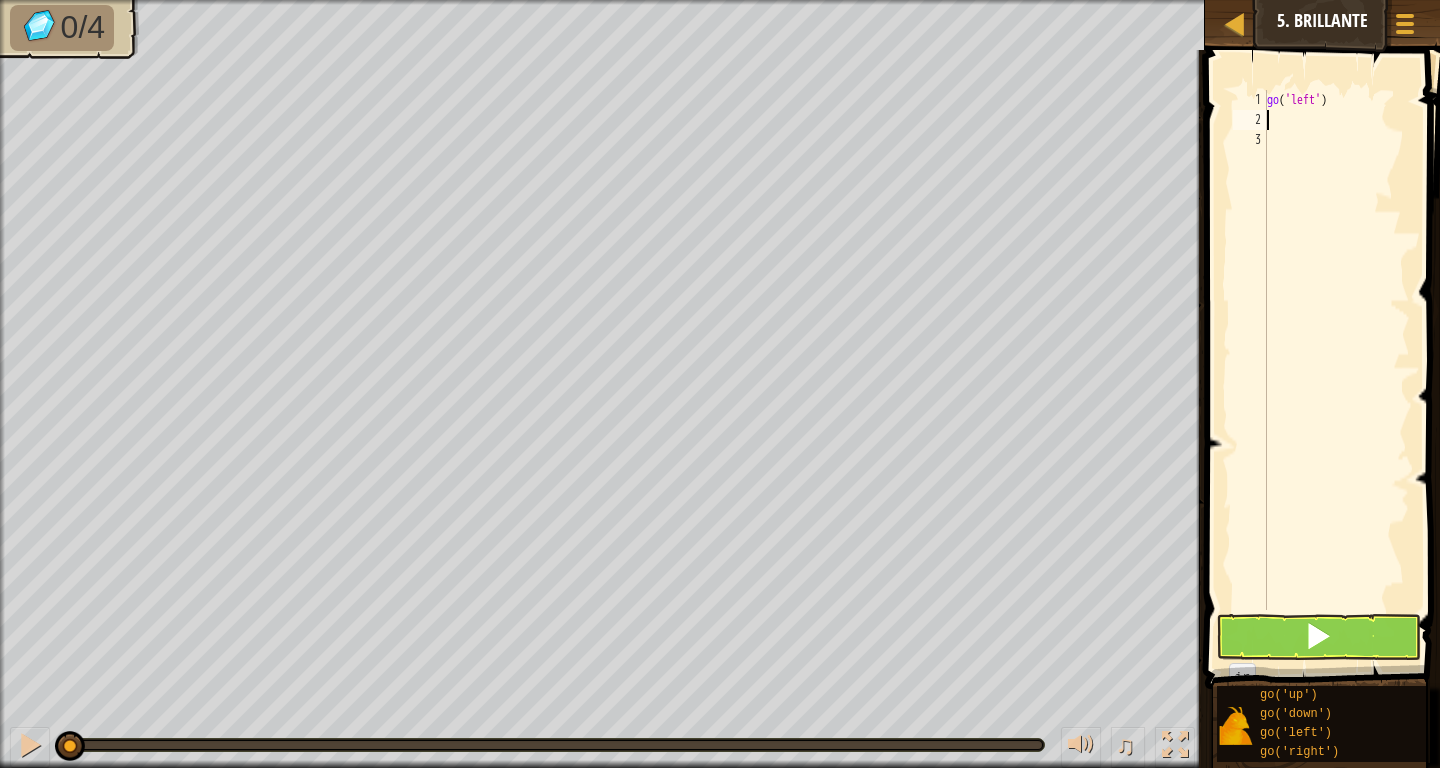type on "g" 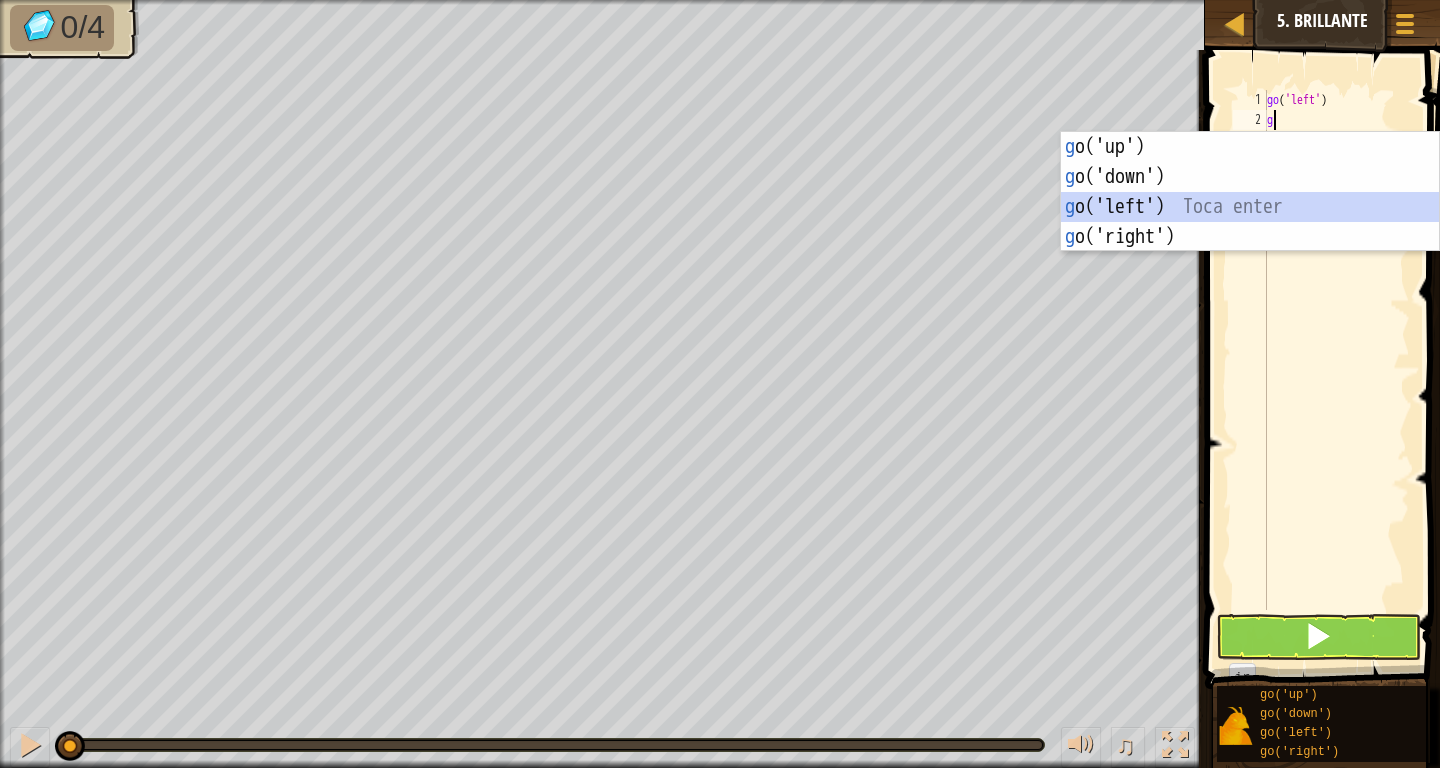 click on "g o('up') Toca enter g o('down') Toca enter g o('left') Toca enter g o('right') Toca enter" at bounding box center [1250, 222] 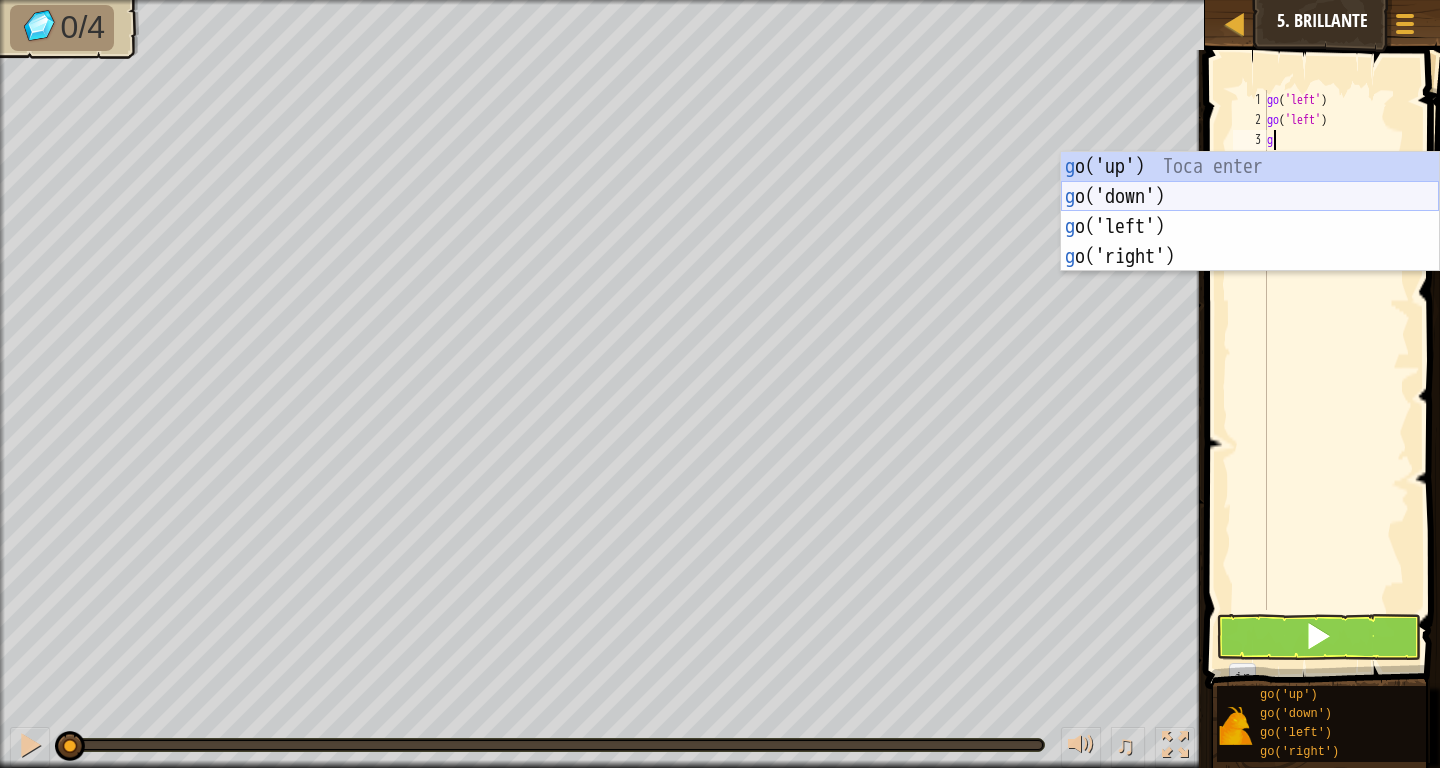 click on "g o('up') Toca enter g o('down') Toca enter g o('left') Toca enter g o('right') Toca enter" at bounding box center [1250, 242] 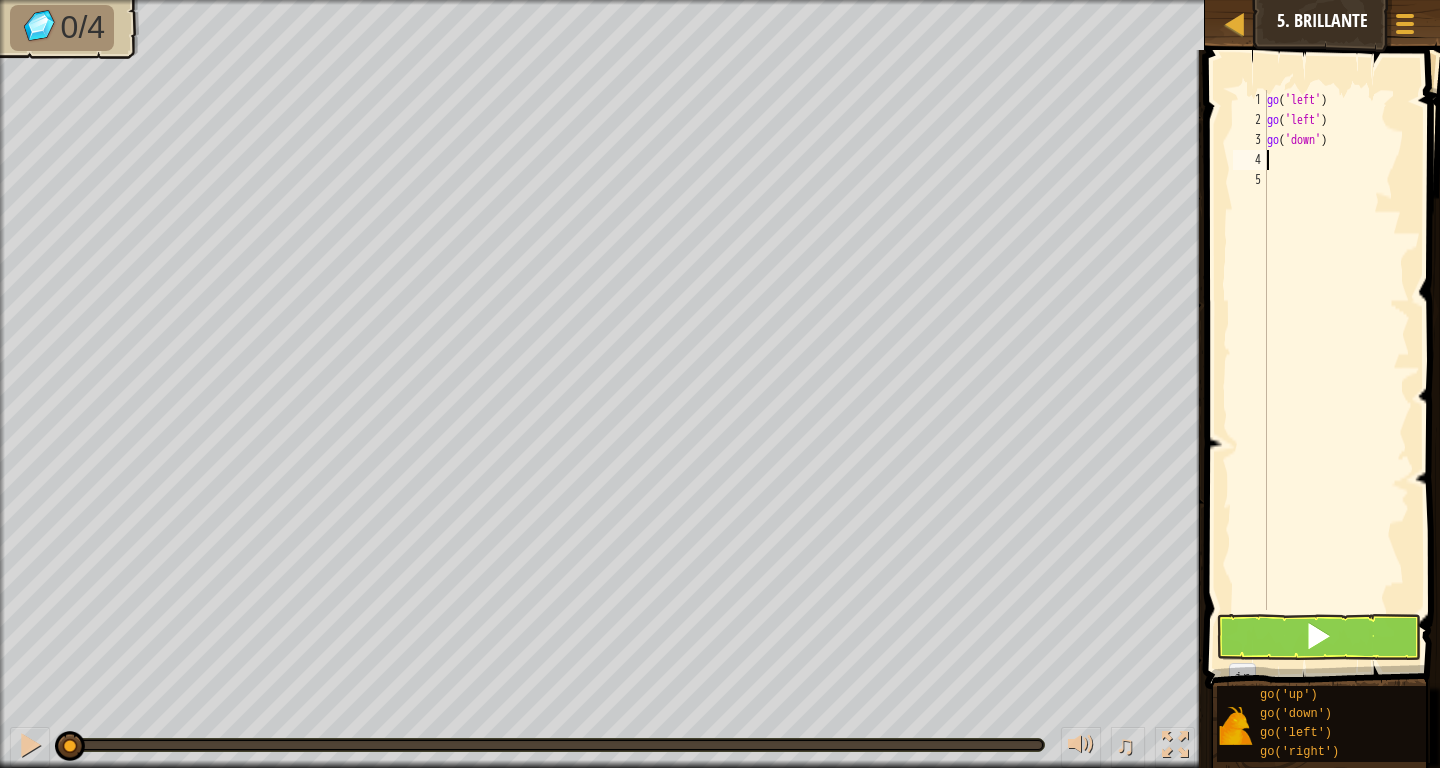 type on "g" 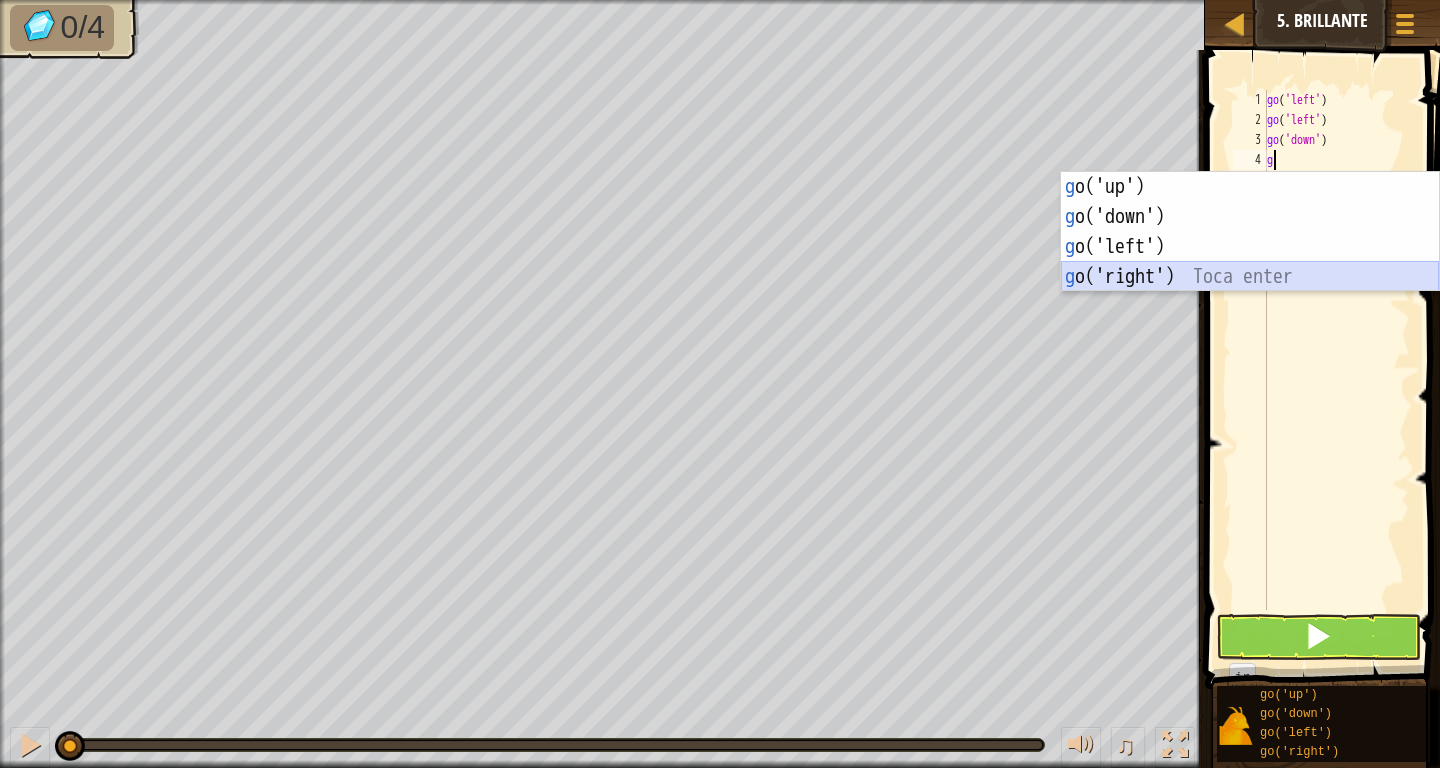 click on "g o('up') Toca enter g o('down') Toca enter g o('left') Toca enter g o('right') Toca enter" at bounding box center [1250, 262] 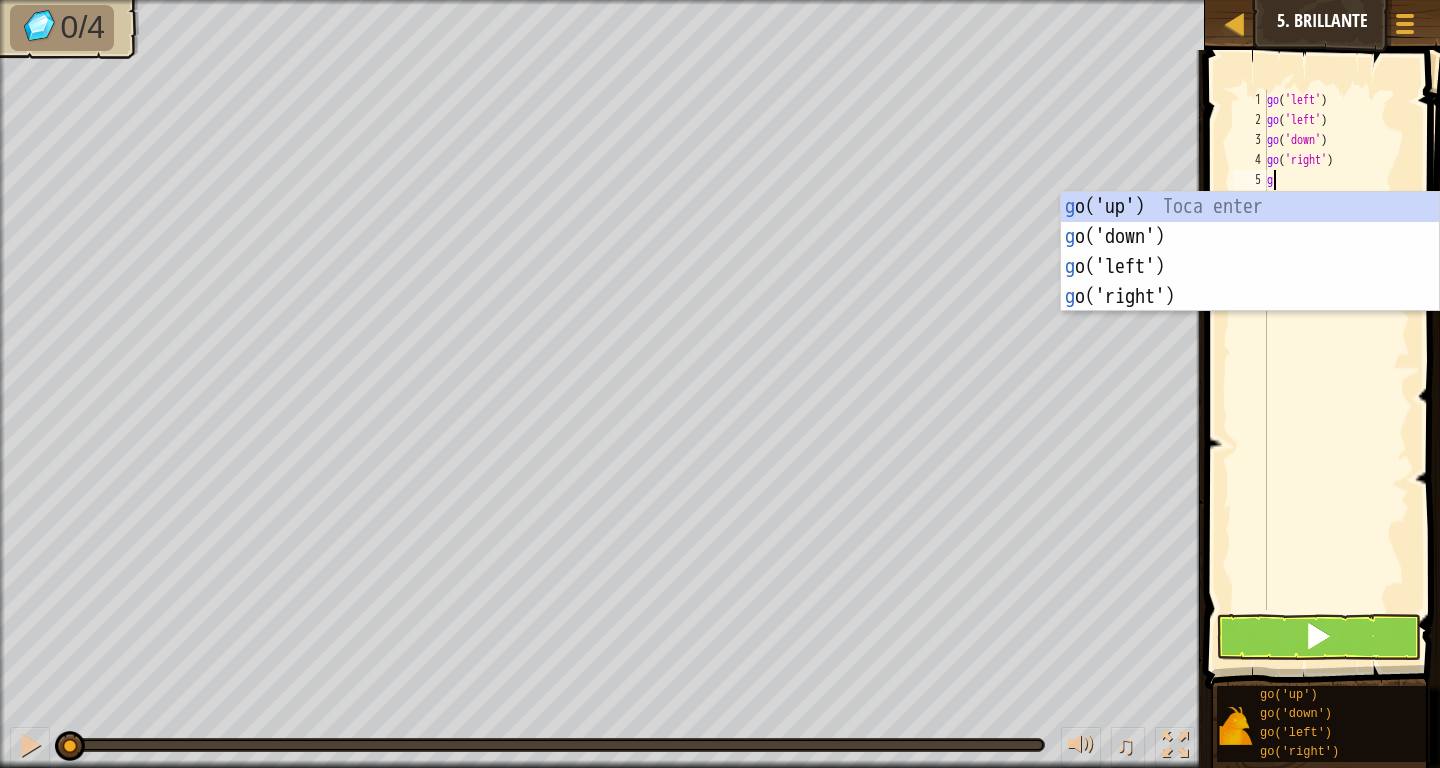 type on "g" 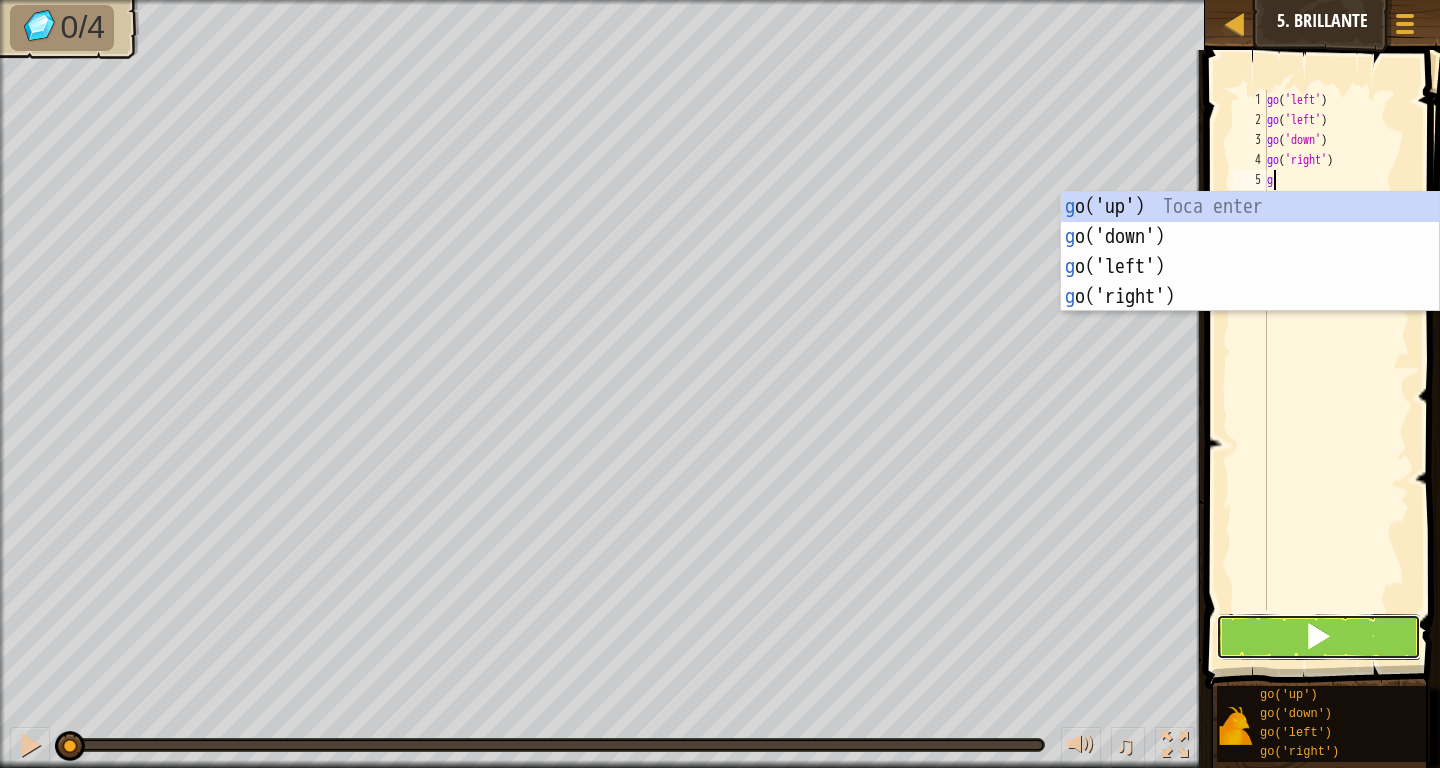 click at bounding box center (1318, 637) 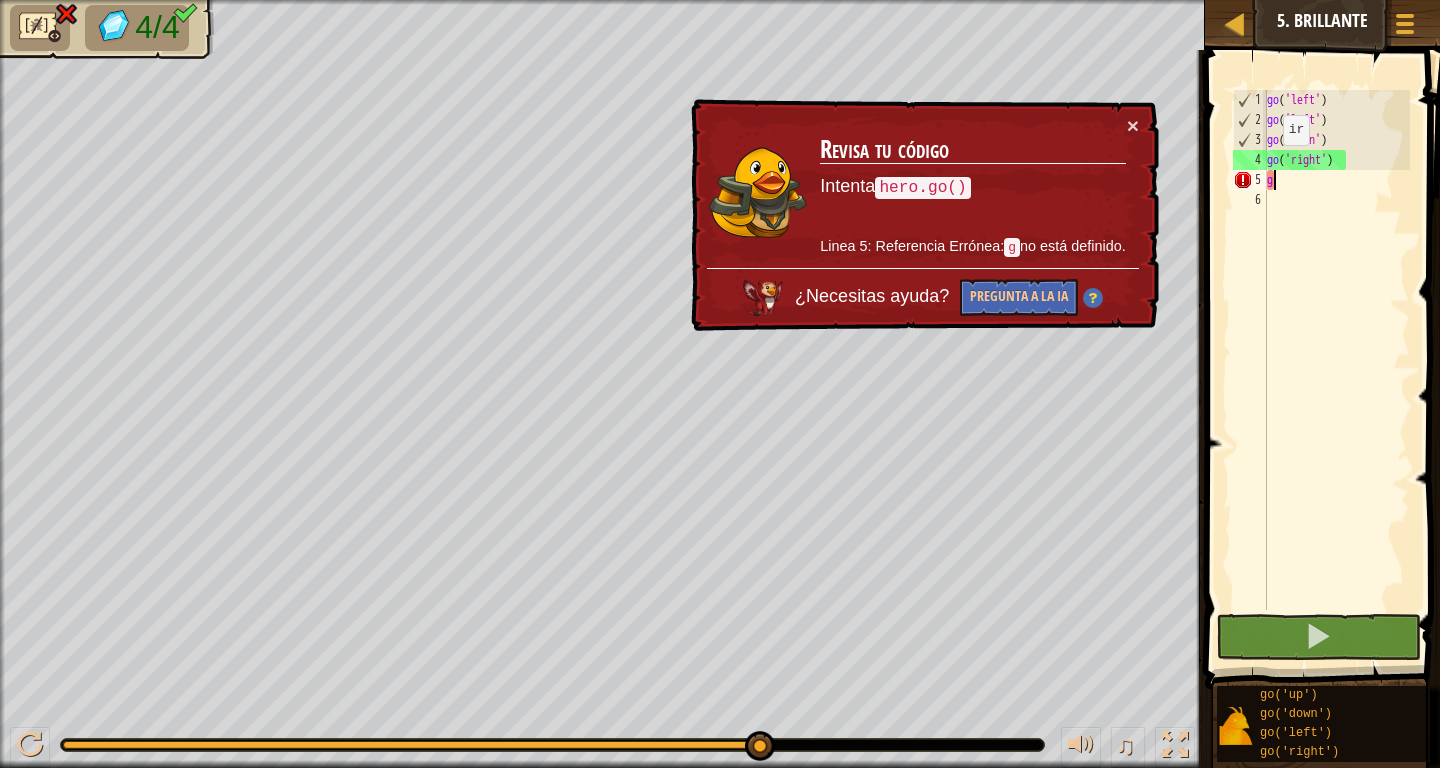 type 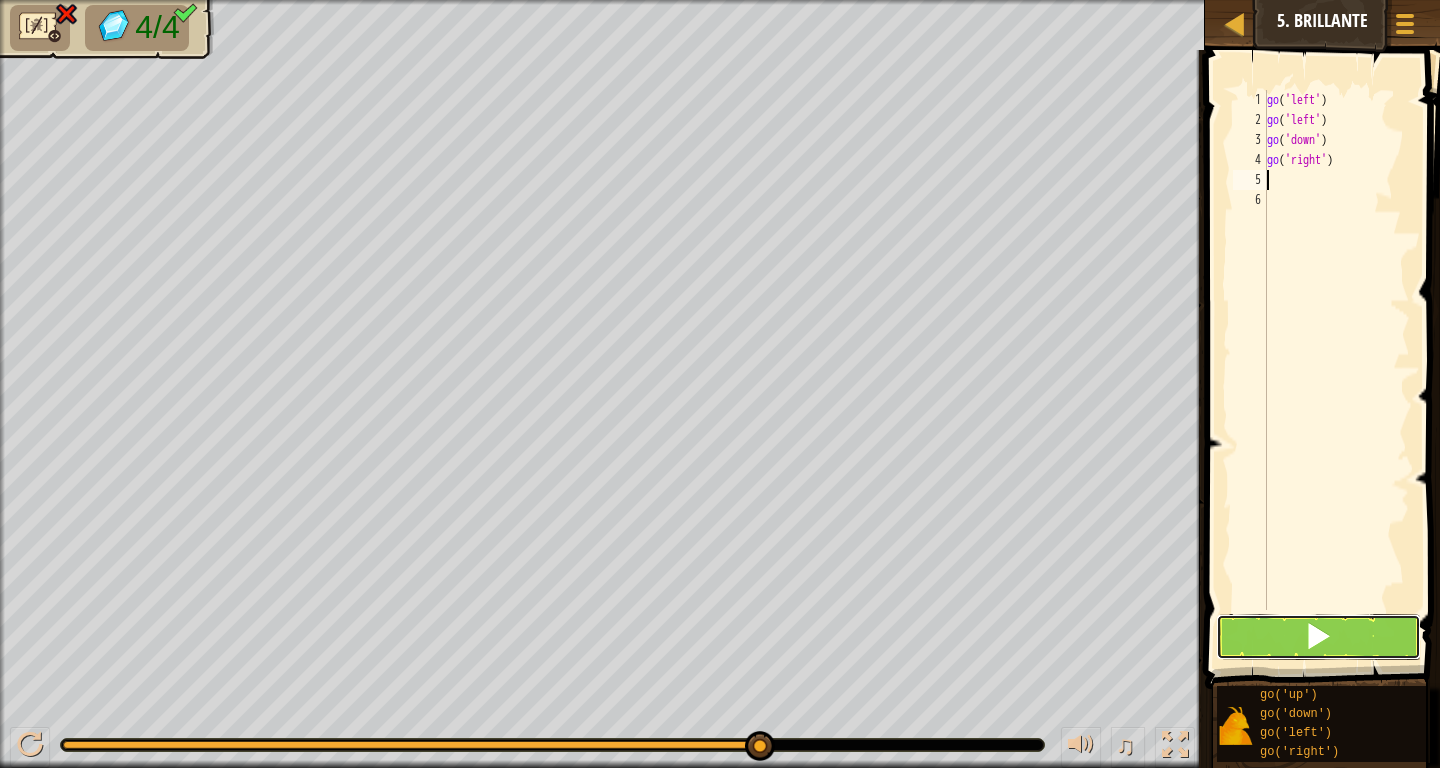 drag, startPoint x: 1229, startPoint y: 632, endPoint x: 884, endPoint y: 762, distance: 368.68008 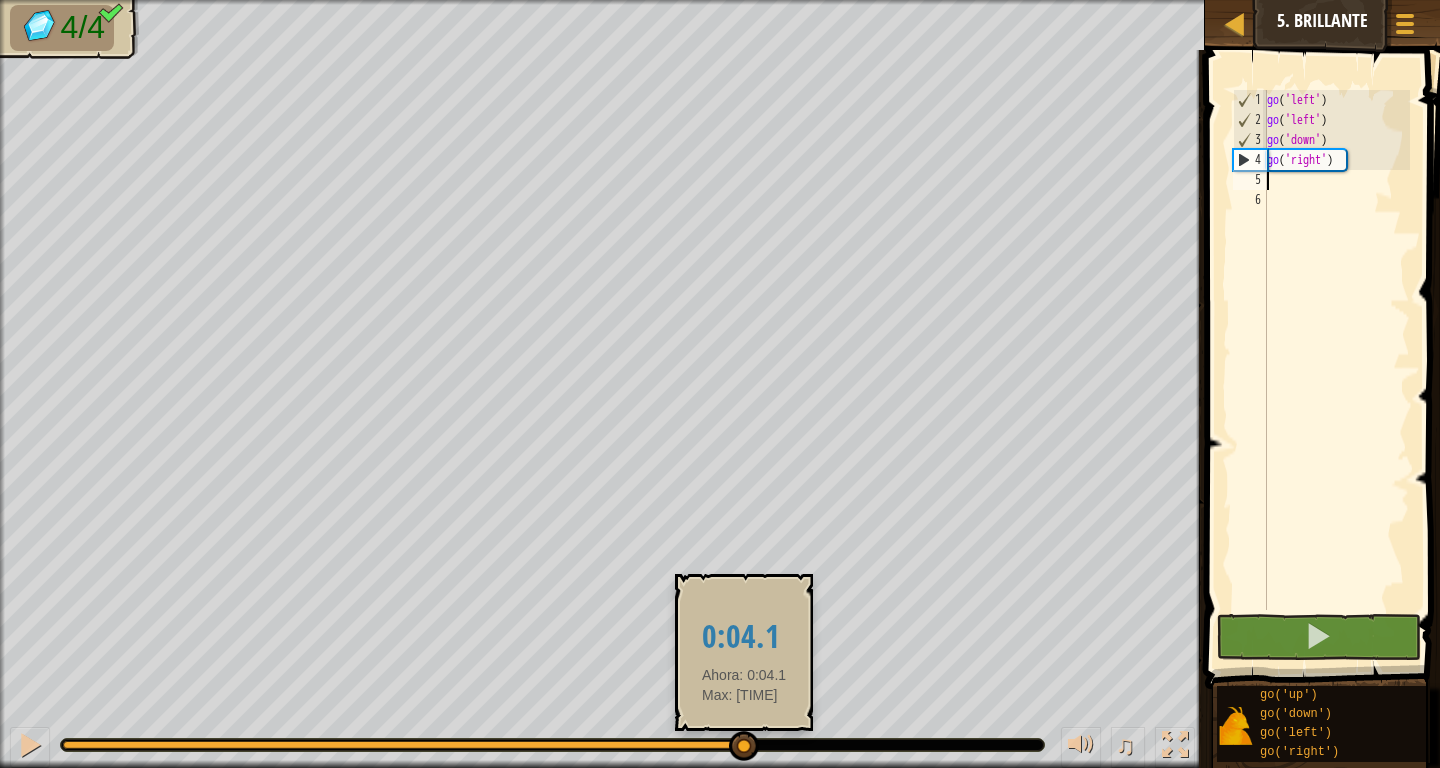 click on "Mapa Júnior 5. Brillante Menú del Juego 1     הההההההההההההההההההההההההההההההההההההההההההההההההההההההההההההההההההההההההההההההההההההההההההההההההההההההההההההההההההההההההההההההההההההההההההההההההההההההההההההההההההההההההההההההההההההההההההההההההההההההההההההההההההההההההההההההההההההההההההההההההההההההההההההההה XXXXXXXXXXXXXXXXXXXXXXXXXXXXXXXXXXXXXXXXXXXXXXXXXXXXXXXXXXXXXXXXXXXXXXXXXXXXXXXXXXXXXXXXXXXXXXXXXXXXXXXXXXXXXXXXXXXXXXXXXXXXXXXXXXXXXXXXXXXXXXXXXXXXXXXXXXXXXXXXXXXXXXXXXXXXXXXXXXXXXXXXXXXXXXXXXXXXXXXXXXXXXXXXXXXXXXXXXXXXXXXXXXXXXXXXXXXXXXXXXXXXXXXXXXXXXXXX Solución × Bloques 1 2 3 4 5 6 go ( 'left' ) go ( 'left' ) go ( 'down' ) go ( 'right' )     Código Guardado Lenguajes de programación : Python Statement   /  Call   /  ir go('up') go('down') ×
g" at bounding box center [720, 0] 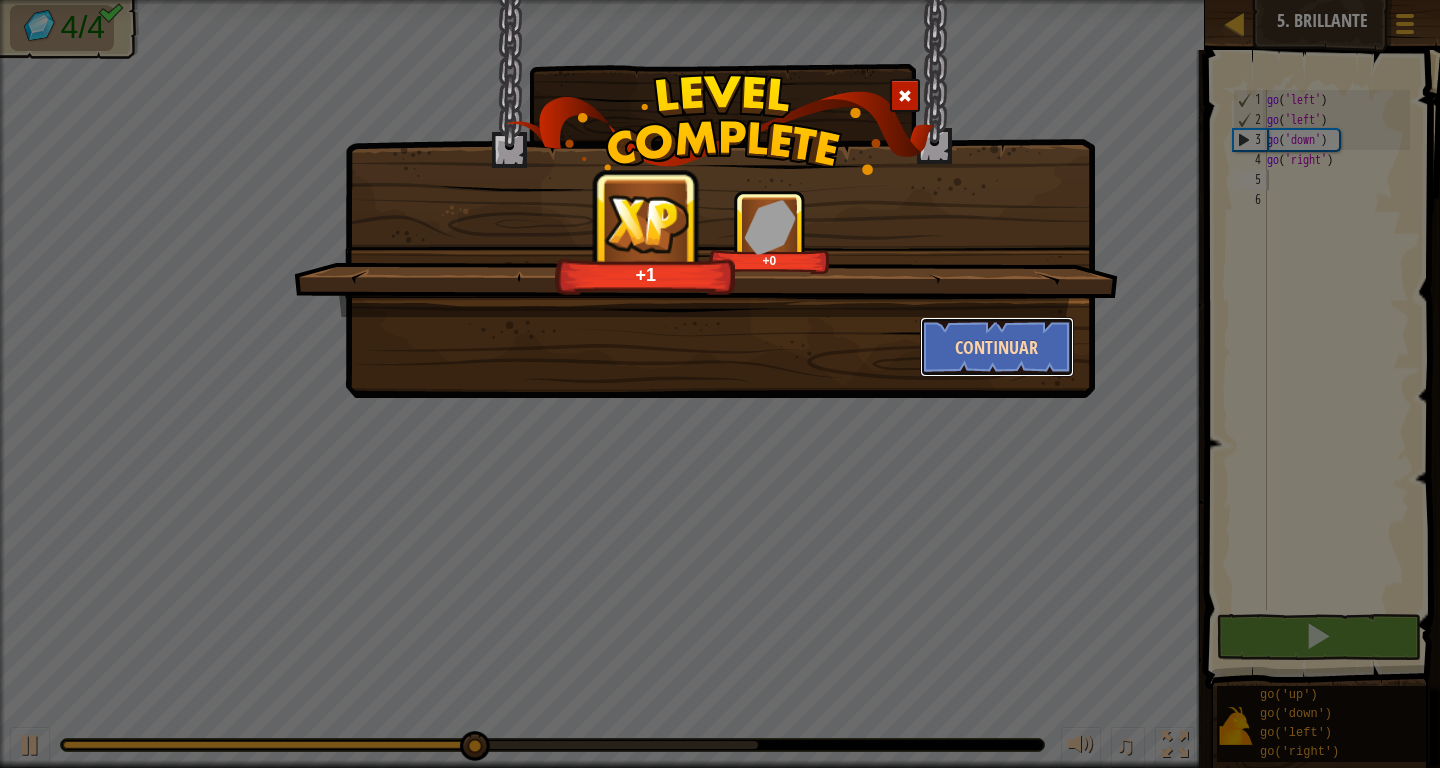 click on "Continuar" at bounding box center [997, 347] 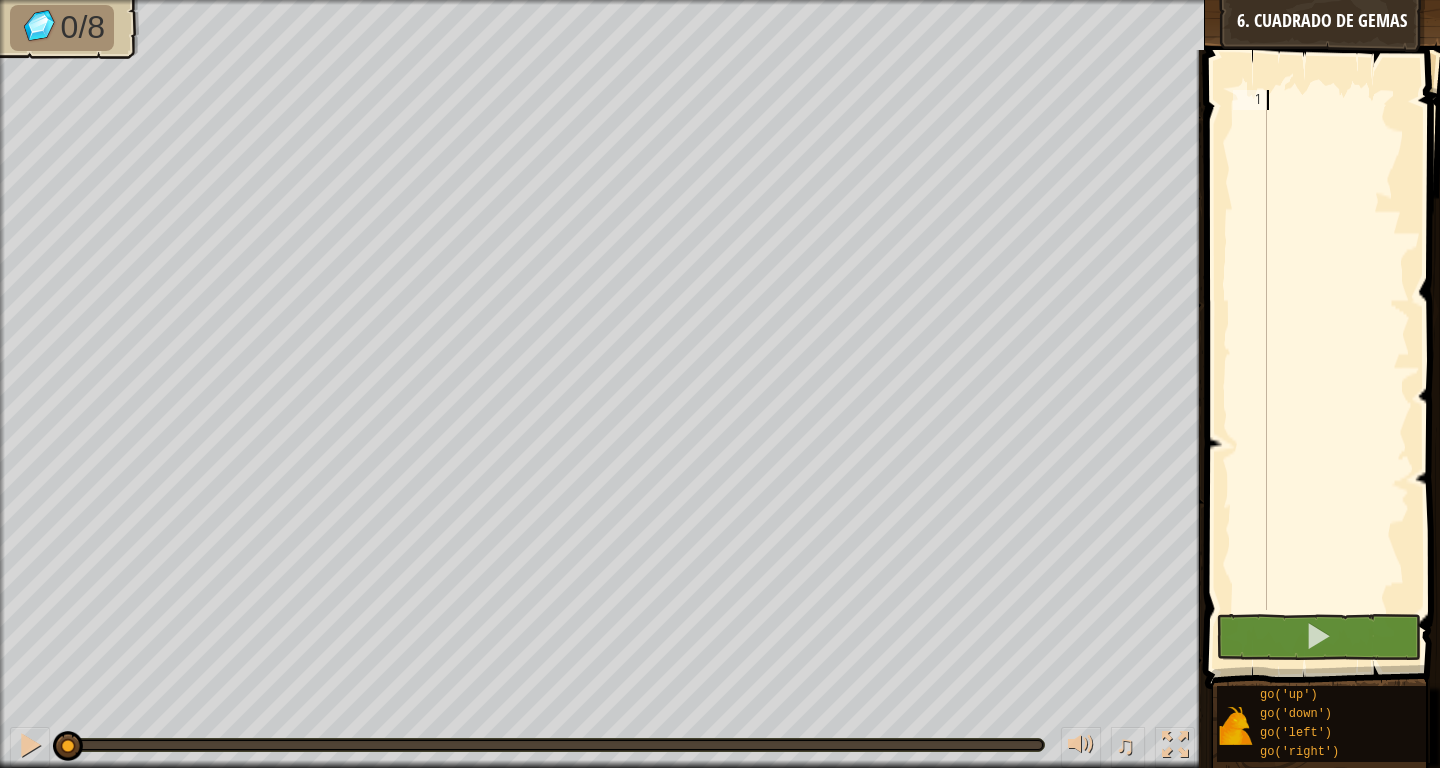 type on "g" 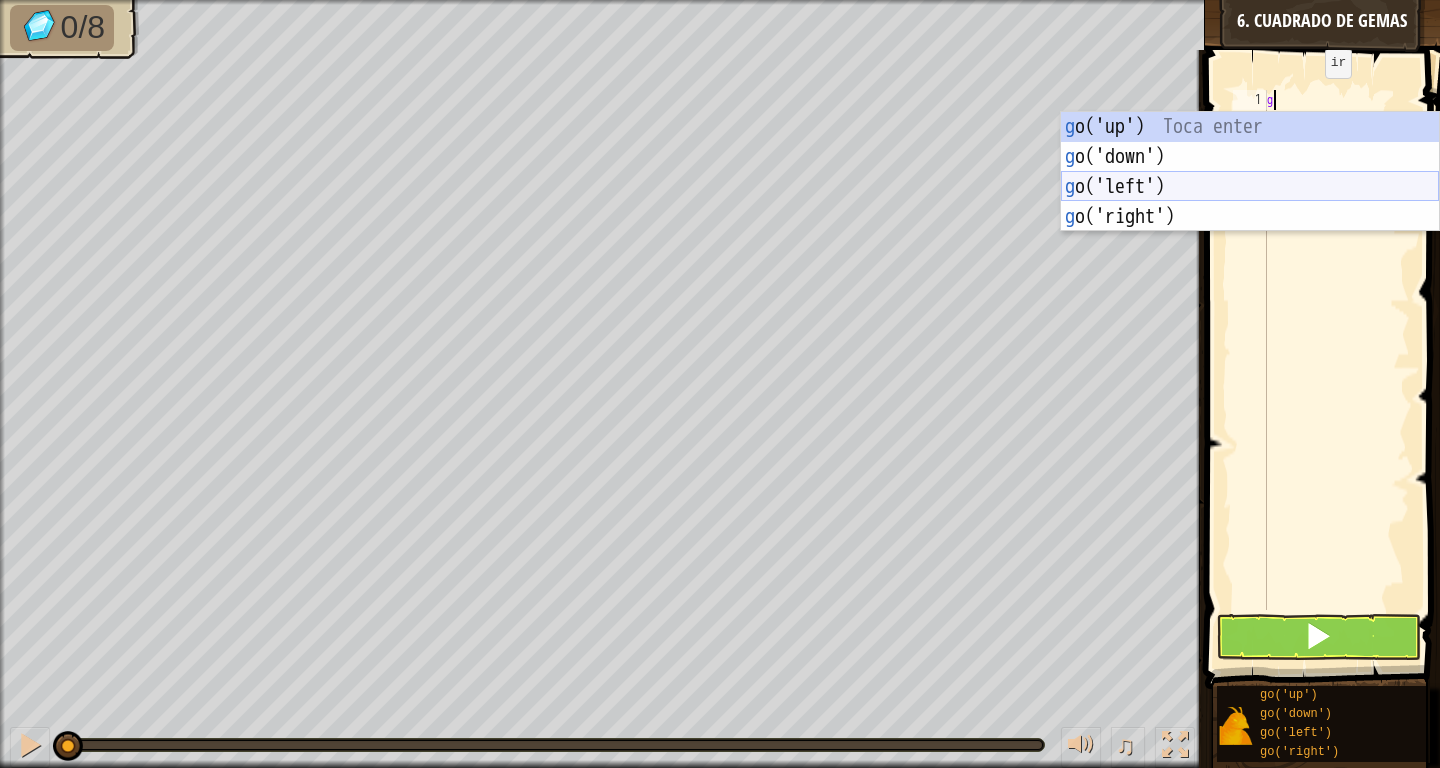 click on "g o('up') Toca enter g o('down') Toca enter g o('left') Toca enter g o('right') Toca enter" at bounding box center (1250, 202) 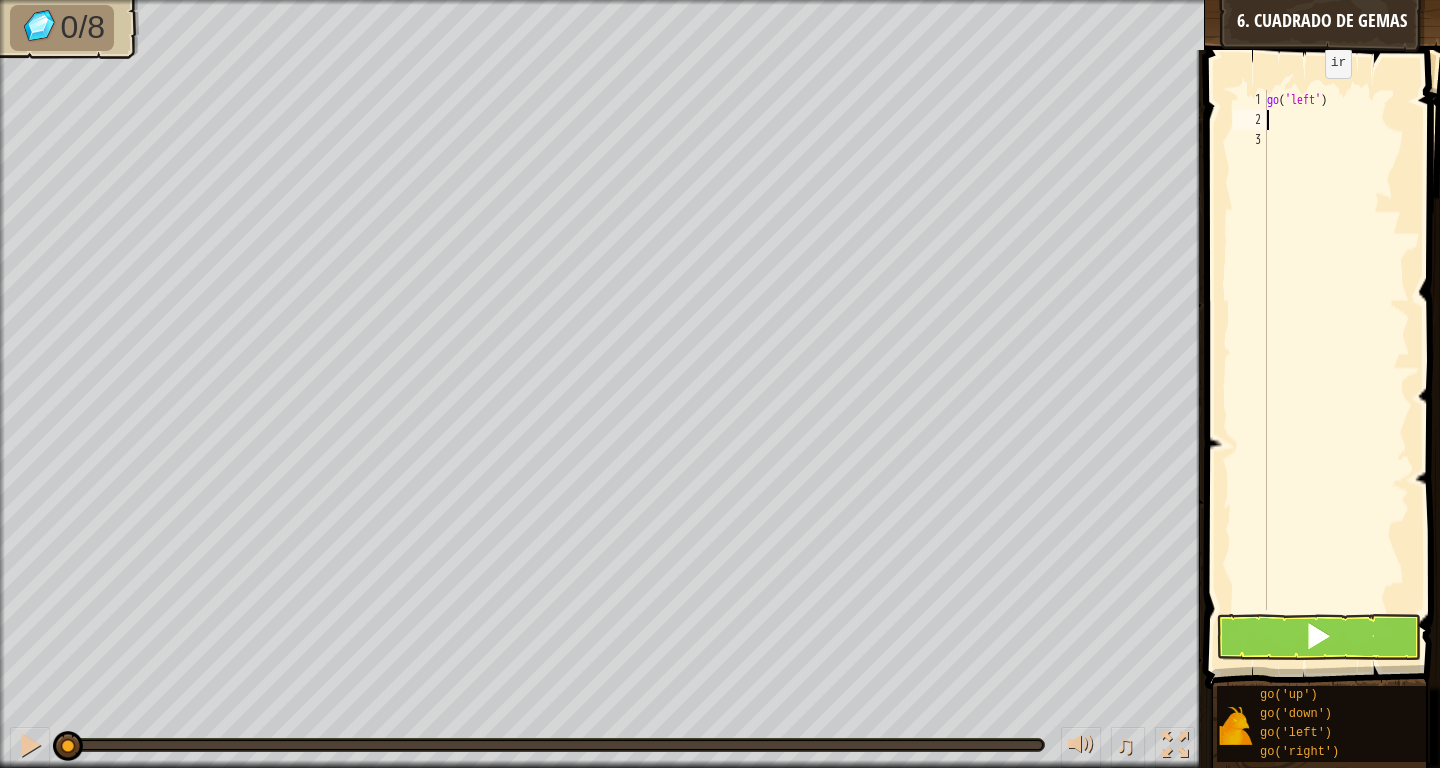 type on "g" 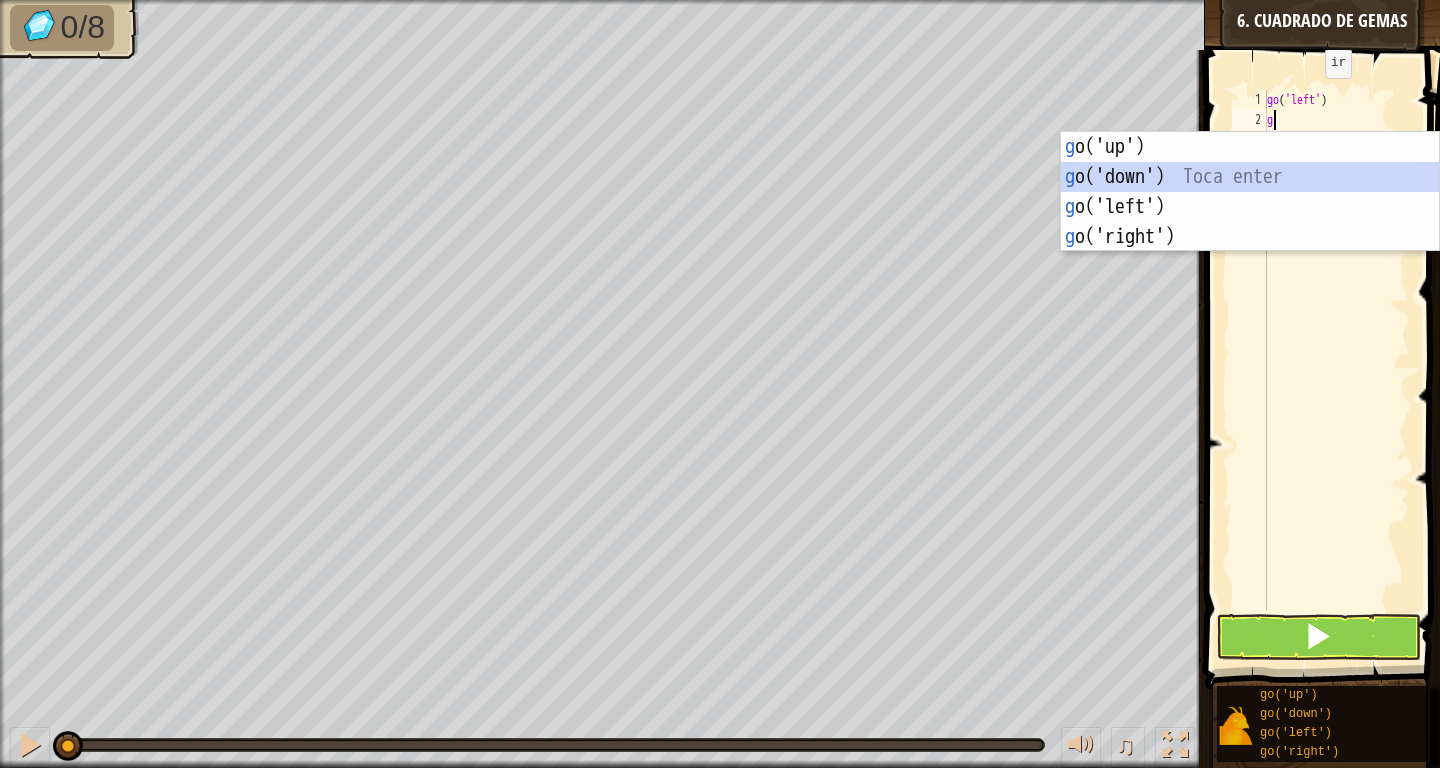 click on "g o('up') Toca enter g o('down') Toca enter g o('left') Toca enter g o('right') Toca enter" at bounding box center [1250, 222] 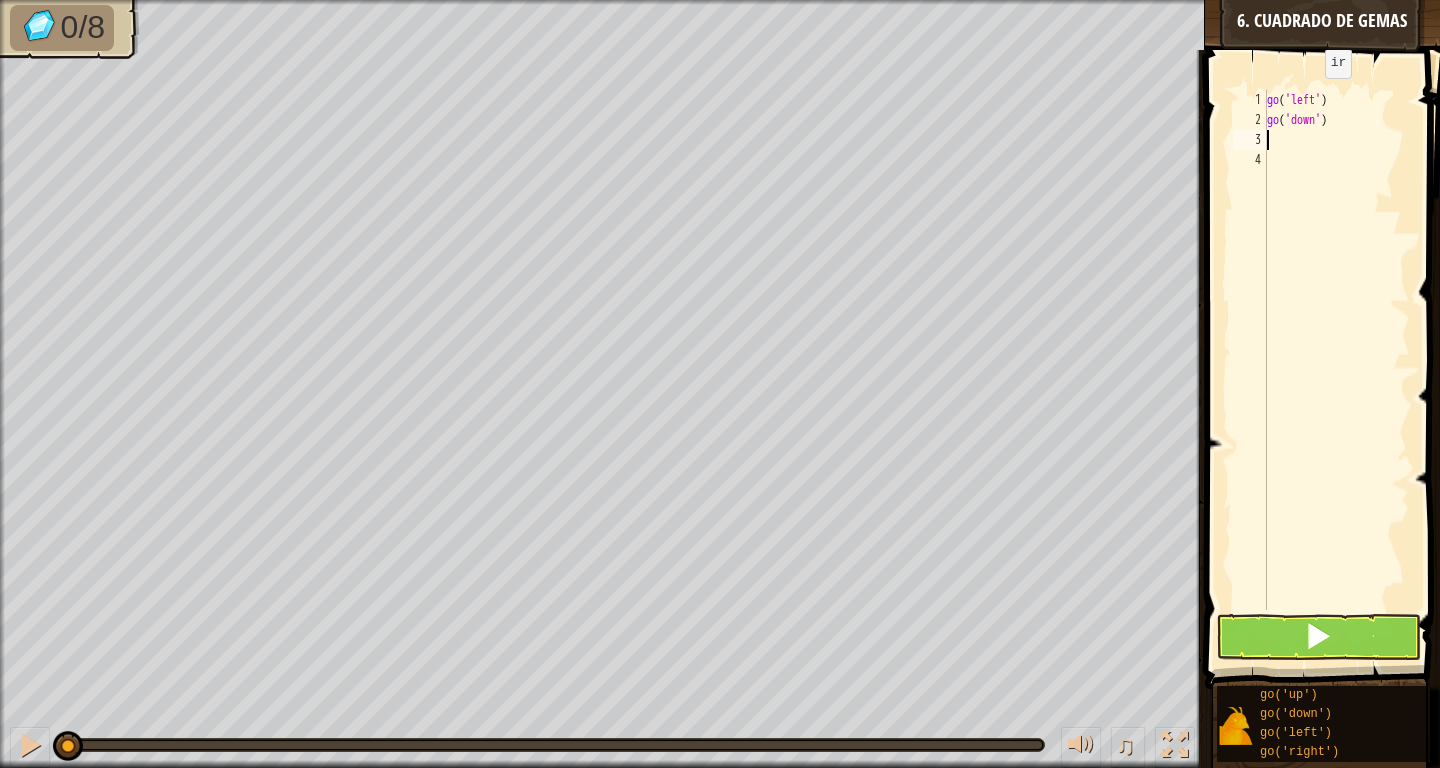 type on "g" 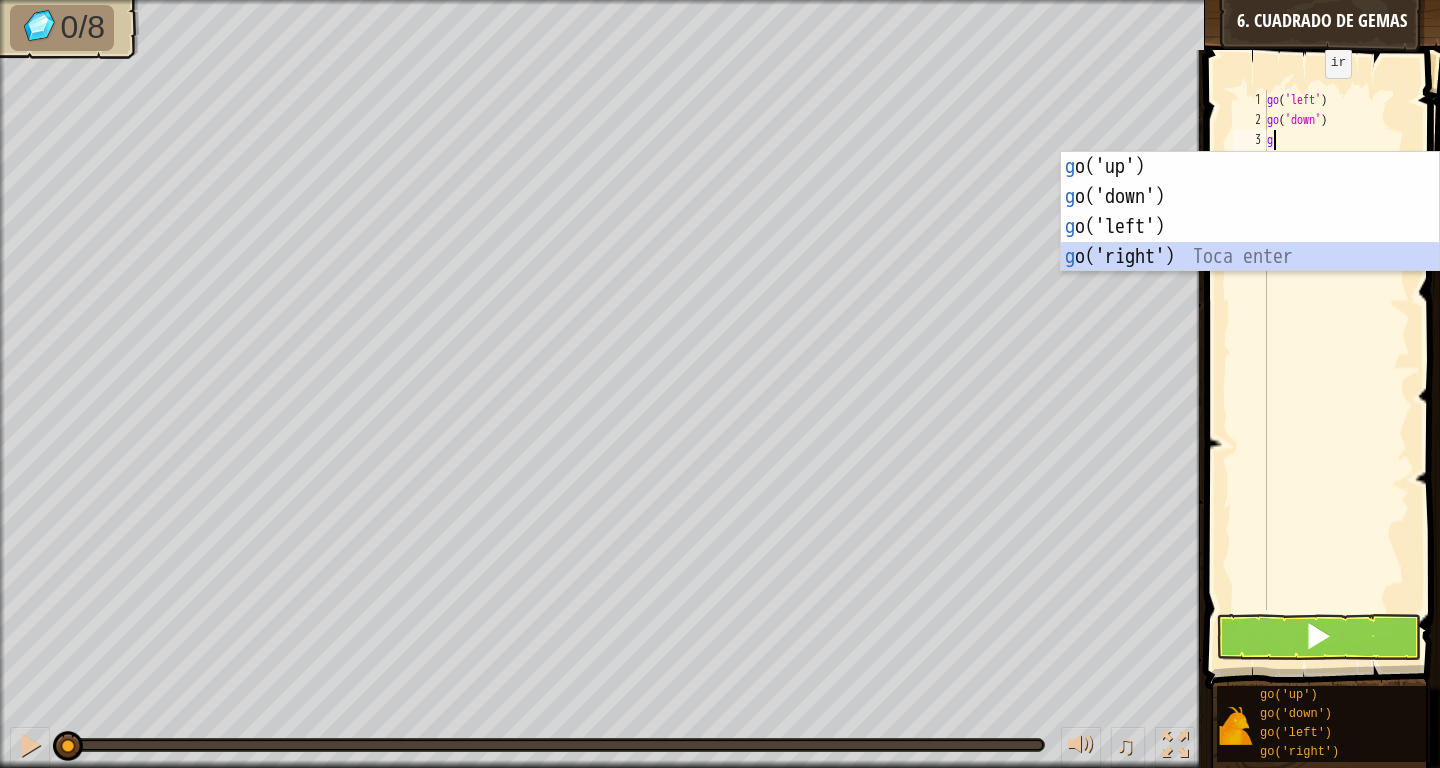 click on "g o('up') Toca enter g o('down') Toca enter g o('left') Toca enter g o('right') Toca enter" at bounding box center (1250, 242) 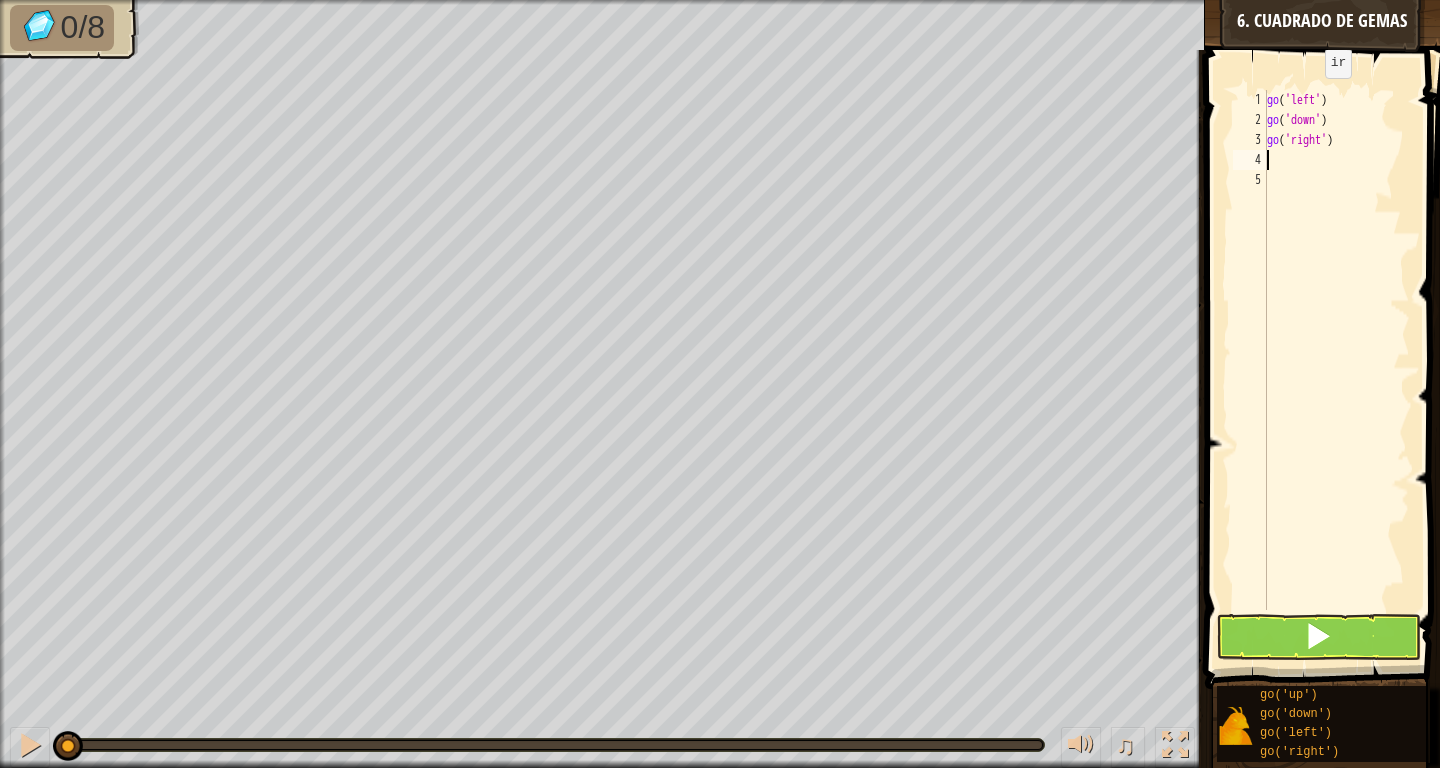 type on "g" 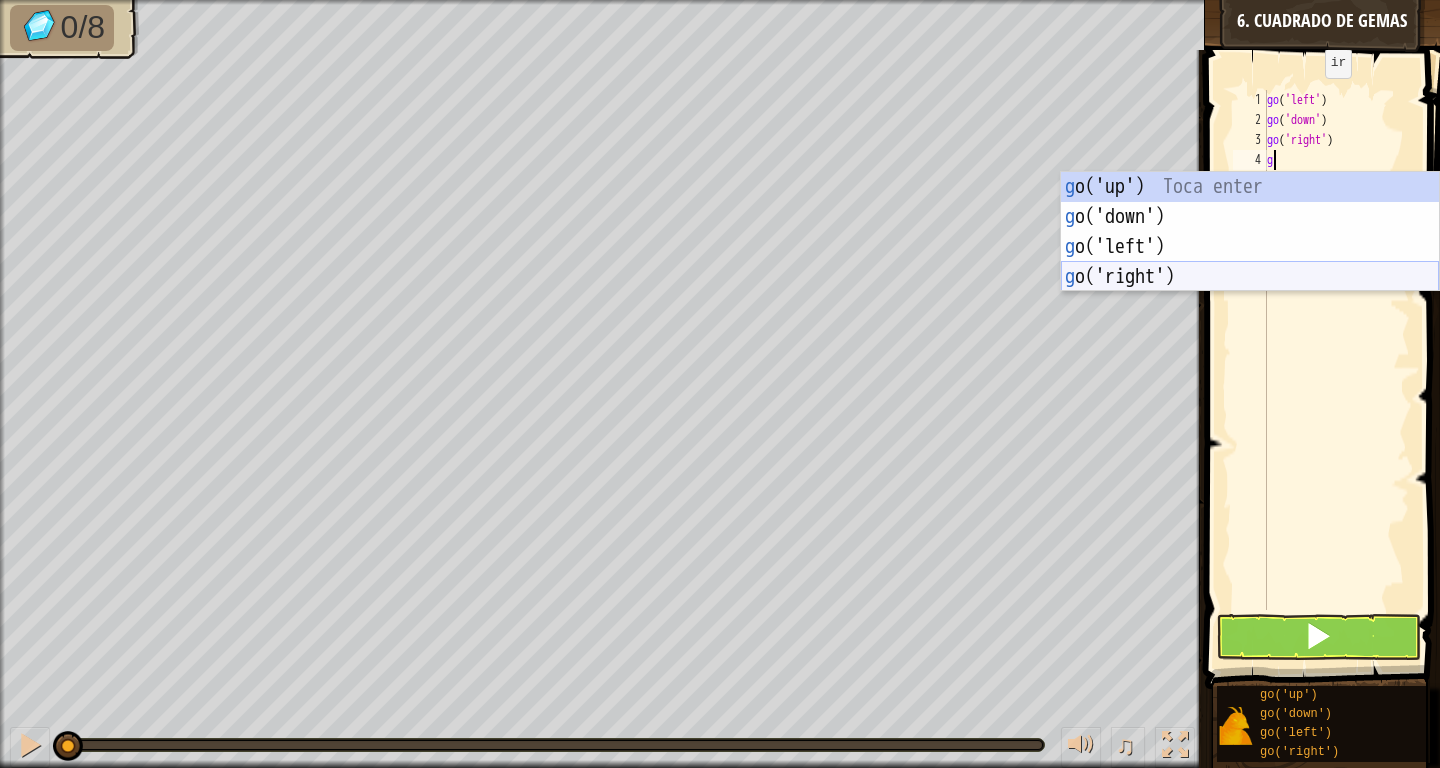 click on "g o('up') Toca enter g o('down') Toca enter g o('left') Toca enter g o('right') Toca enter" at bounding box center (1250, 262) 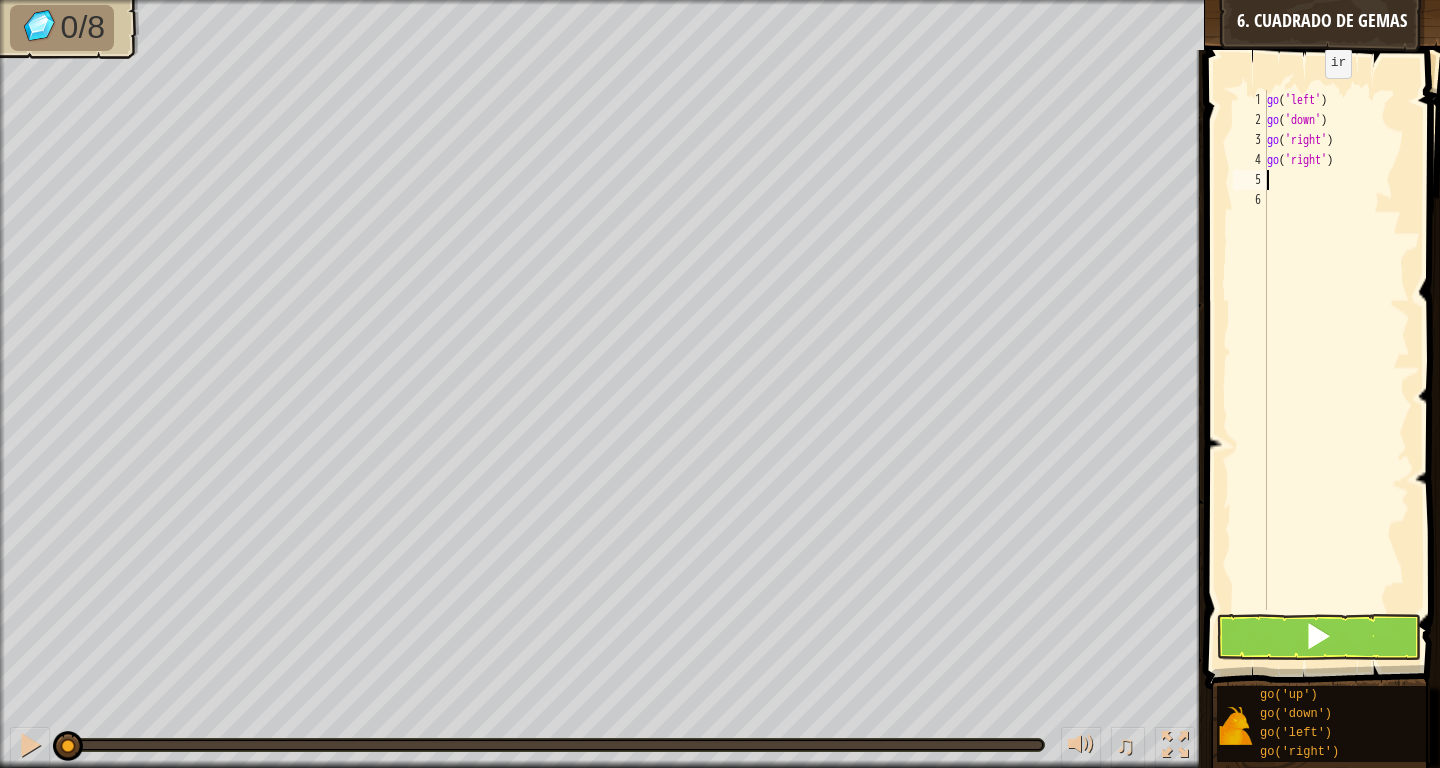 type on "g" 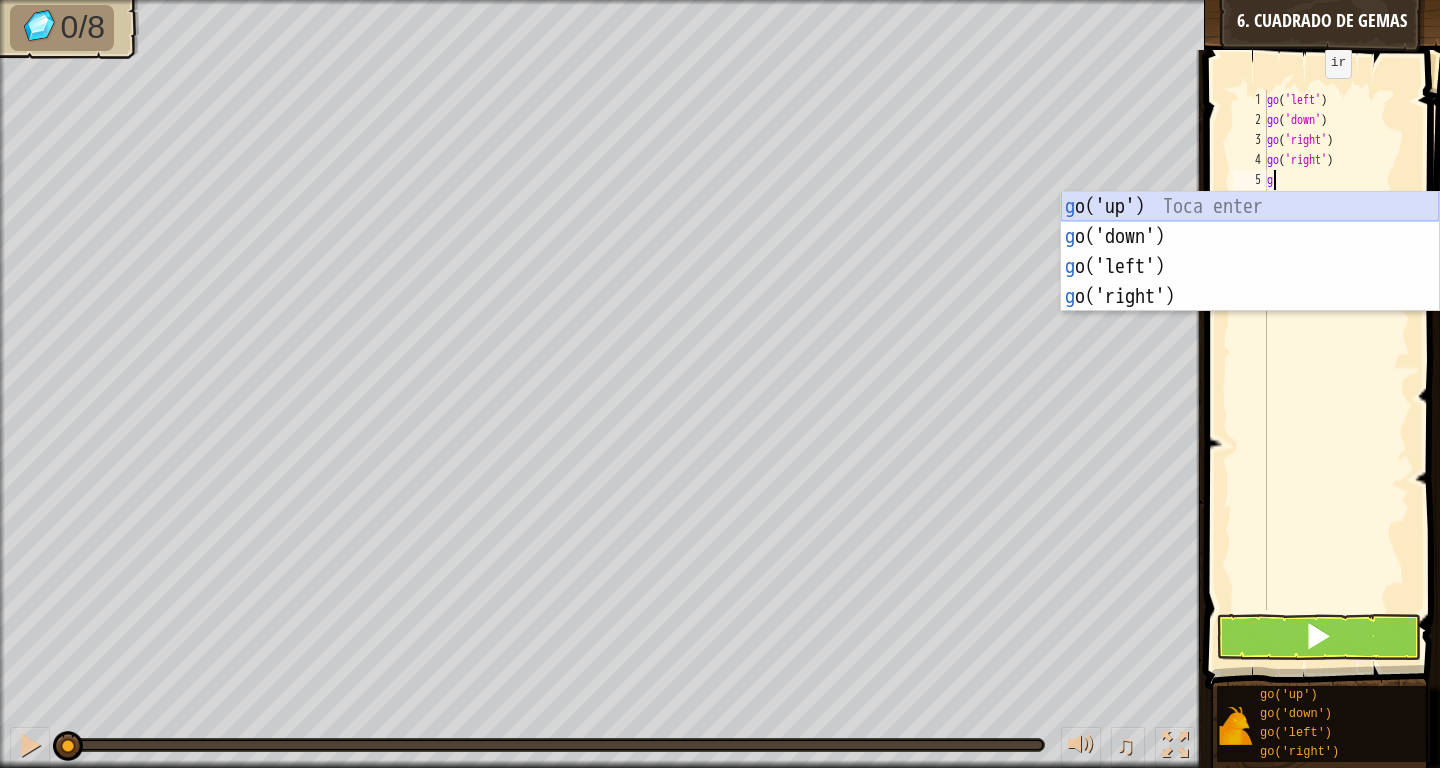 click on "g o('up') Toca enter g o('down') Toca enter g o('left') Toca enter g o('right') Toca enter" at bounding box center [1250, 282] 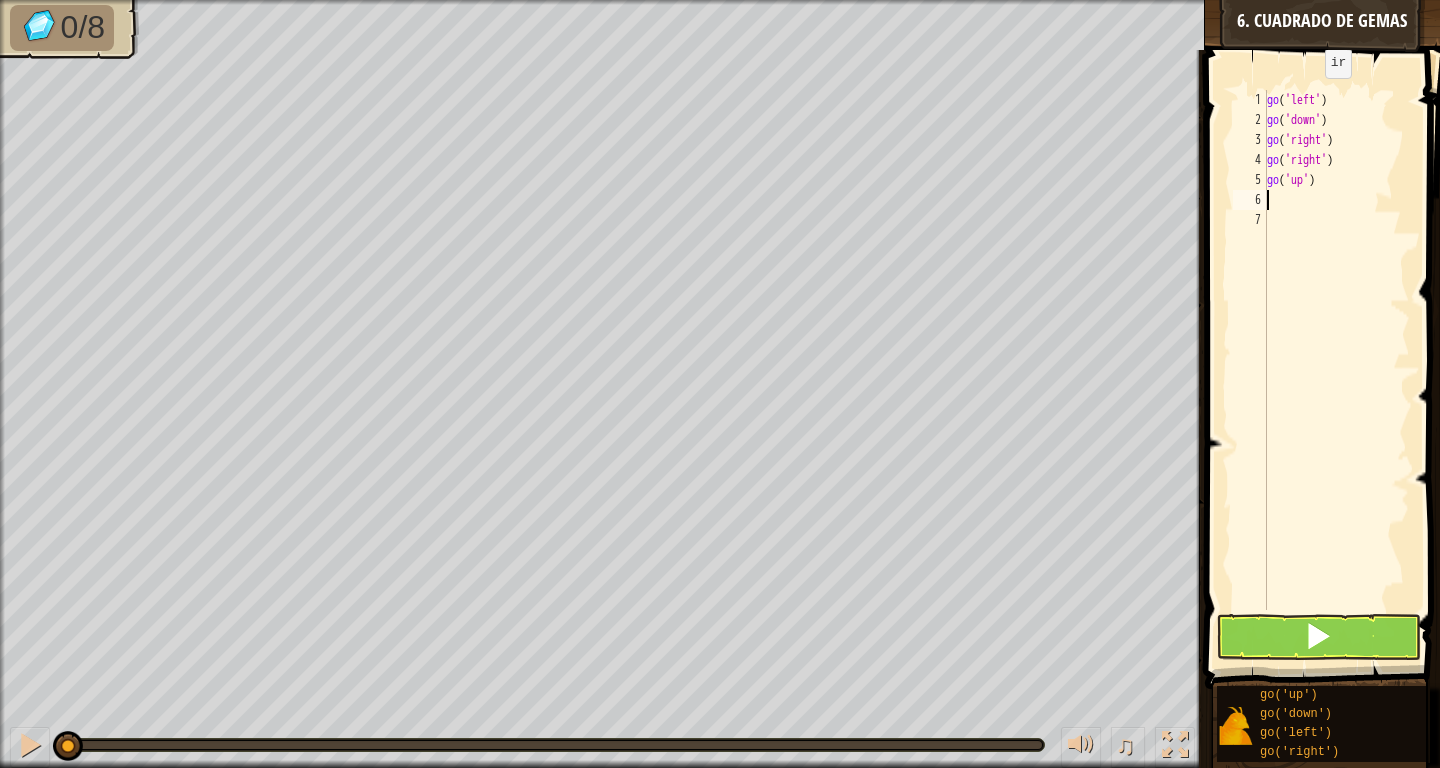 type on "g" 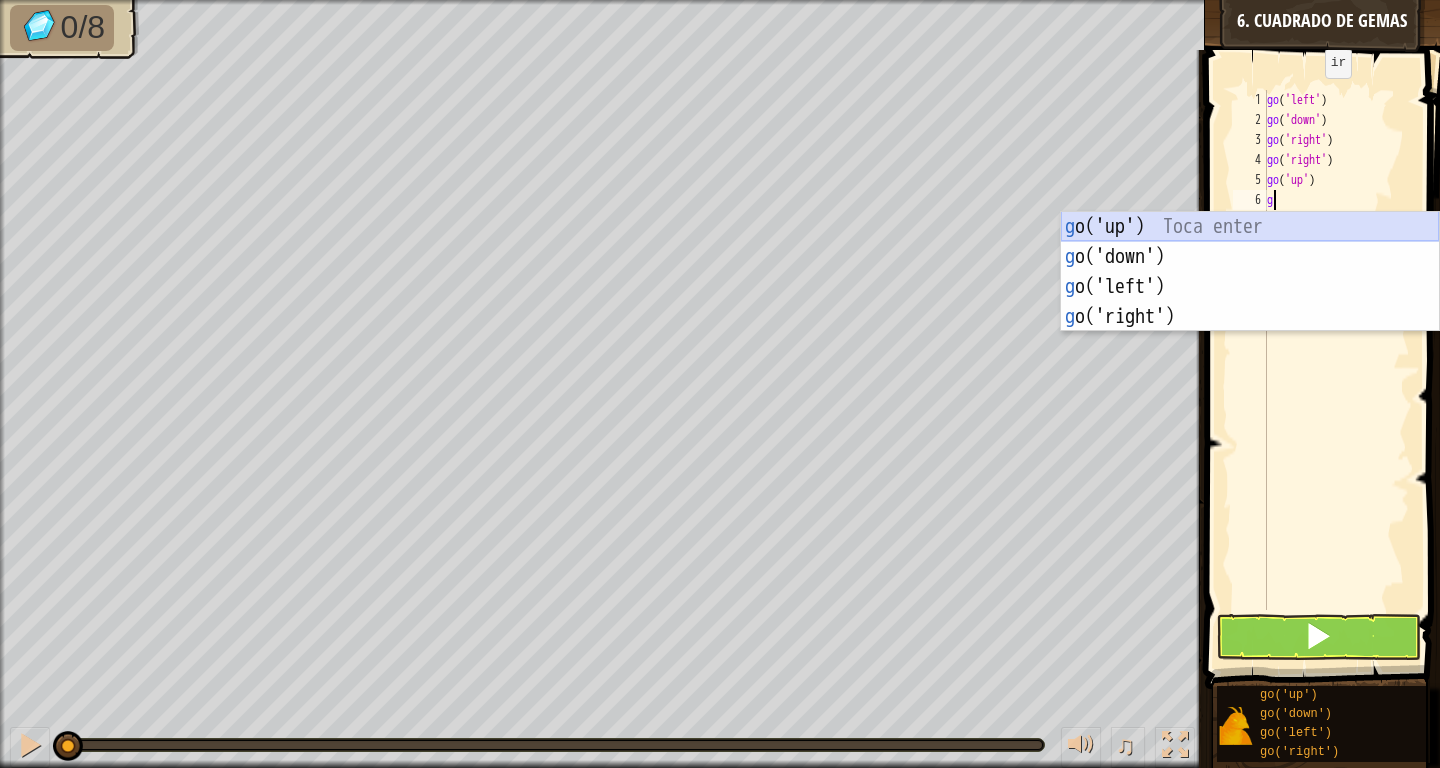 click on "g o('up') Toca enter g o('down') Toca enter g o('left') Toca enter g o('right') Toca enter" at bounding box center [1250, 302] 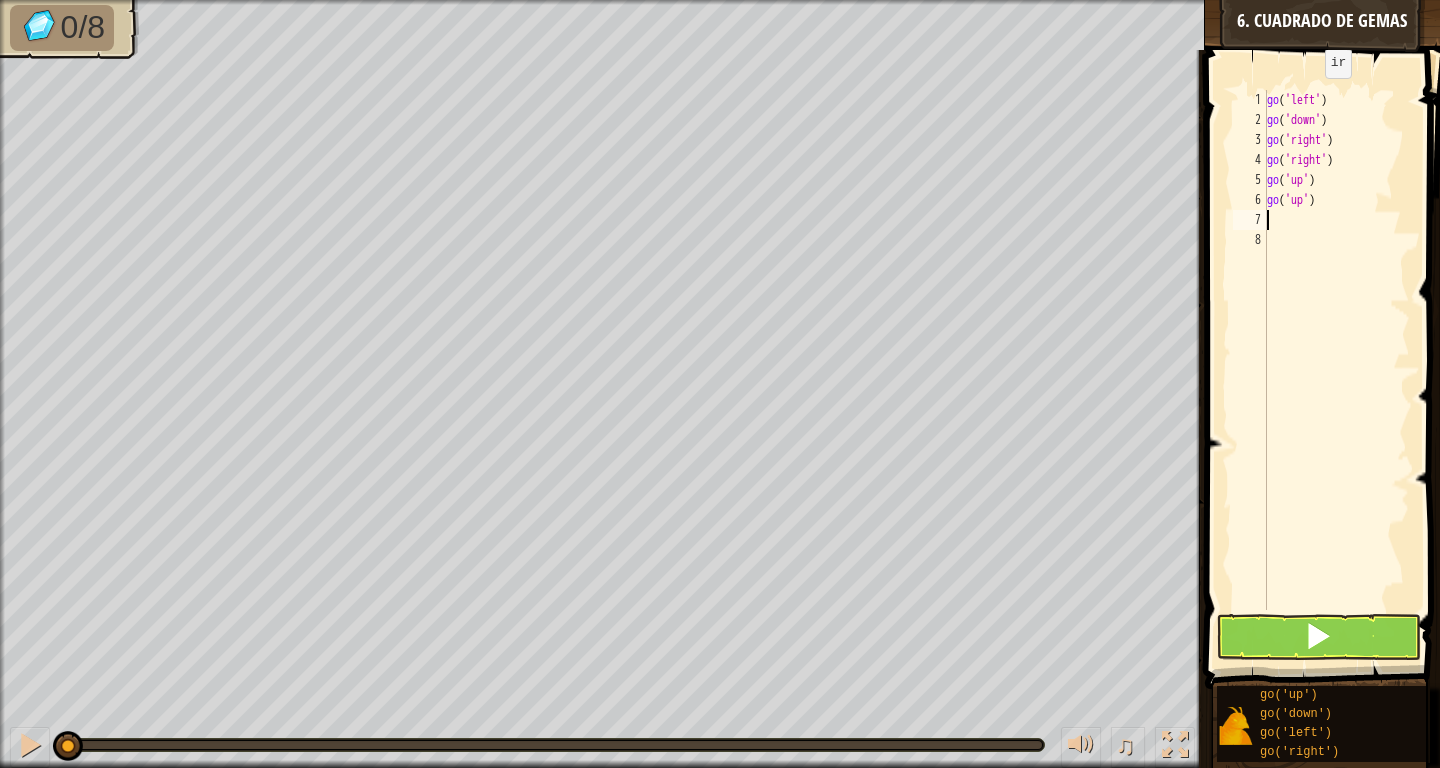 type on "g" 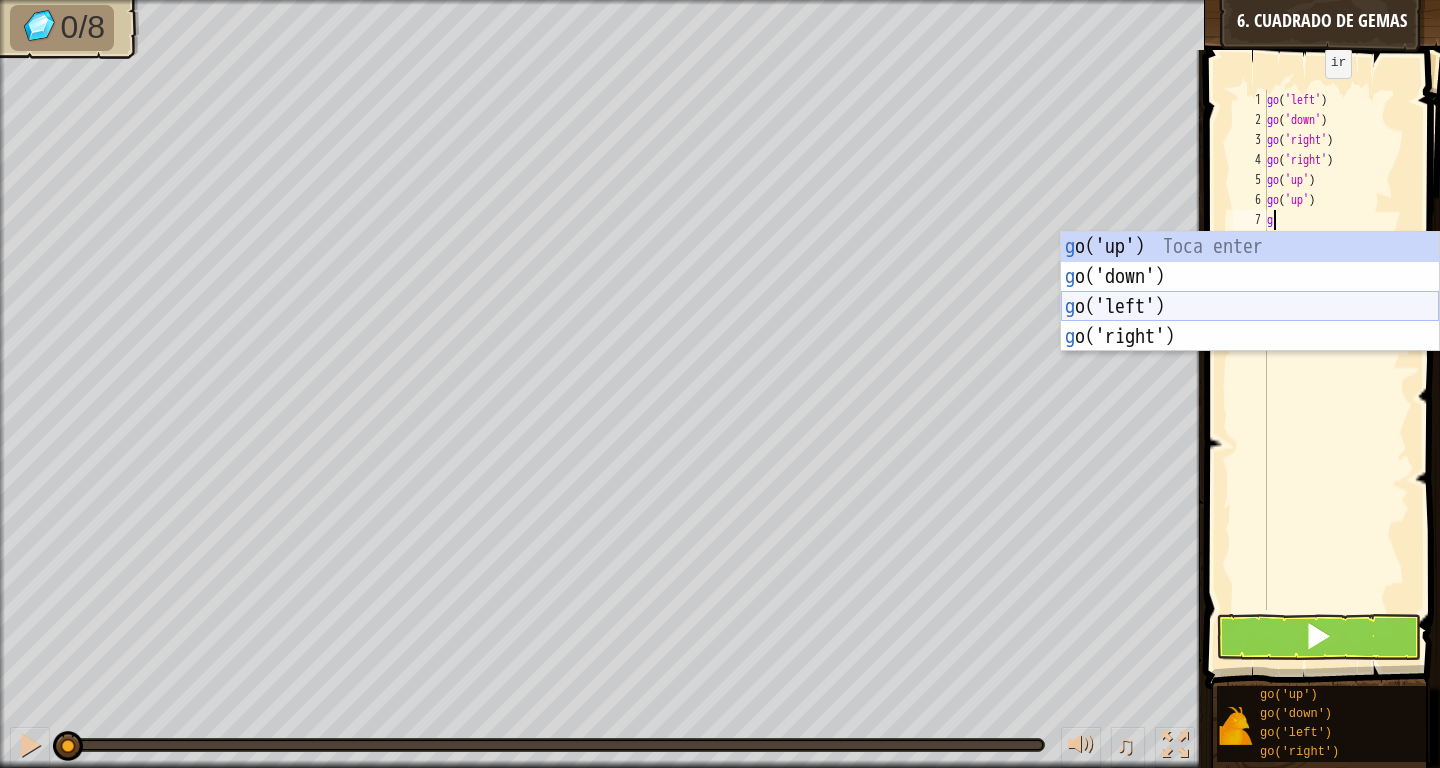 click on "g o('up') Toca enter g o('down') Toca enter g o('left') Toca enter g o('right') Toca enter" at bounding box center (1250, 322) 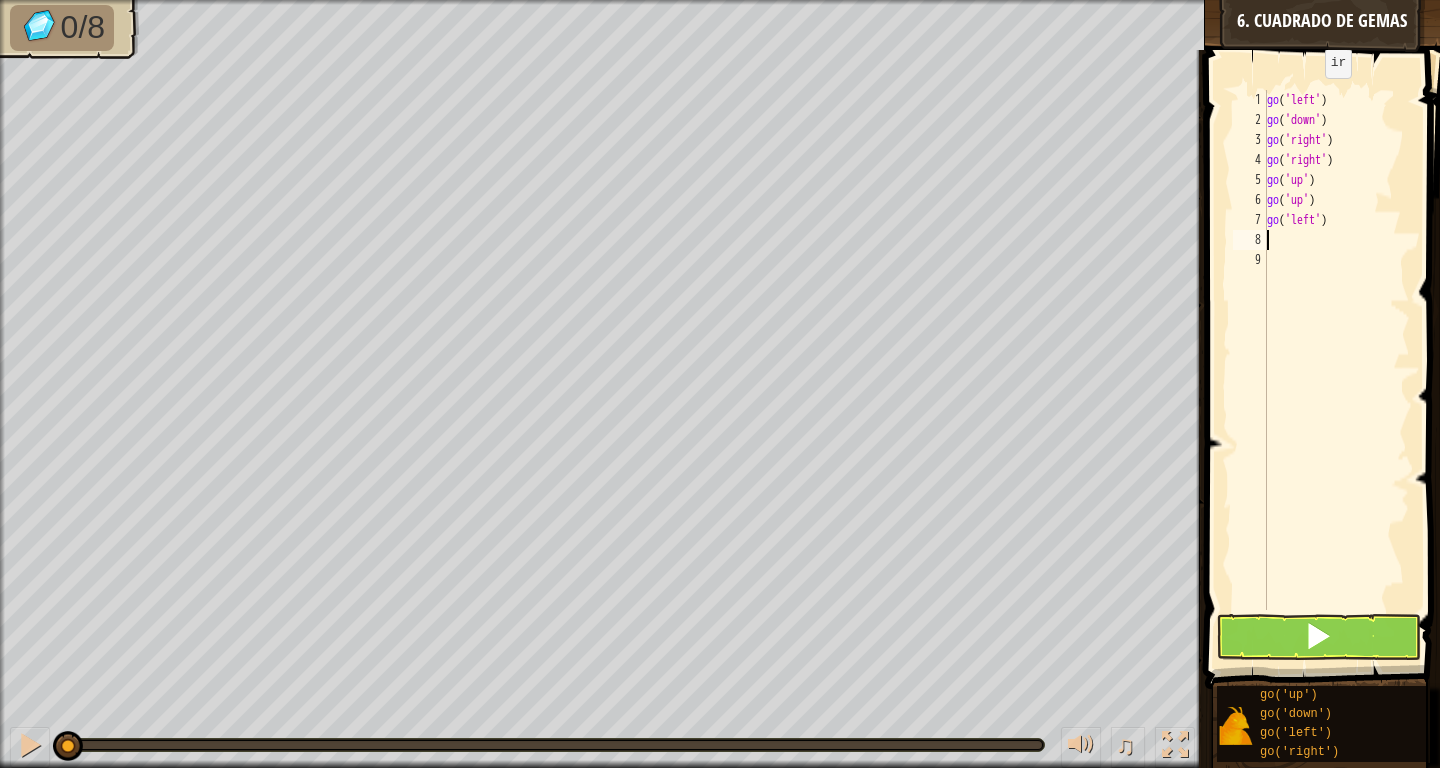 type on "g" 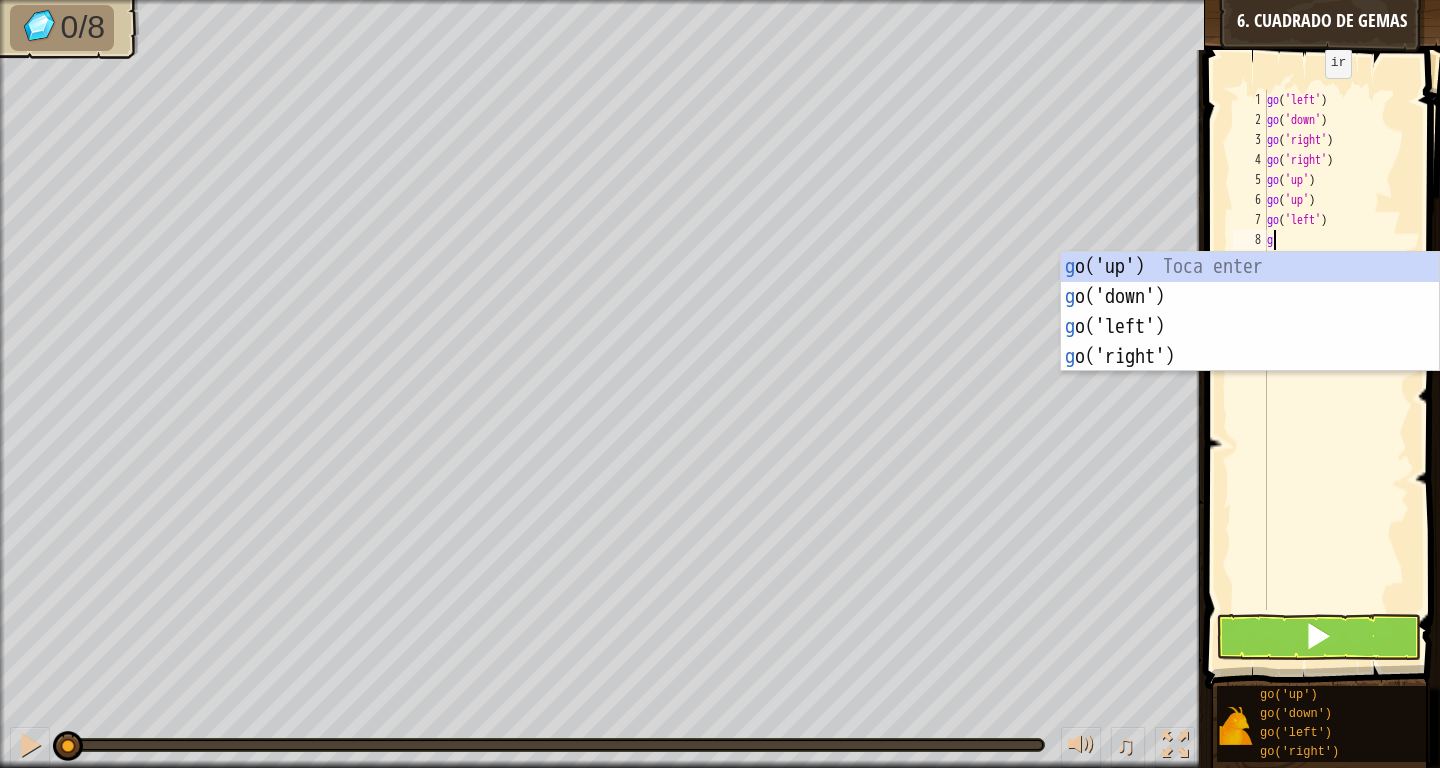 click on "g o('up') Toca enter g o('down') Toca enter g o('left') Toca enter g o('right') Toca enter" at bounding box center [1250, 342] 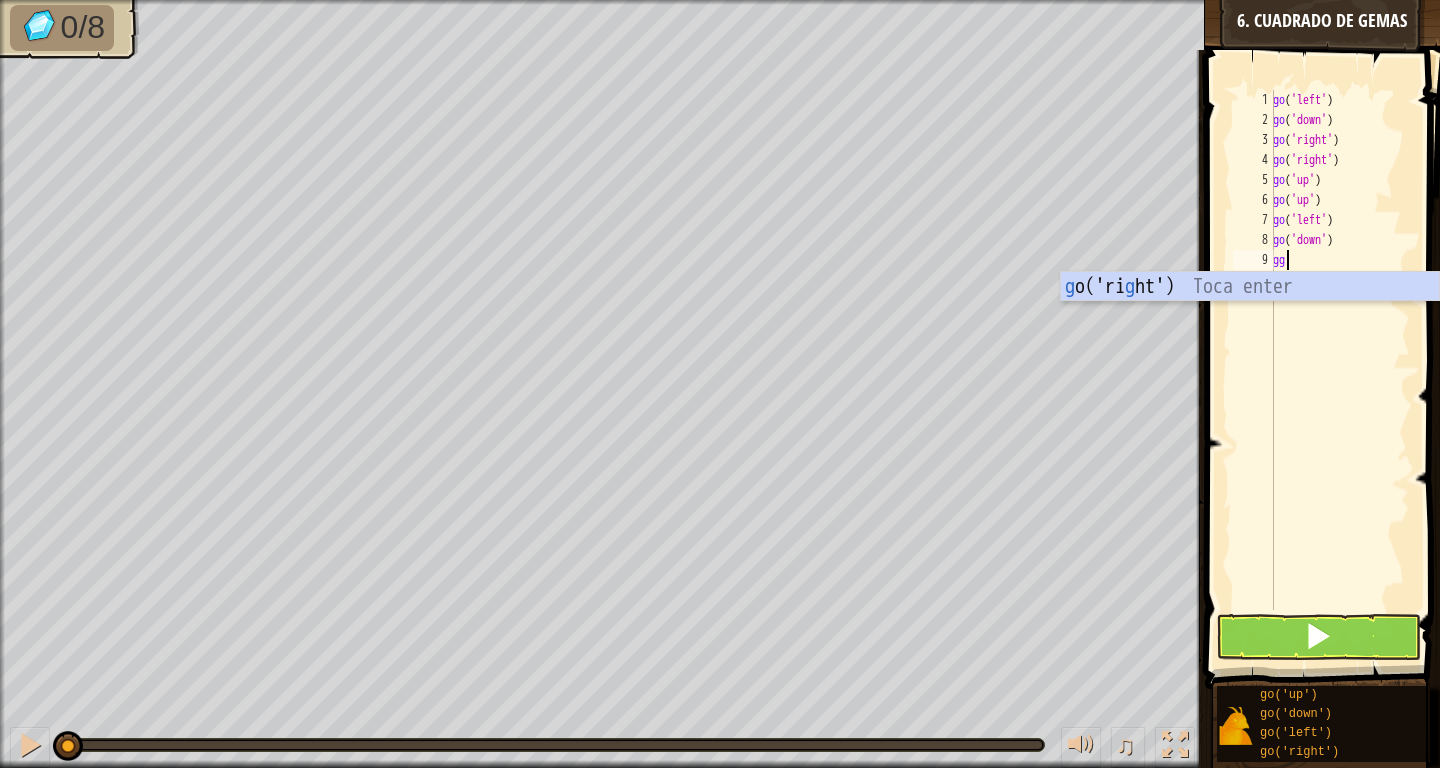 type on "g" 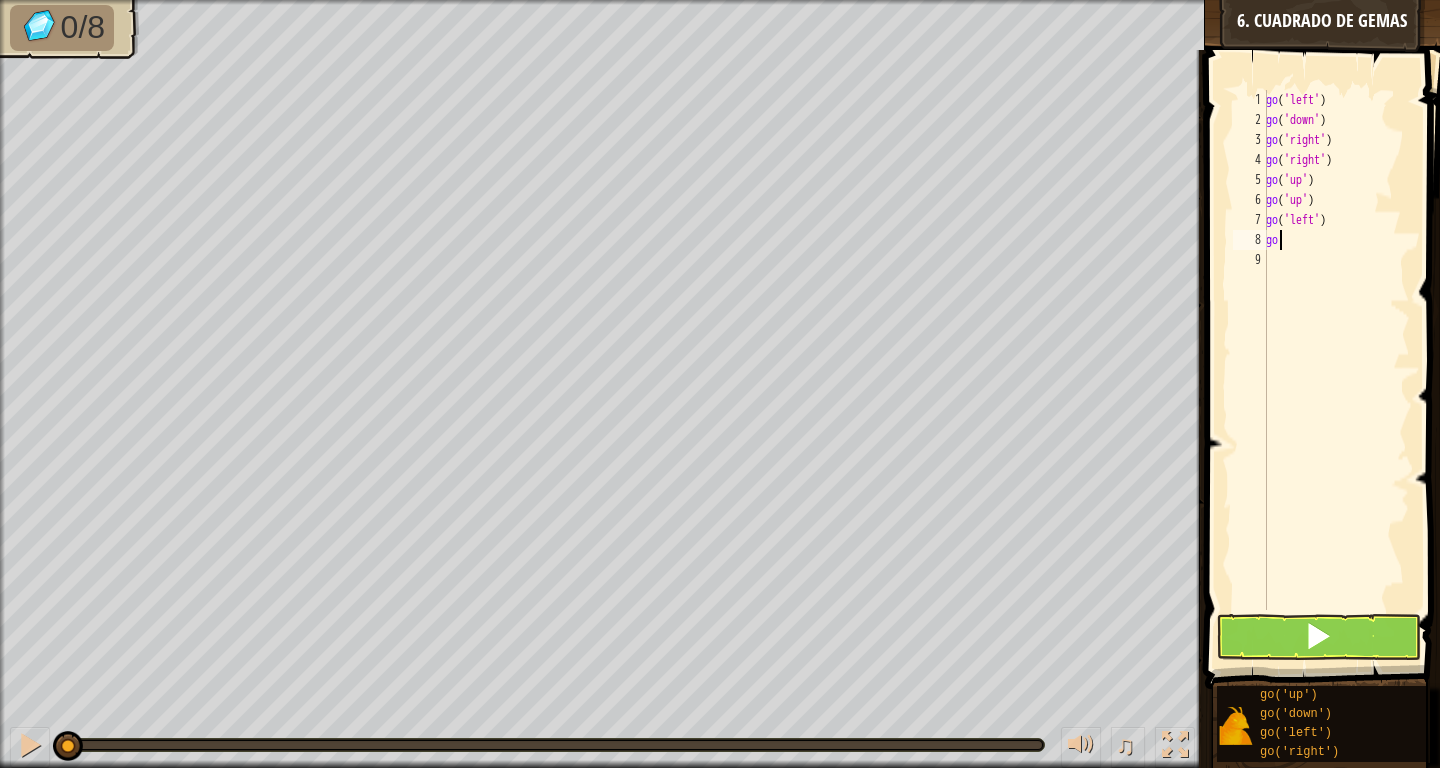 type on "g" 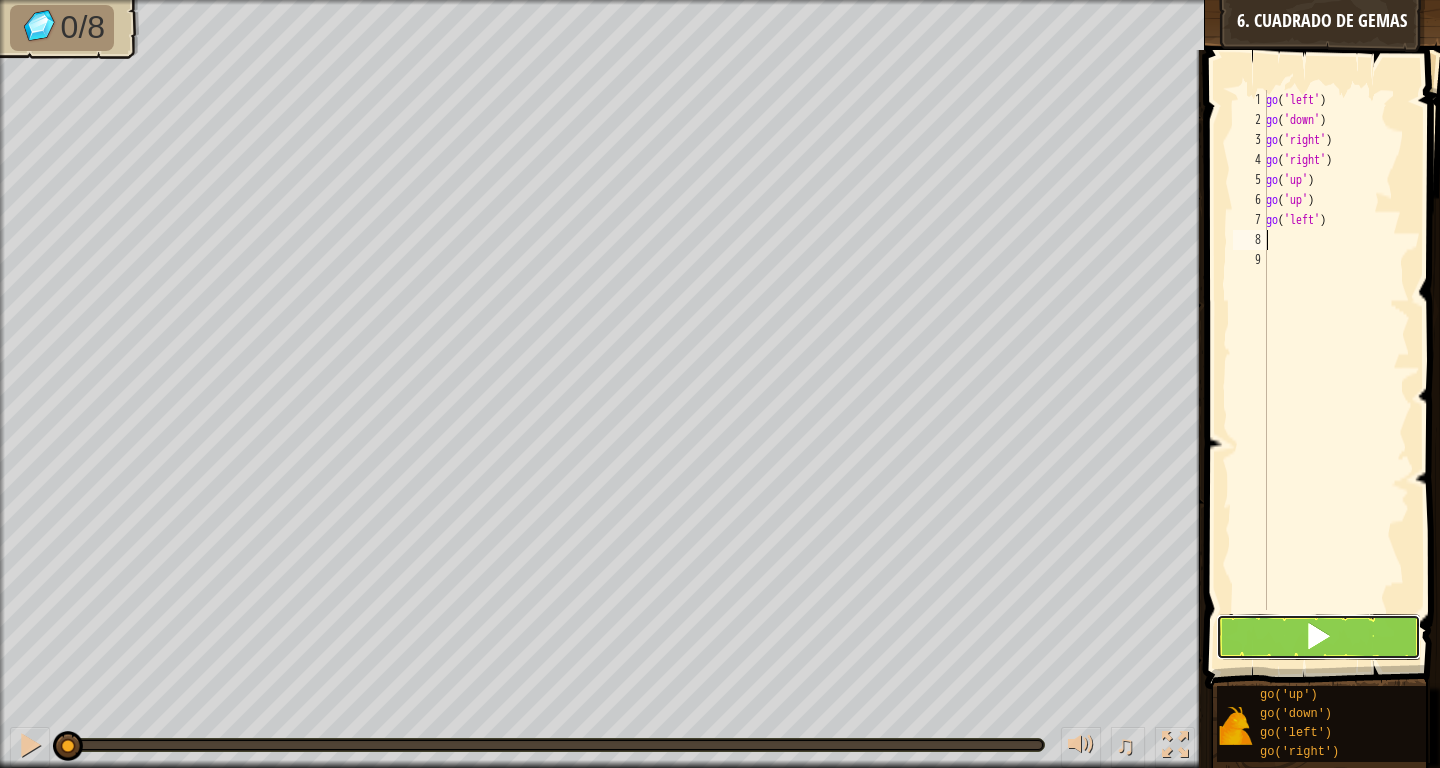 click at bounding box center [1318, 637] 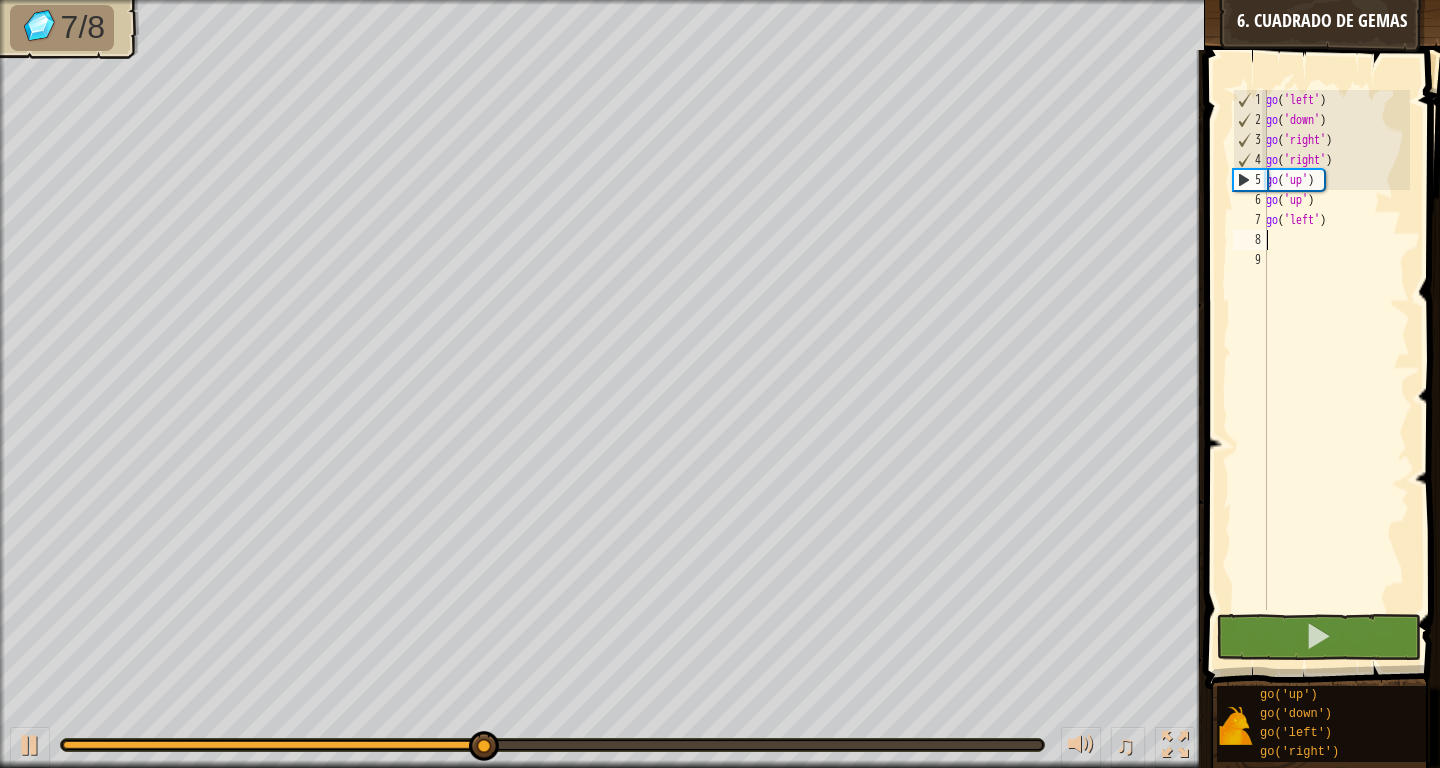 type on "g" 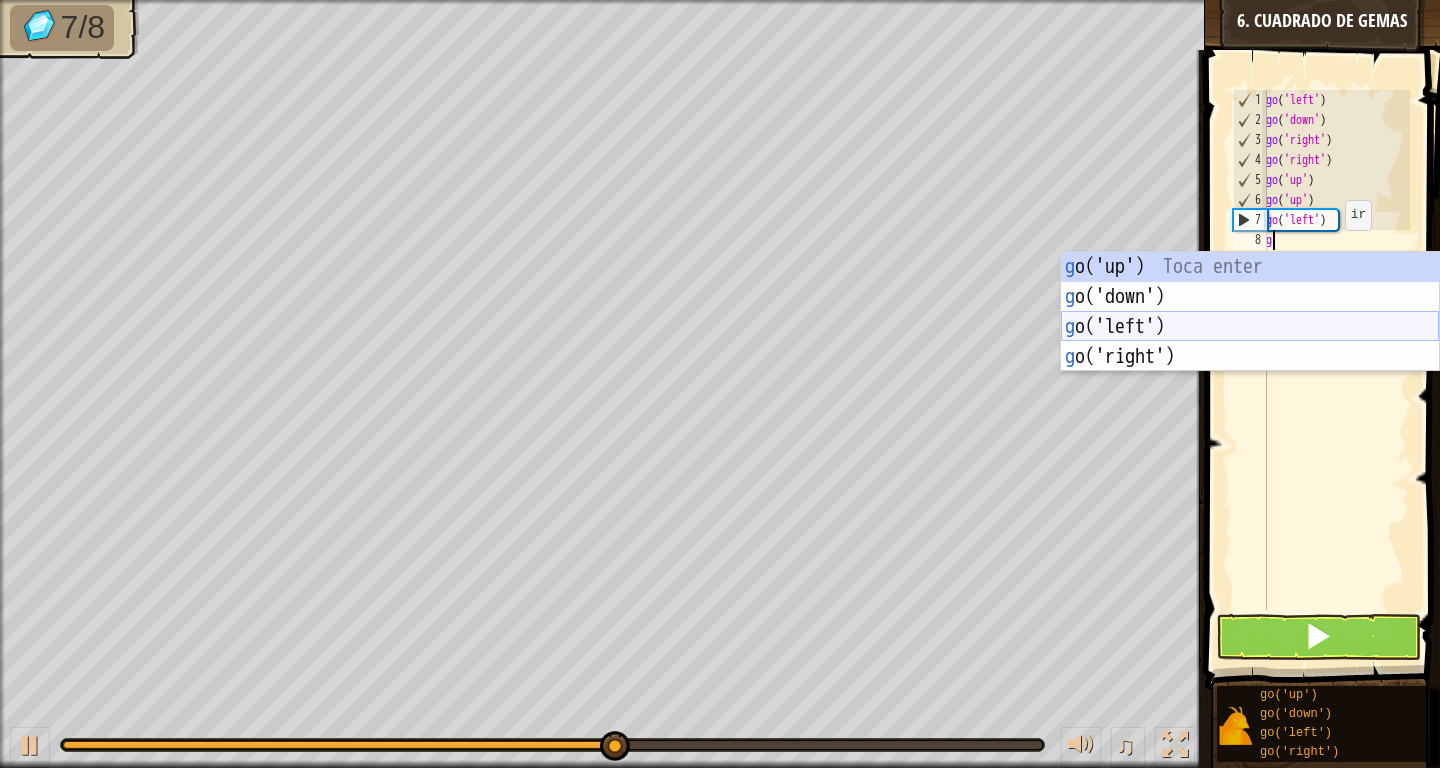 click on "g o('up') Toca enter g o('down') Toca enter g o('left') Toca enter g o('right') Toca enter" at bounding box center (1250, 342) 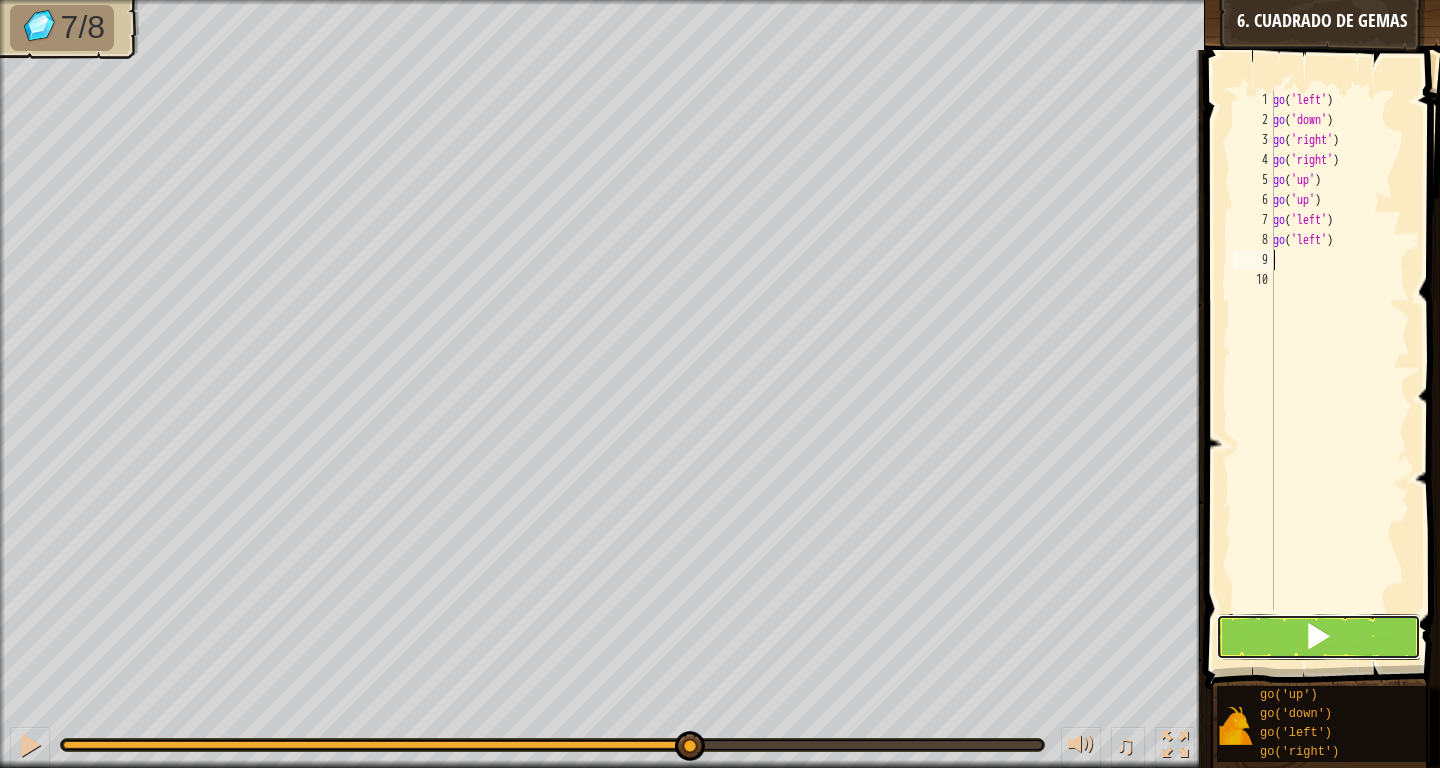 click at bounding box center (1318, 637) 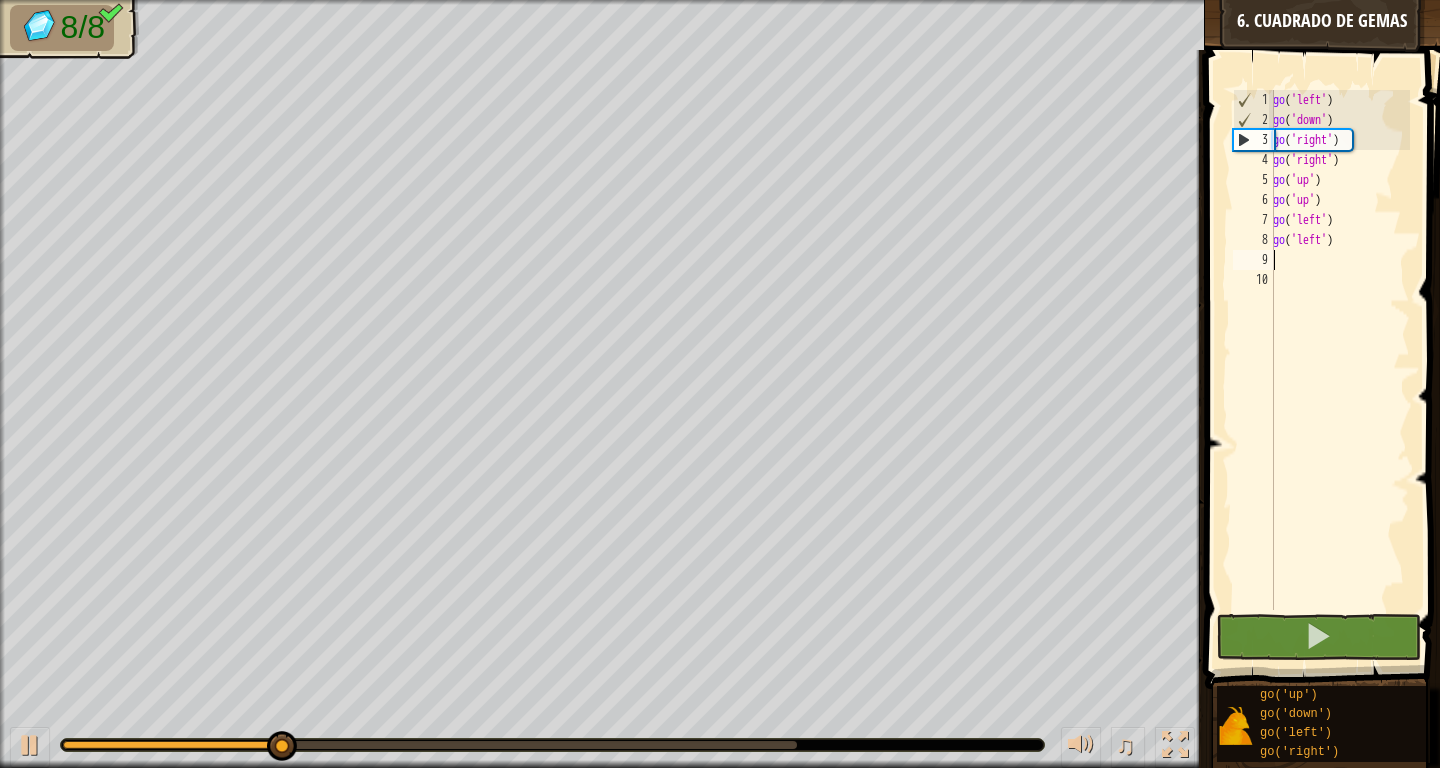 click on "0:07.9 Ahora:	0:02.4 Max:	0:08.2" at bounding box center (430, 745) 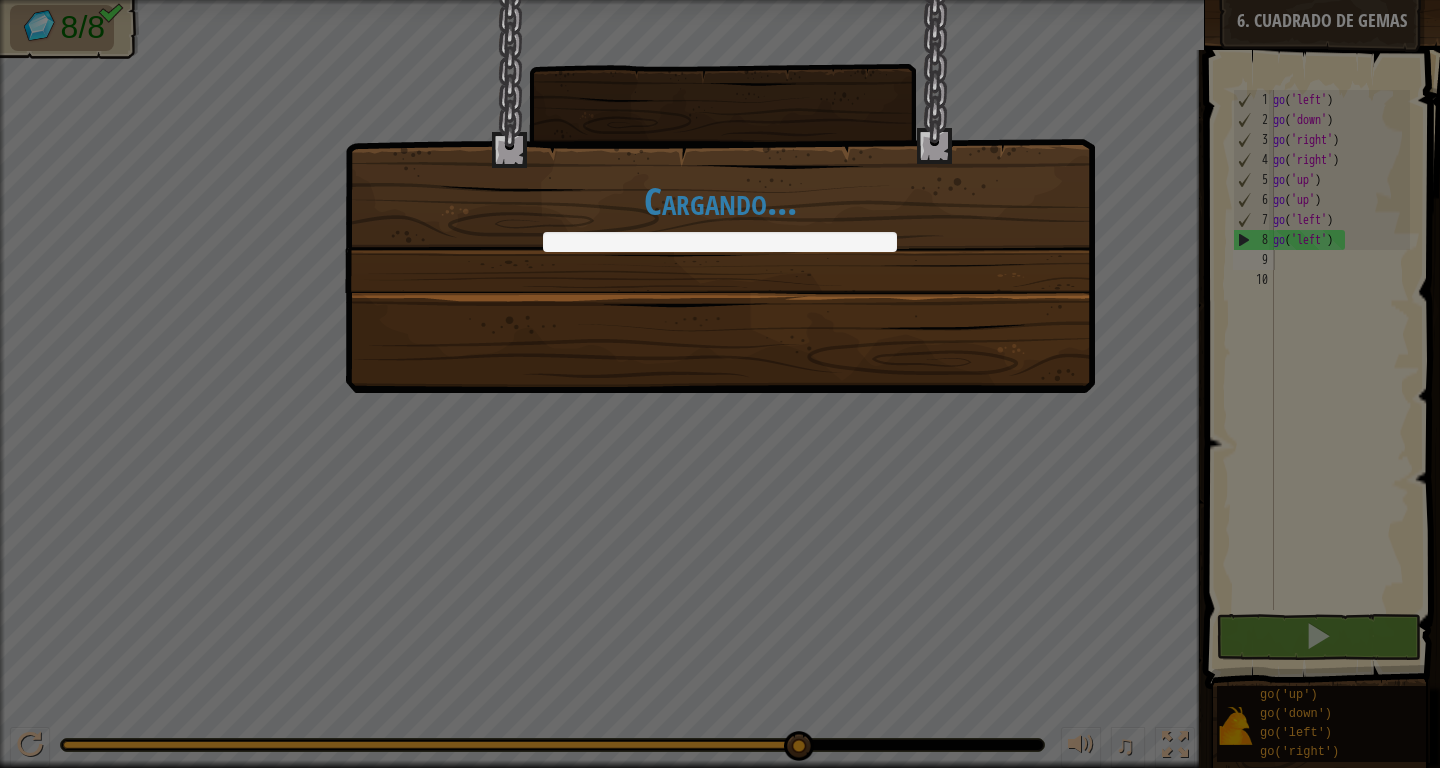 drag, startPoint x: 773, startPoint y: 743, endPoint x: 814, endPoint y: 739, distance: 41.19466 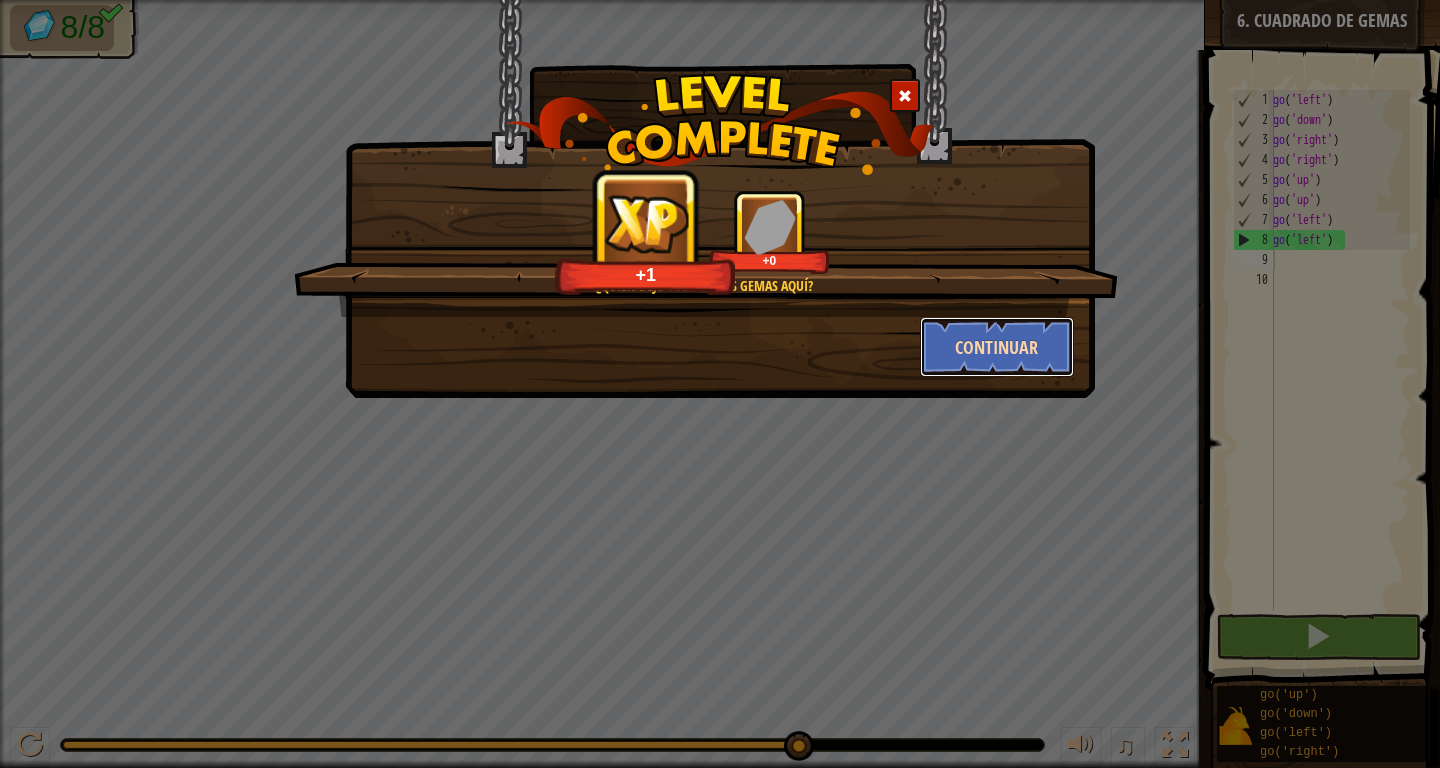 click on "Continuar" at bounding box center (997, 347) 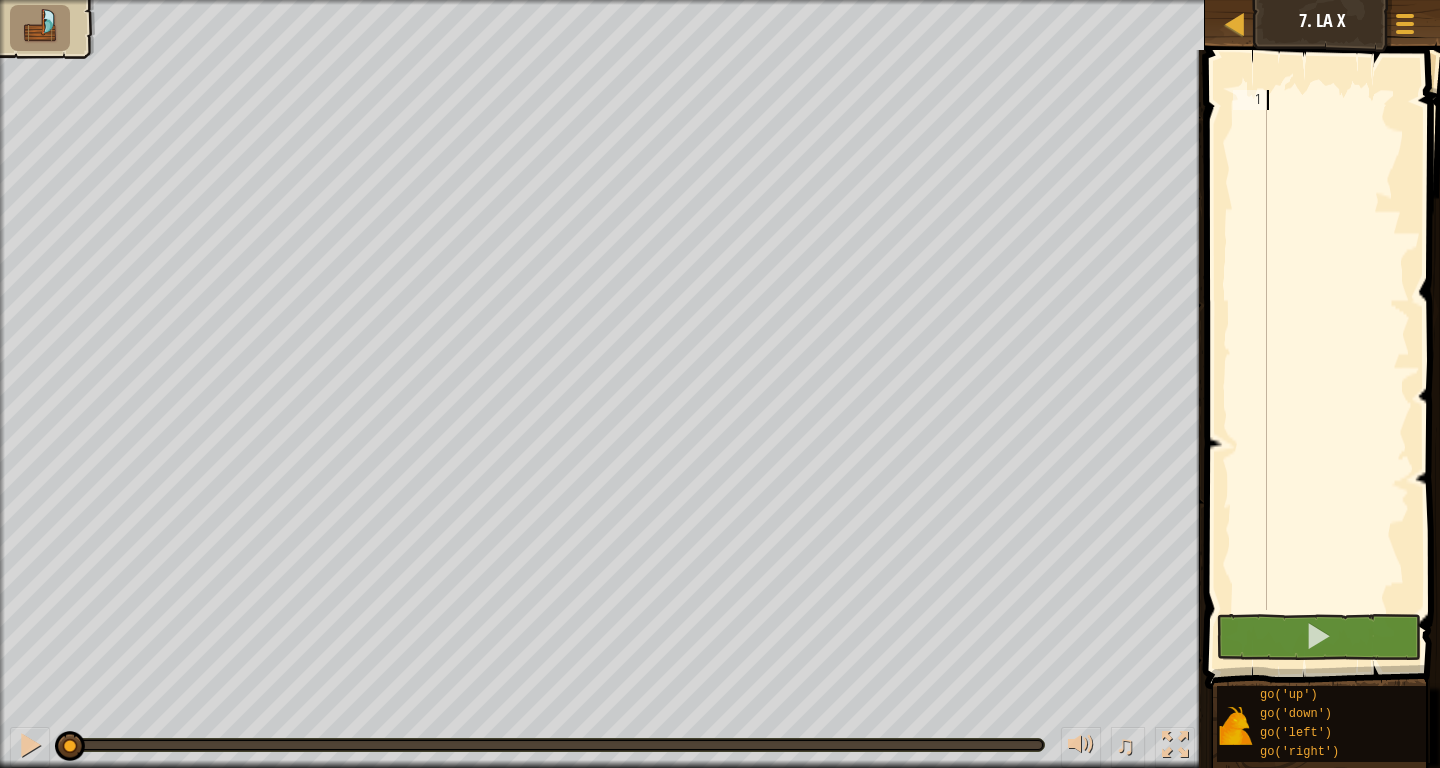 type on "g" 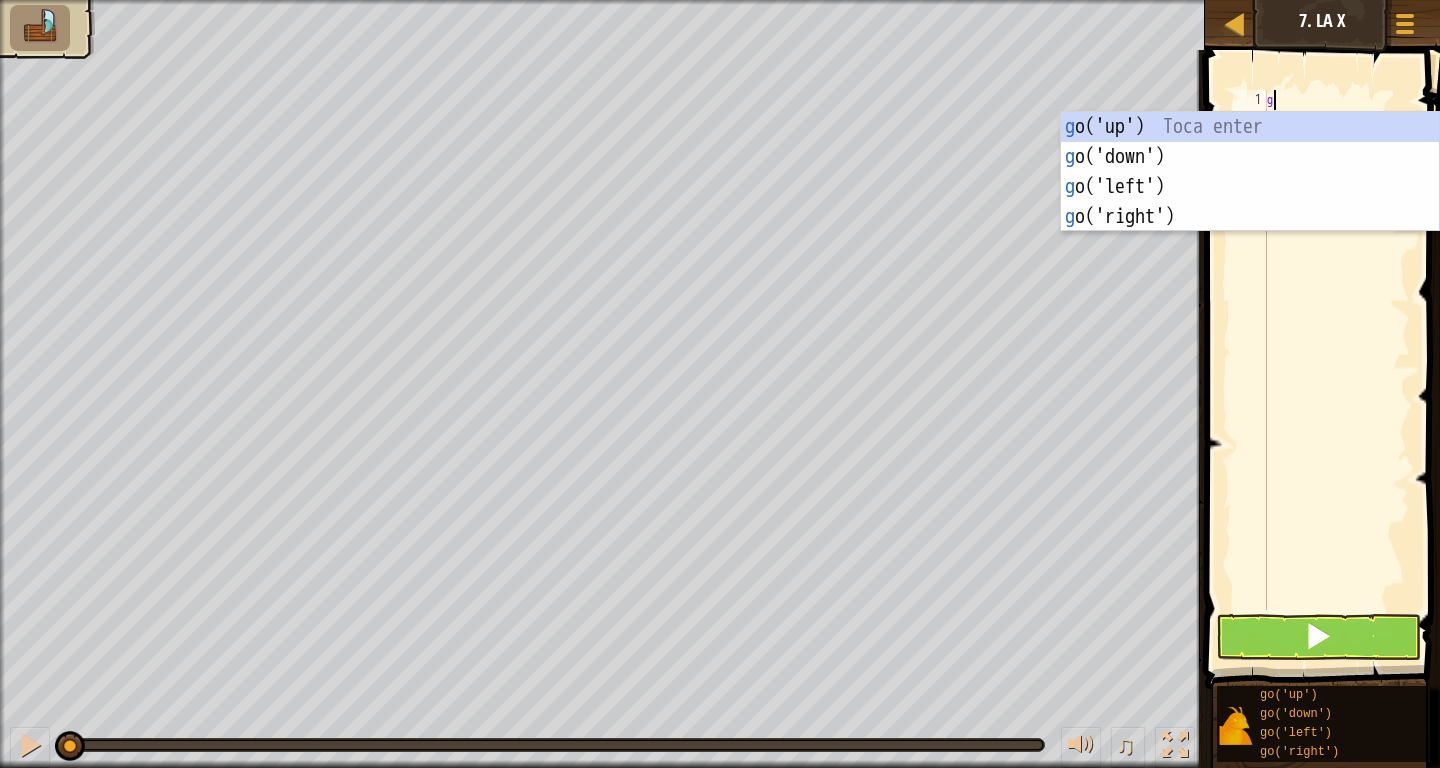 scroll, scrollTop: 9, scrollLeft: 0, axis: vertical 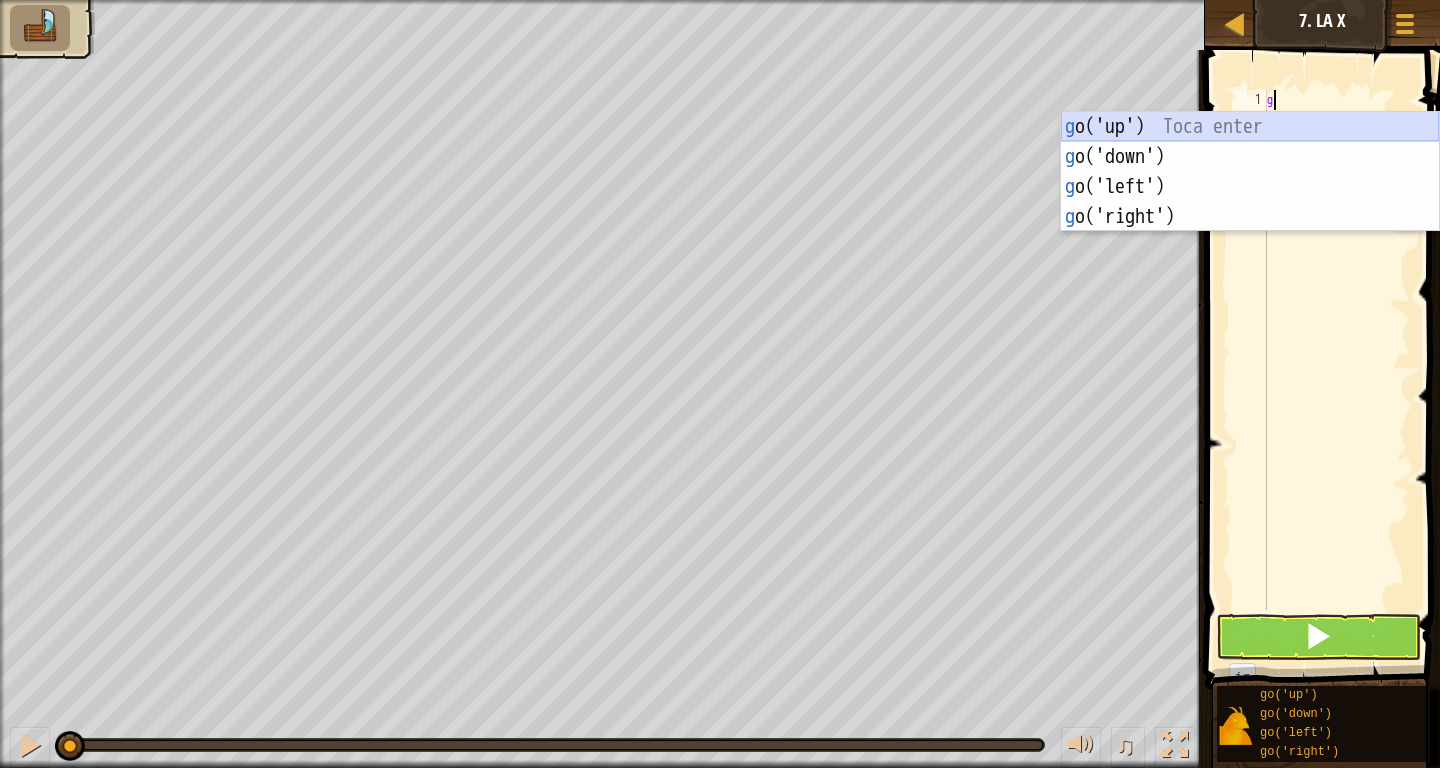 click on "g o('up') Toca enter g o('down') Toca enter g o('left') Toca enter g o('right') Toca enter" at bounding box center [1250, 202] 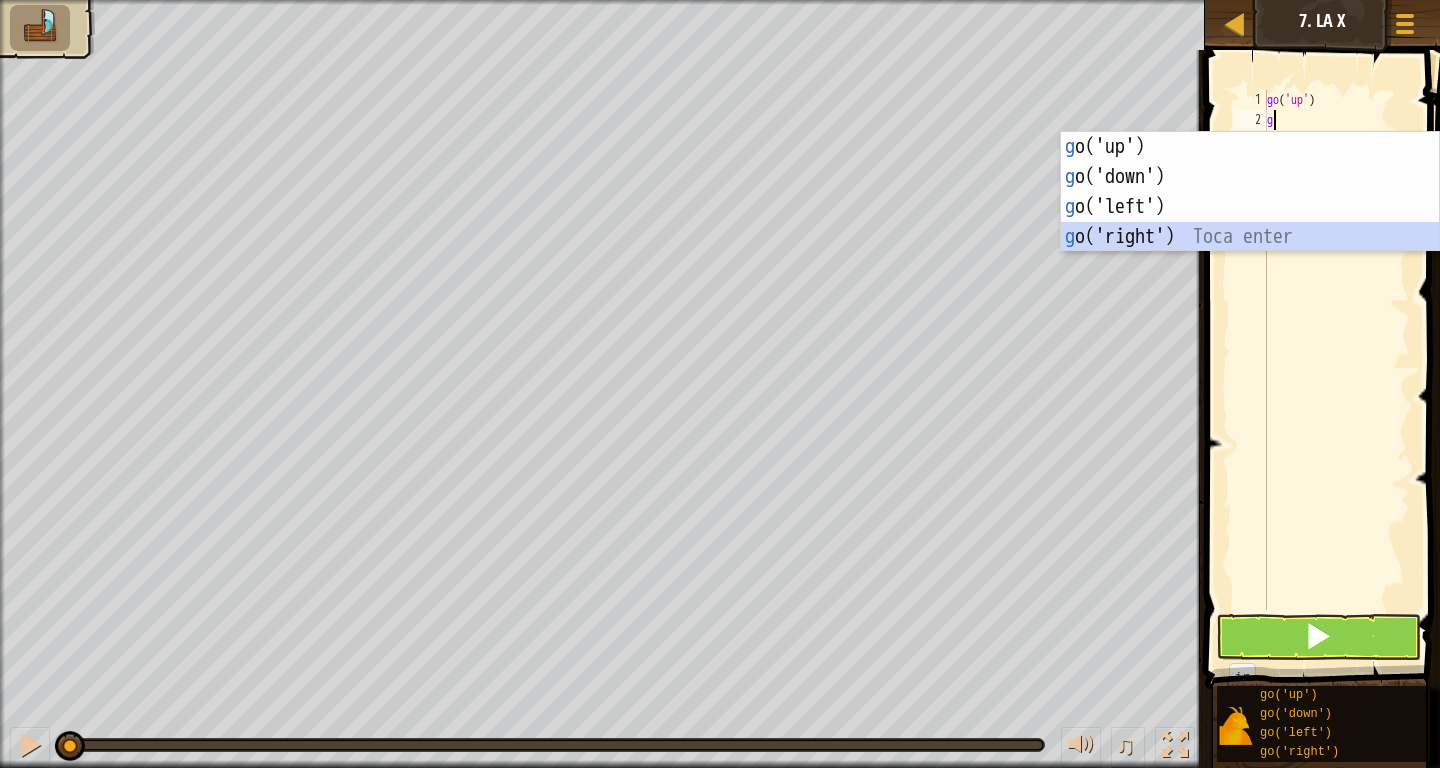 click on "g o('up') Toca enter g o('down') Toca enter g o('left') Toca enter g o('right') Toca enter" at bounding box center (1250, 222) 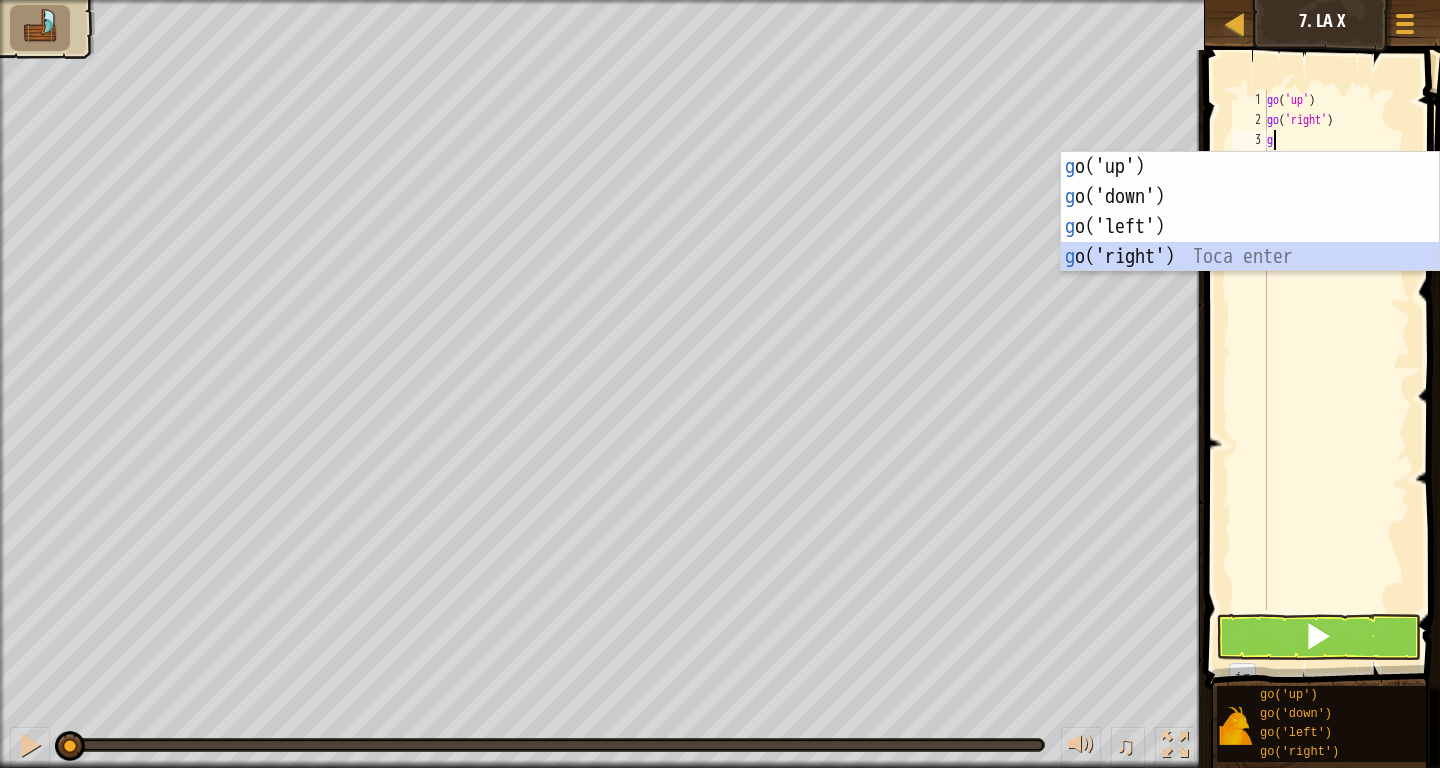 click on "g o('up') Toca enter g o('down') Toca enter g o('left') Toca enter g o('right') Toca enter" at bounding box center [1250, 242] 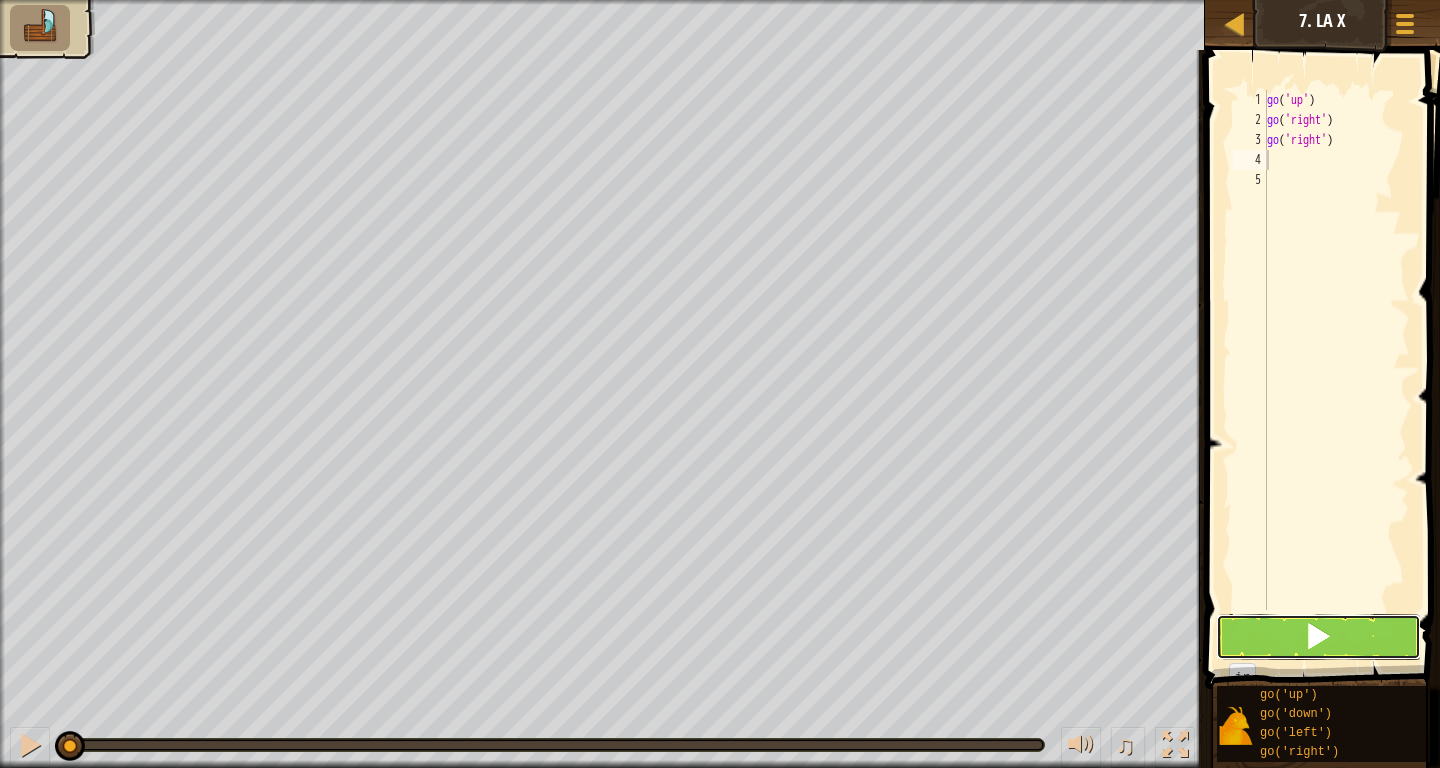 click at bounding box center [1318, 637] 